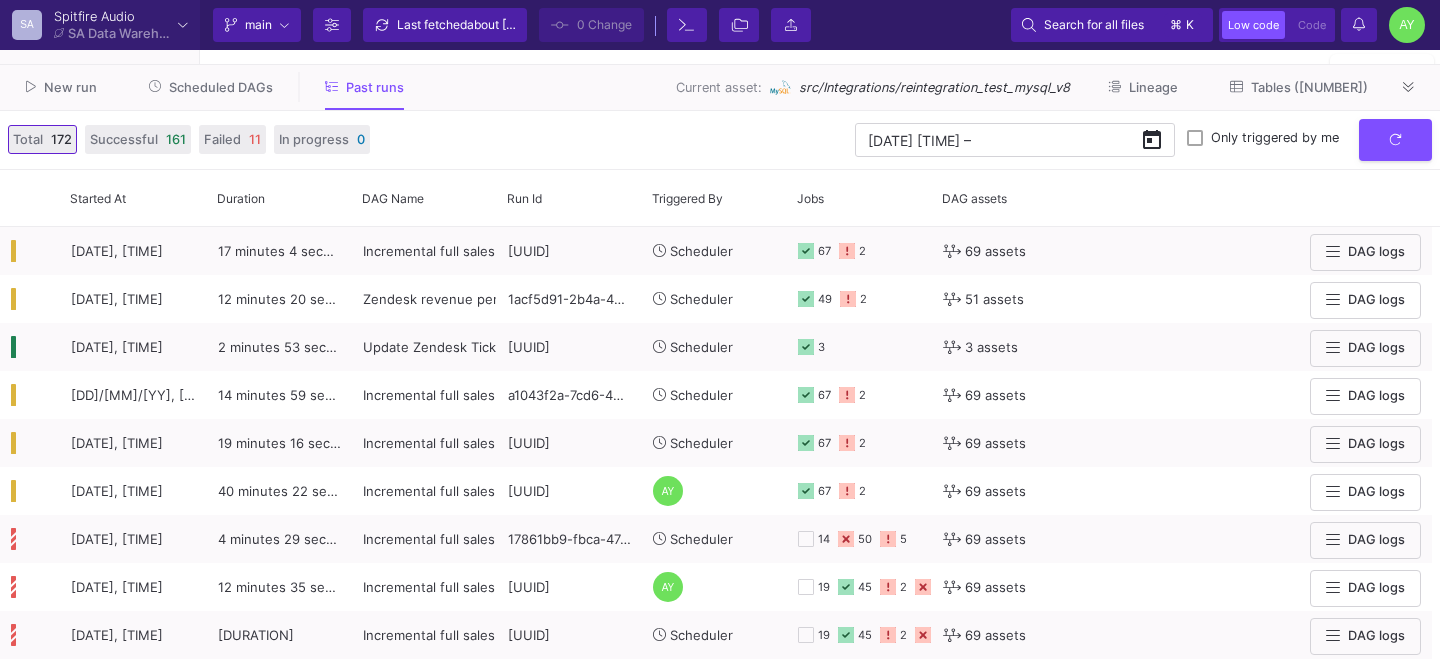 scroll, scrollTop: 0, scrollLeft: 0, axis: both 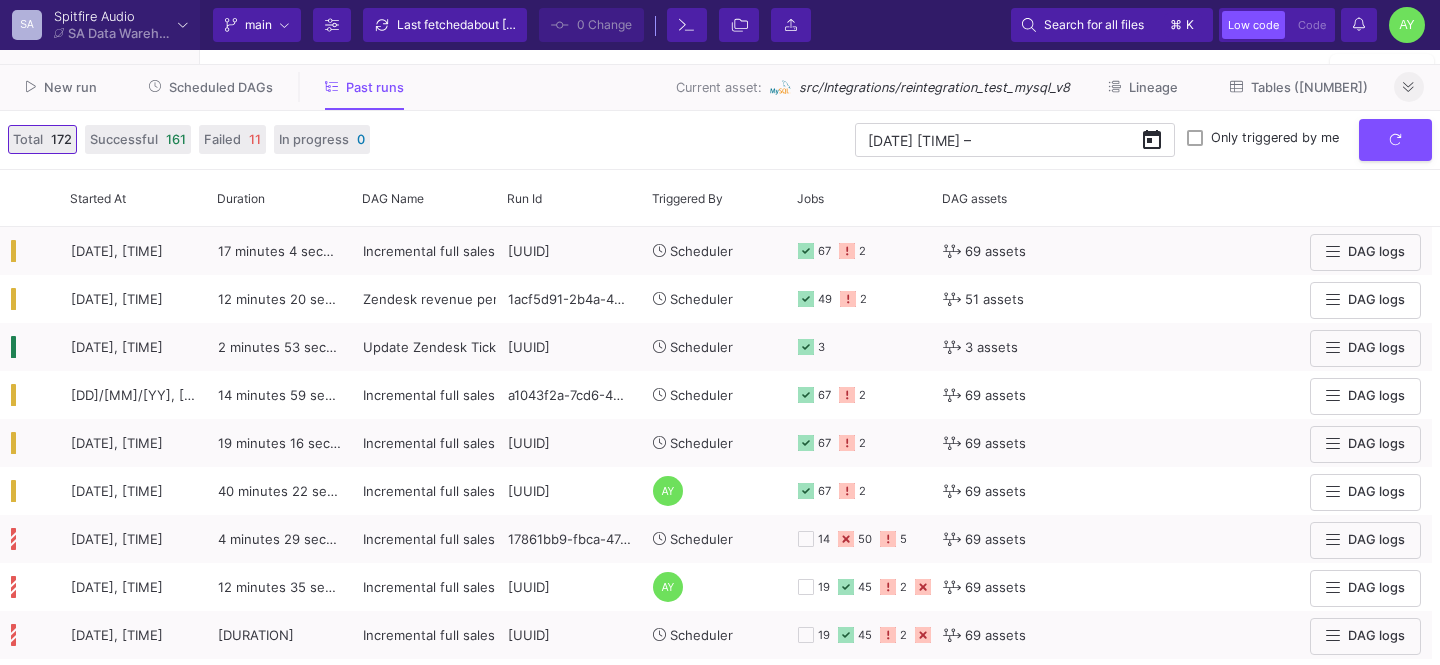 click 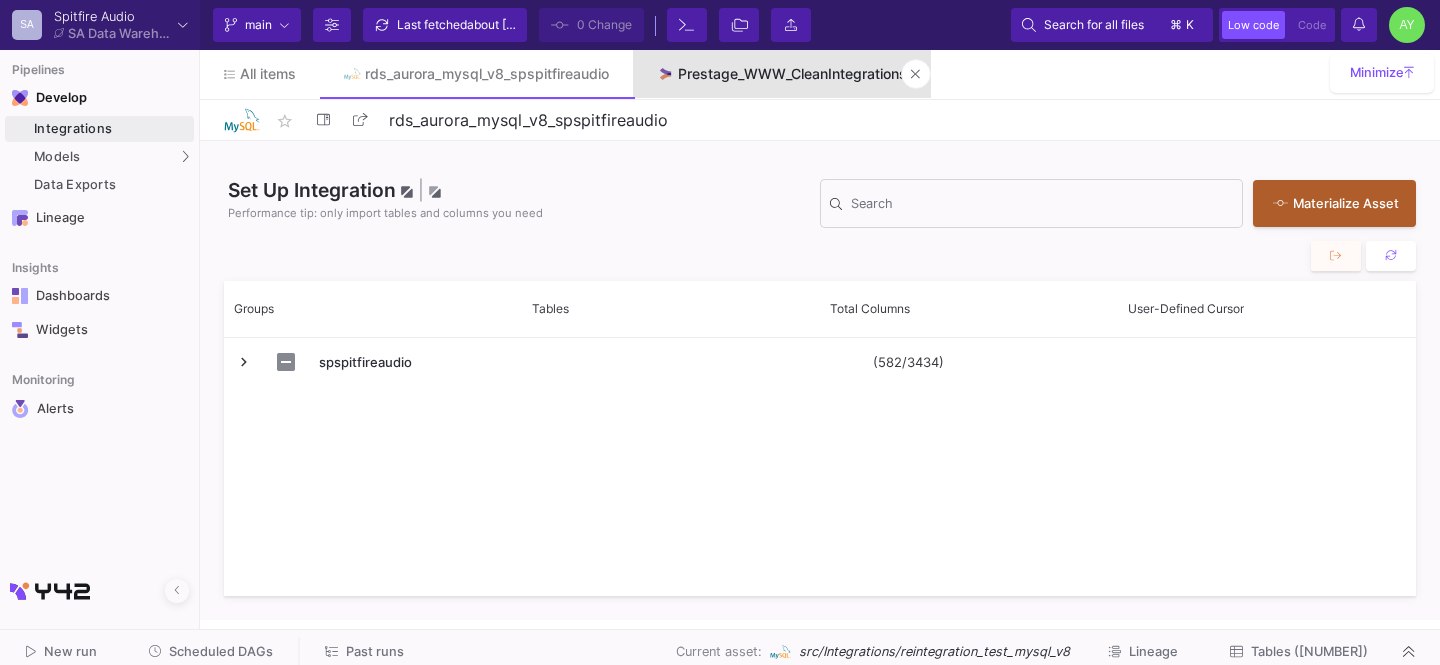 click on "Prestage_WWW_CleanIntegrations" at bounding box center (792, 74) 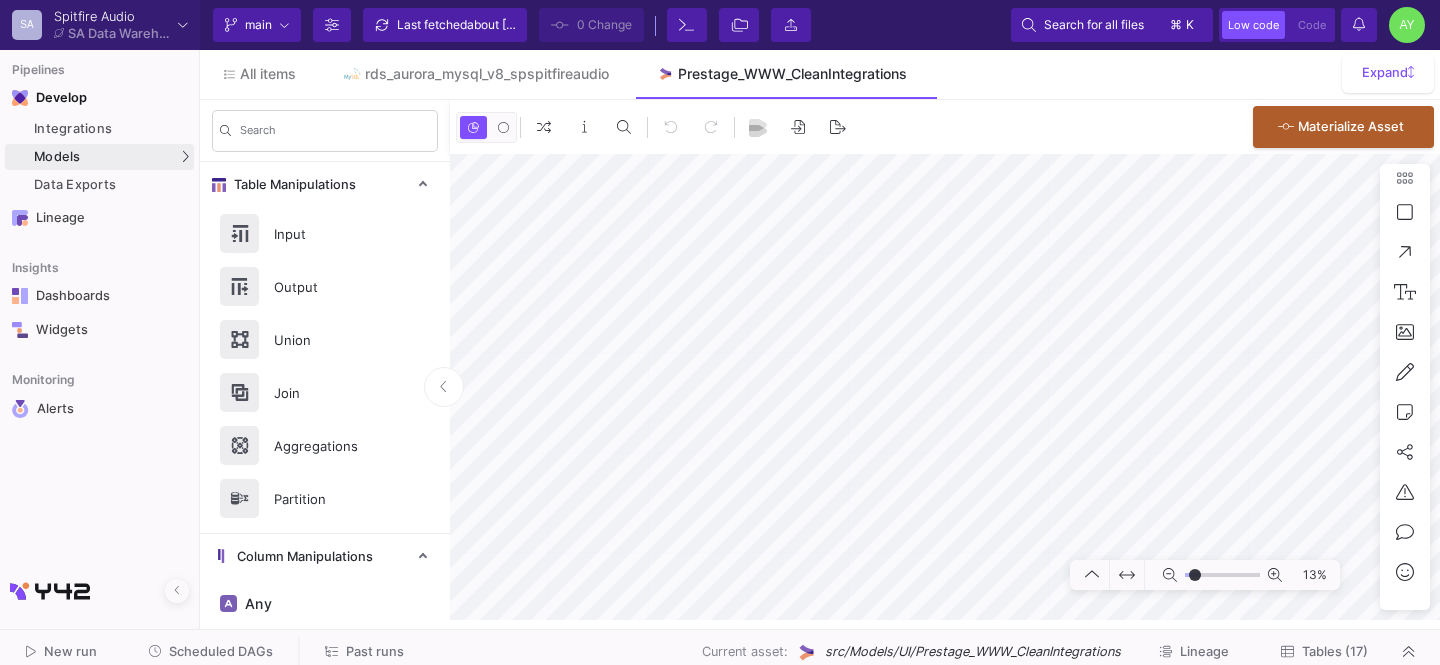 type on "-34" 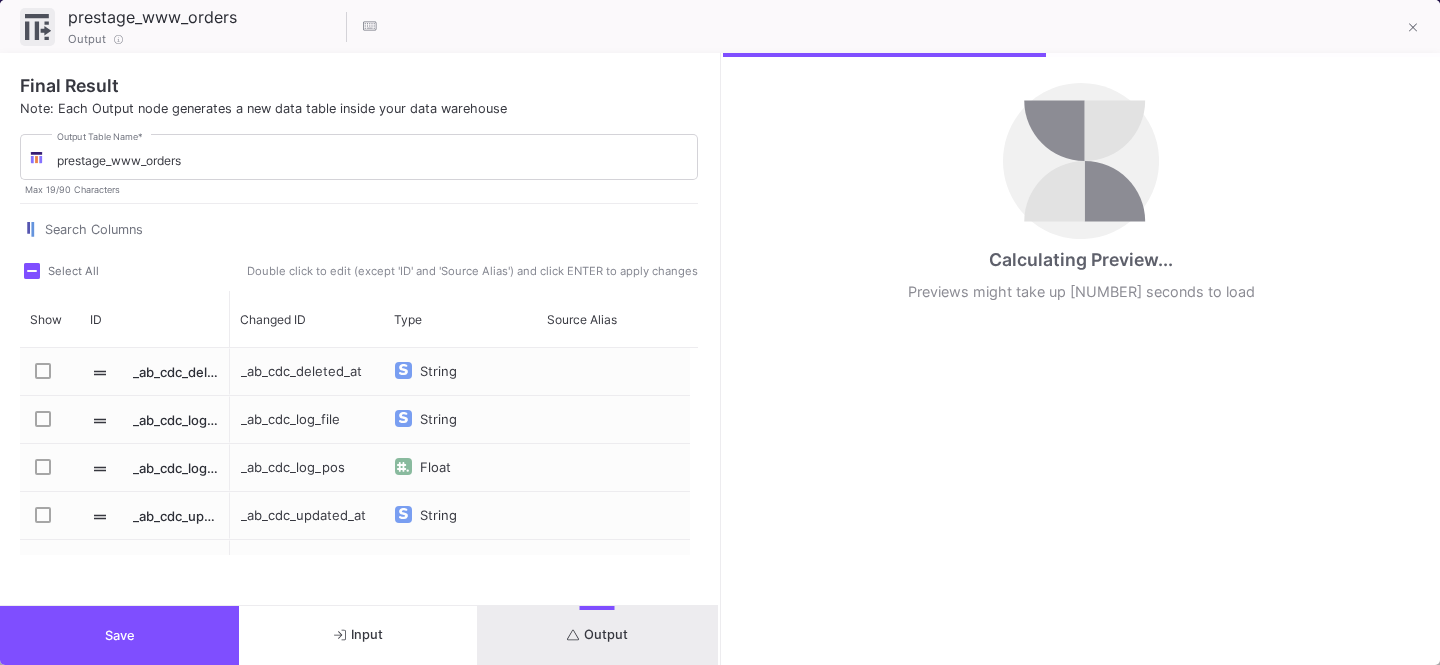 scroll, scrollTop: 76, scrollLeft: 0, axis: vertical 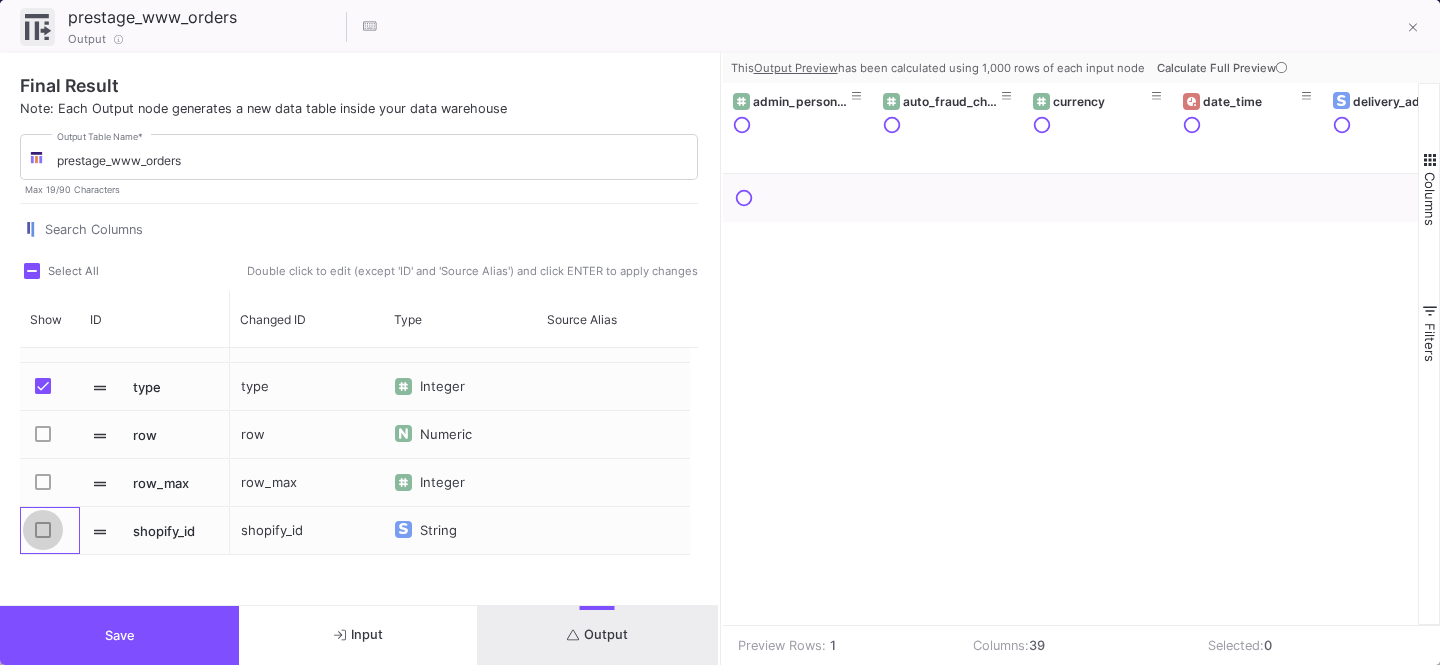 click at bounding box center [43, 530] 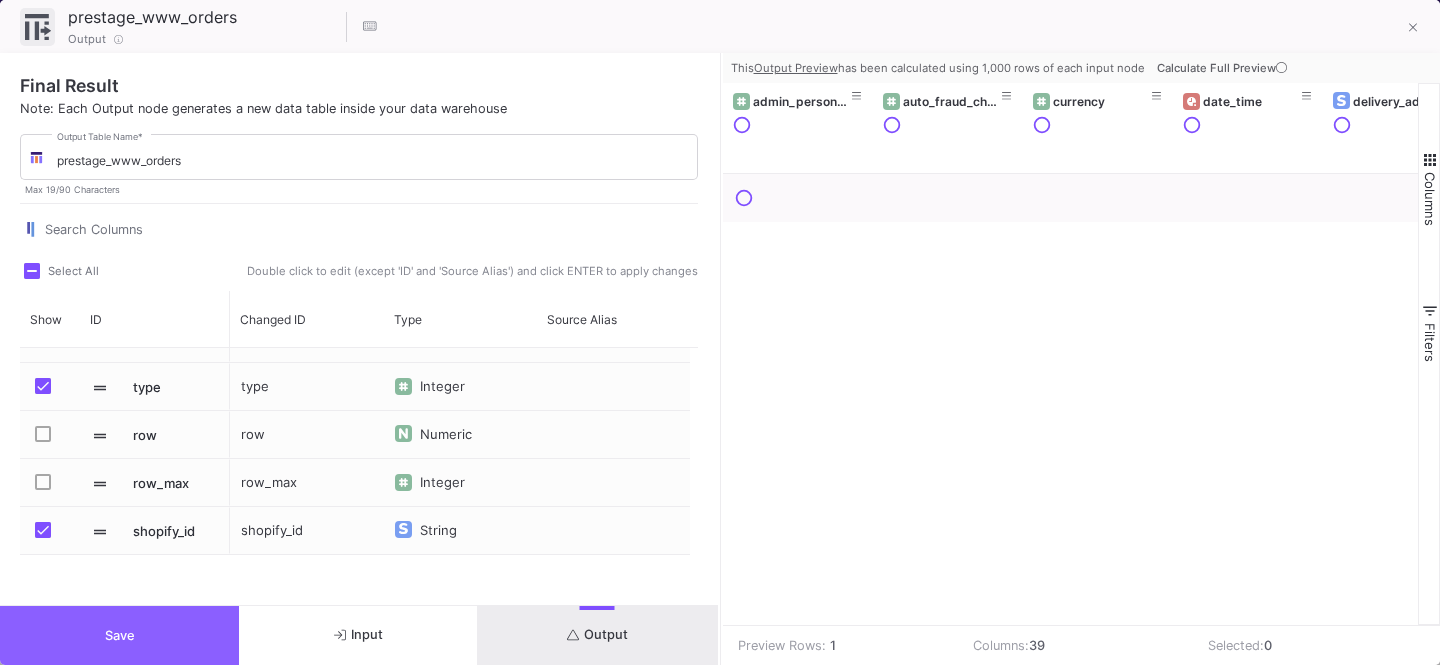 click on "Save" at bounding box center [119, 635] 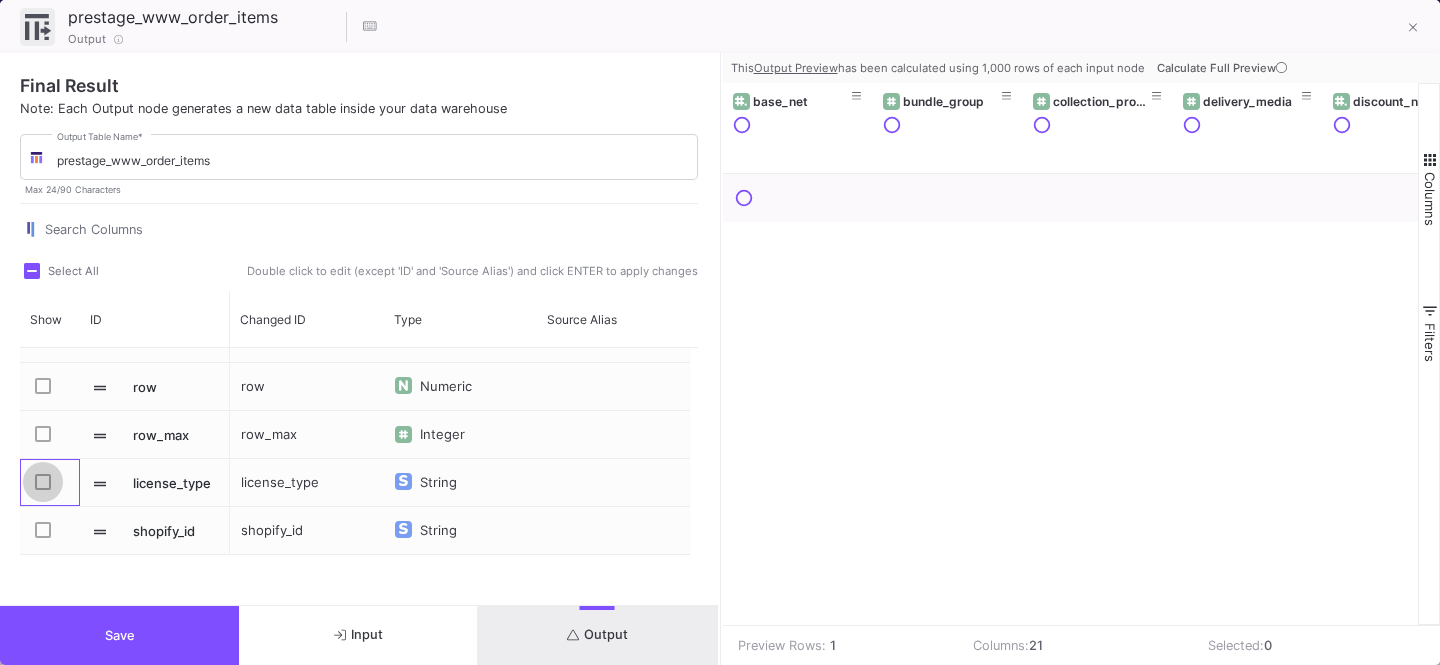 click at bounding box center (43, 482) 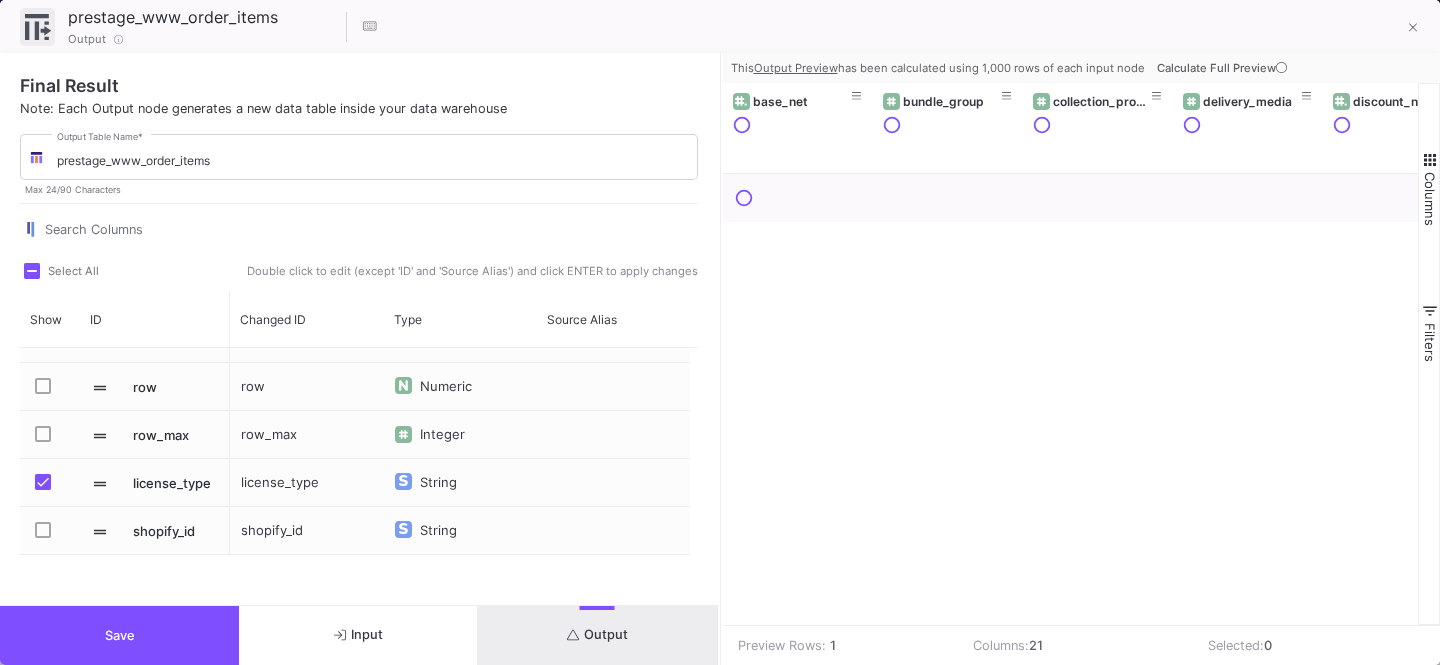 click at bounding box center (43, 530) 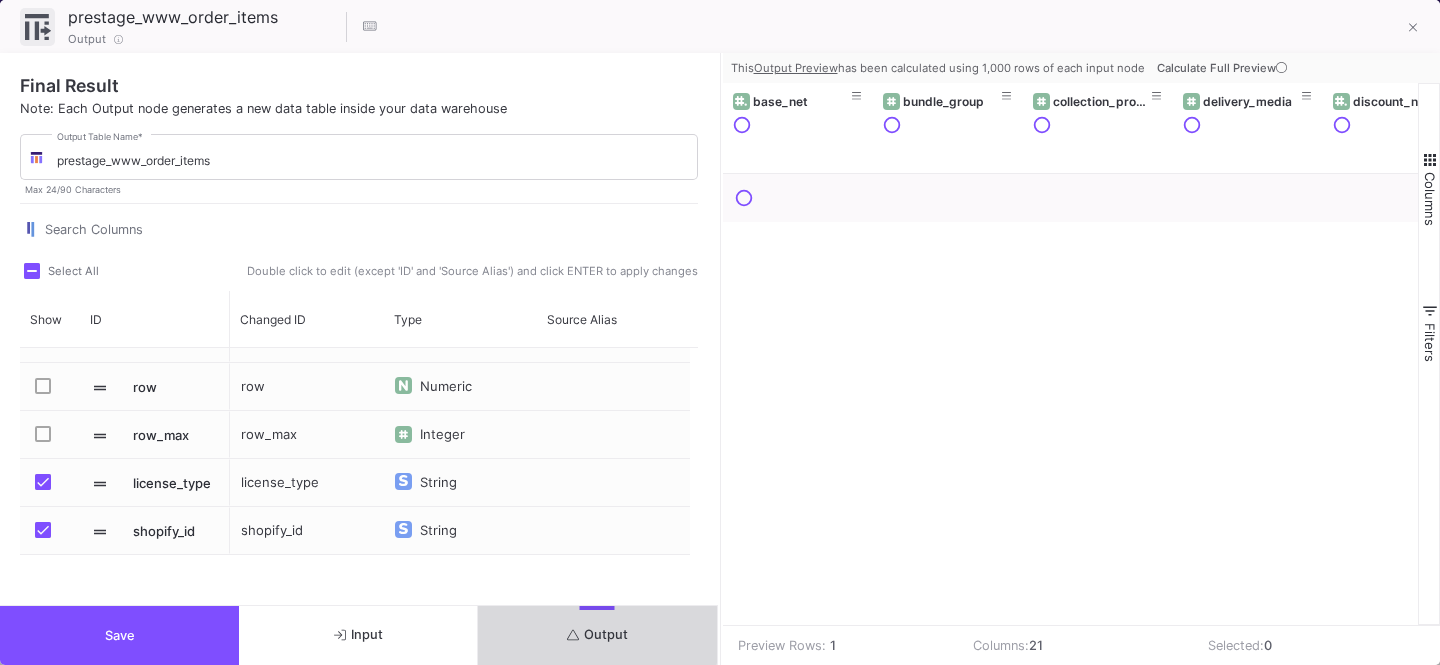 click on "Output" at bounding box center [597, 634] 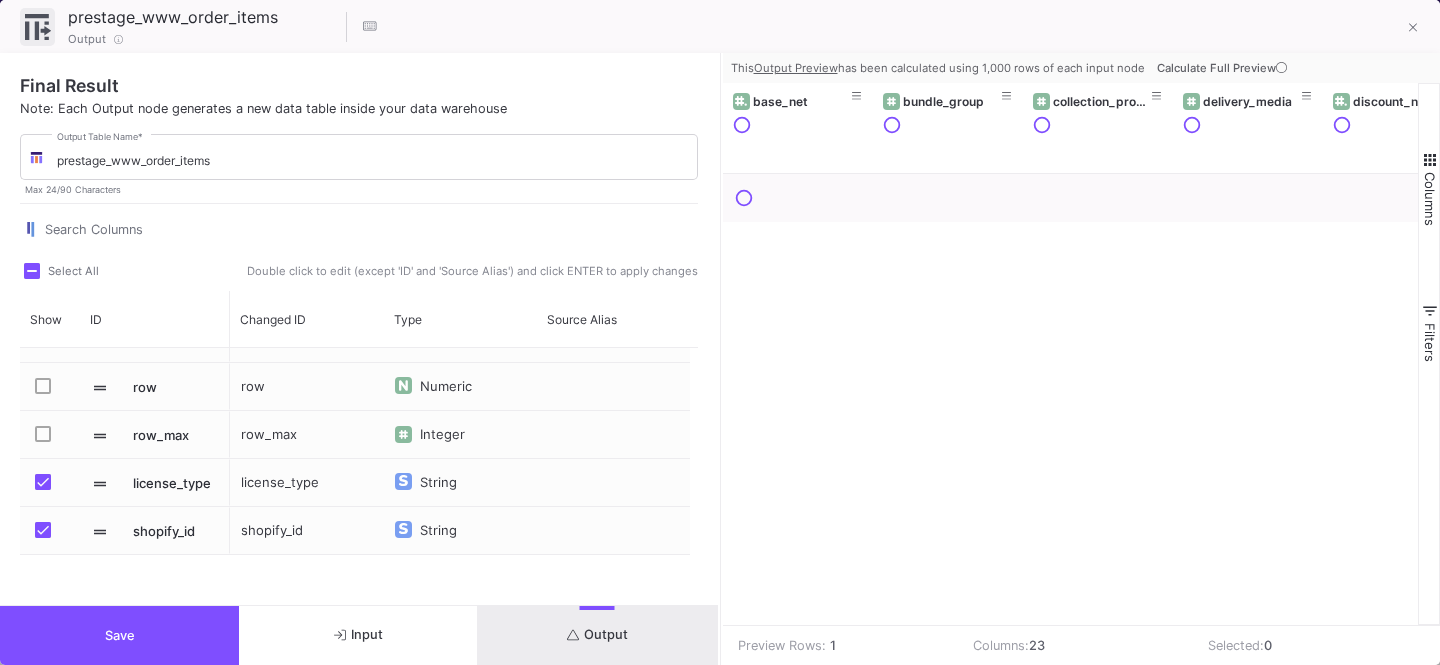 click on "Calculate Full Preview" at bounding box center [1224, 68] 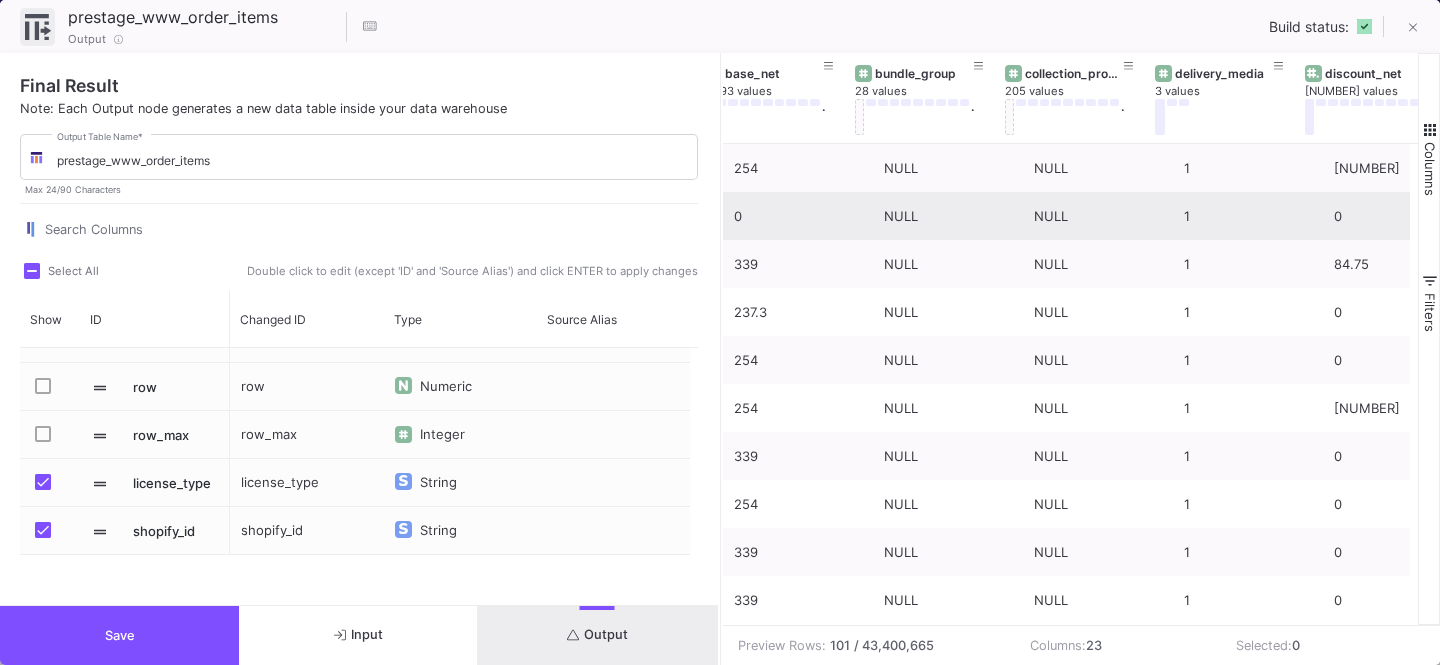 scroll, scrollTop: 0, scrollLeft: 136, axis: horizontal 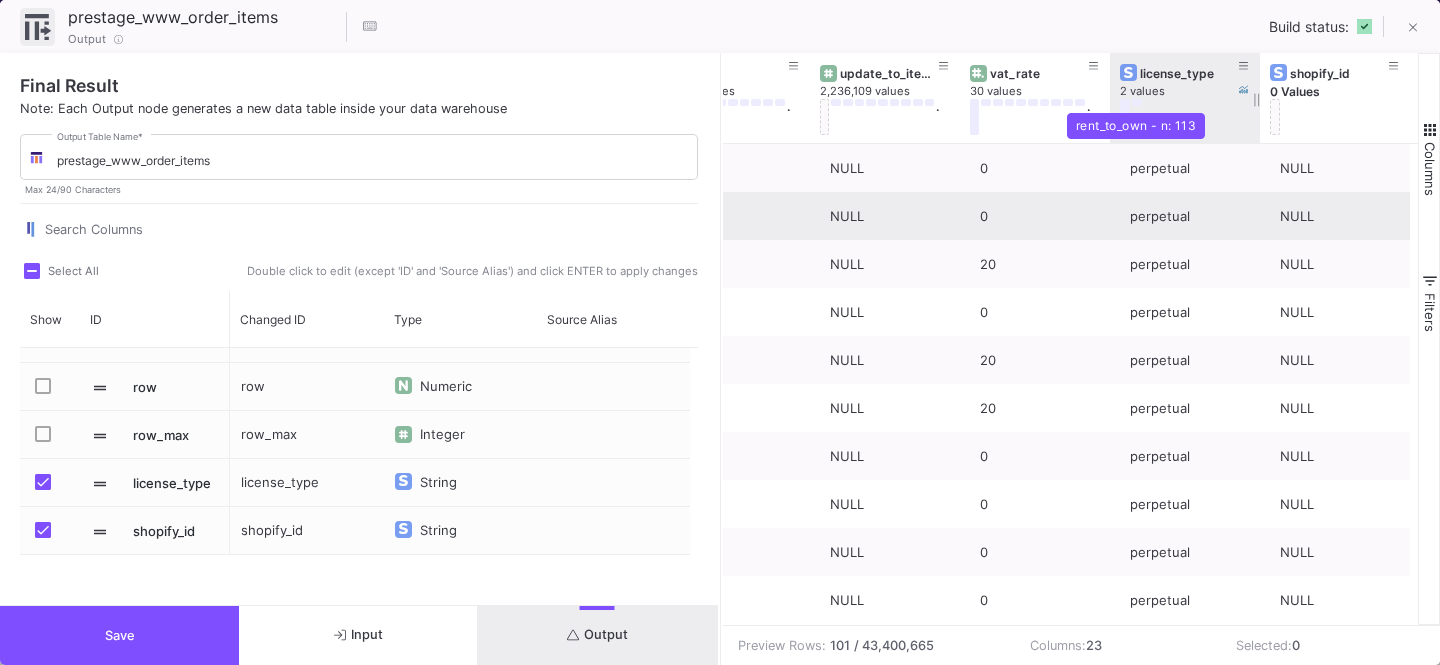click on "rent_to_own  - n: 113" at bounding box center [1136, 126] 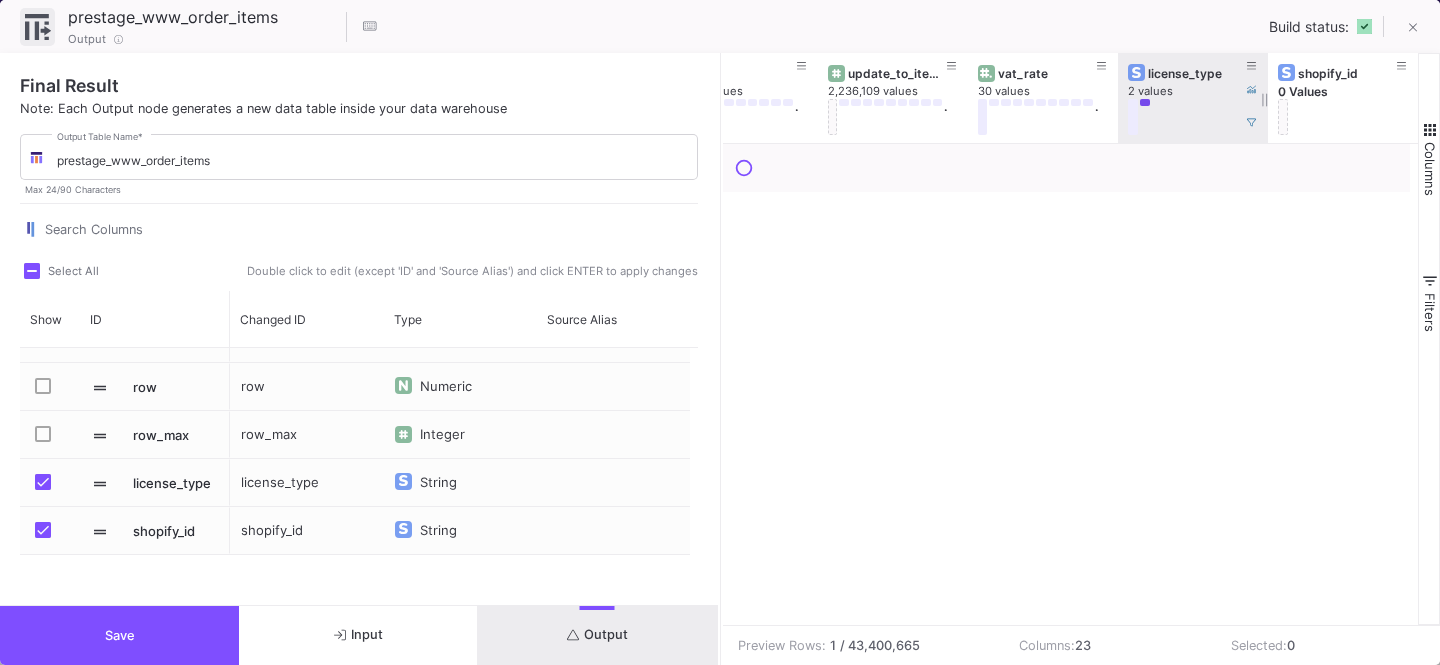 scroll, scrollTop: 0, scrollLeft: 2754, axis: horizontal 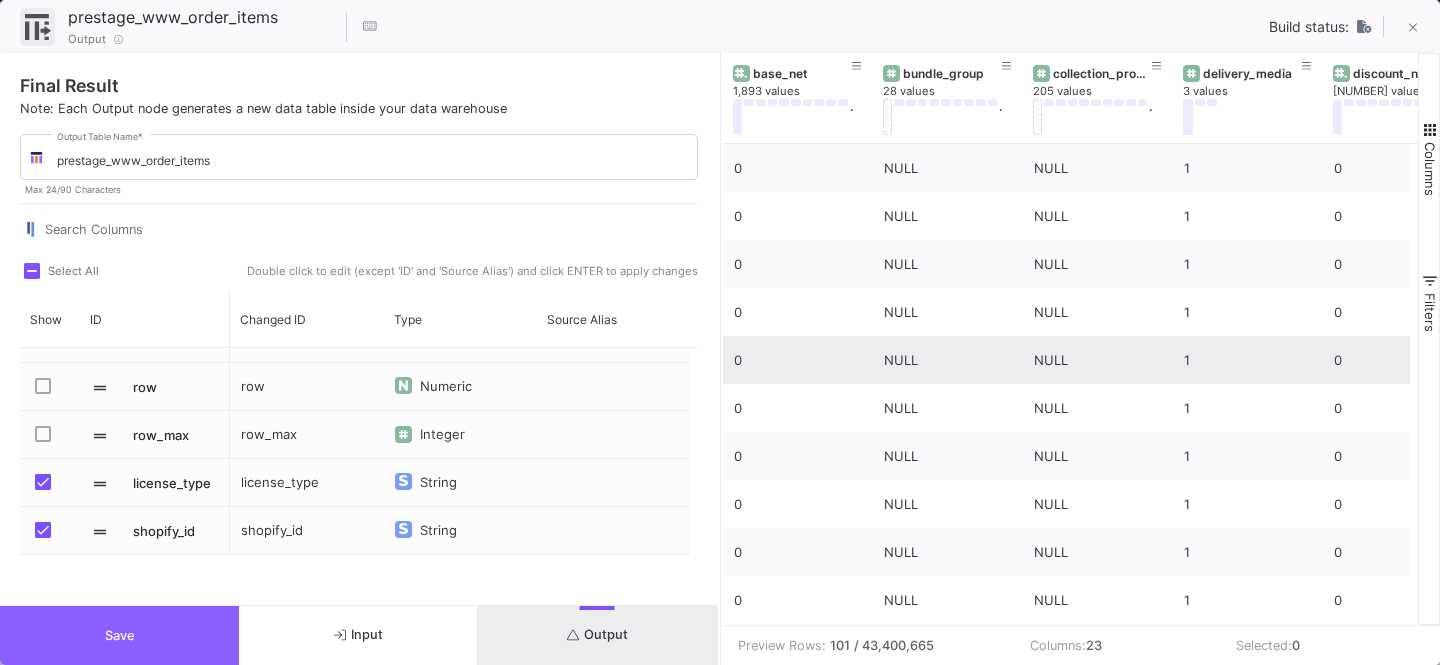 click on "Save" at bounding box center (120, 635) 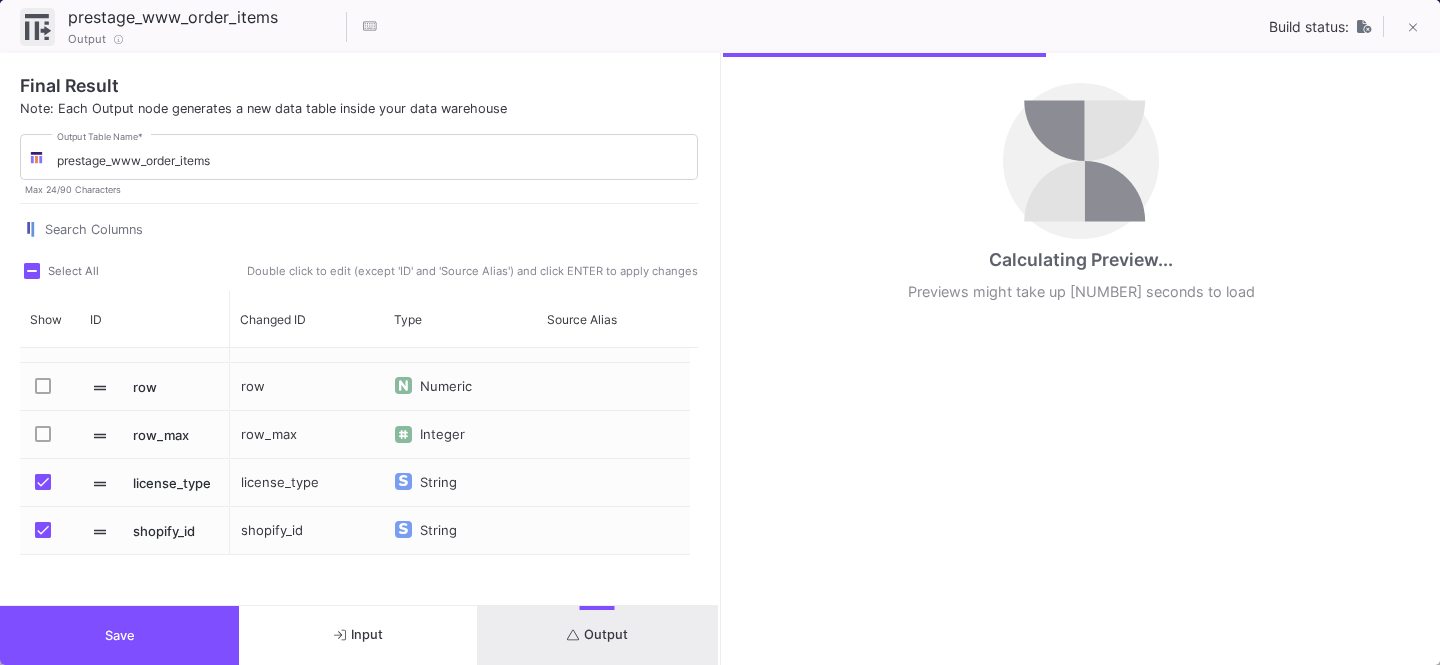 click on "Save" at bounding box center (119, 635) 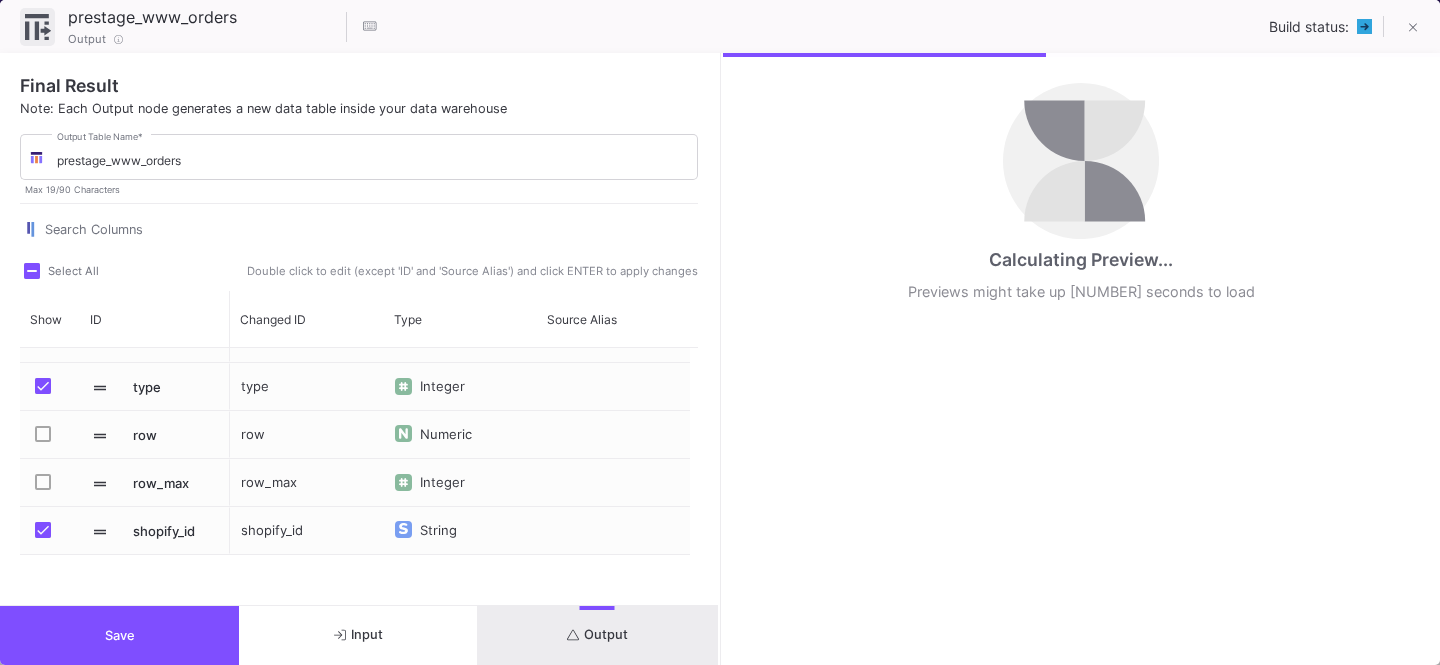 click on "Save" at bounding box center (119, 635) 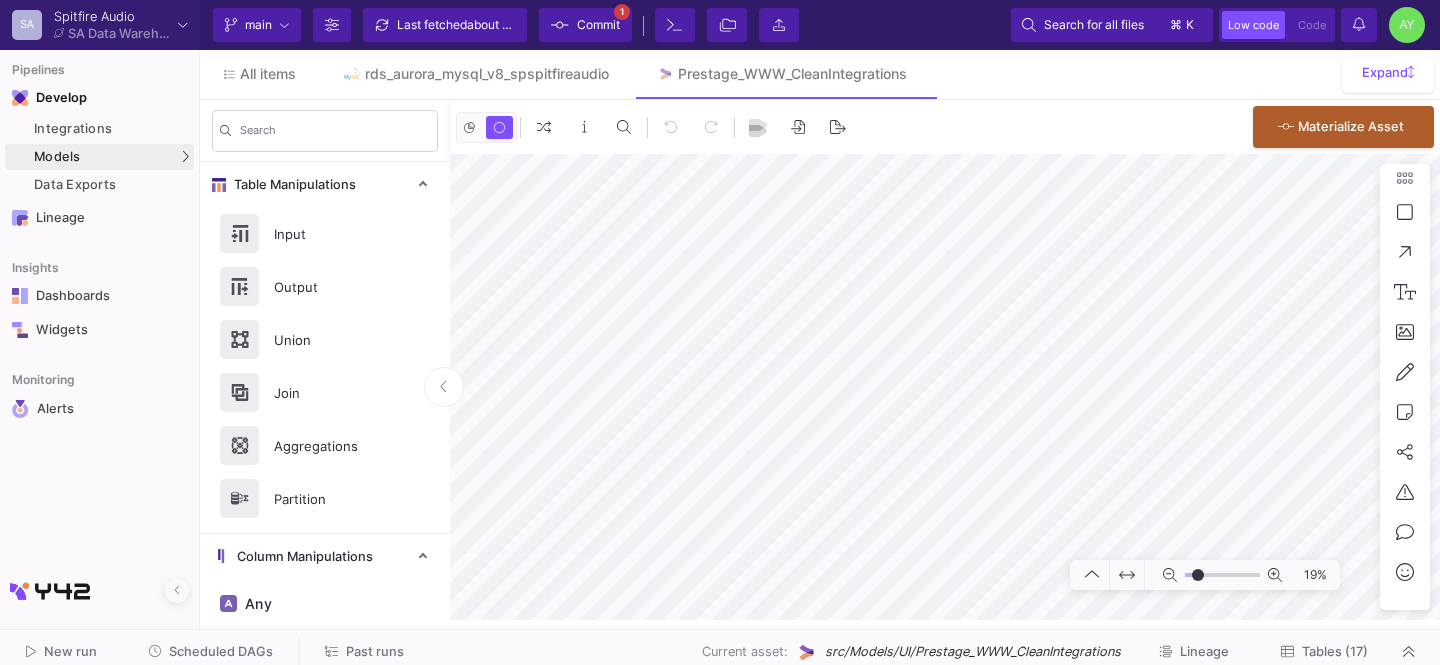 click on "Tables (17)" 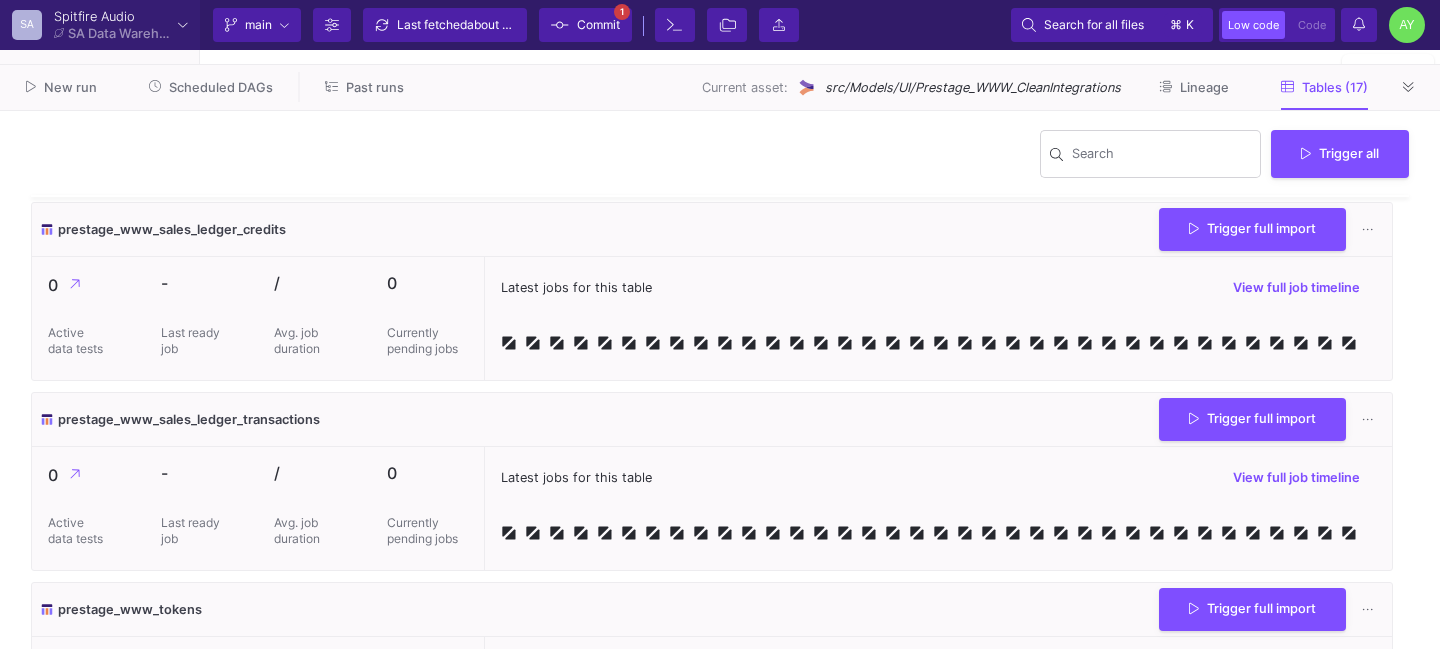 scroll, scrollTop: 2769, scrollLeft: 0, axis: vertical 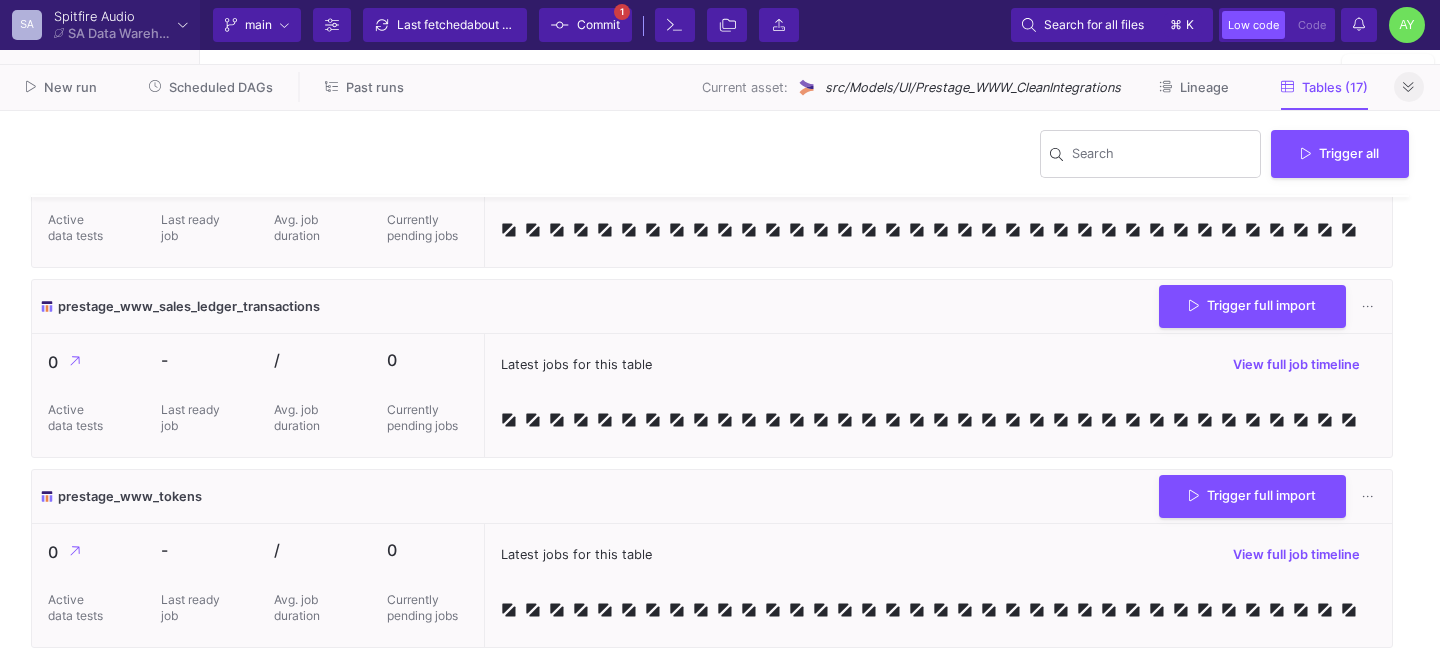 click 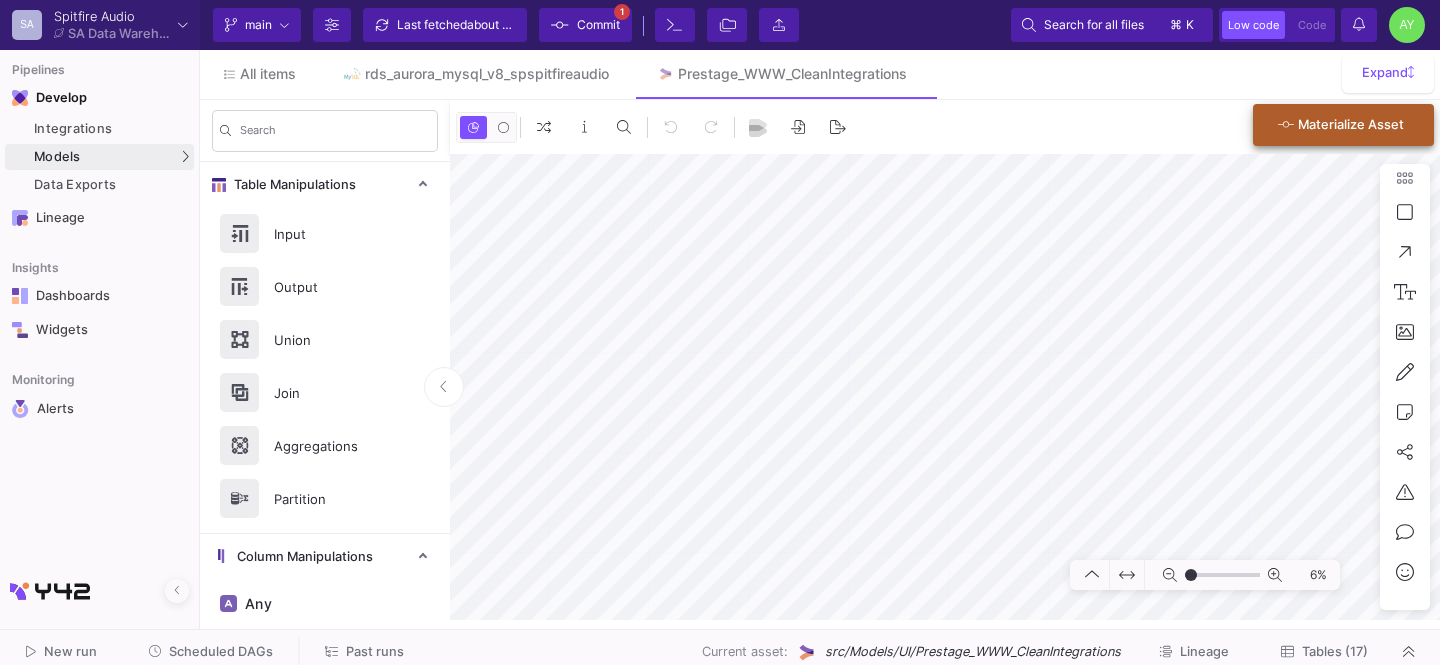 type on "-50" 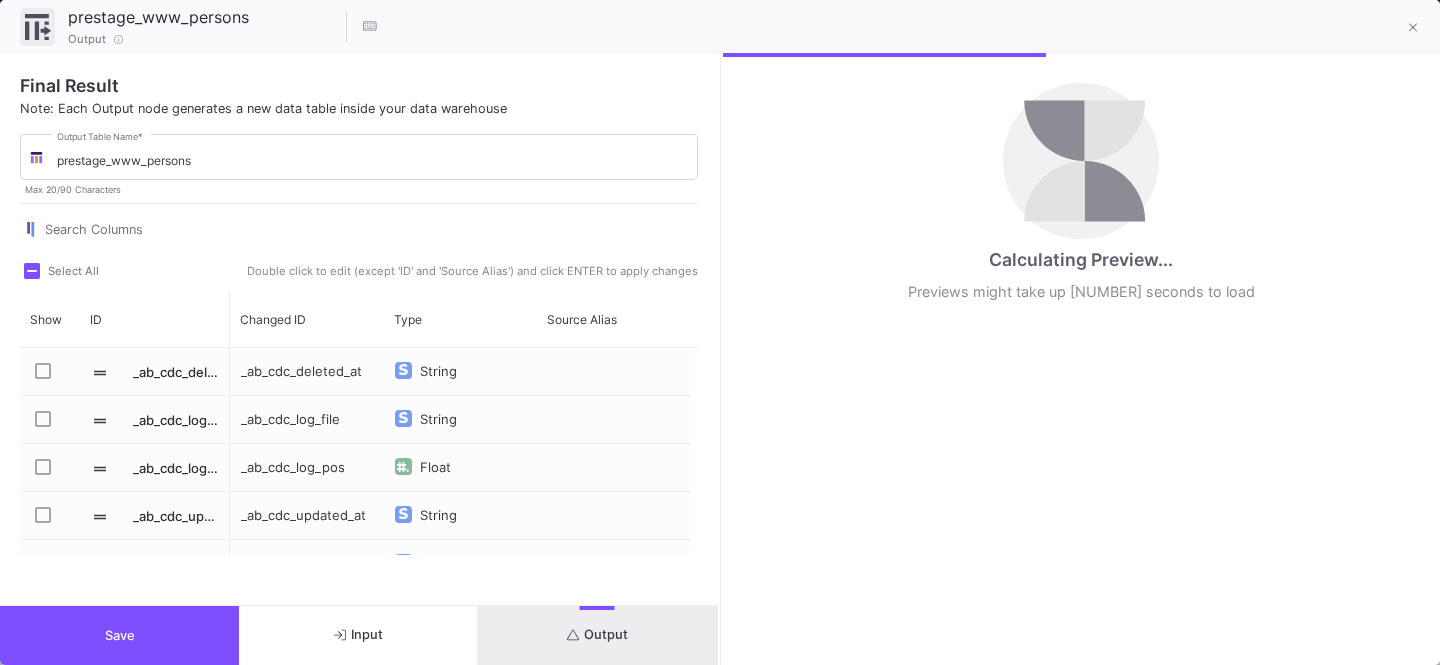 scroll, scrollTop: 62, scrollLeft: 0, axis: vertical 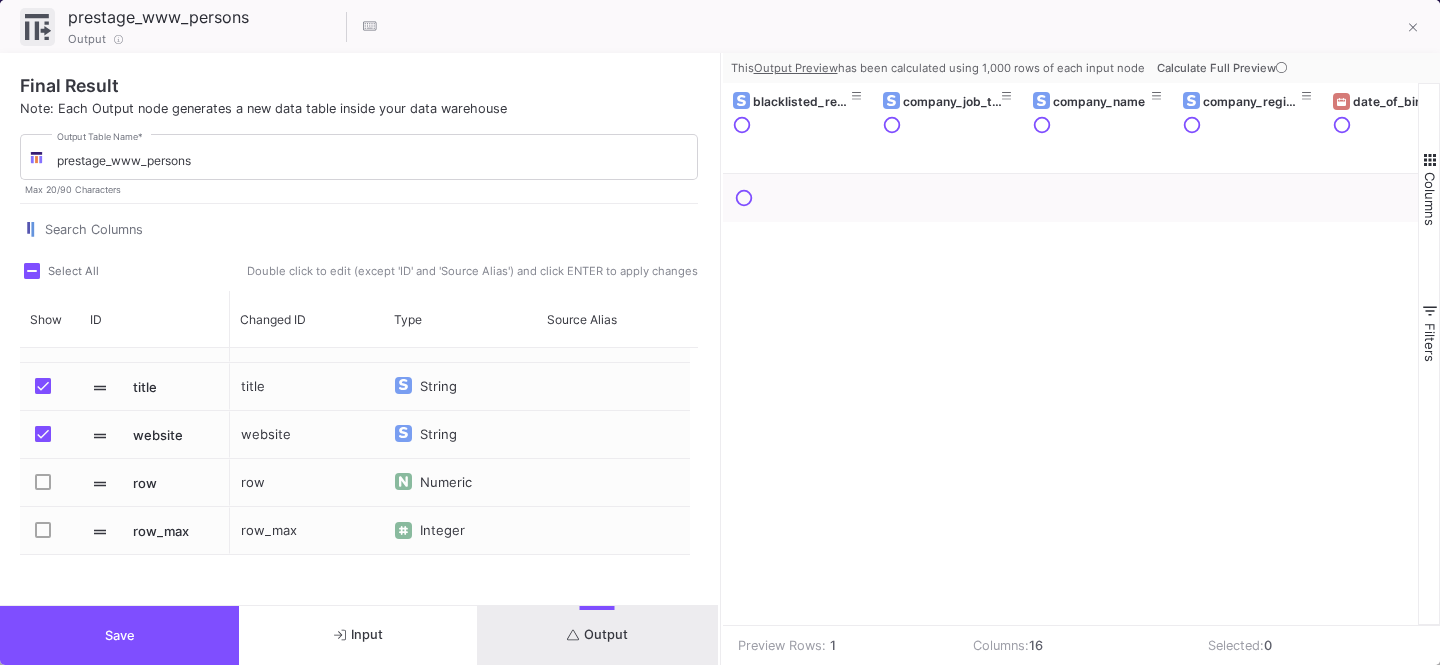 click on "Save" at bounding box center [119, 635] 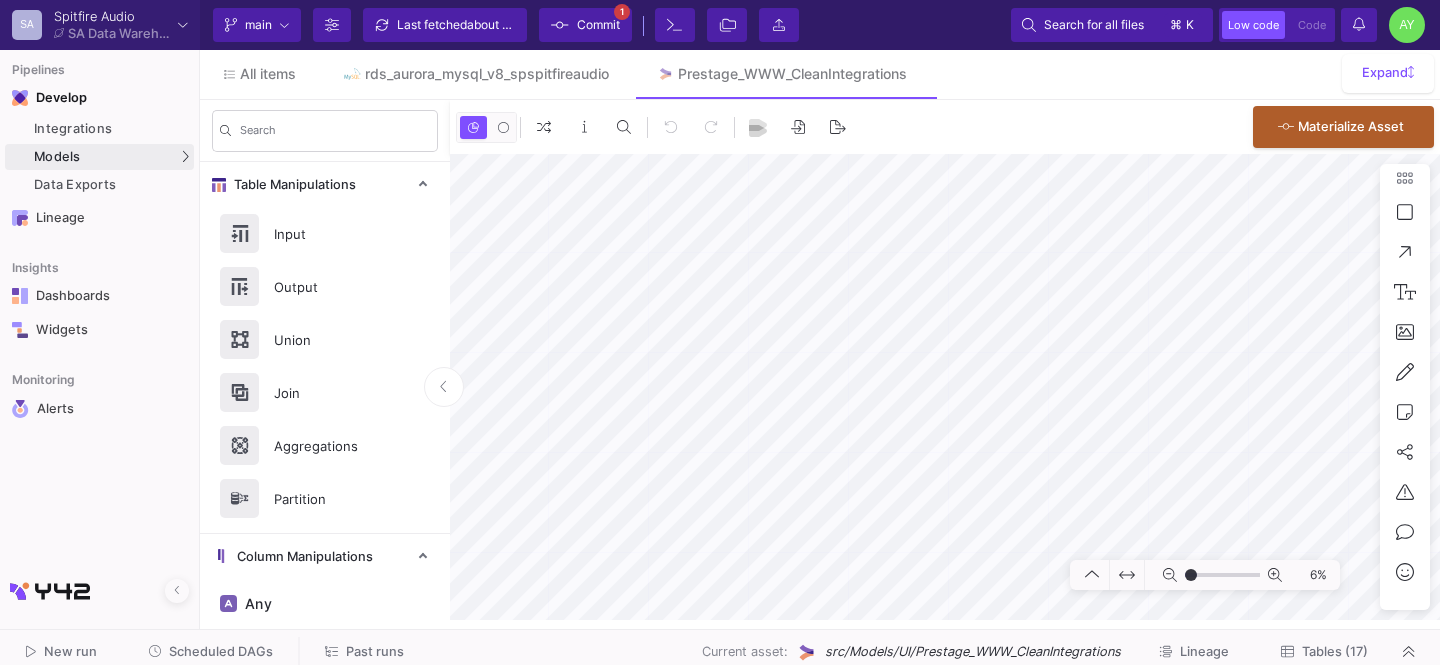 type on "-50" 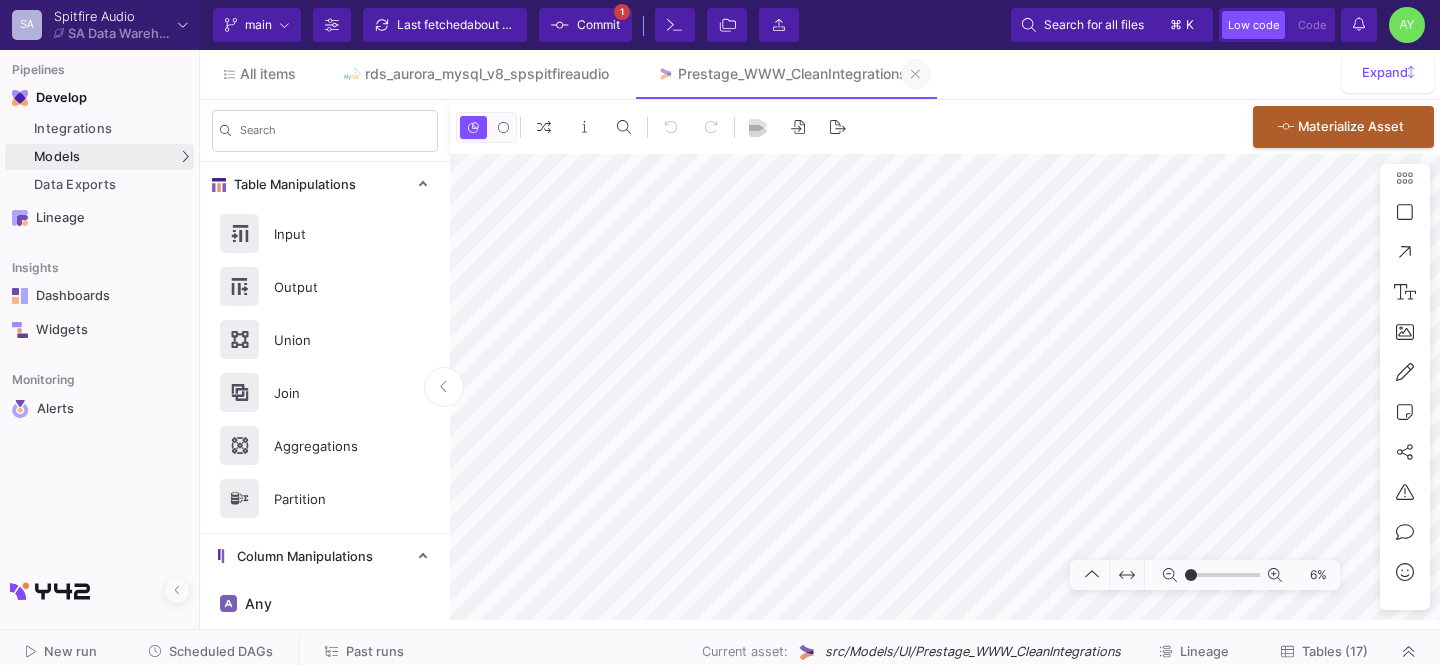 click at bounding box center (916, 74) 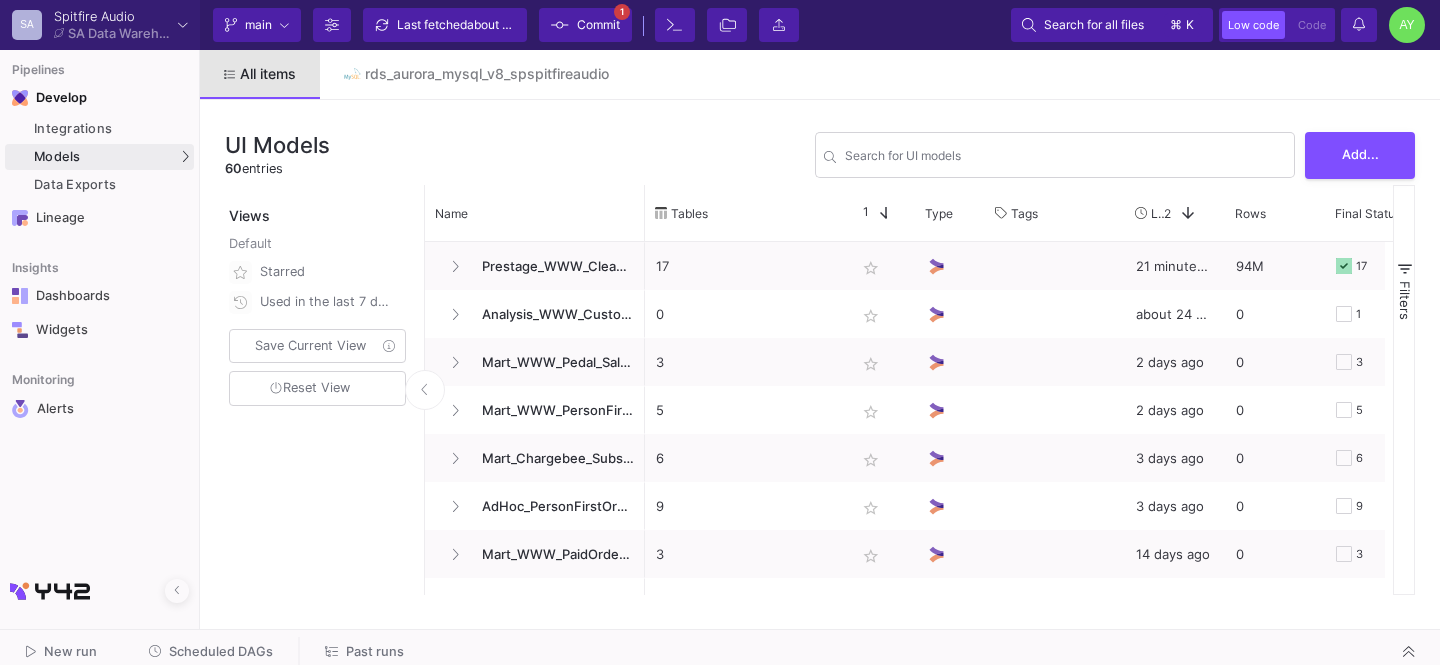 click on "All items" at bounding box center [268, 74] 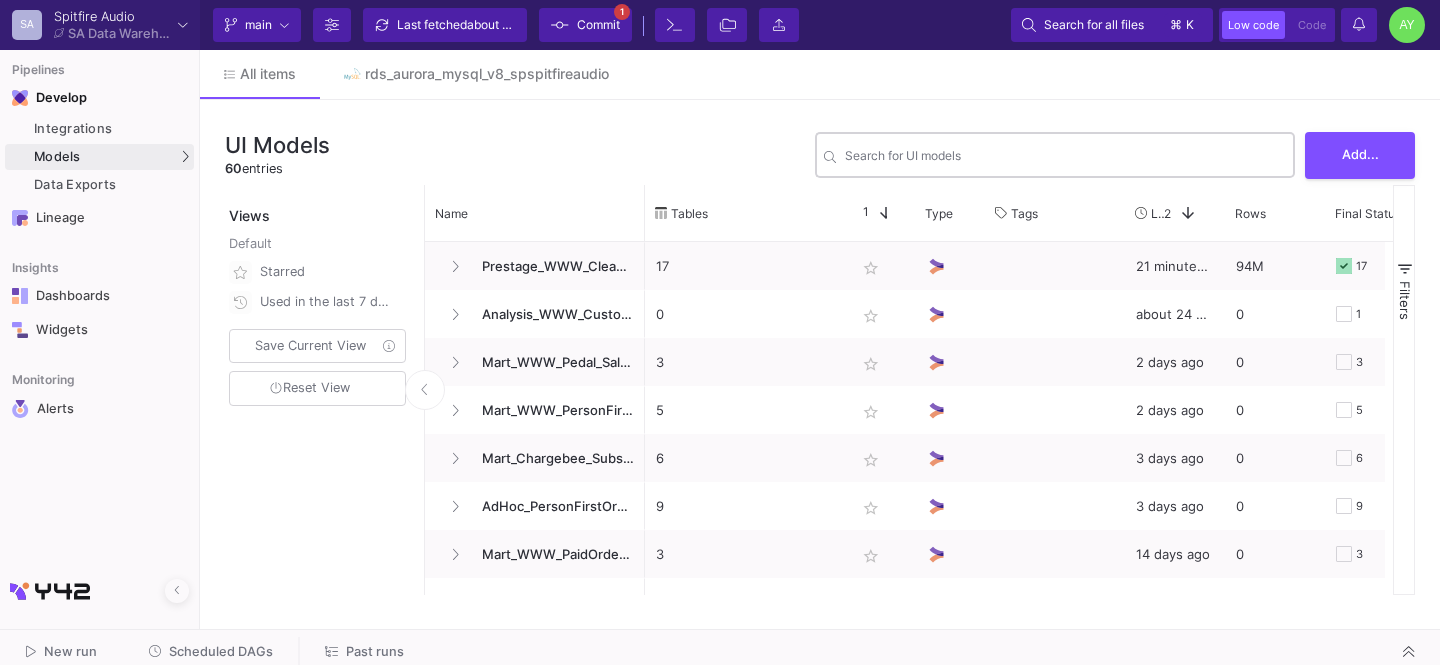 click on "Search for UI models" 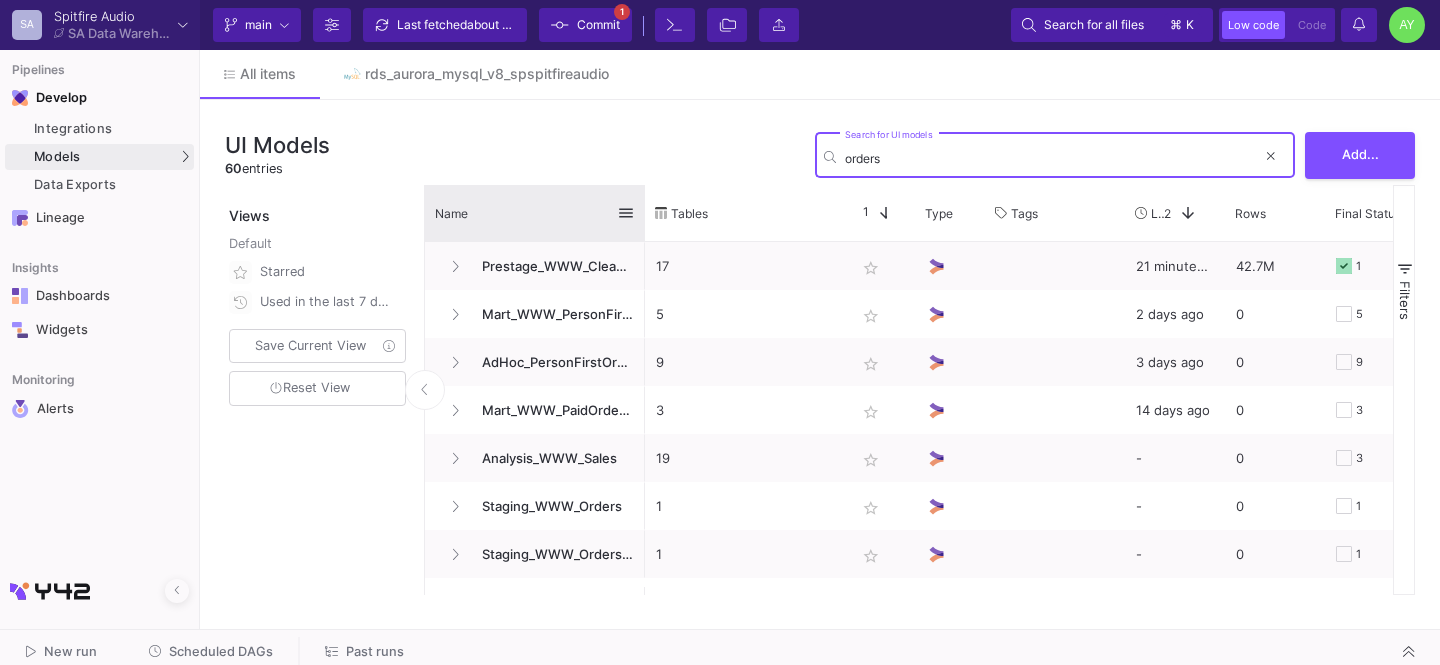 type on "orders" 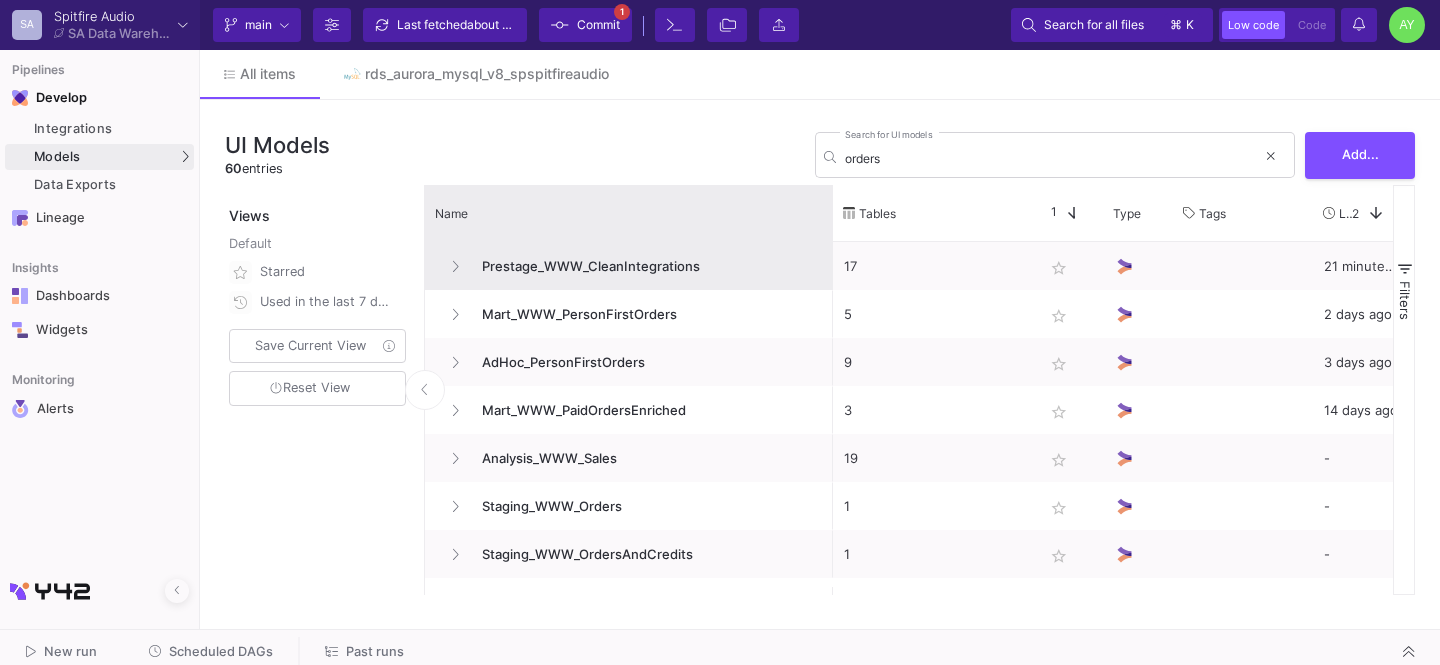 drag, startPoint x: 642, startPoint y: 229, endPoint x: 869, endPoint y: 256, distance: 228.60008 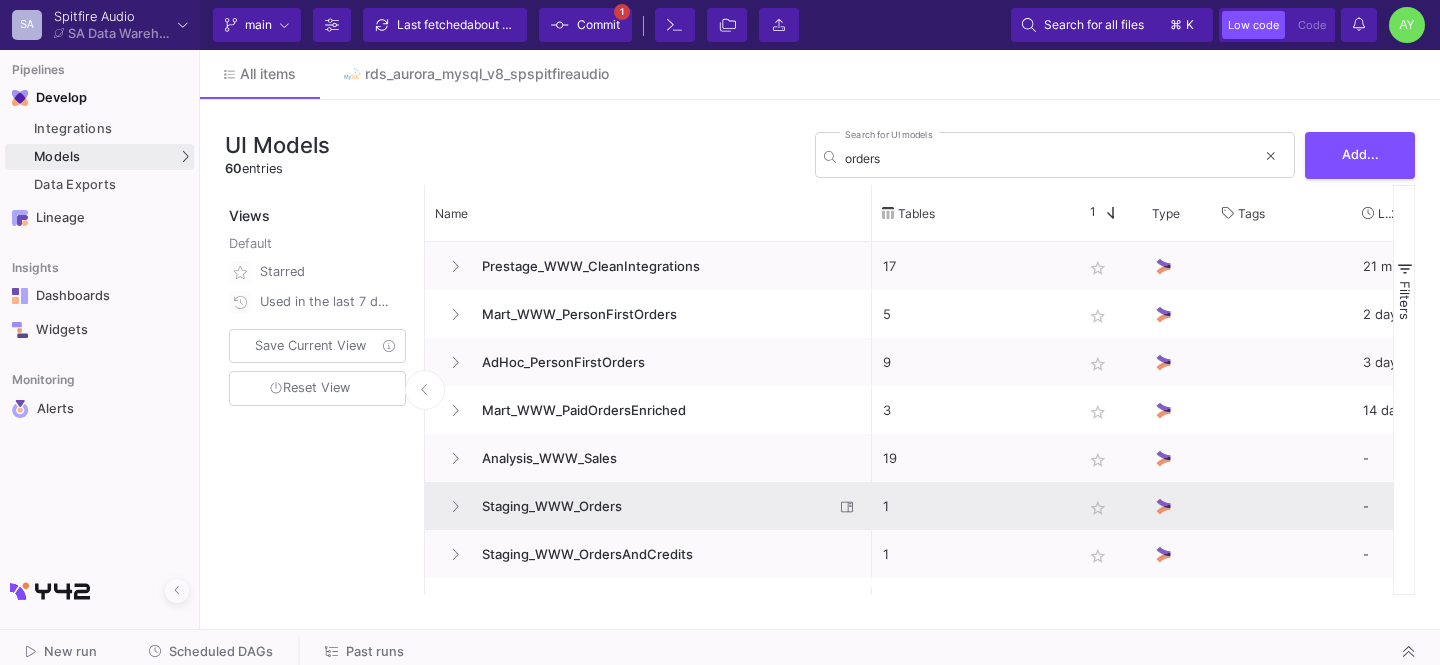 click on "Staging_WWW_Orders" 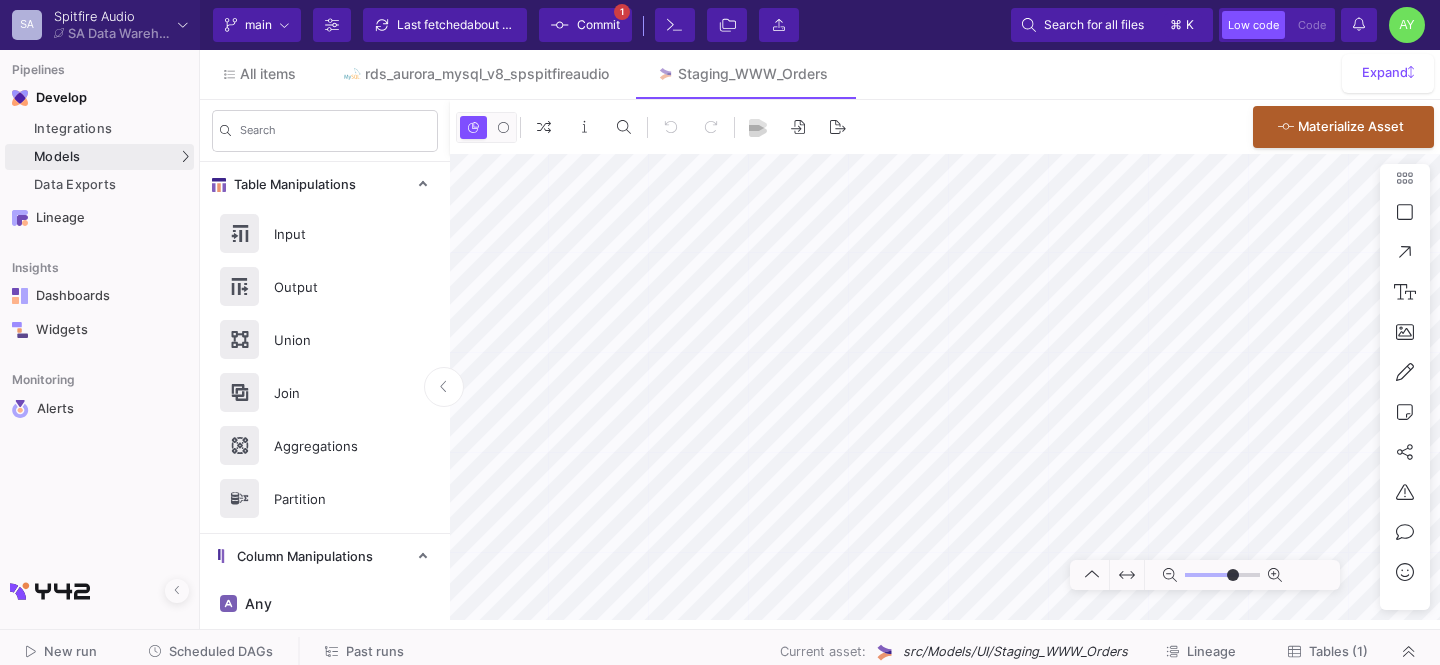 type on "-50" 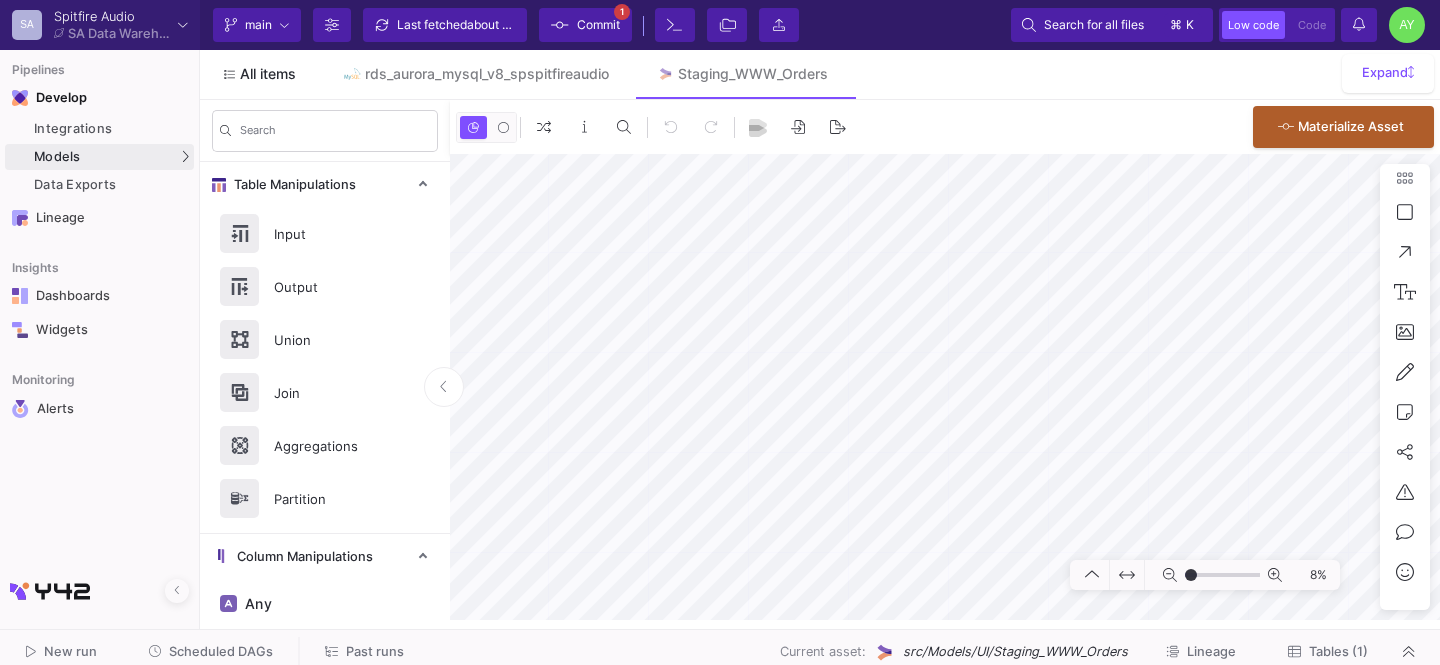 click on "All items" at bounding box center (268, 74) 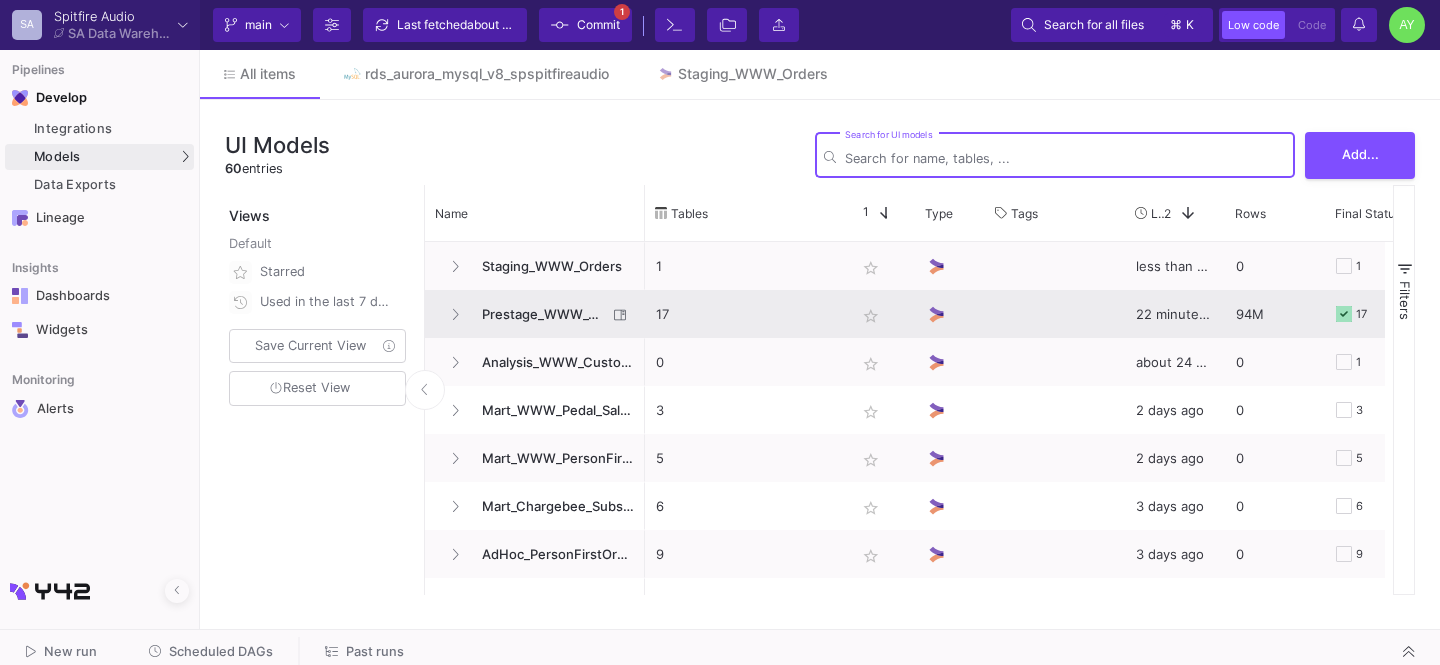 click on "Prestage_WWW_CleanIntegrations" 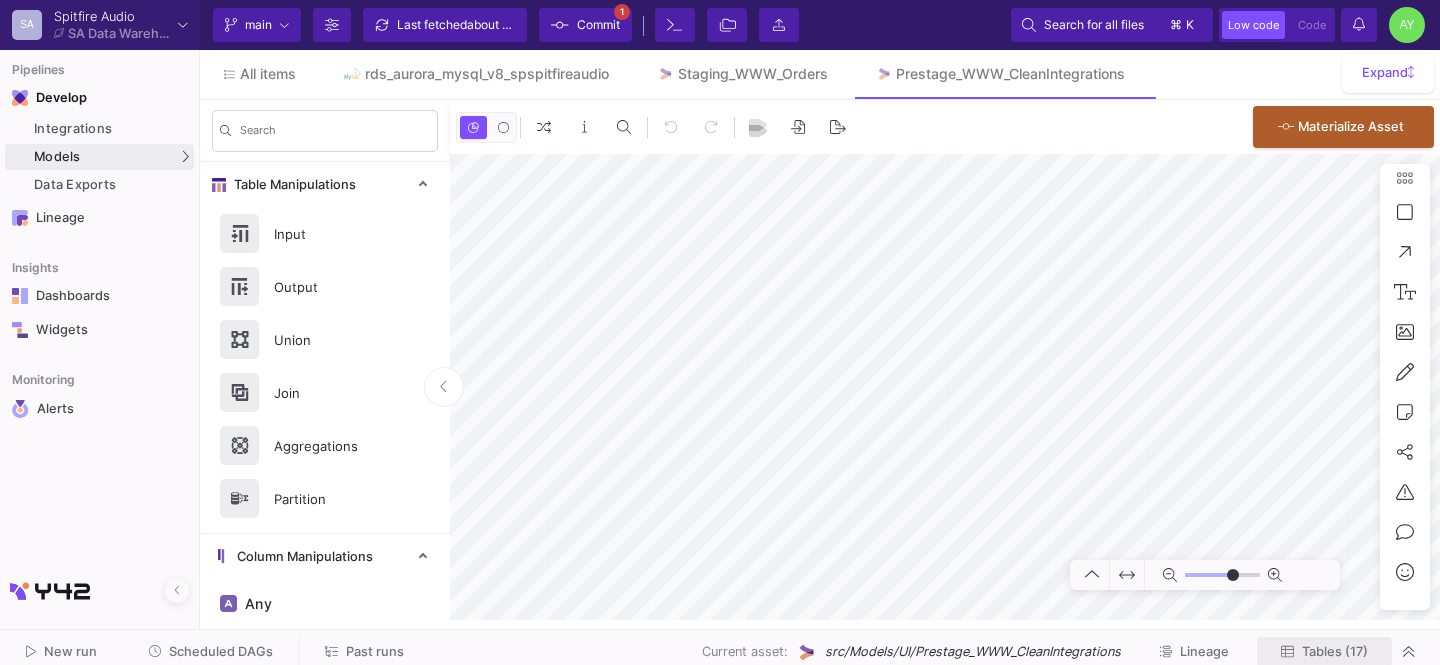 click on "Tables (17)" 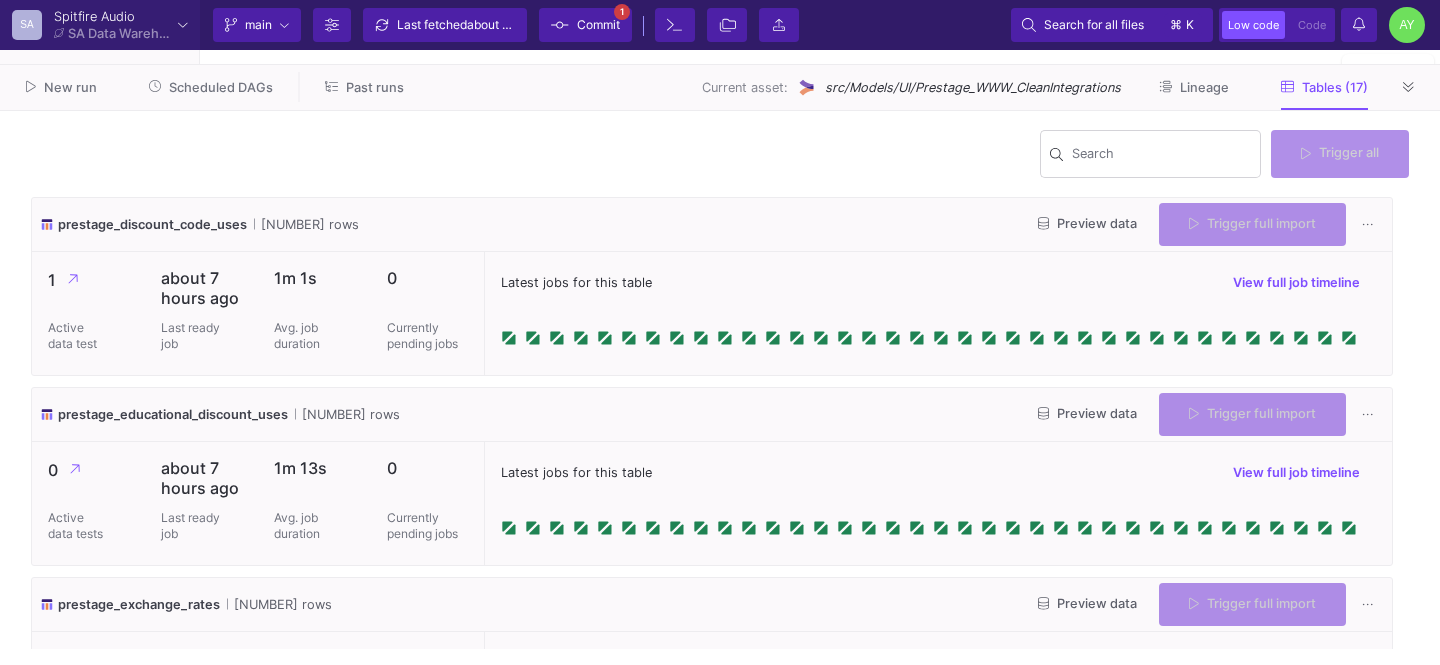 type on "-50" 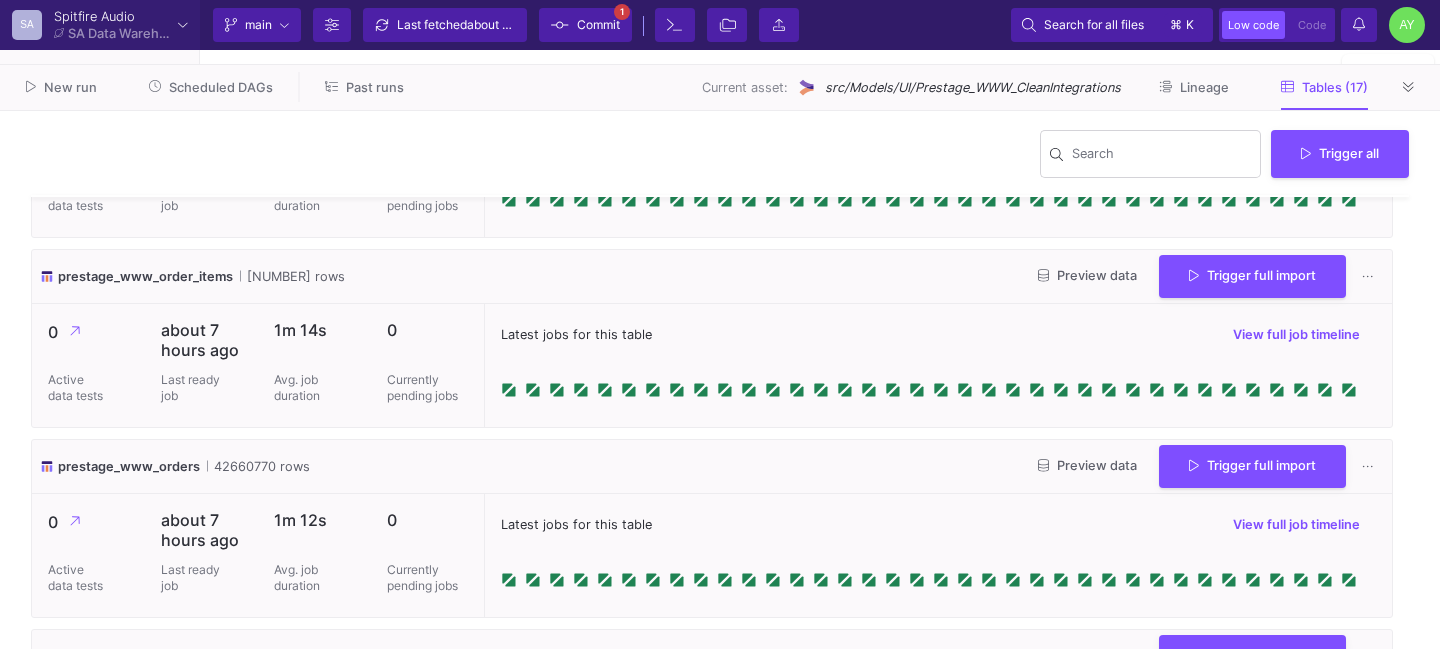 scroll, scrollTop: 900, scrollLeft: 0, axis: vertical 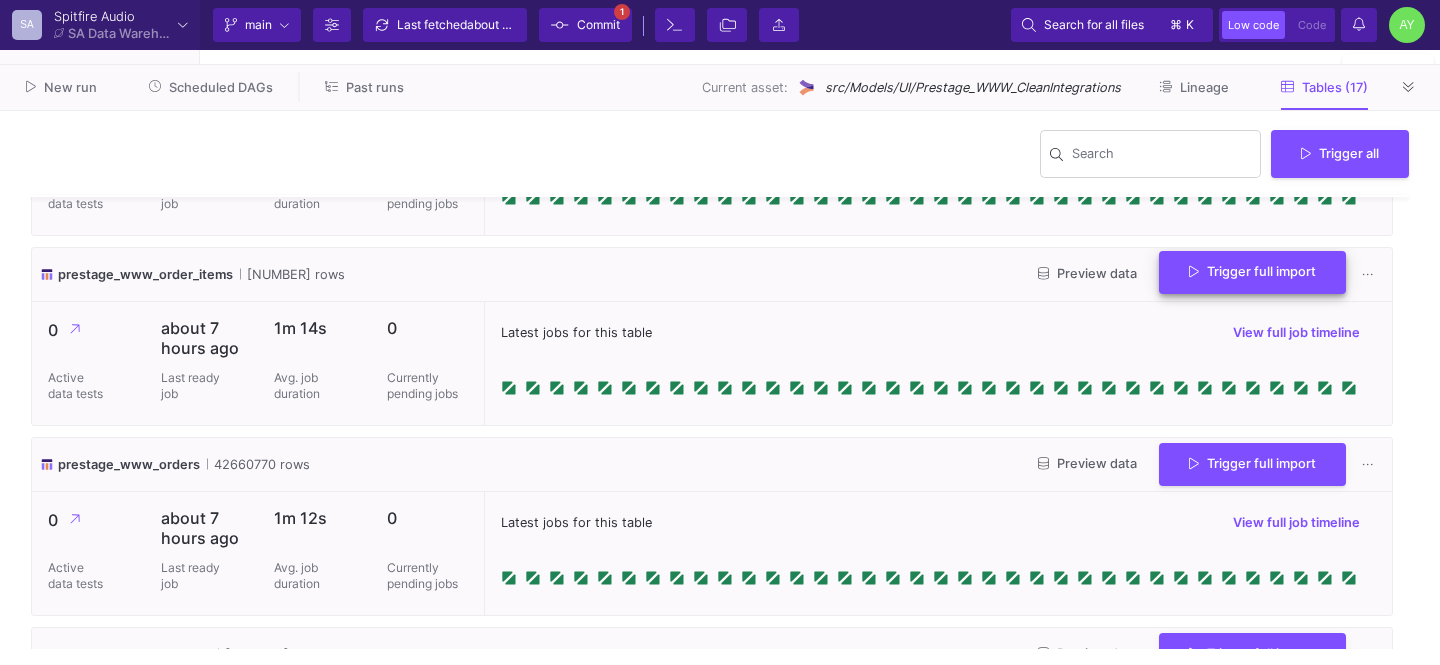 click on "Trigger full import" 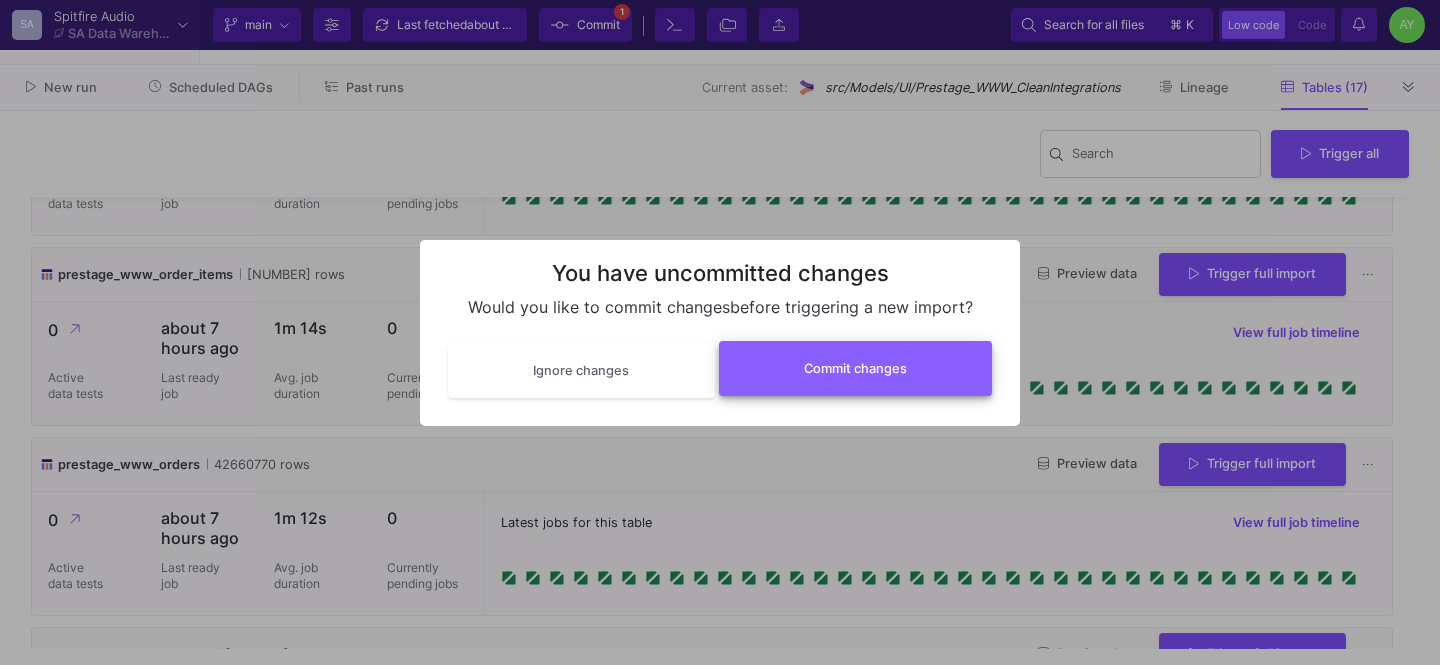click on "Commit changes" at bounding box center (855, 368) 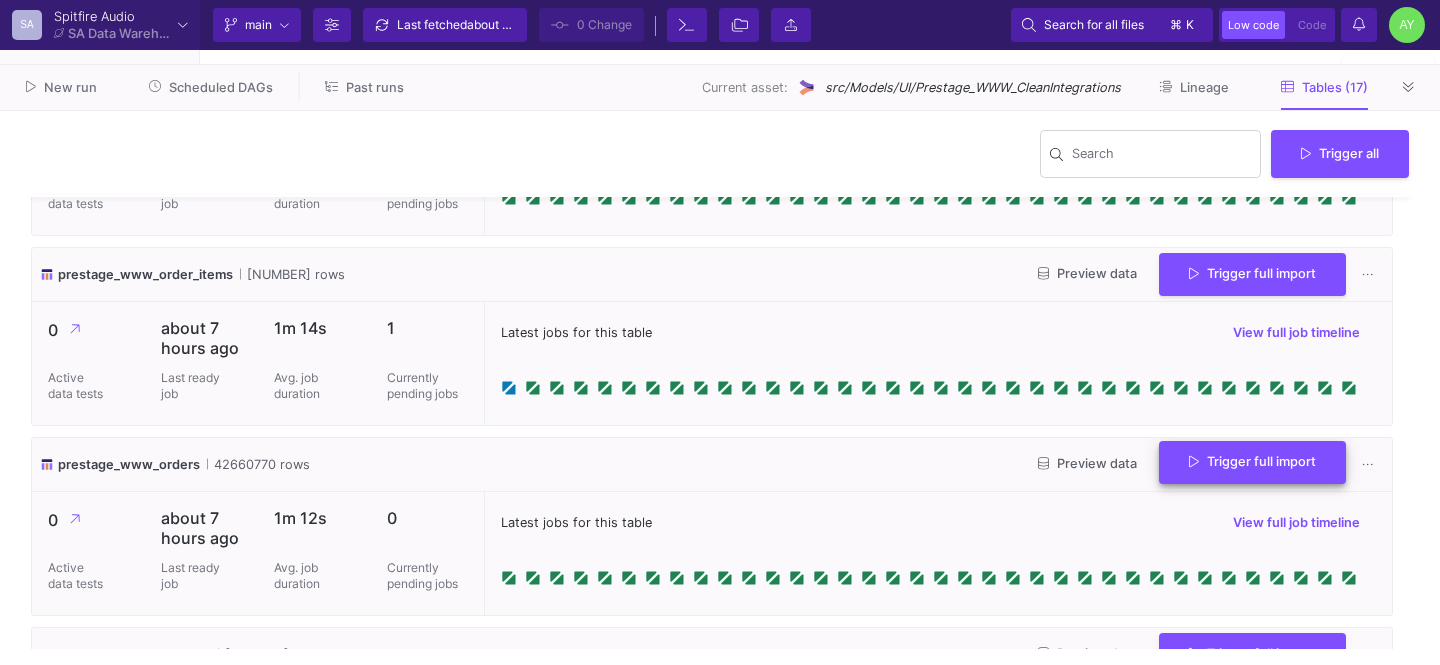 click on "Trigger full import" 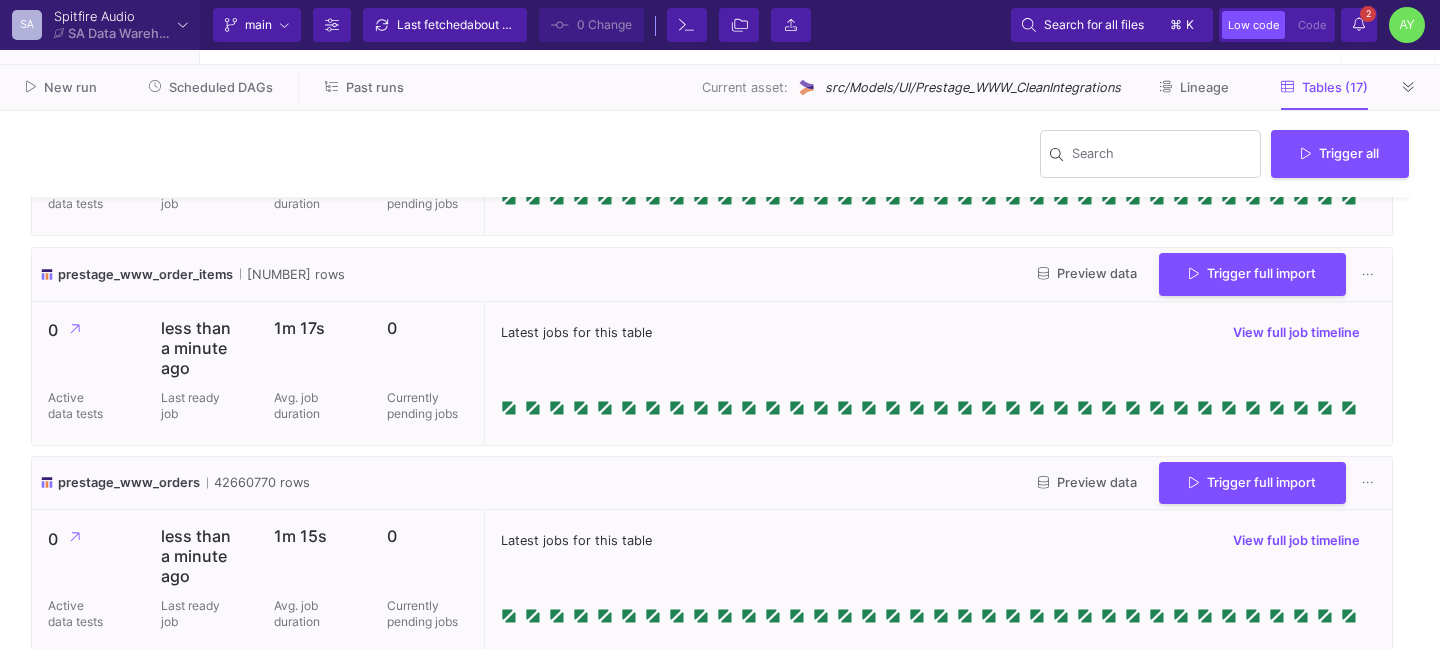 click on "New run Scheduled DAGs Past runs Current asset: src/Models/UI/Prestage_WWW_CleanIntegrations Lineage Tables (17)" 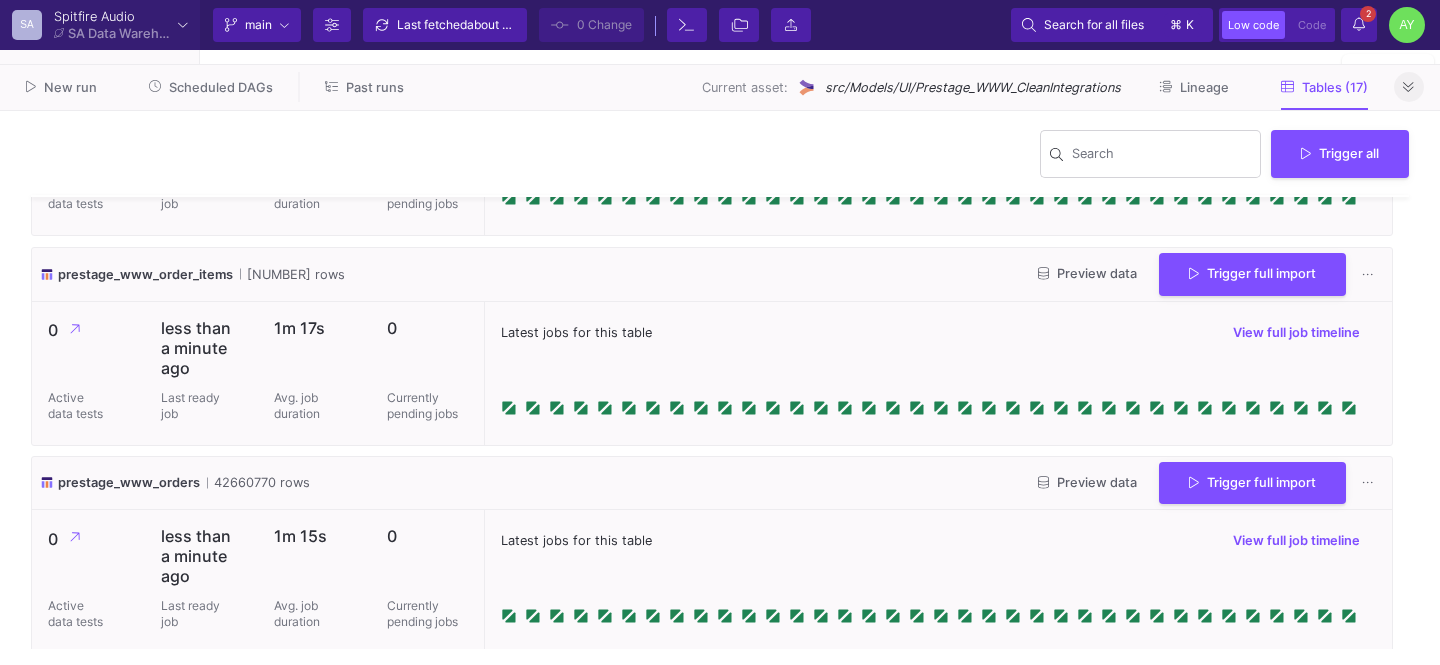 click 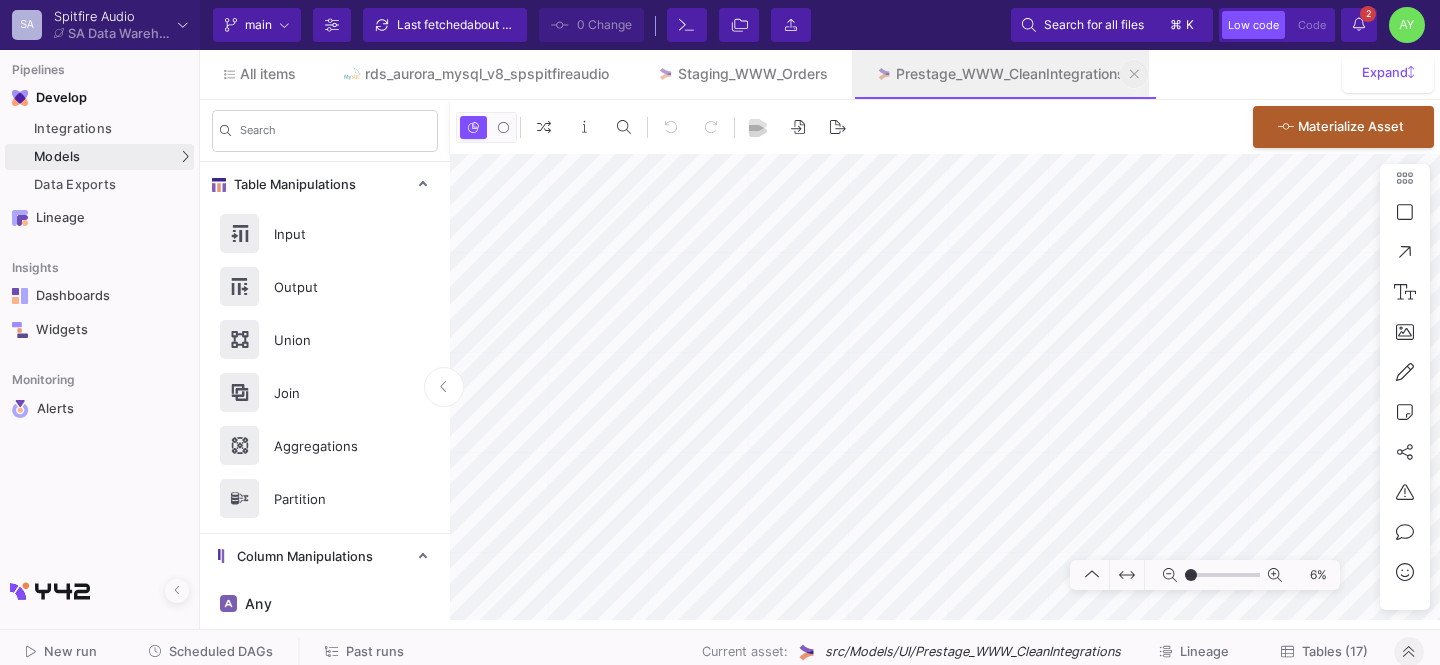 click 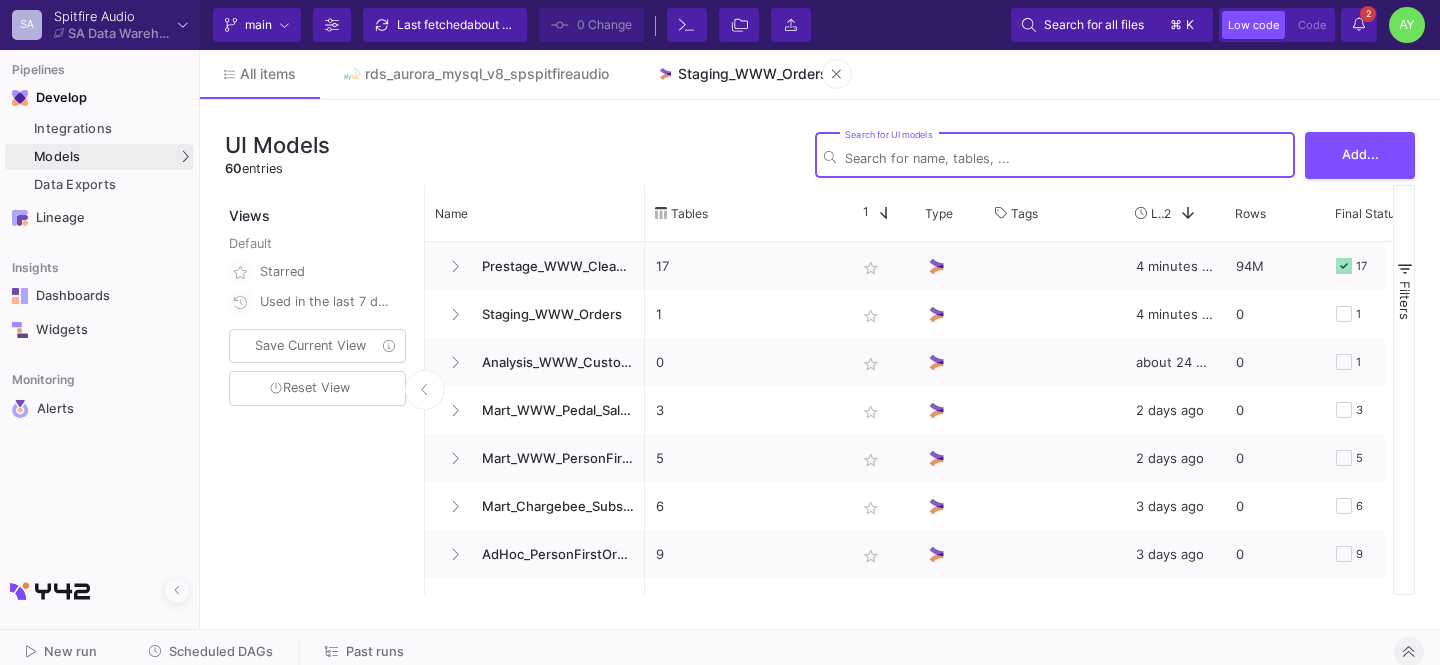 click on "Staging_WWW_Orders" at bounding box center [753, 74] 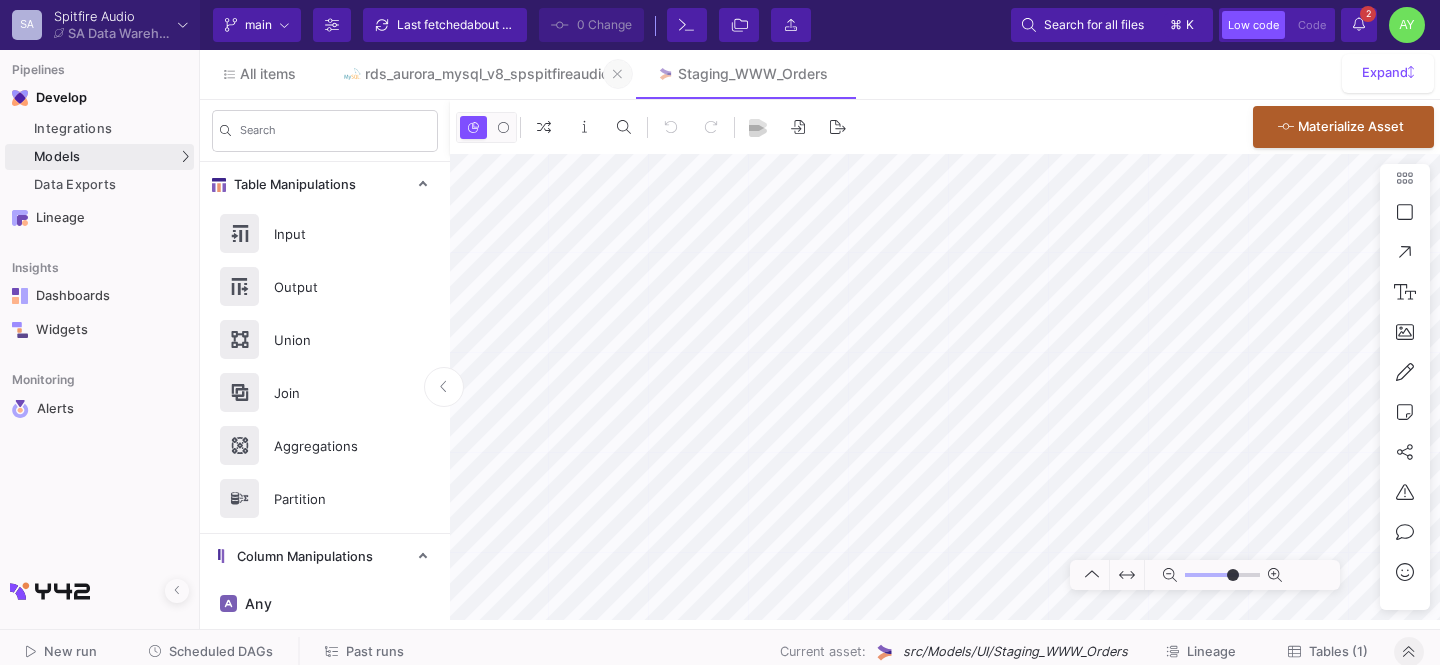 click at bounding box center (618, 74) 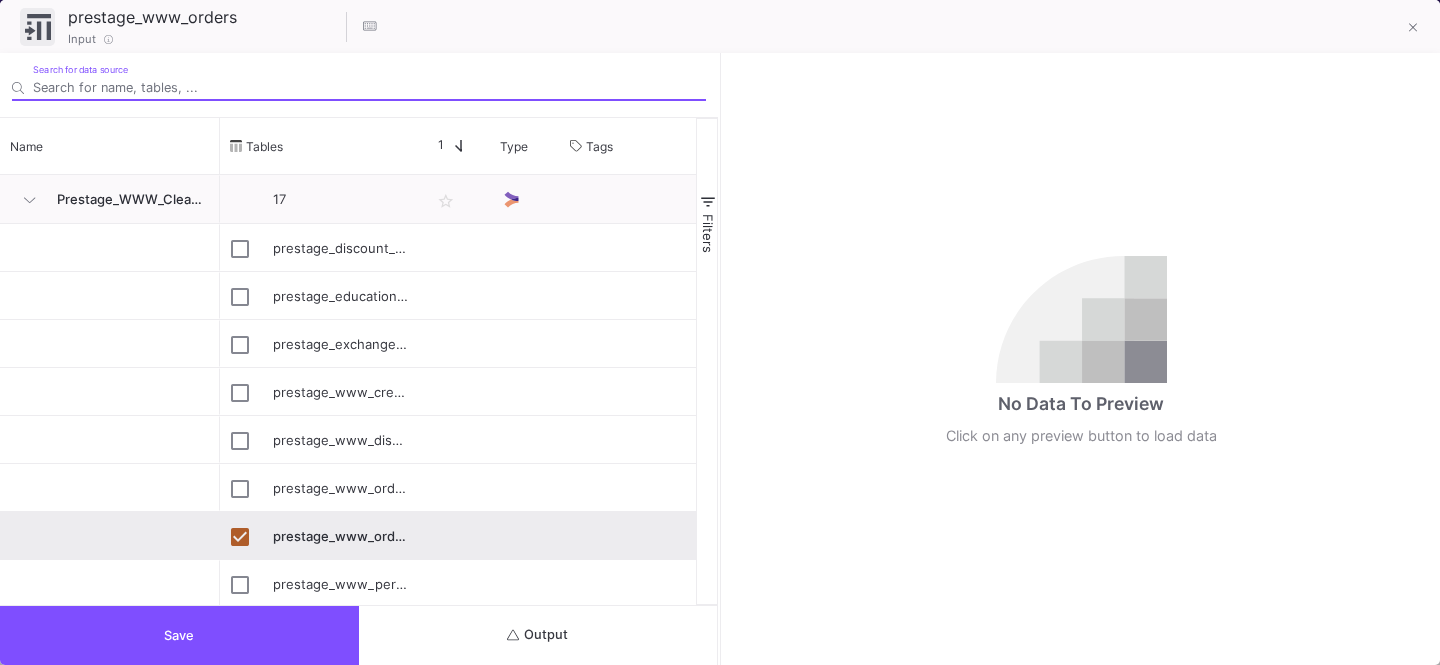 click on "Output" at bounding box center [538, 635] 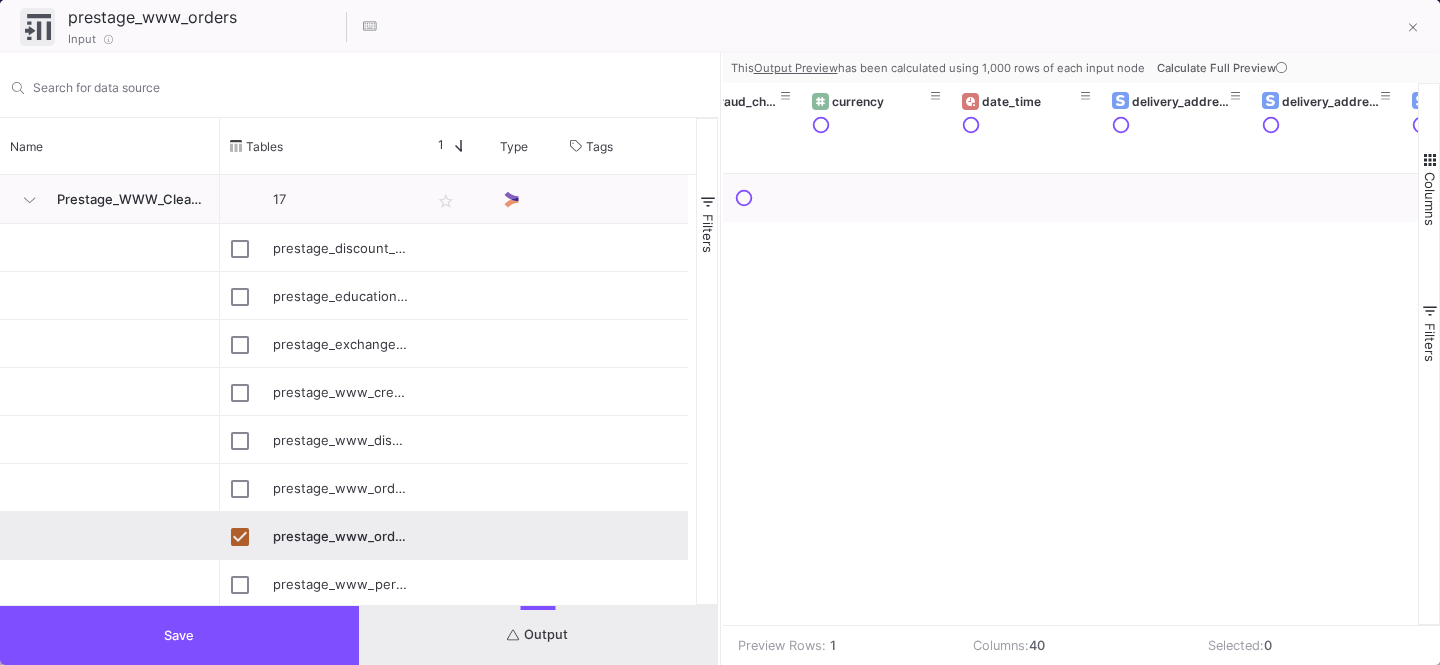 scroll, scrollTop: 0, scrollLeft: 938, axis: horizontal 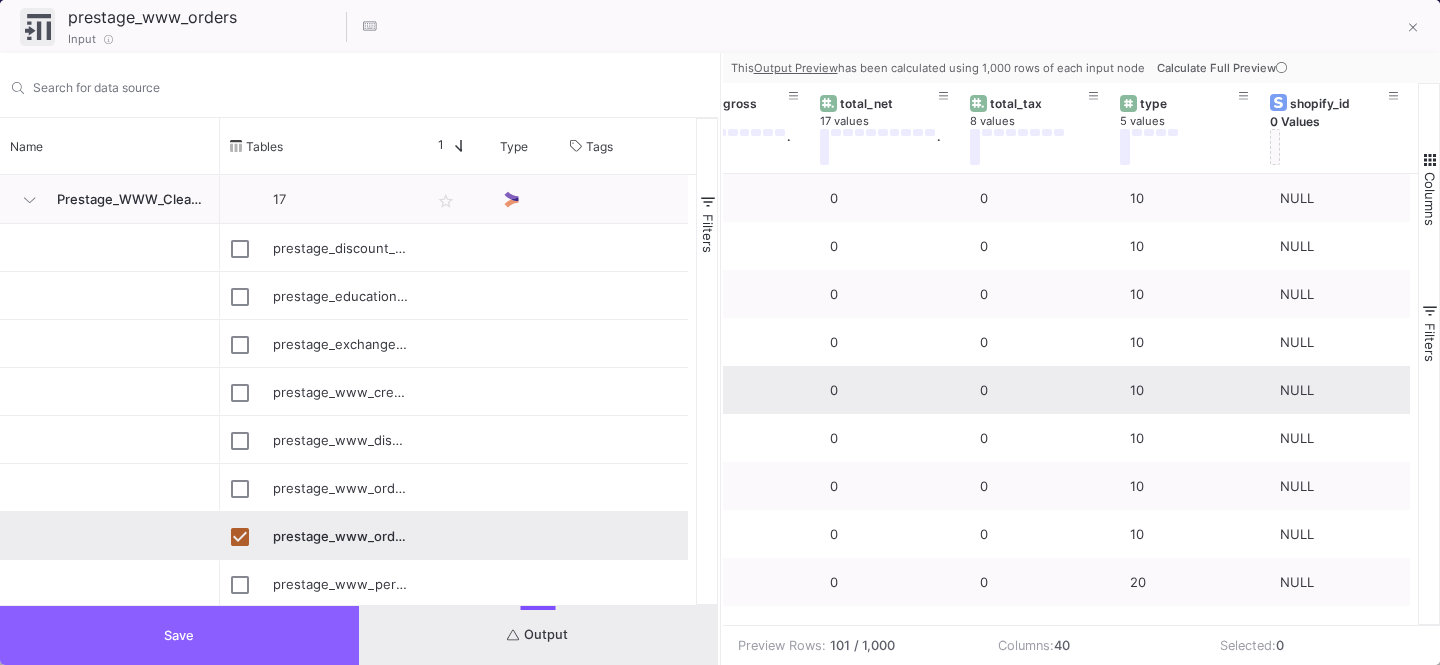 click on "Save" at bounding box center [179, 635] 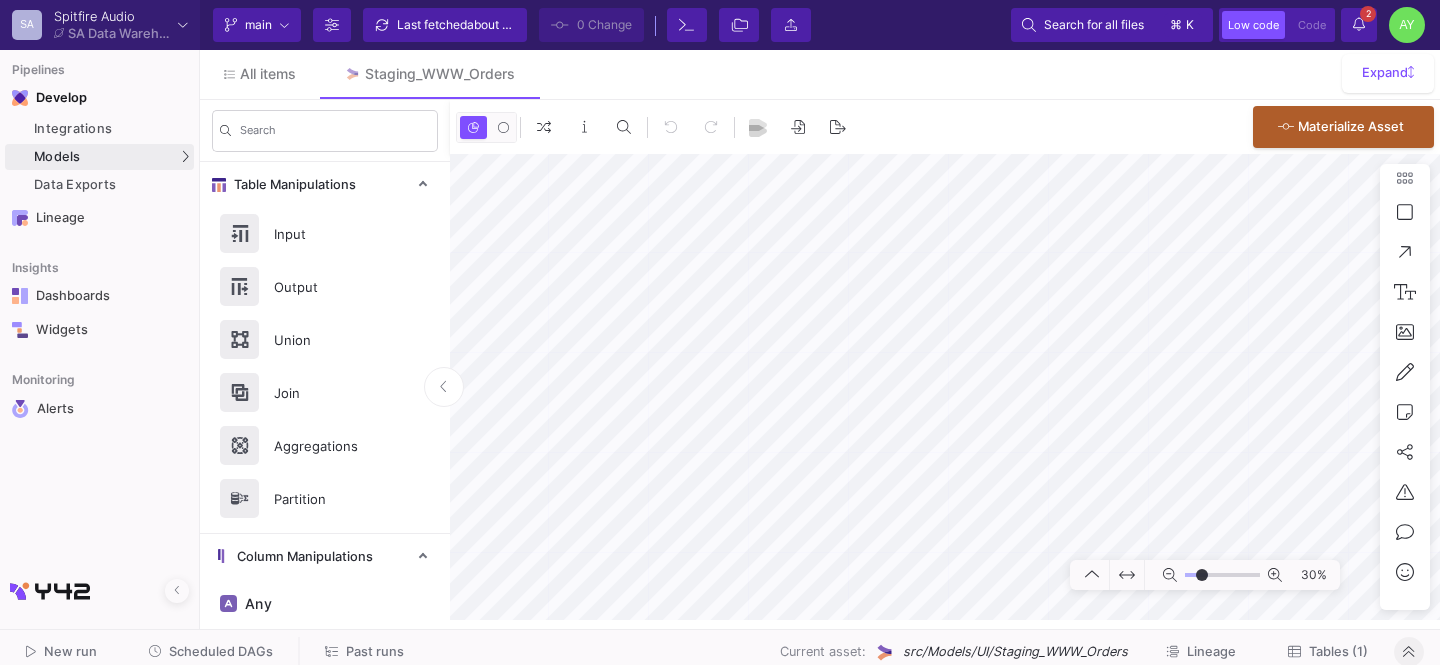 type on "-18" 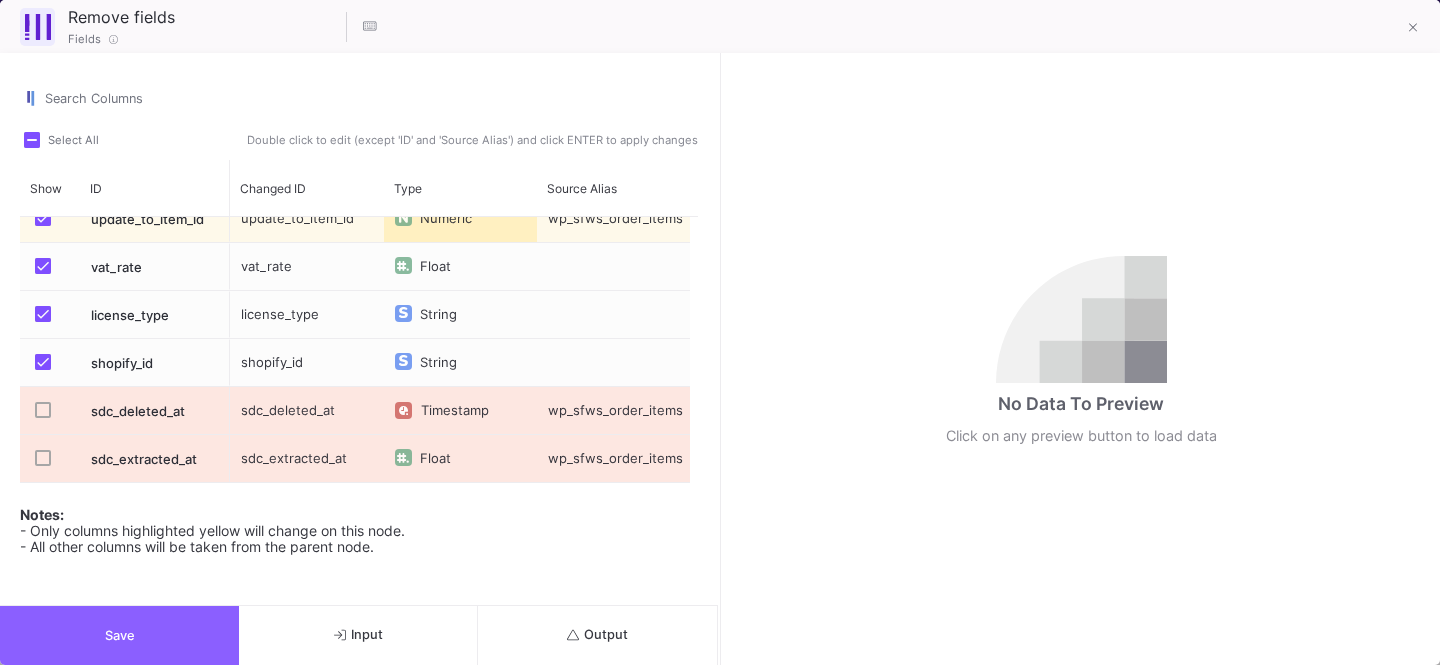 click on "Save" at bounding box center (120, 635) 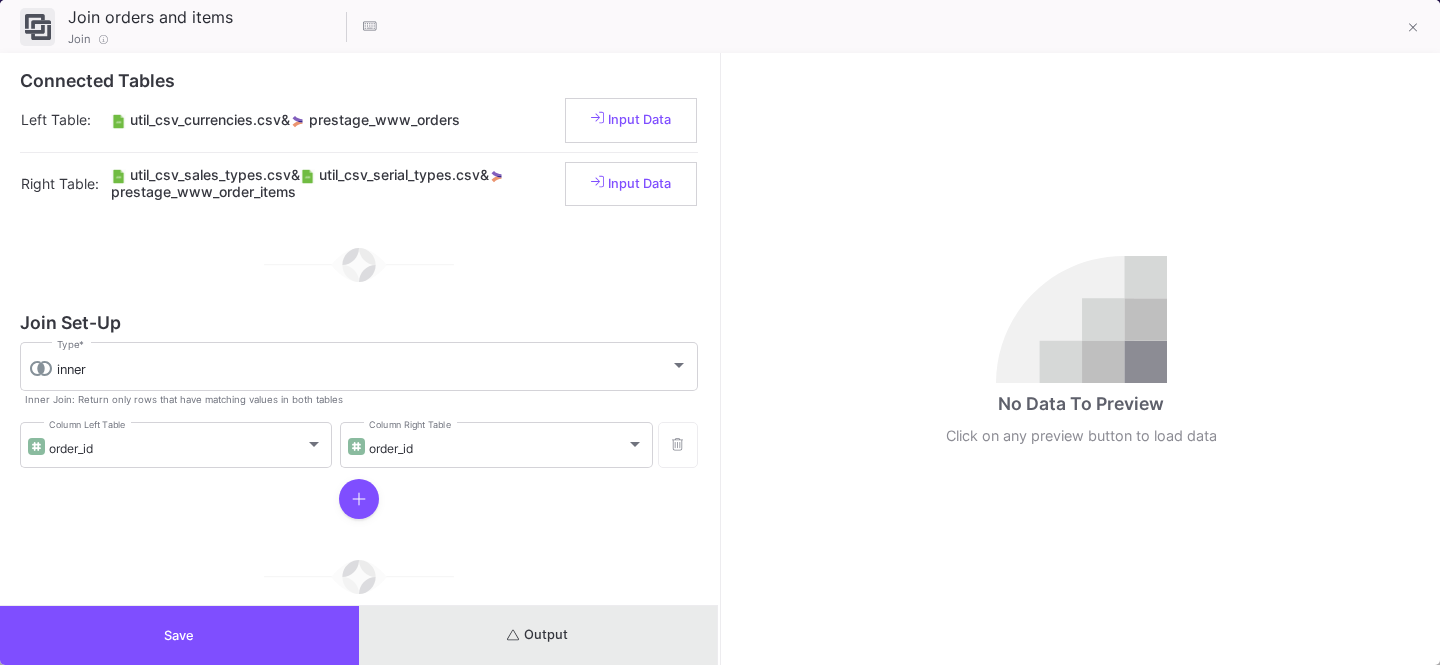 click on "Output" at bounding box center (538, 635) 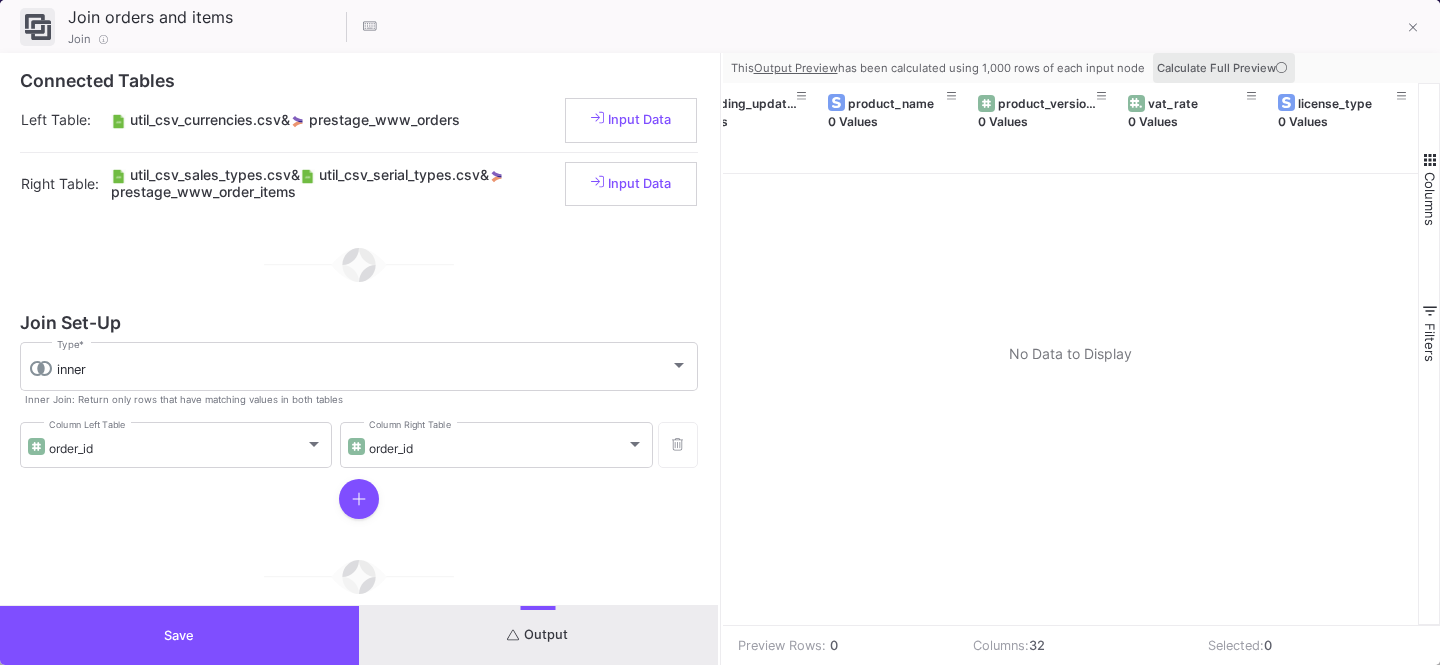 click on "Calculate Full Preview" at bounding box center (1224, 68) 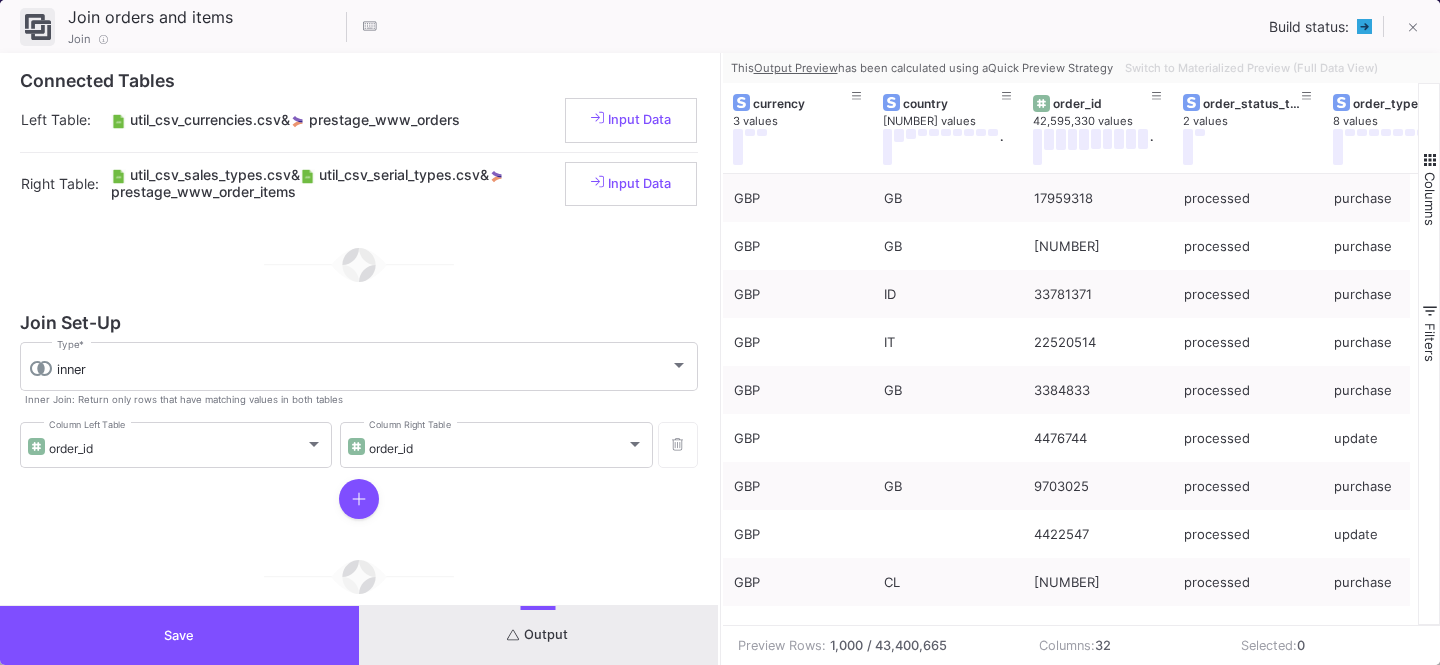 click on "Output" at bounding box center (538, 635) 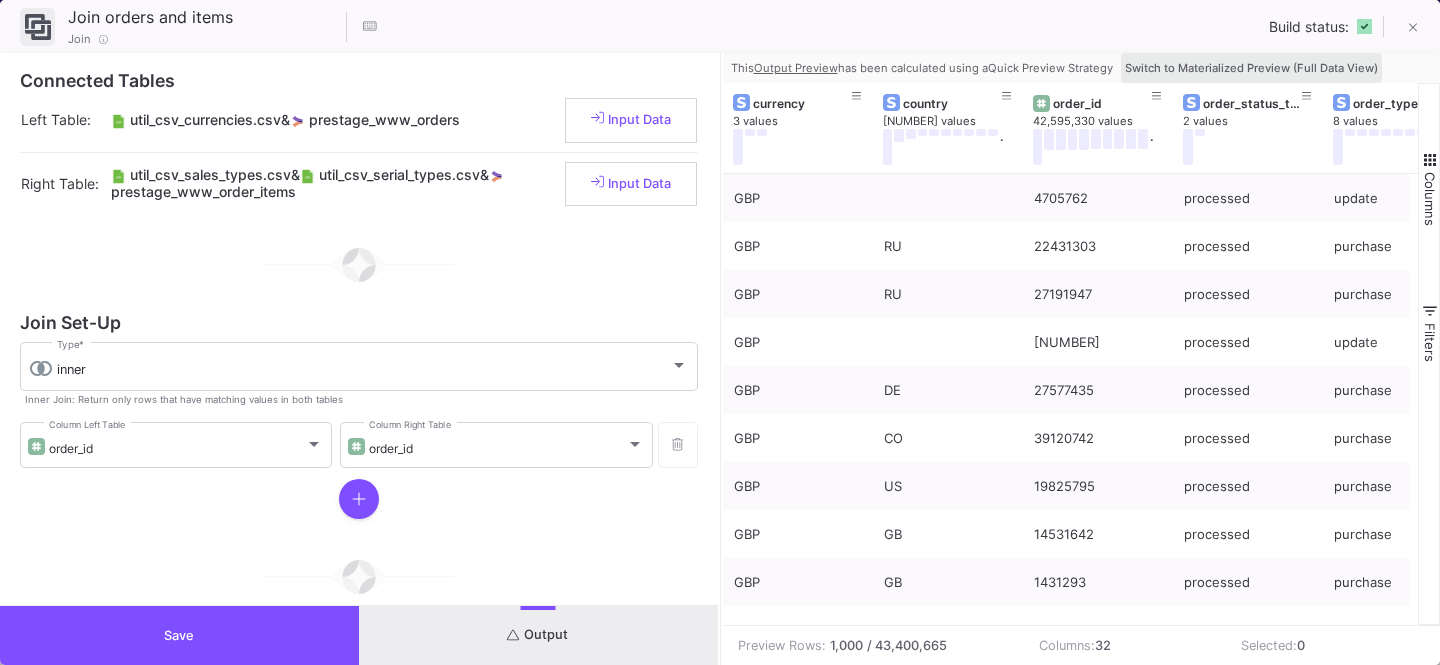 click on "Switch to Materialized Preview (Full Data View)" at bounding box center [1251, 68] 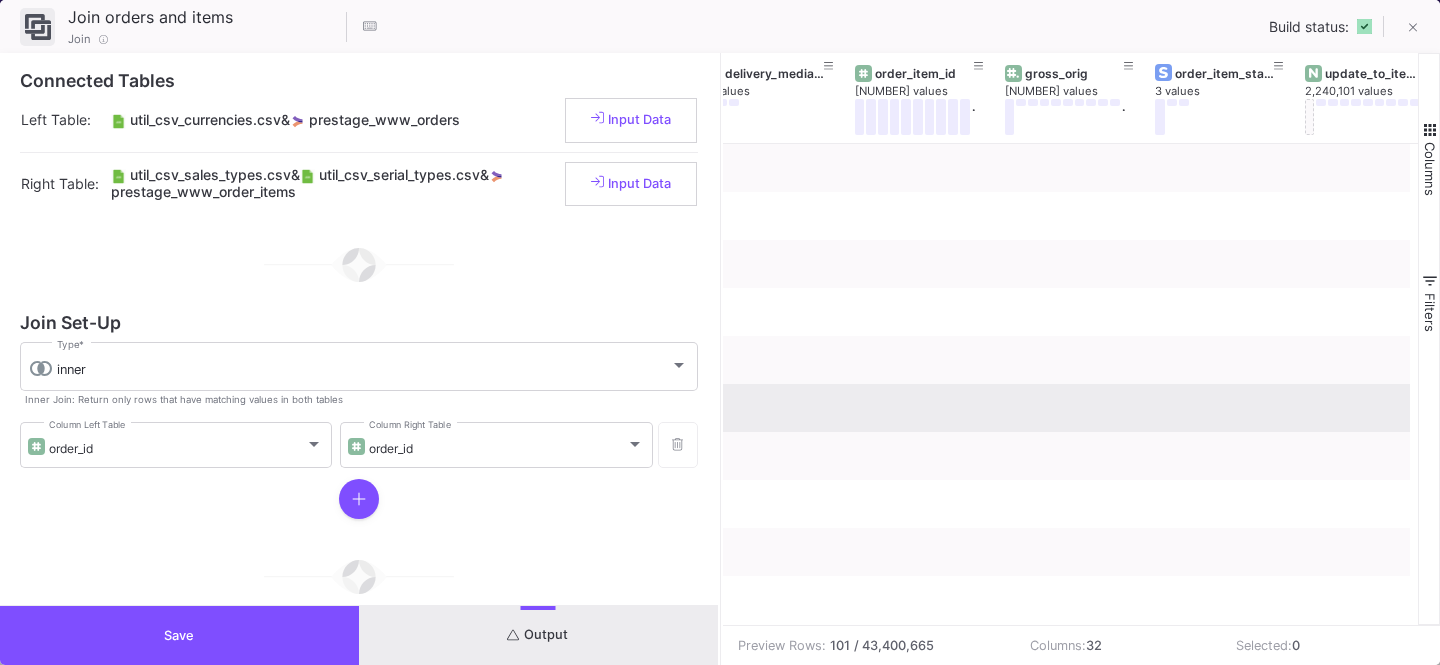 scroll, scrollTop: 0, scrollLeft: 4112, axis: horizontal 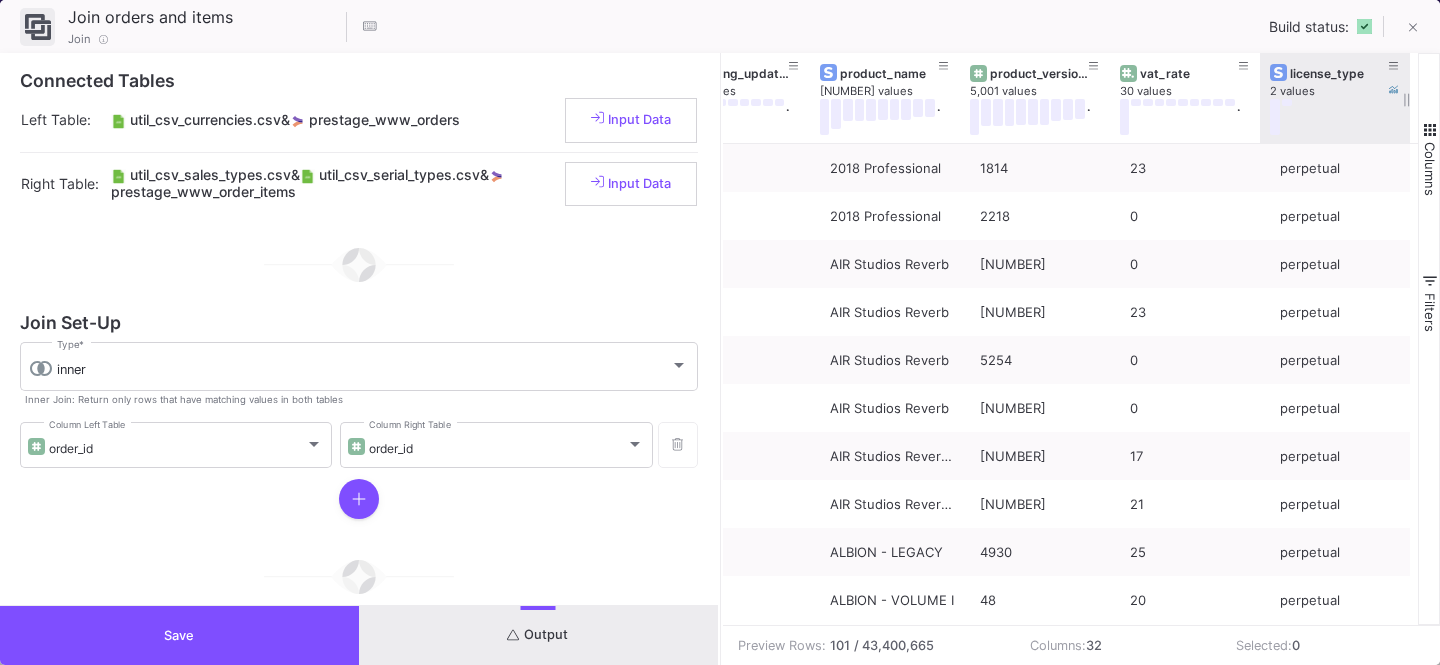 click at bounding box center [1287, 102] 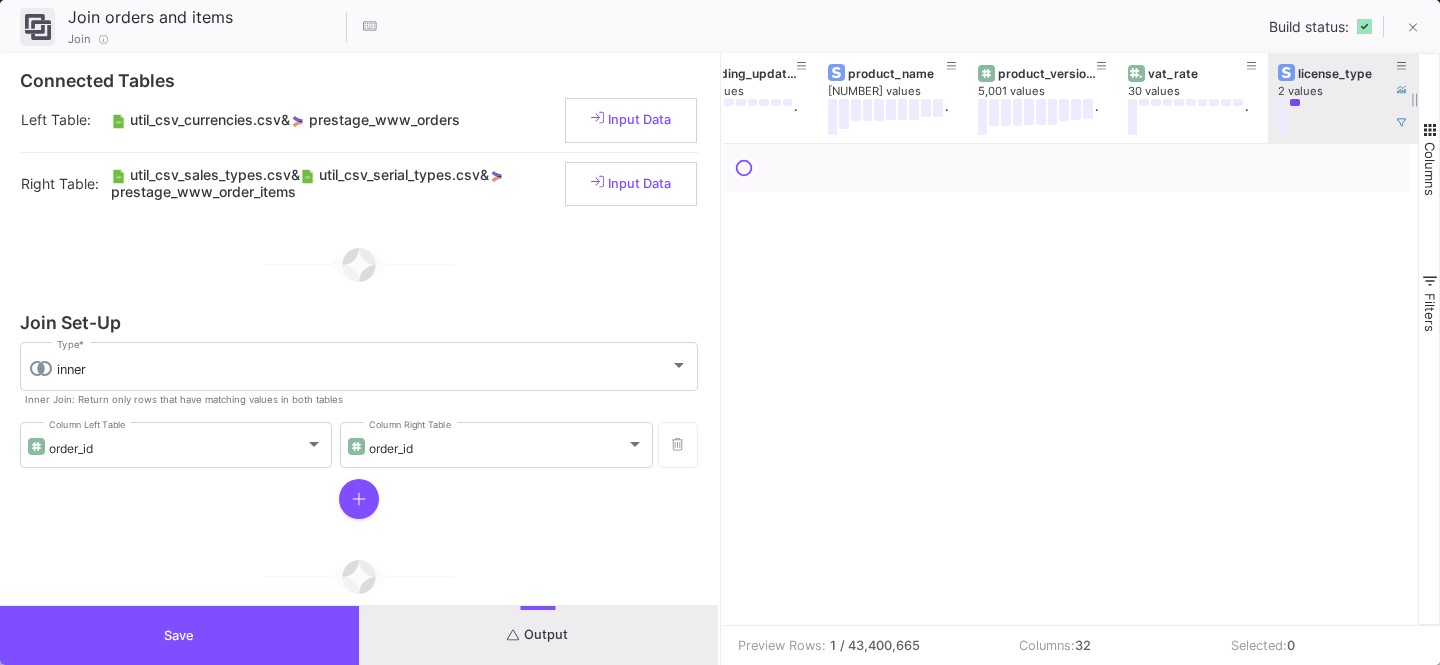 scroll, scrollTop: 0, scrollLeft: 4104, axis: horizontal 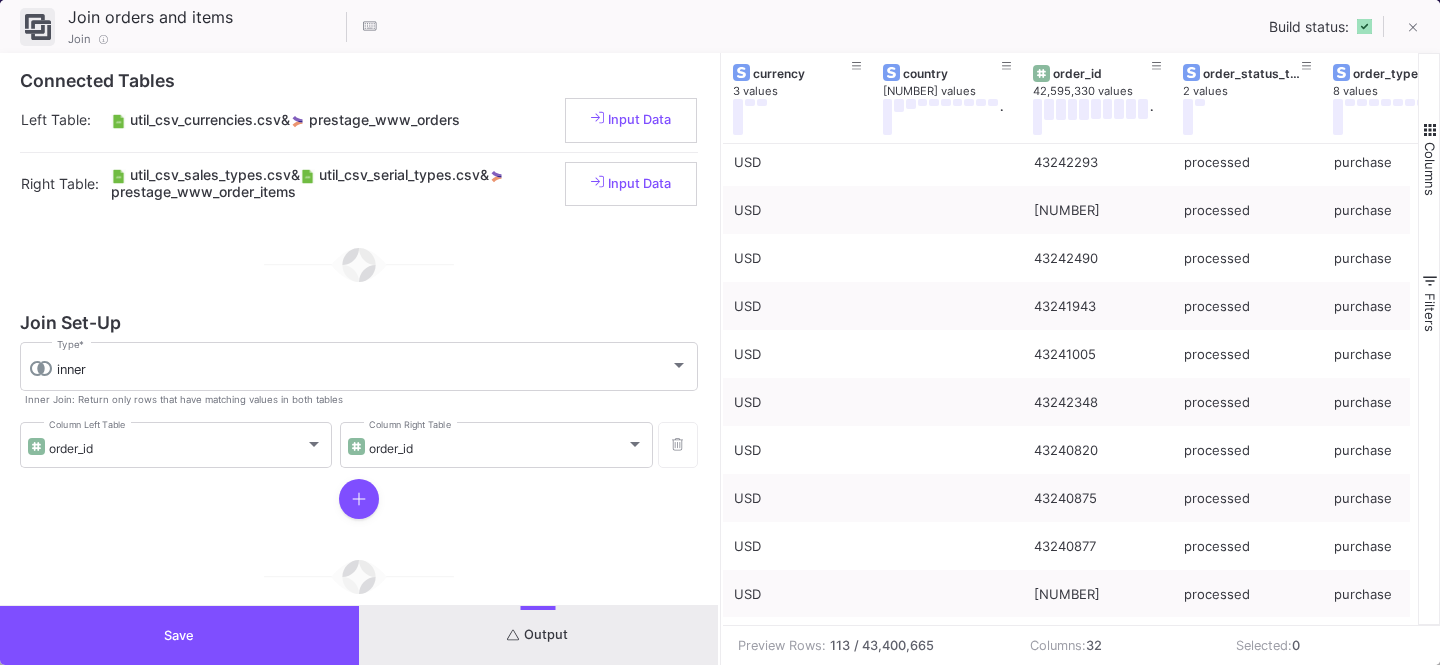 click on "Save" at bounding box center [179, 635] 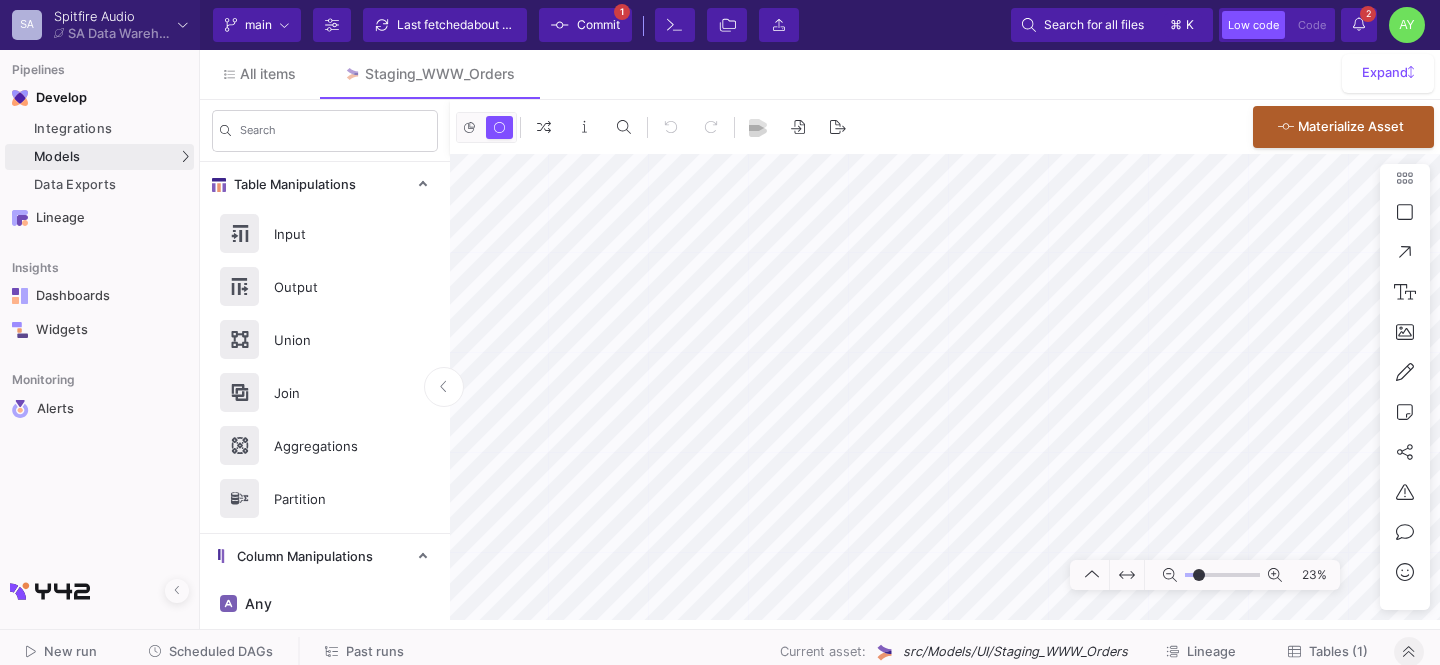 type on "-38" 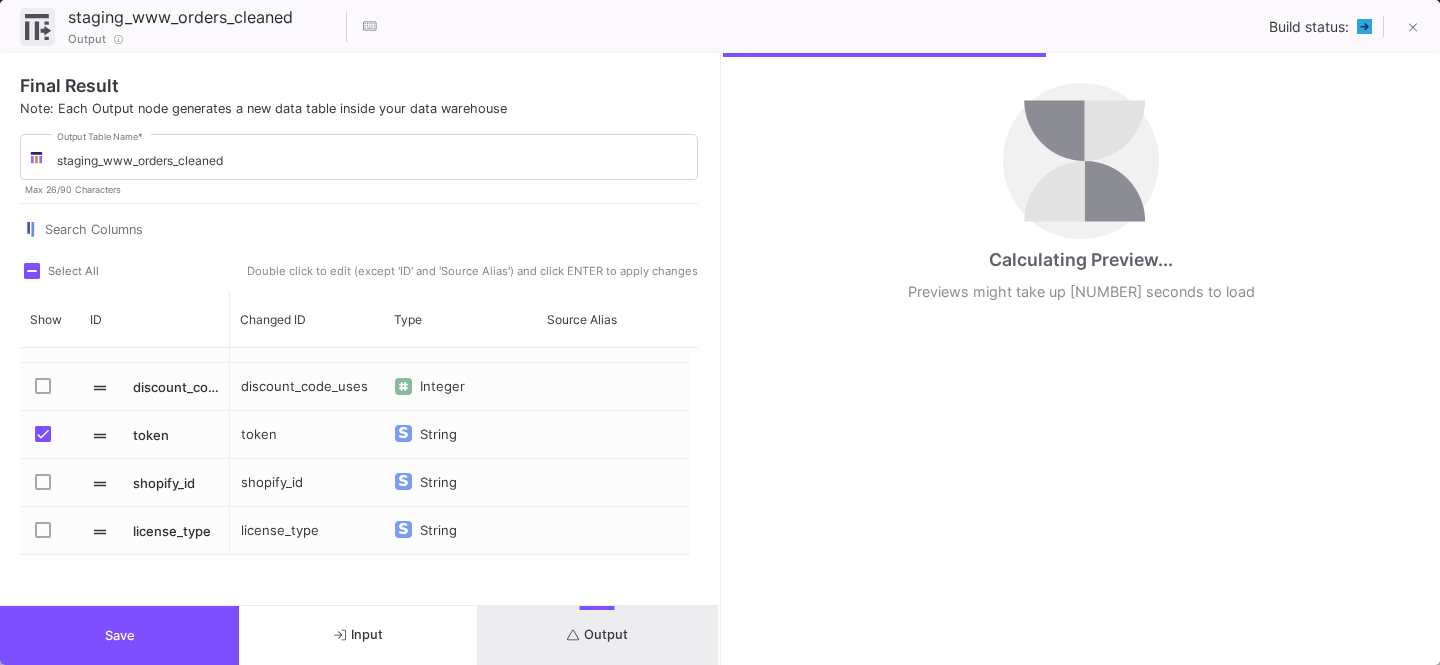 click at bounding box center [49, 484] 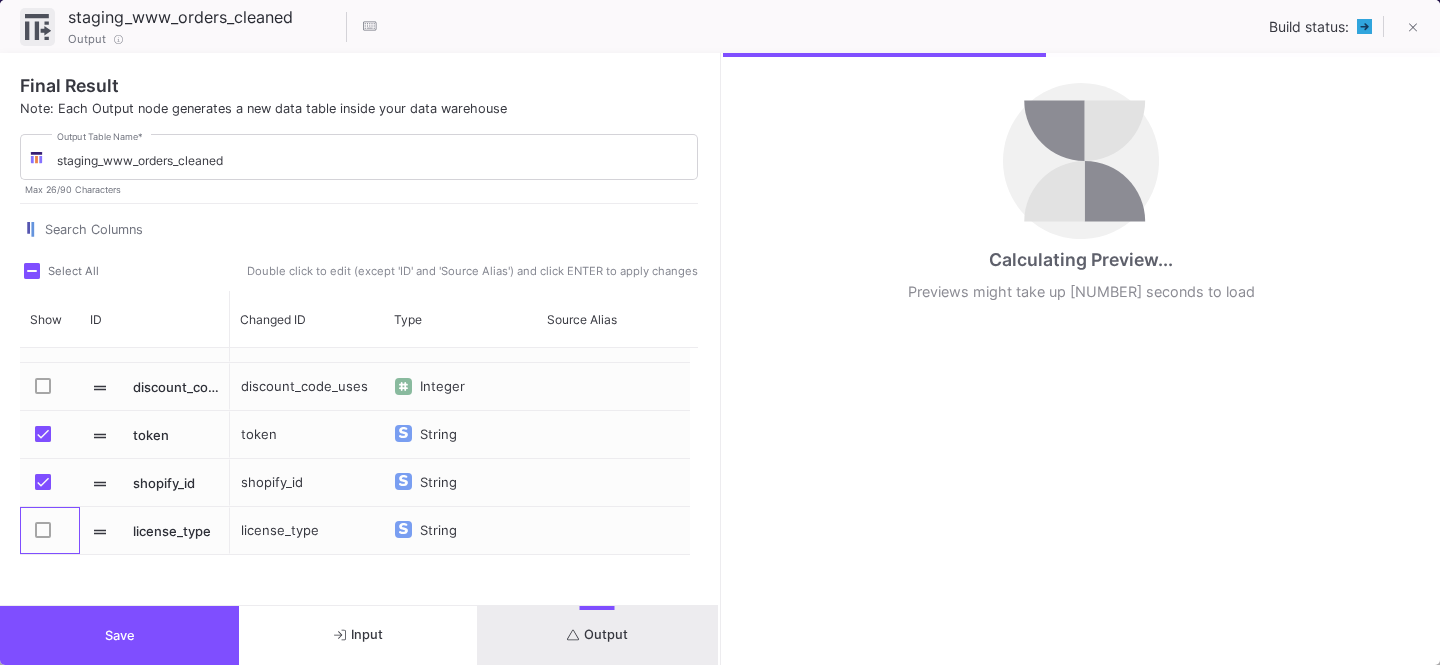 click at bounding box center [49, 530] 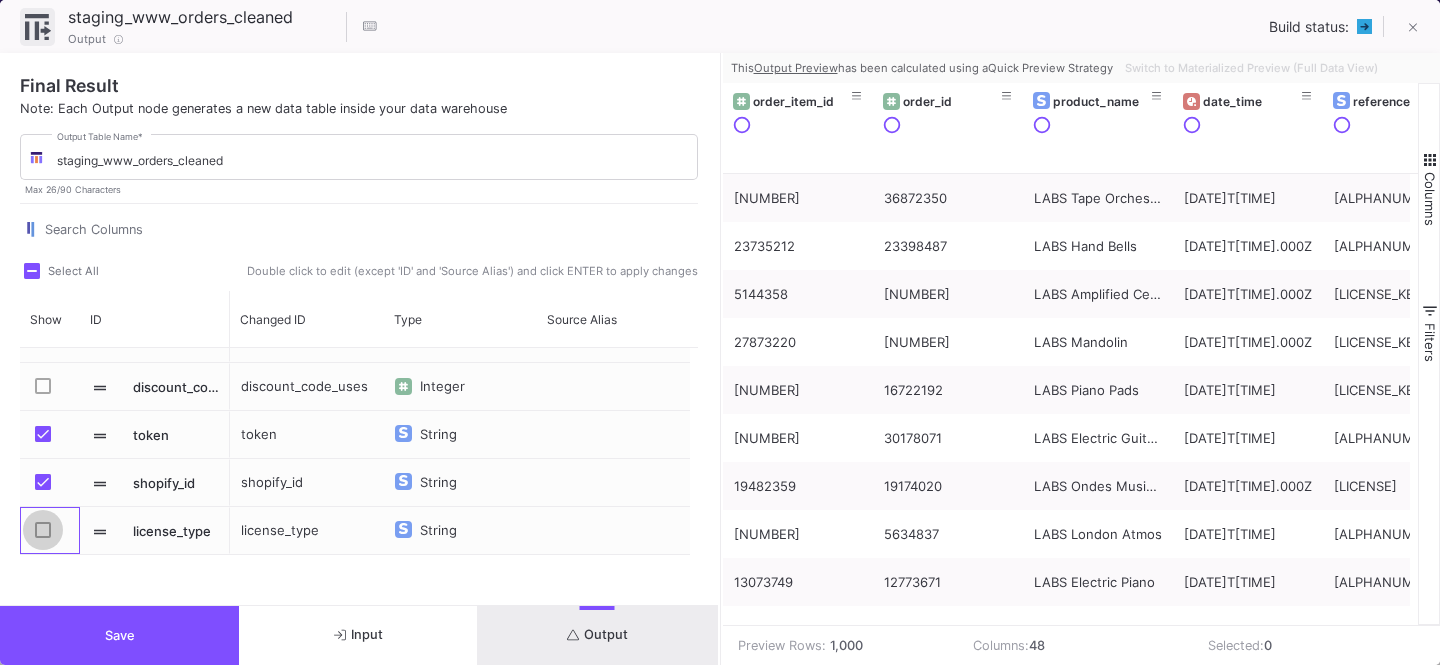 click at bounding box center (43, 530) 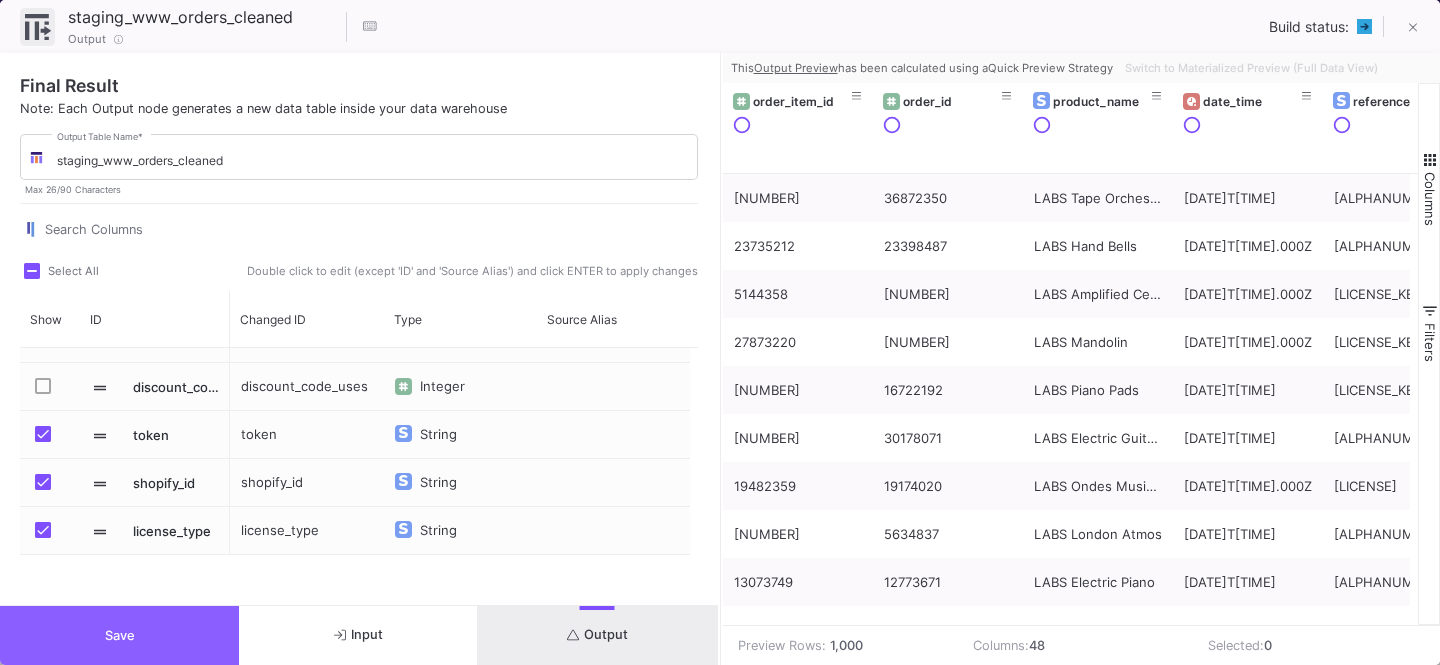 click on "Save" at bounding box center (119, 635) 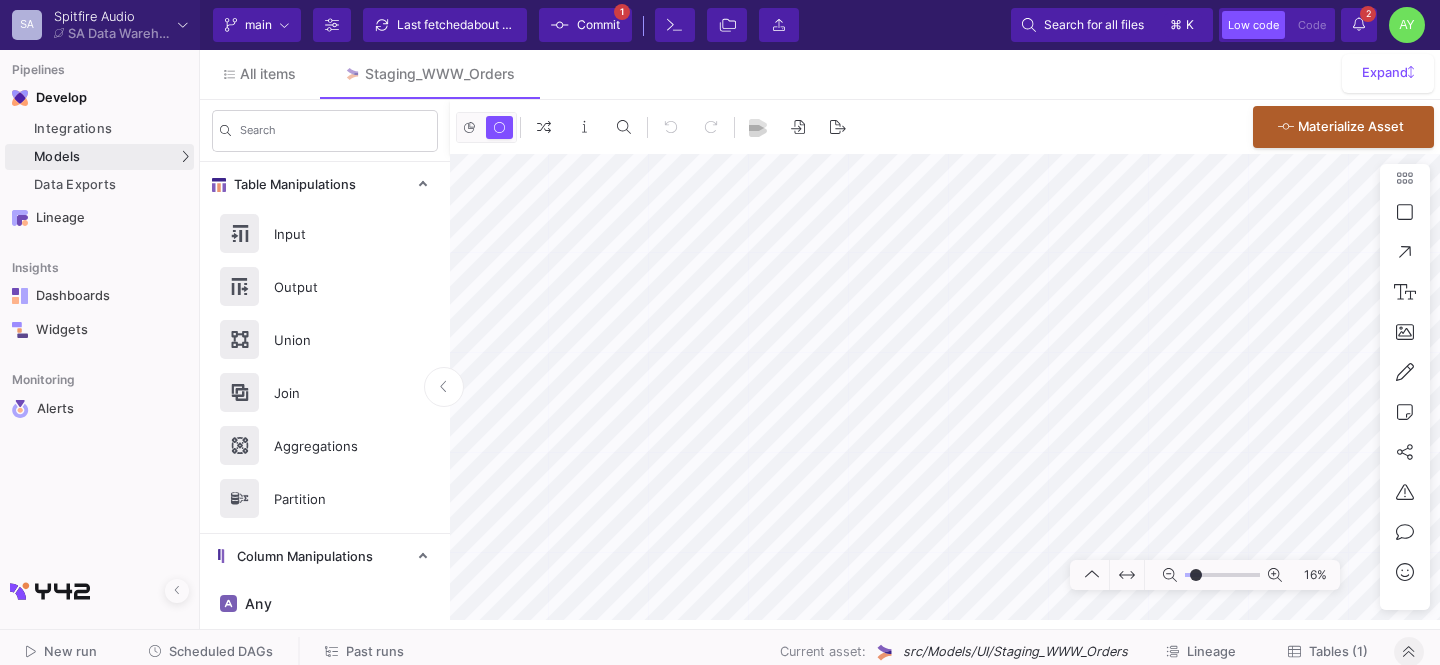 click on "Commit" 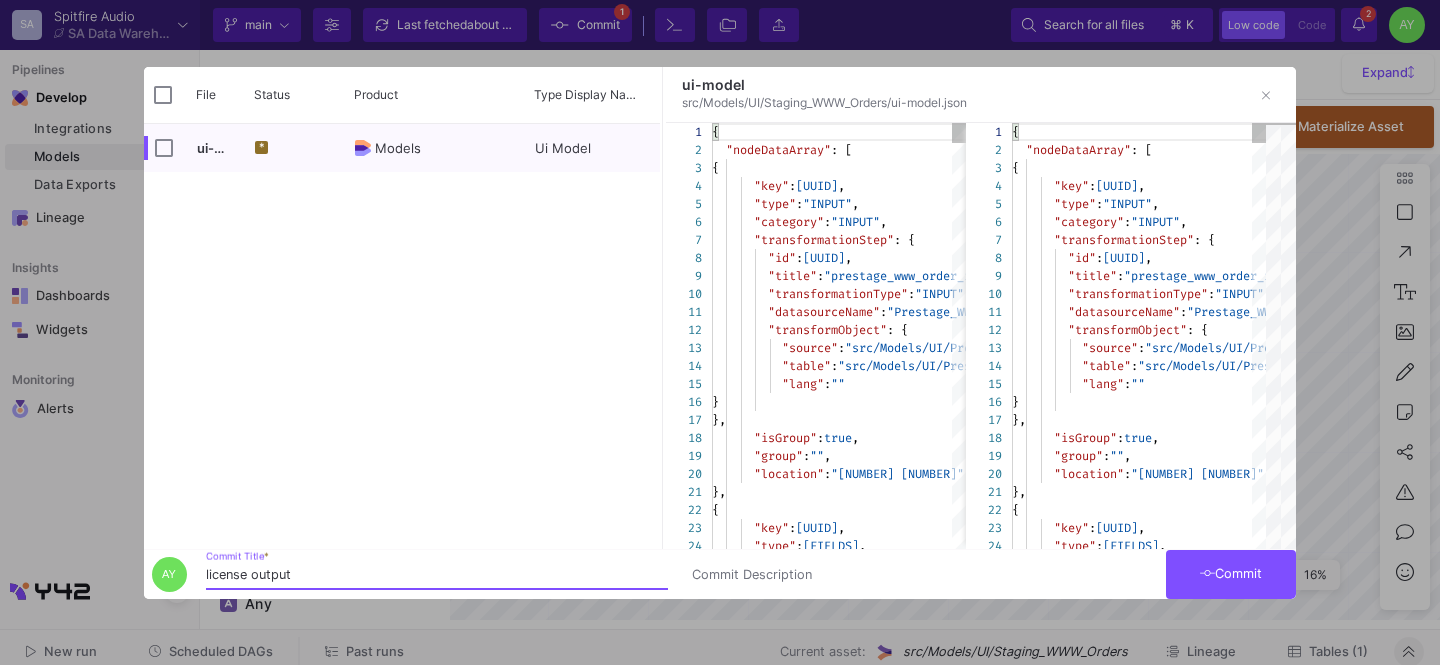 type on "license output" 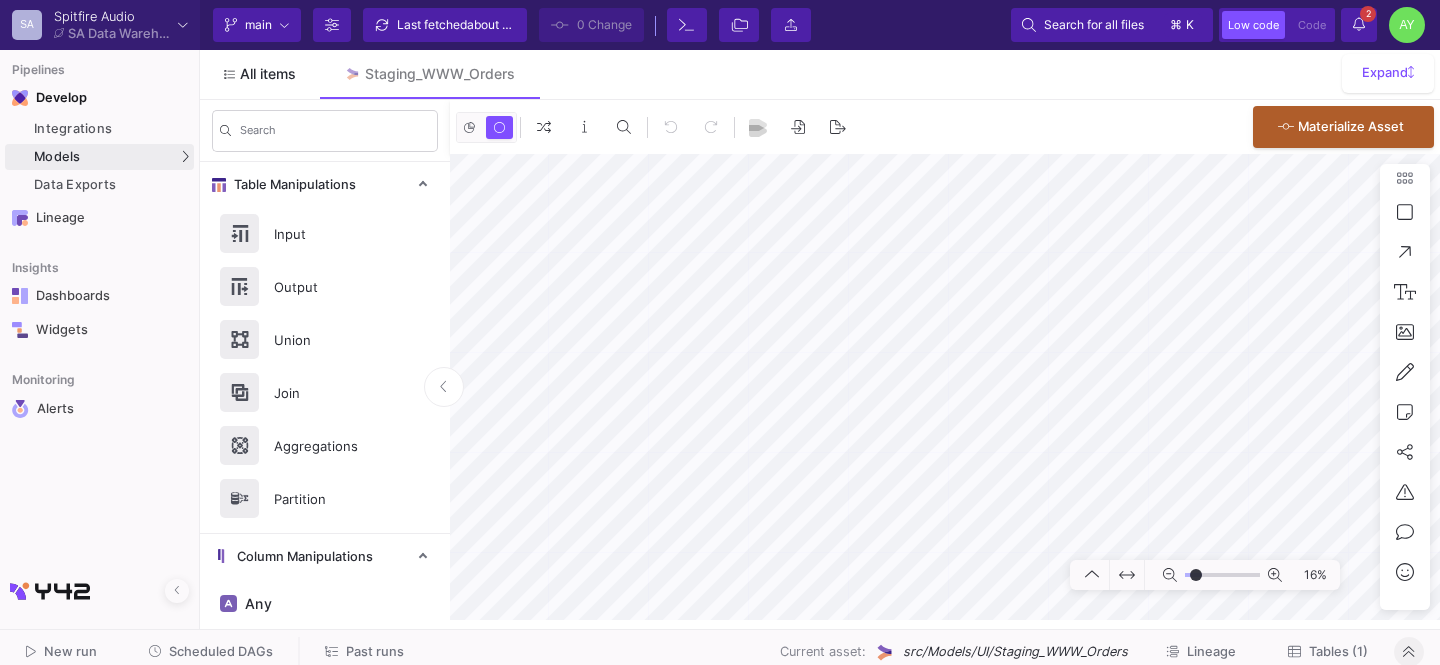click on "All items" at bounding box center (260, 74) 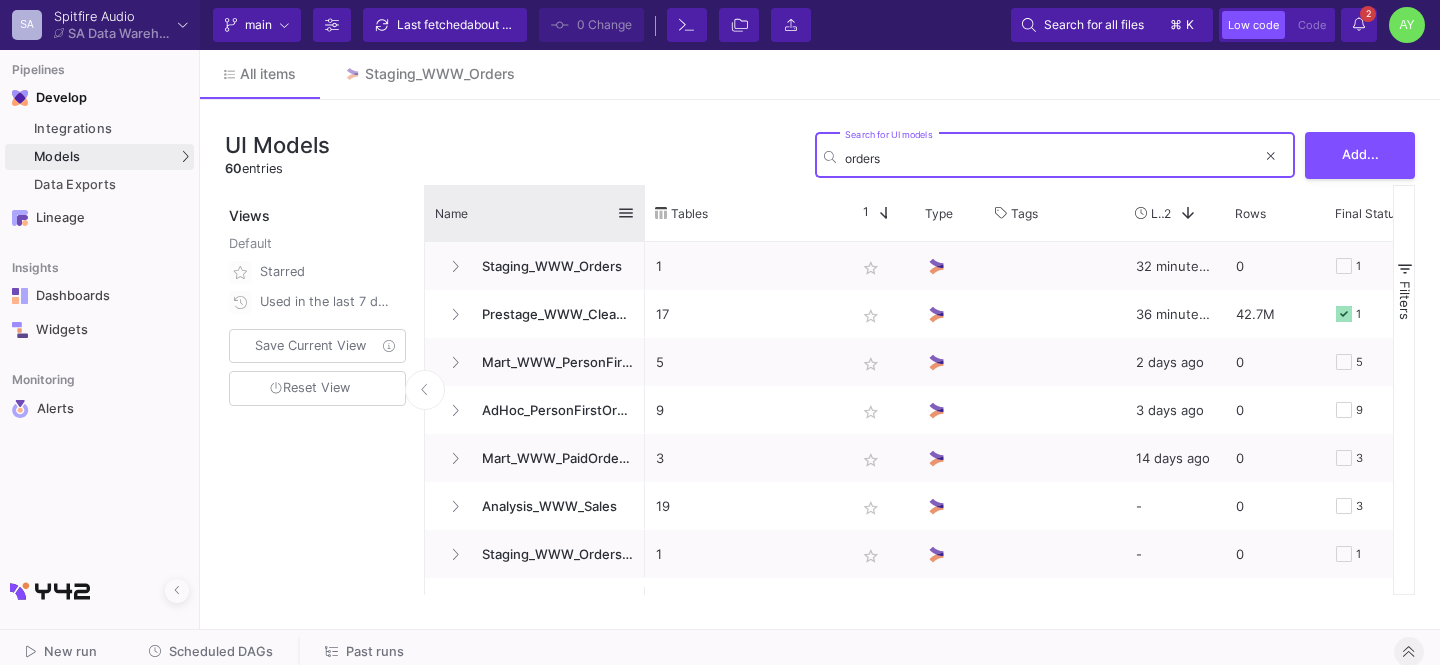 type on "orders" 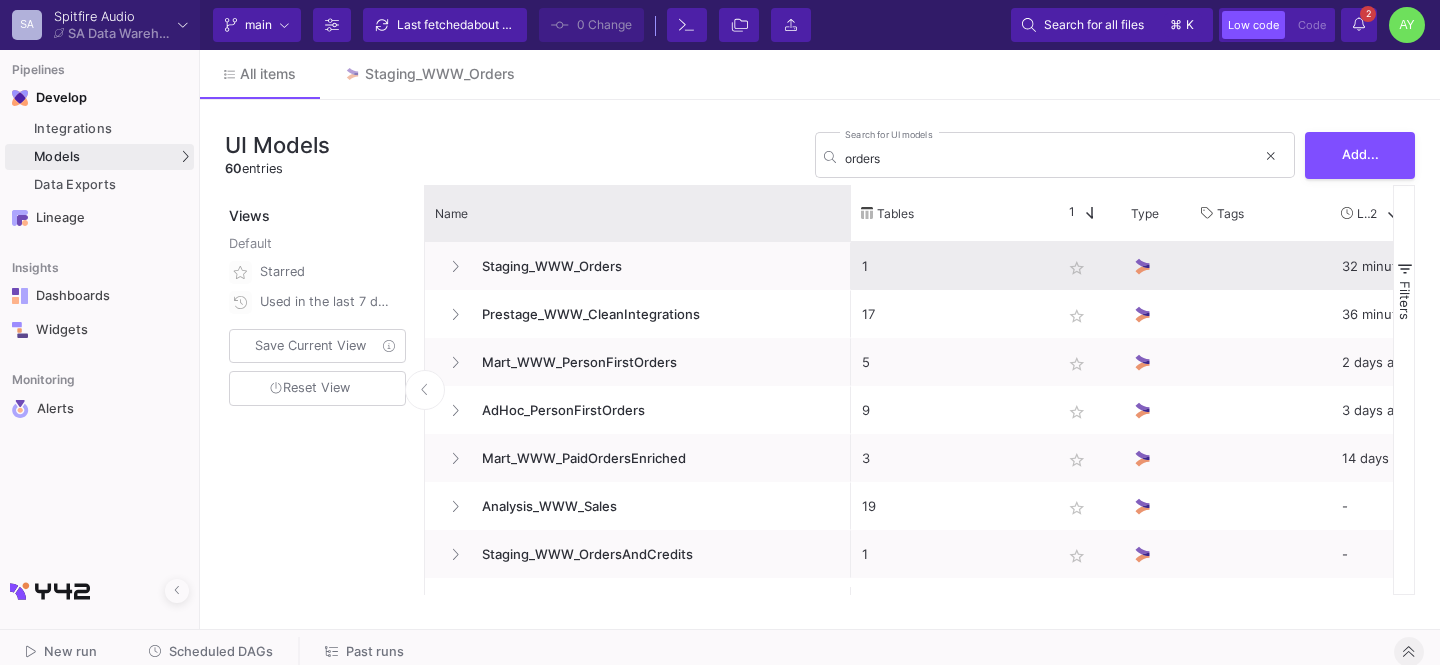 drag, startPoint x: 643, startPoint y: 231, endPoint x: 849, endPoint y: 252, distance: 207.06763 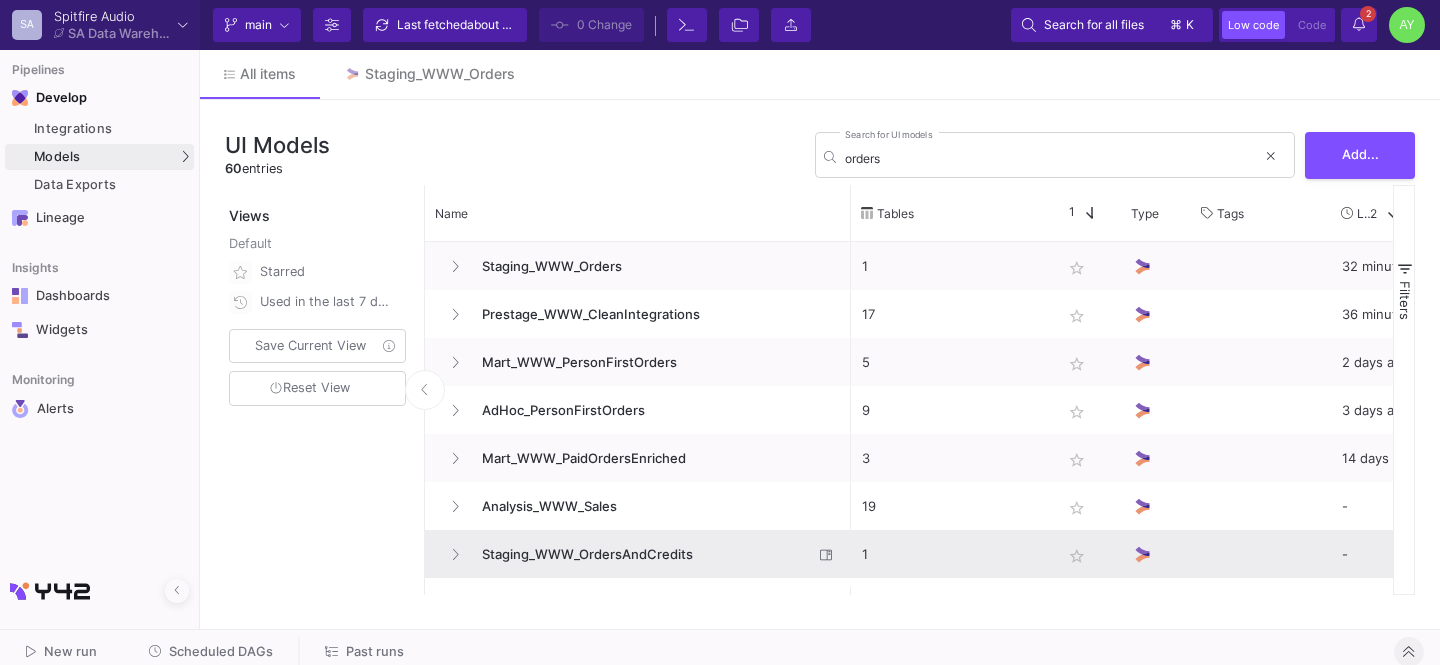 click on "Staging_WWW_OrdersAndCredits" 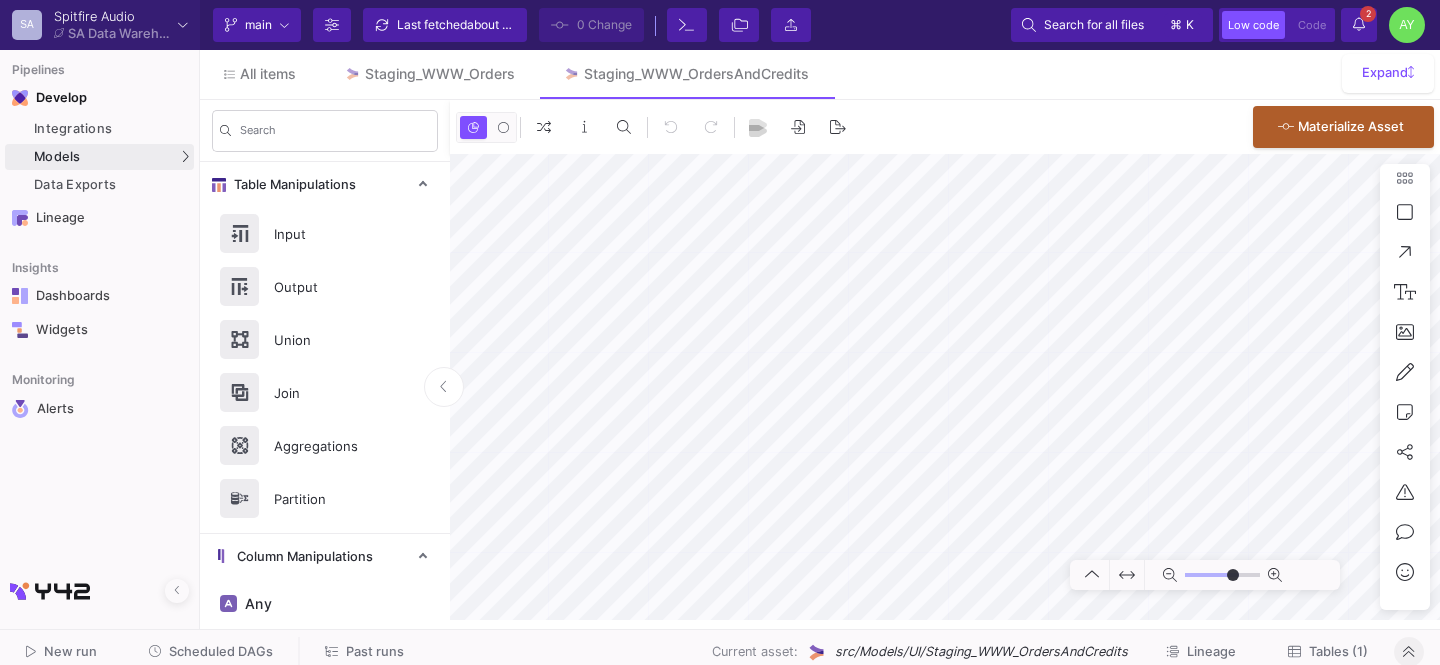 type on "-25" 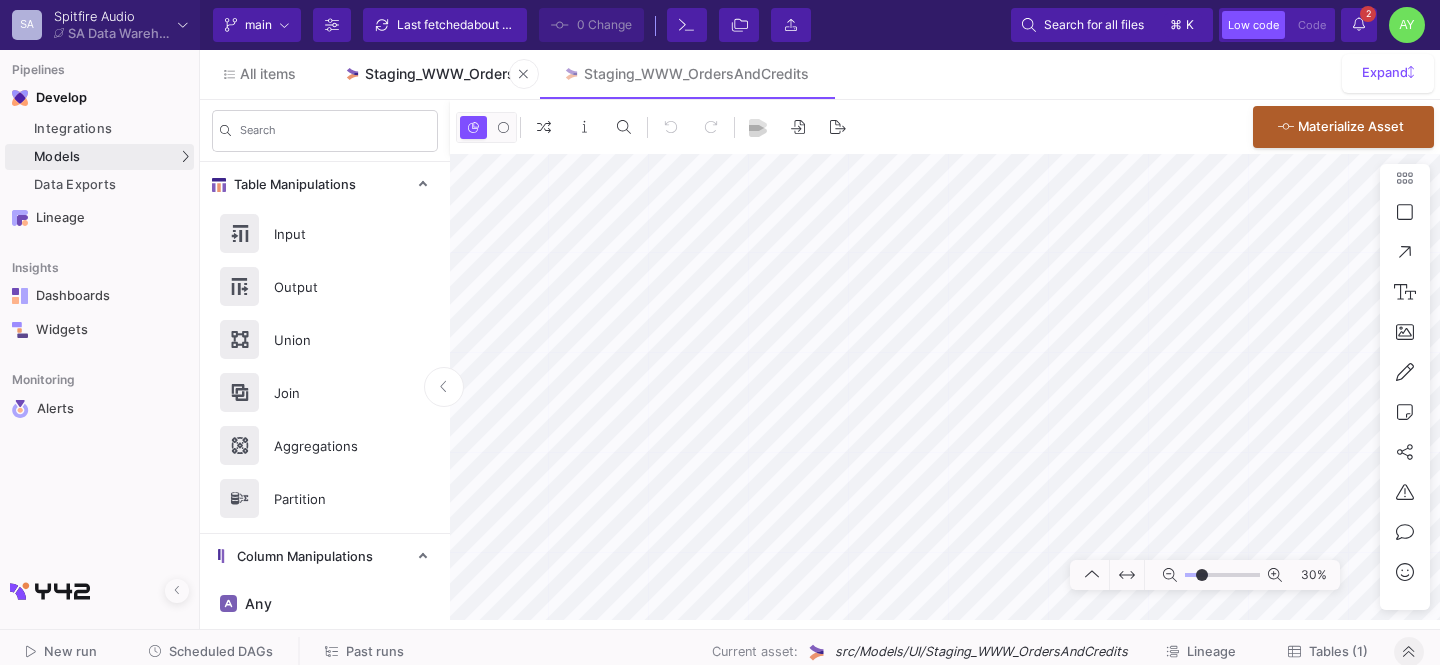 click on "Staging_WWW_Orders" at bounding box center (429, 74) 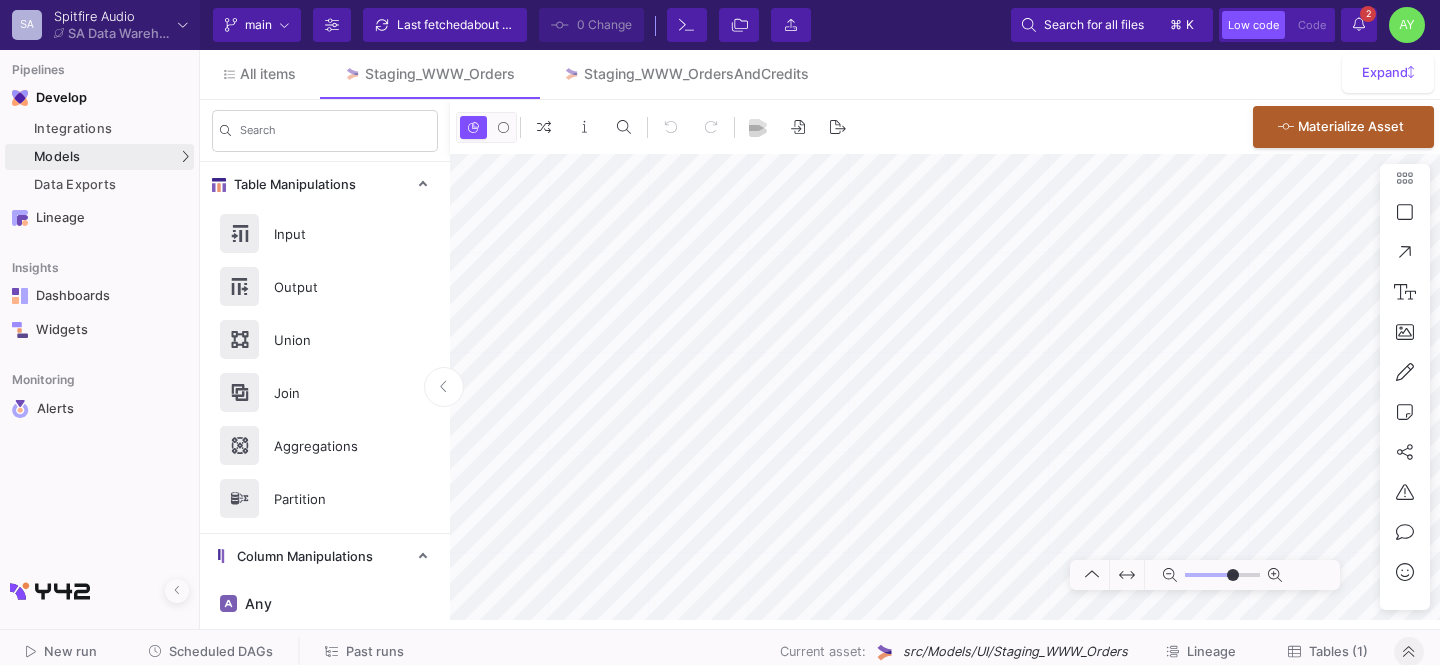click on "Tables (1)" 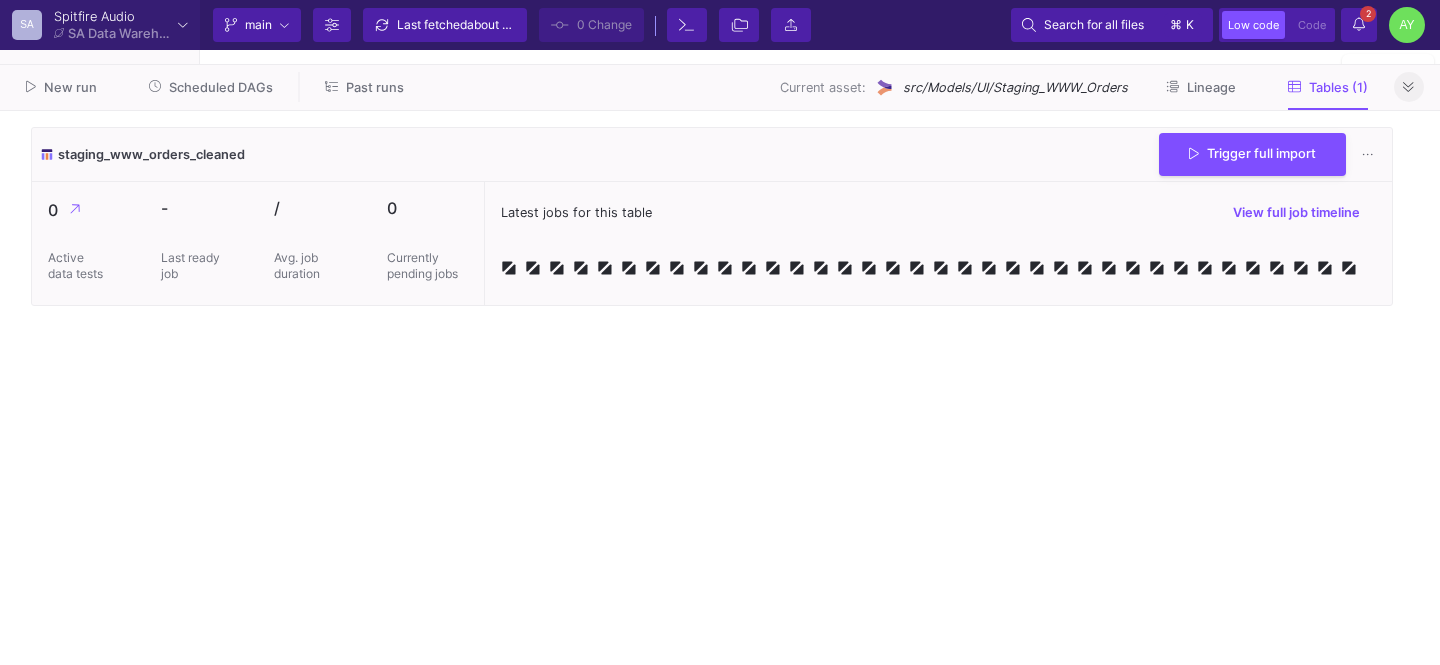 type on "-50" 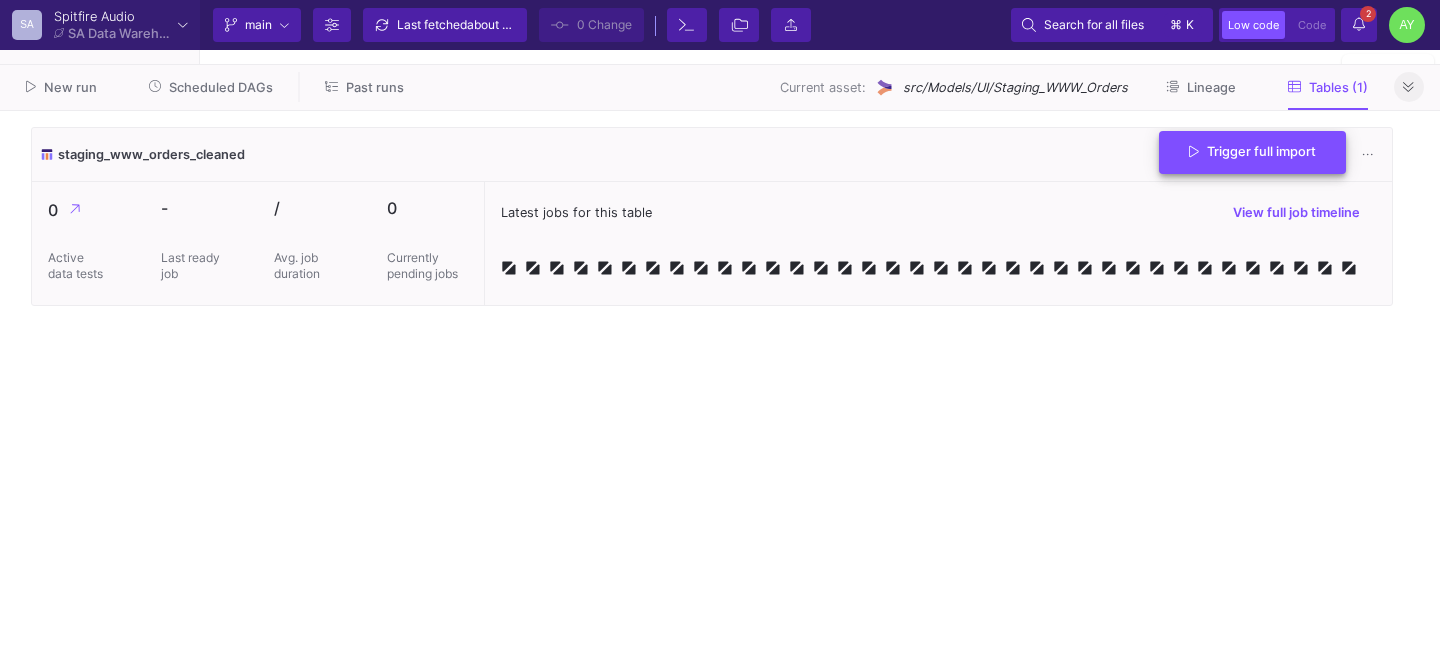 click on "Trigger full import" 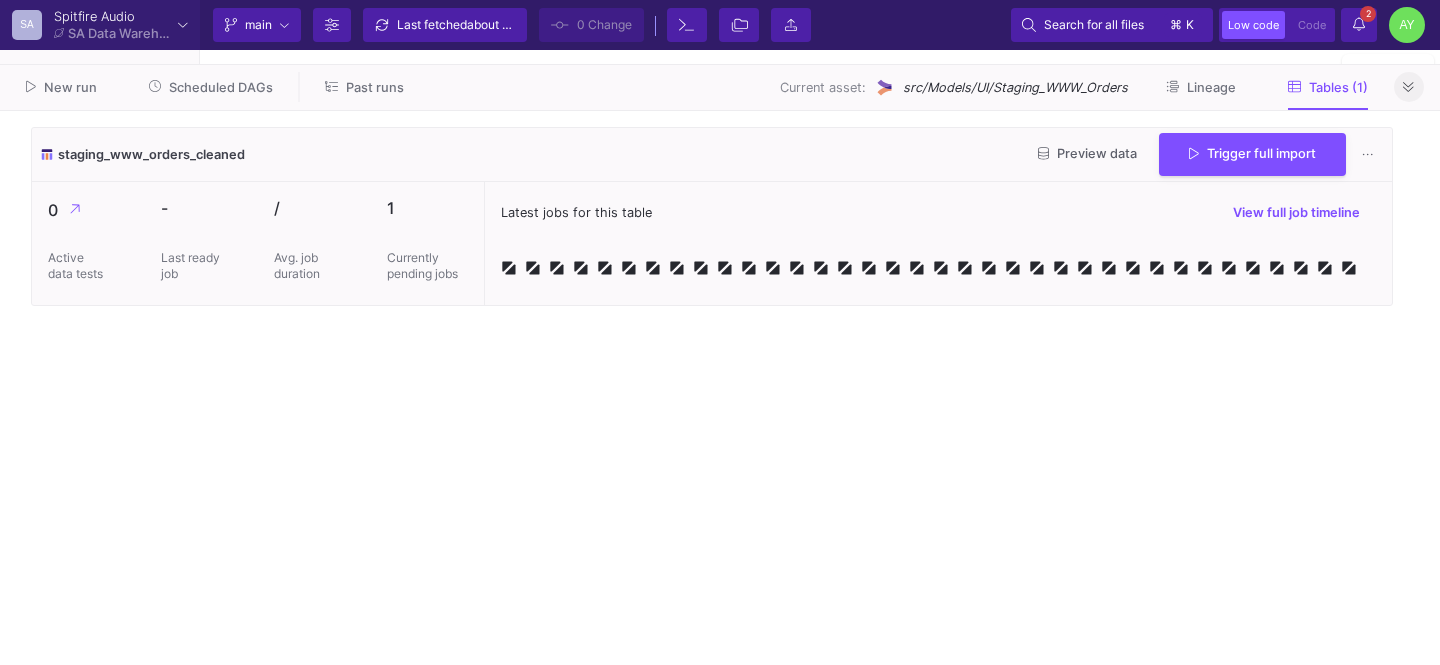 click 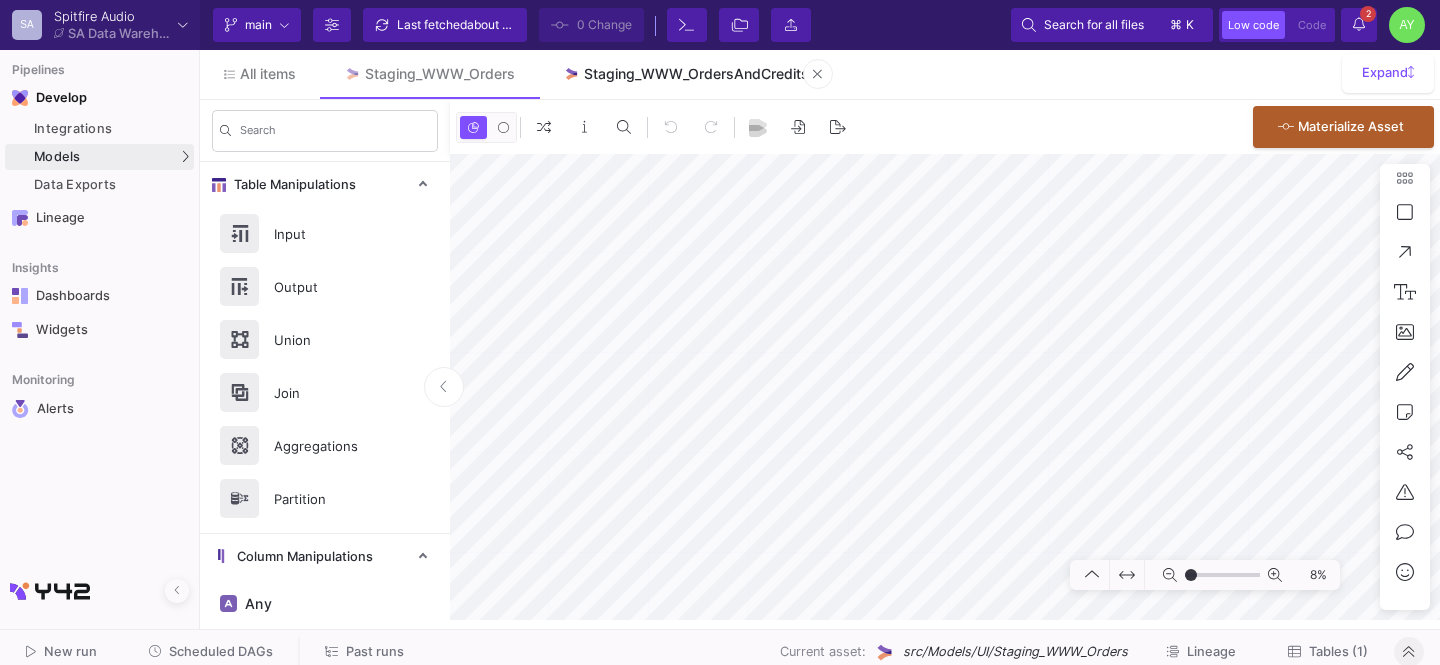 click on "Staging_WWW_OrdersAndCredits" at bounding box center [686, 74] 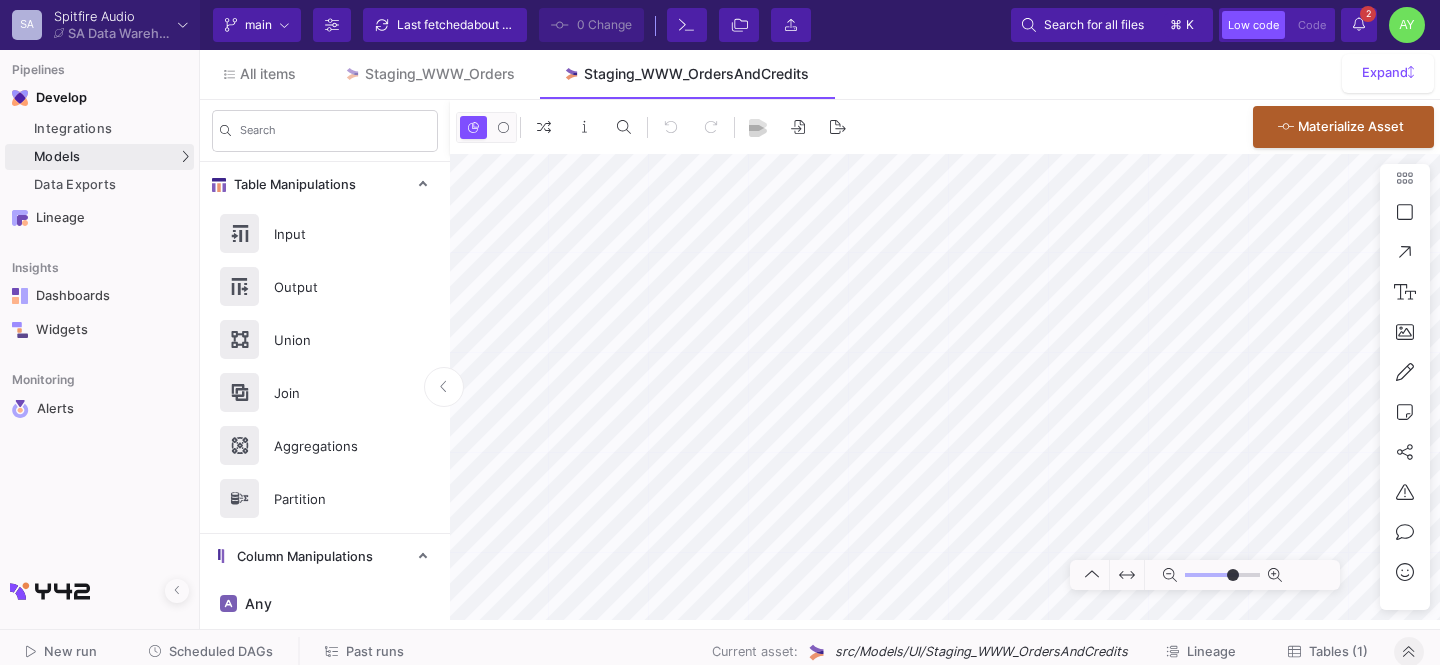 type on "-25" 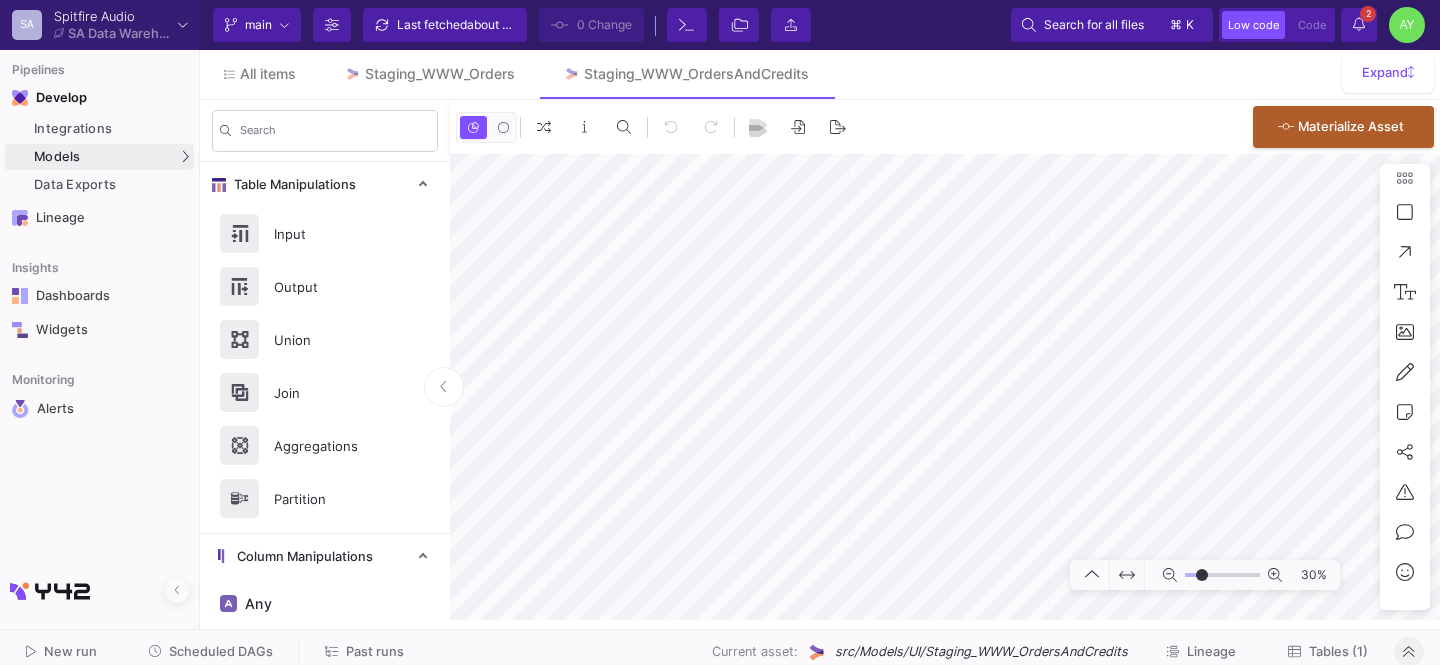 click on "2 2 Notifications" 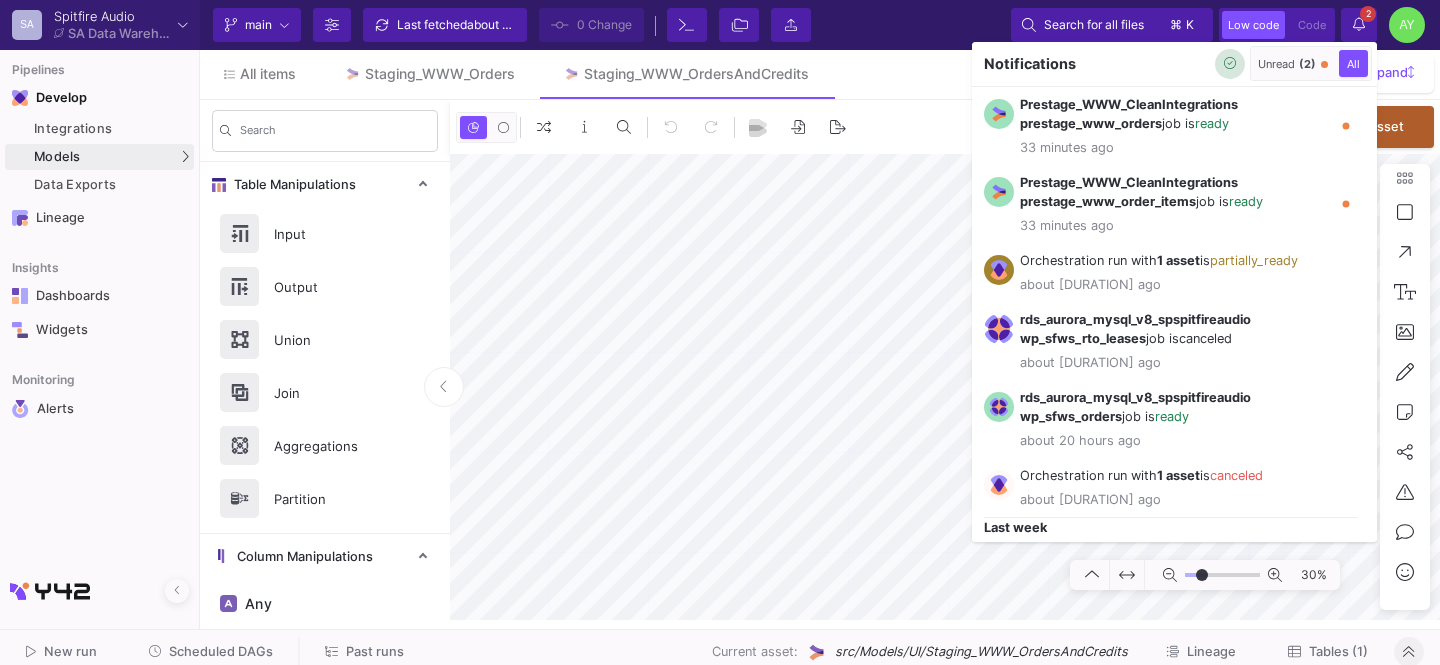 click 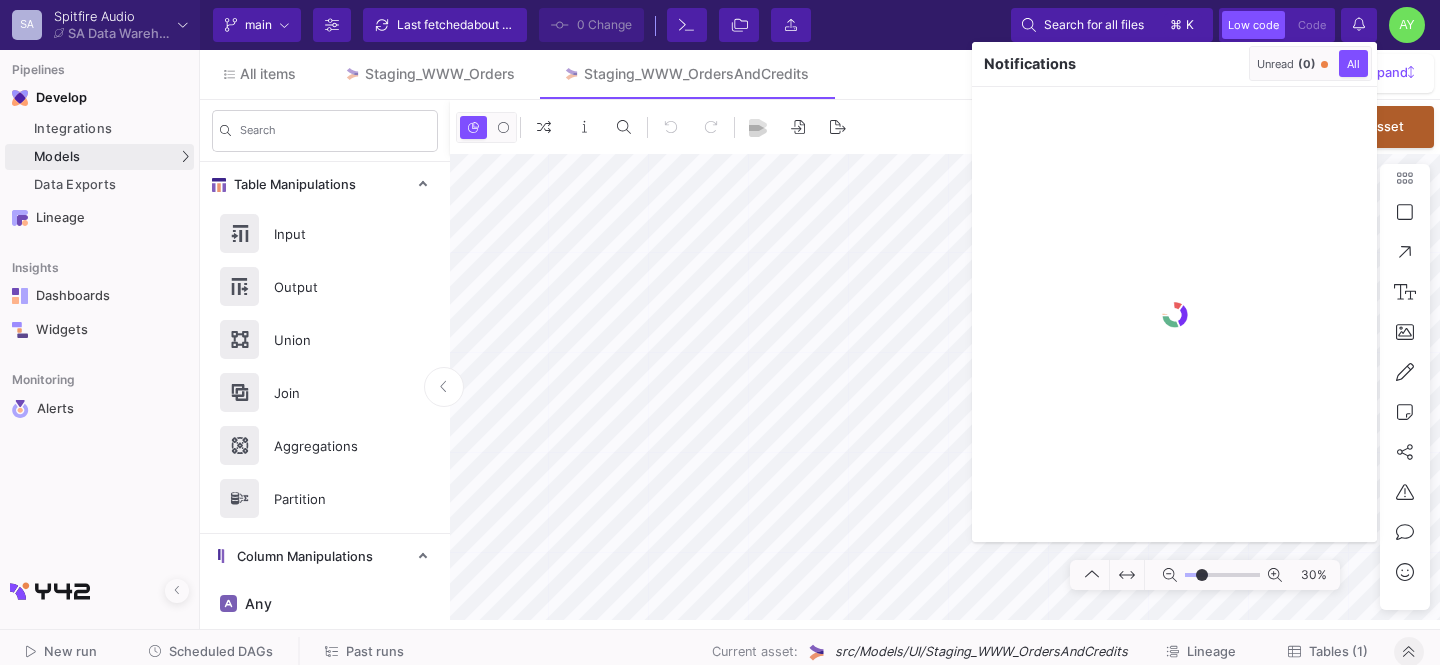 click at bounding box center (720, 332) 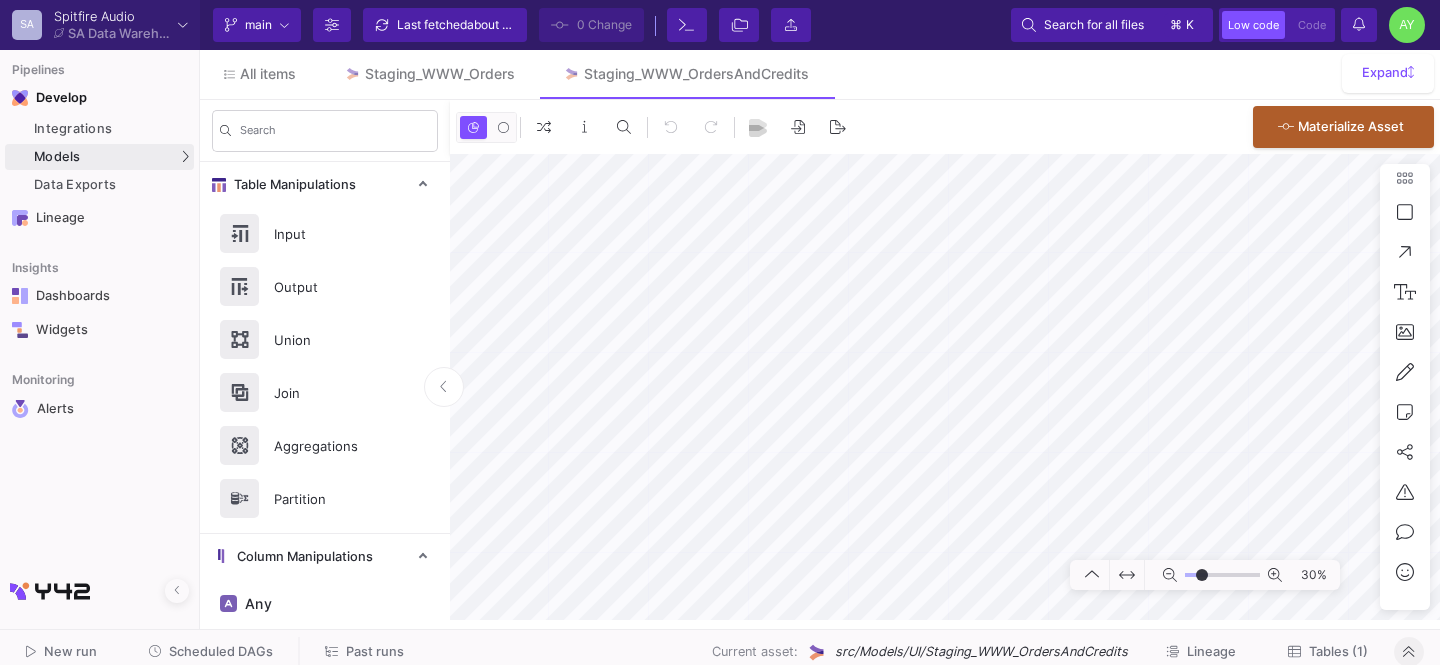 click 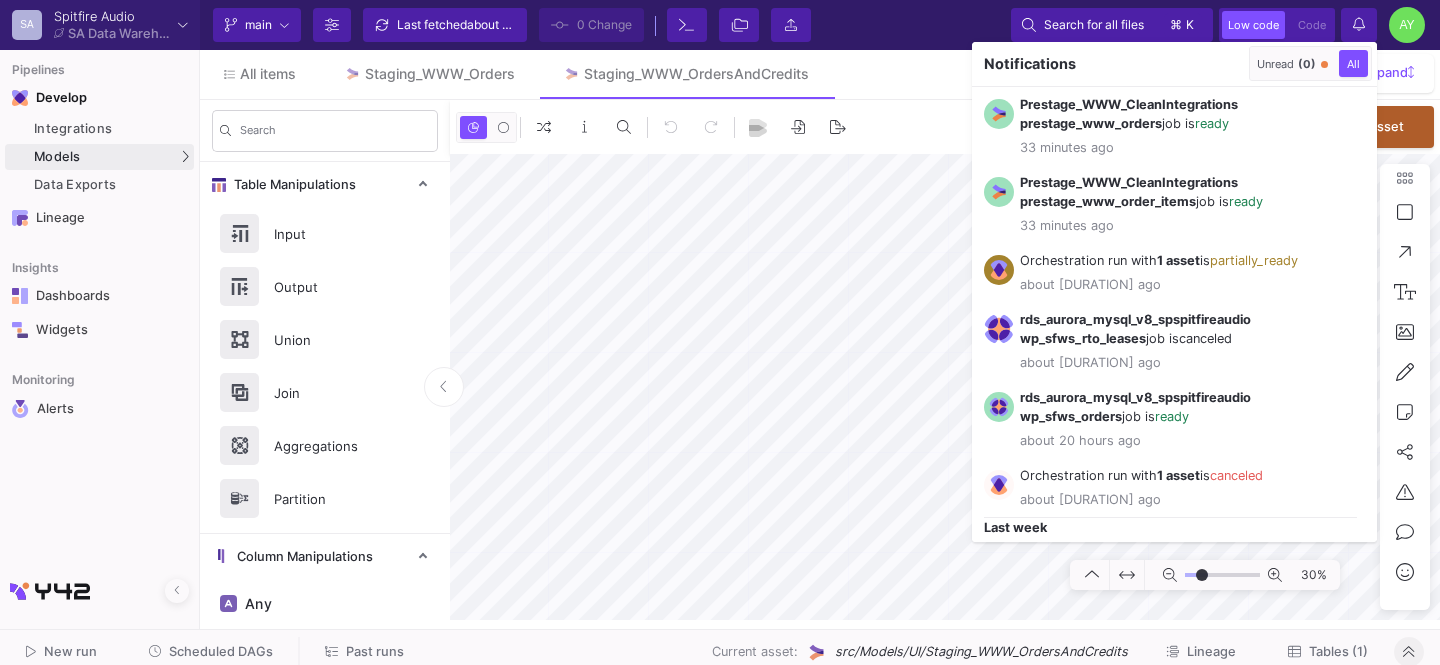 click at bounding box center (720, 332) 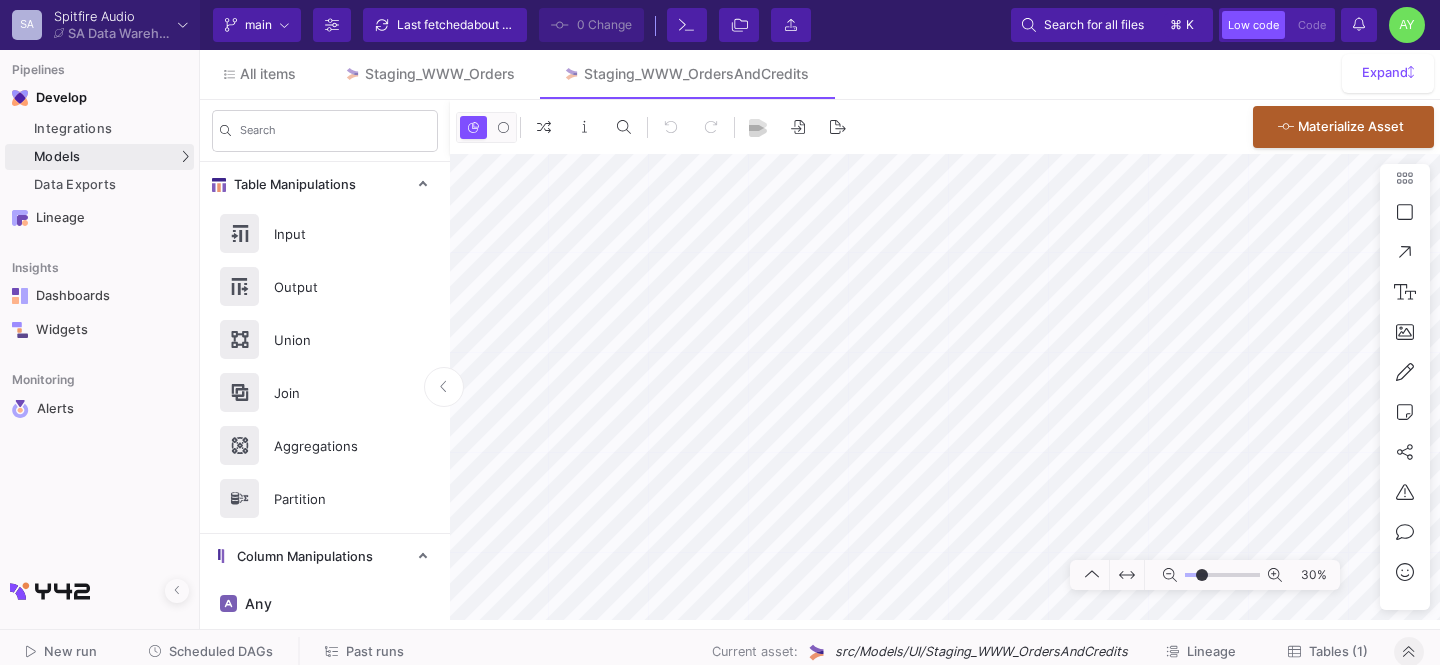 click on "Notifications" 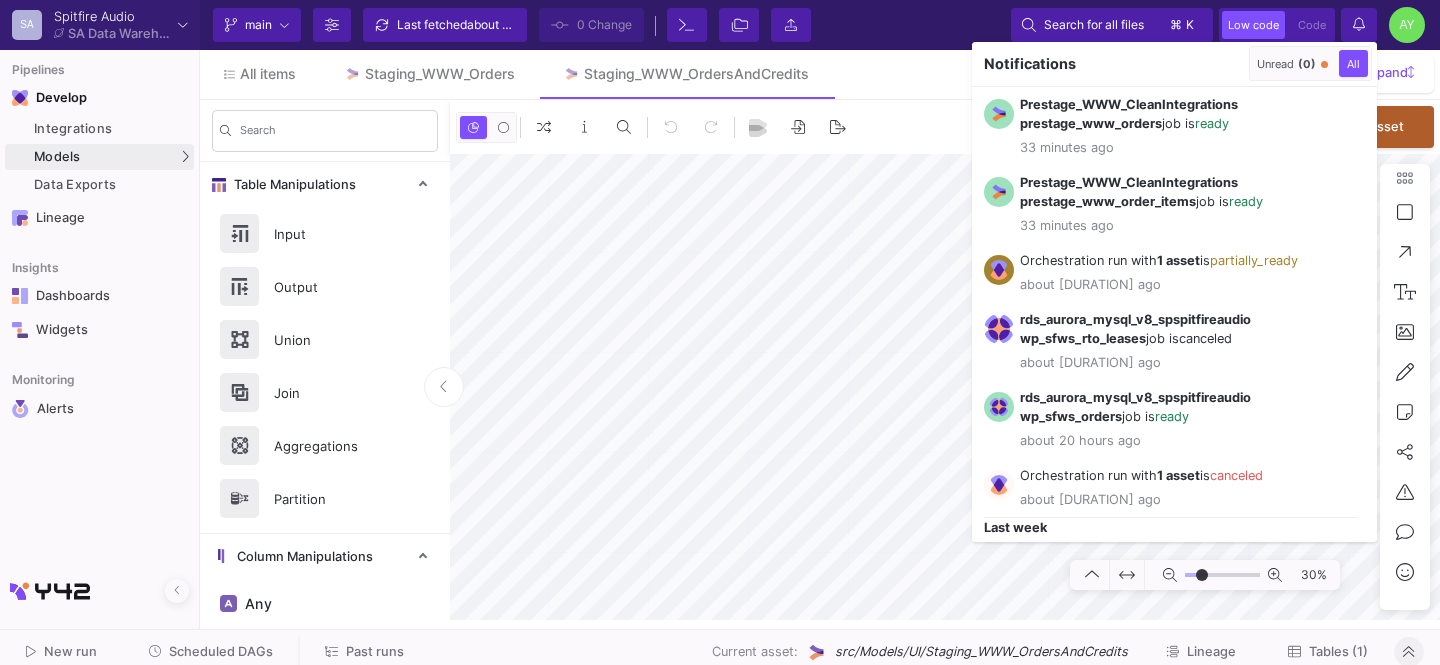 click at bounding box center [720, 332] 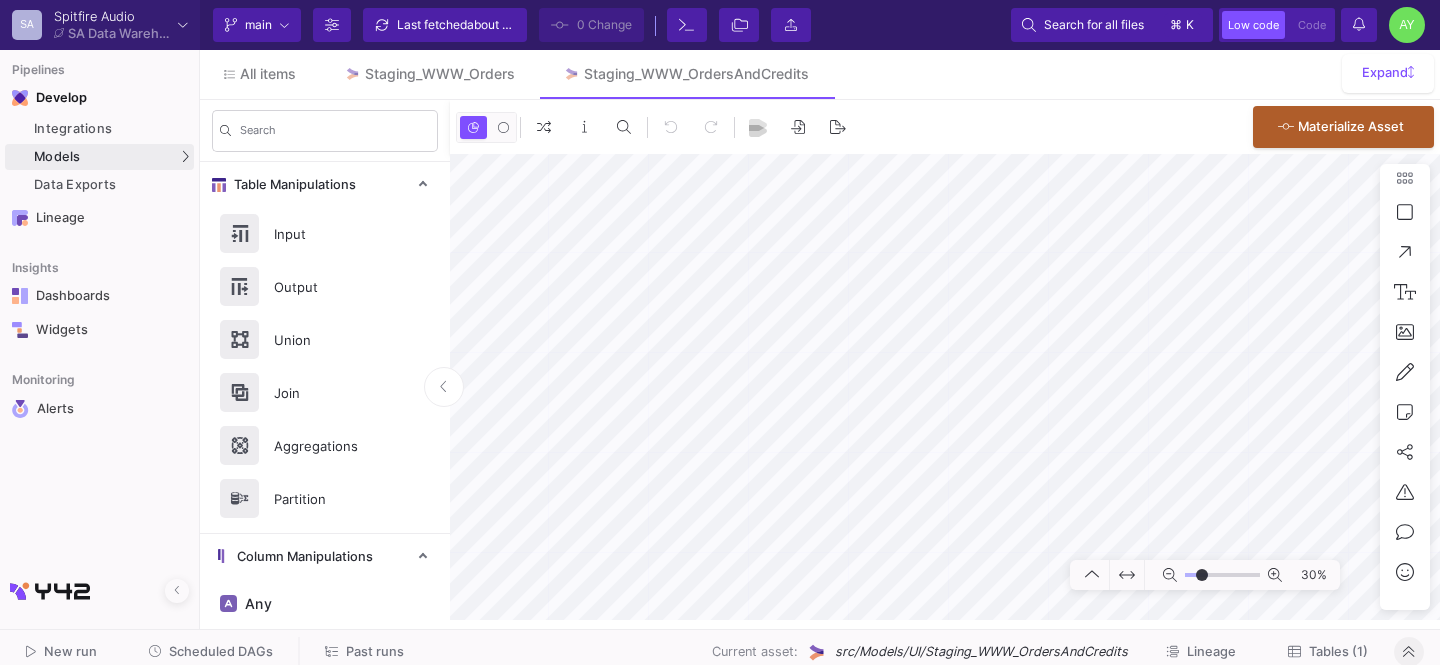 click 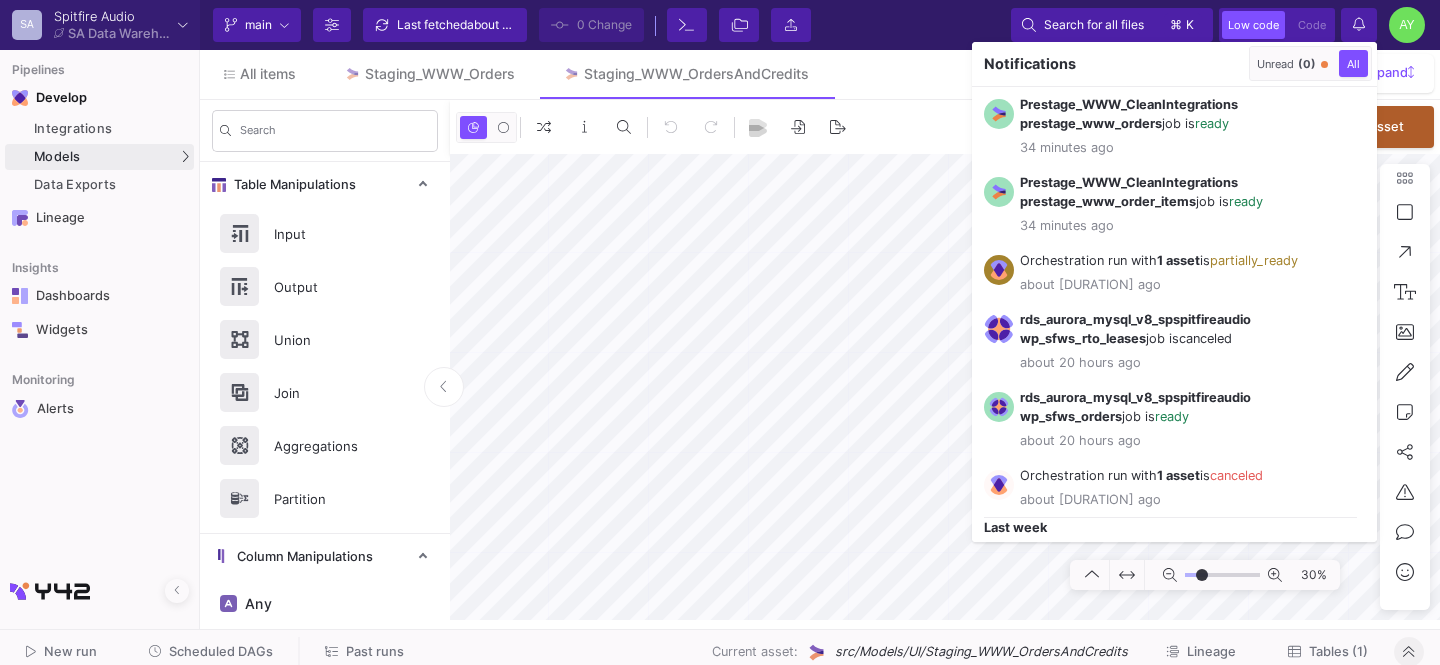 click at bounding box center [720, 332] 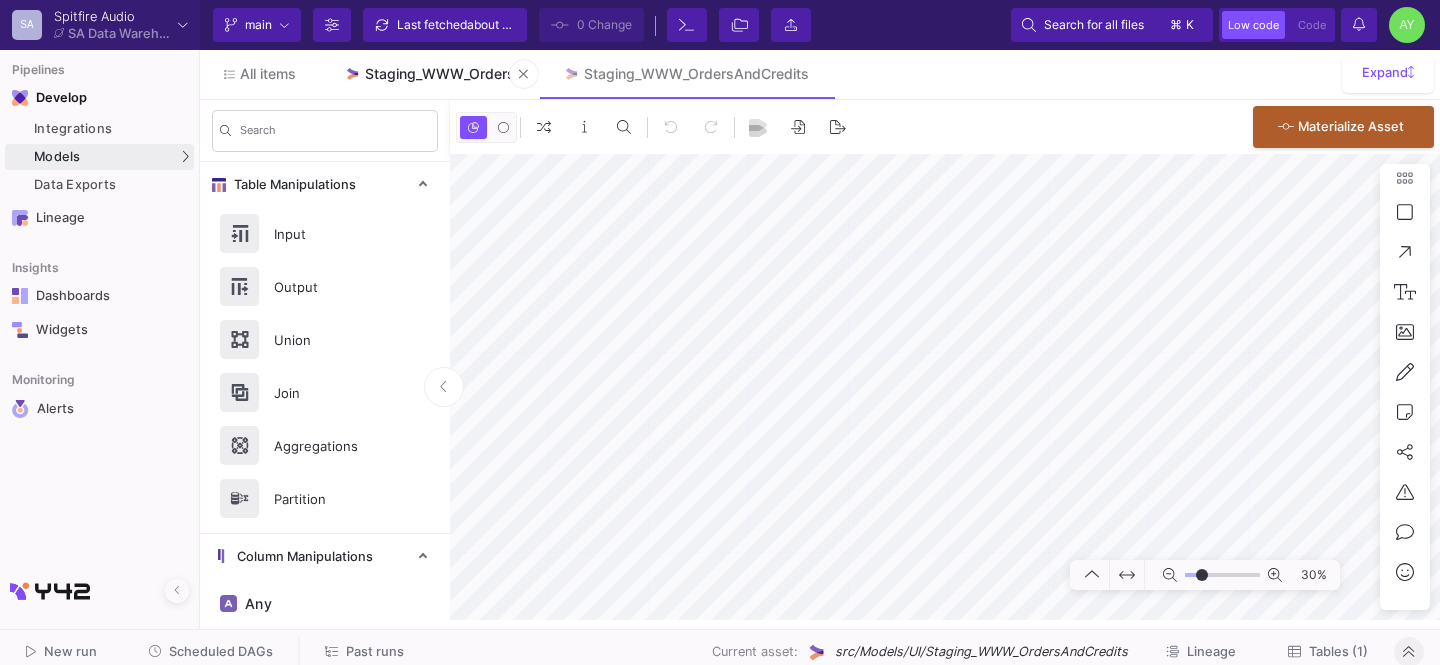 click on "Staging_WWW_Orders" at bounding box center (440, 74) 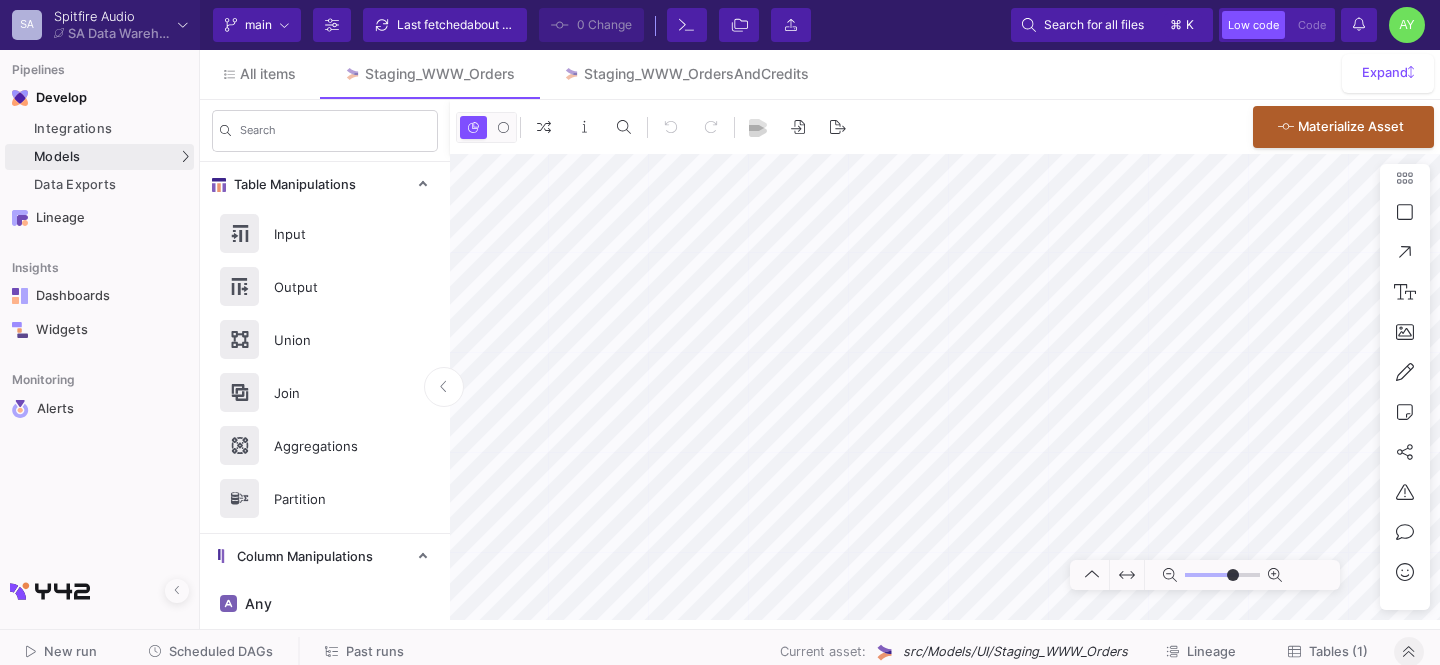 click on "Tables (1)" 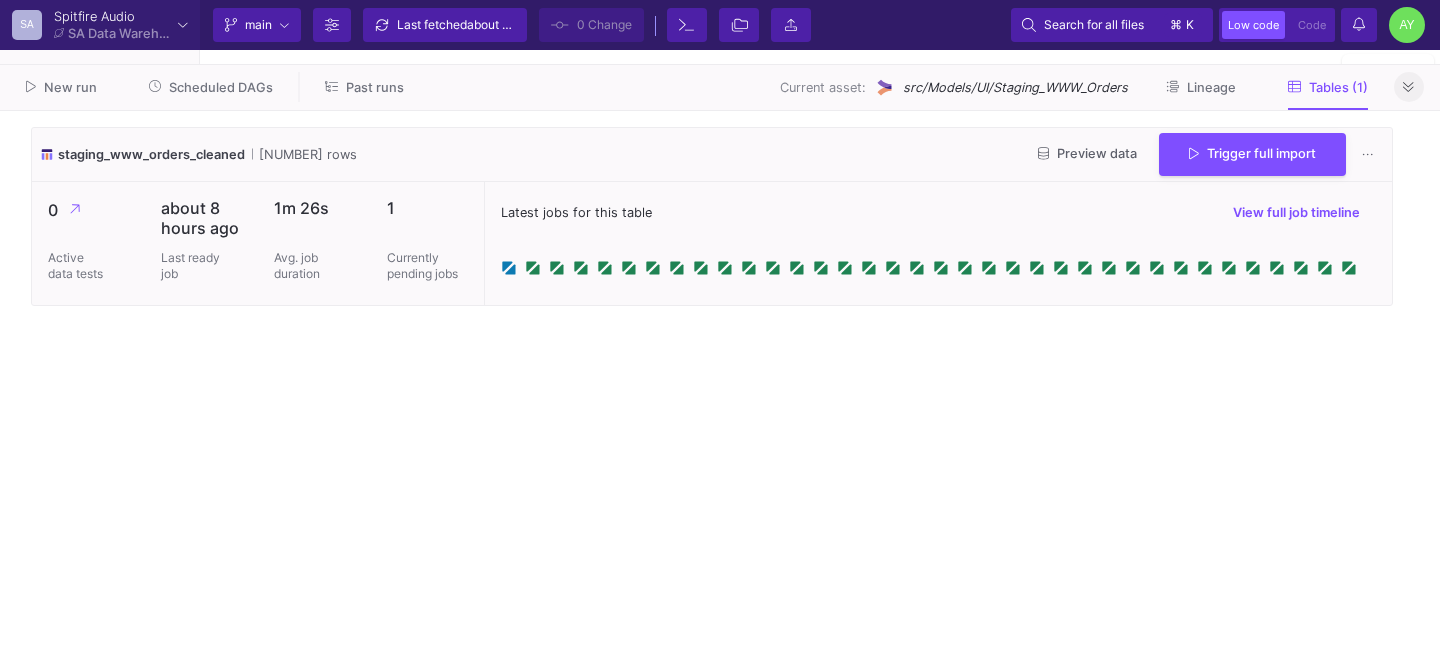 type on "-50" 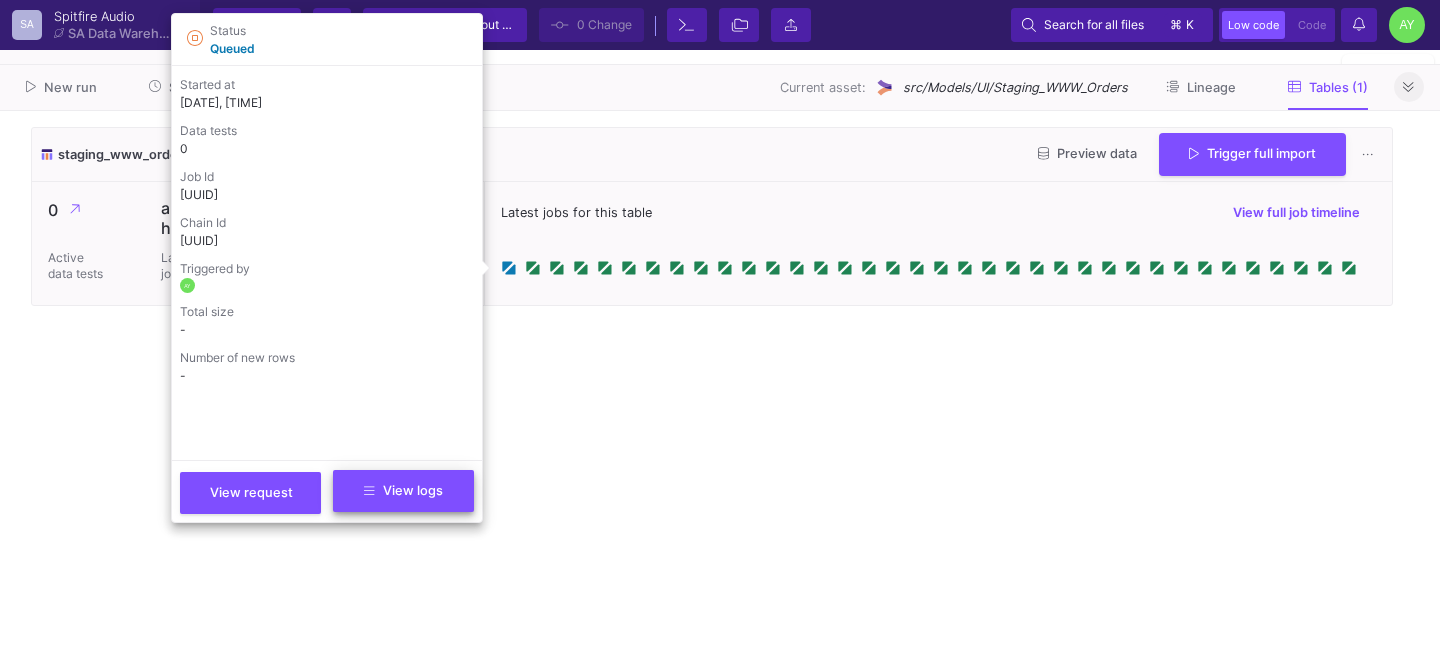 click on "View logs" at bounding box center (403, 490) 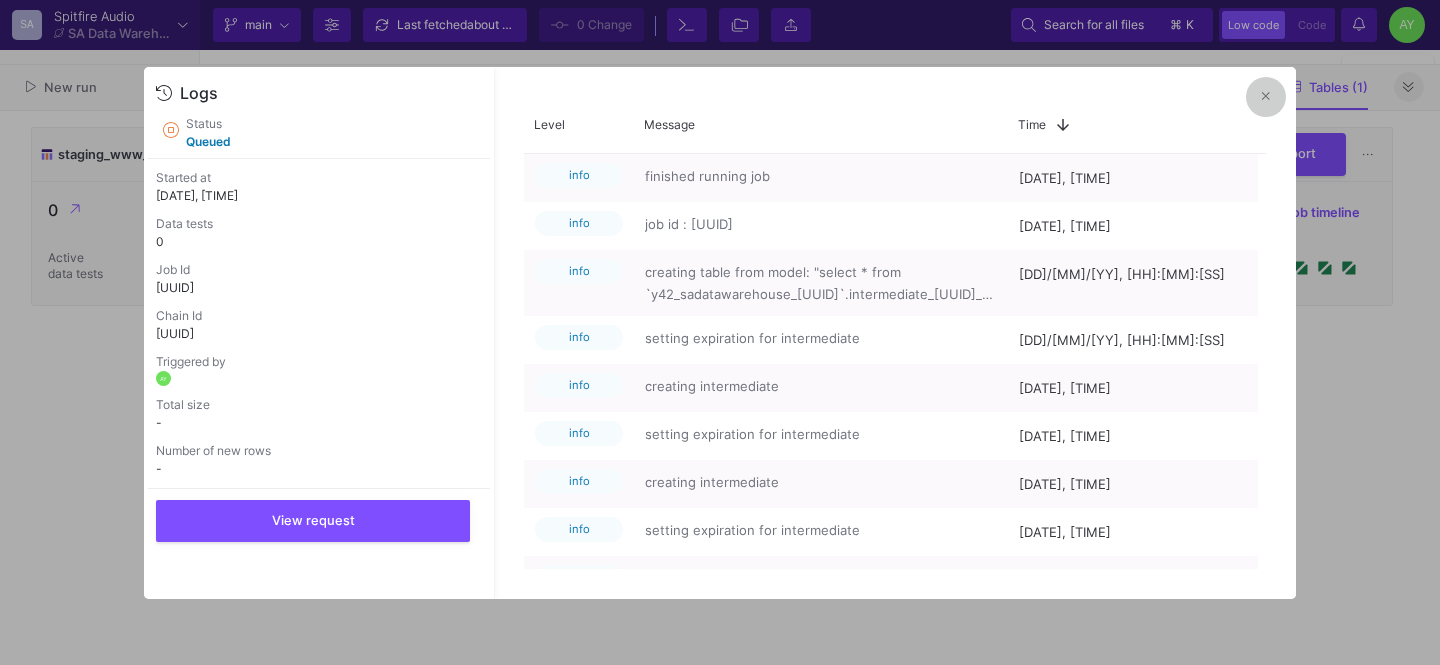 click at bounding box center (1266, 97) 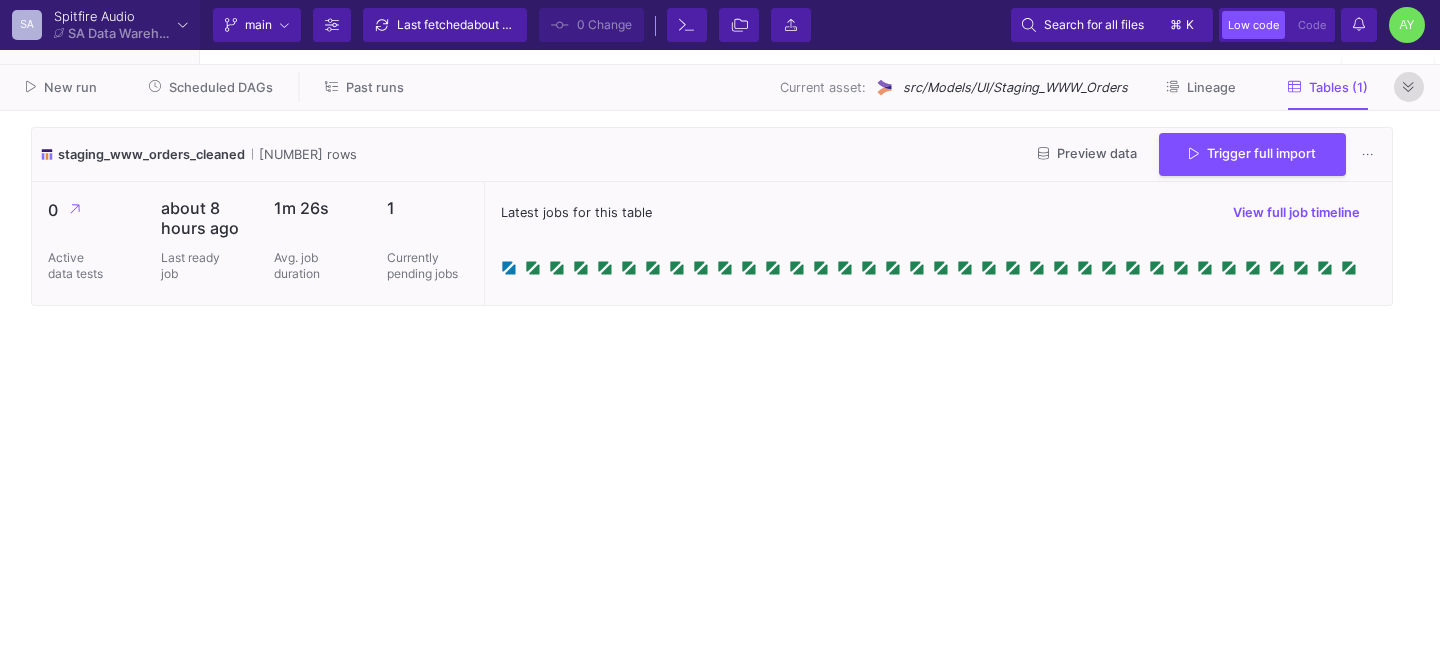 click 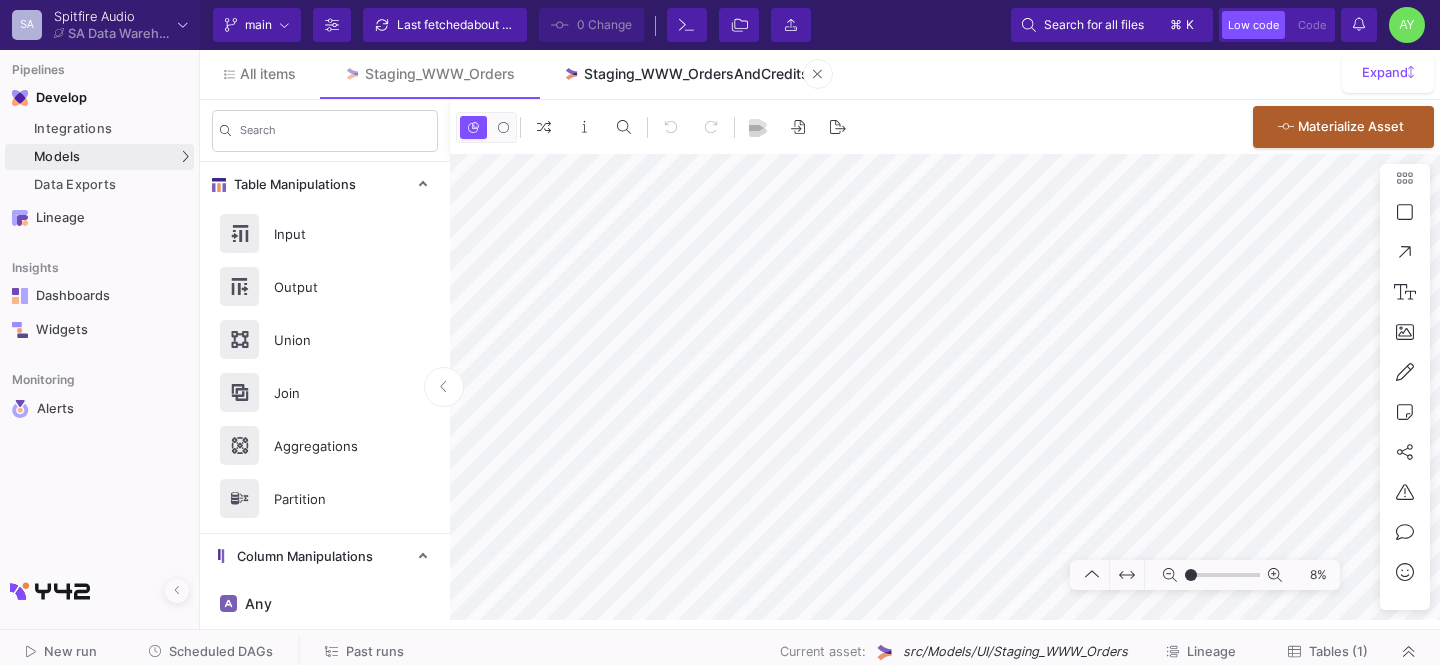 click on "Staging_WWW_OrdersAndCredits" at bounding box center [696, 74] 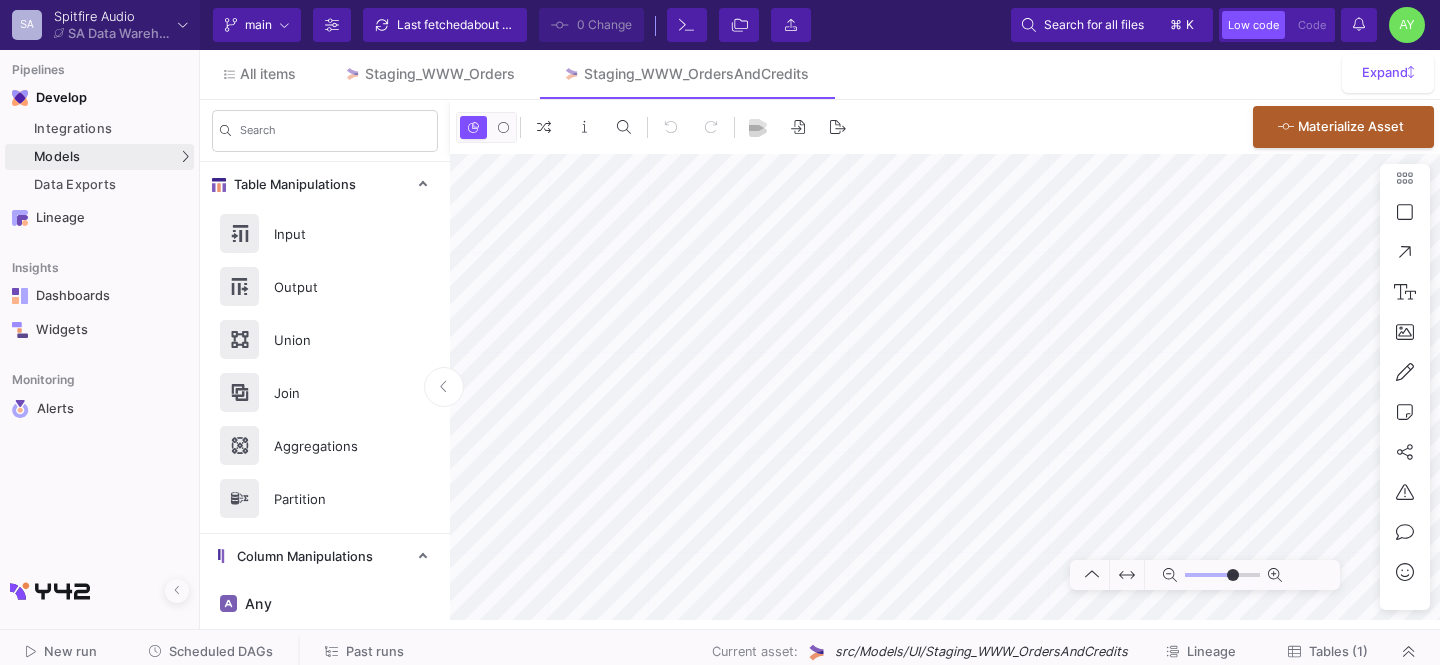 click on "Notifications" 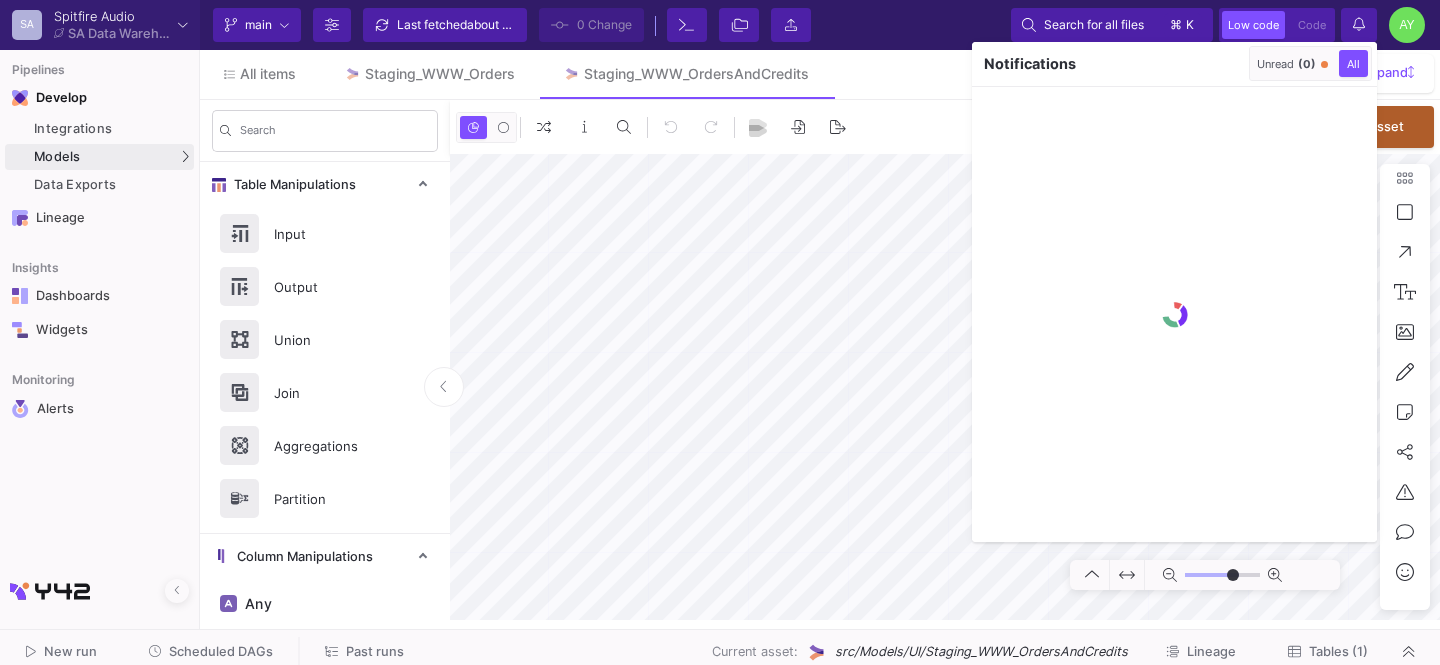type on "-25" 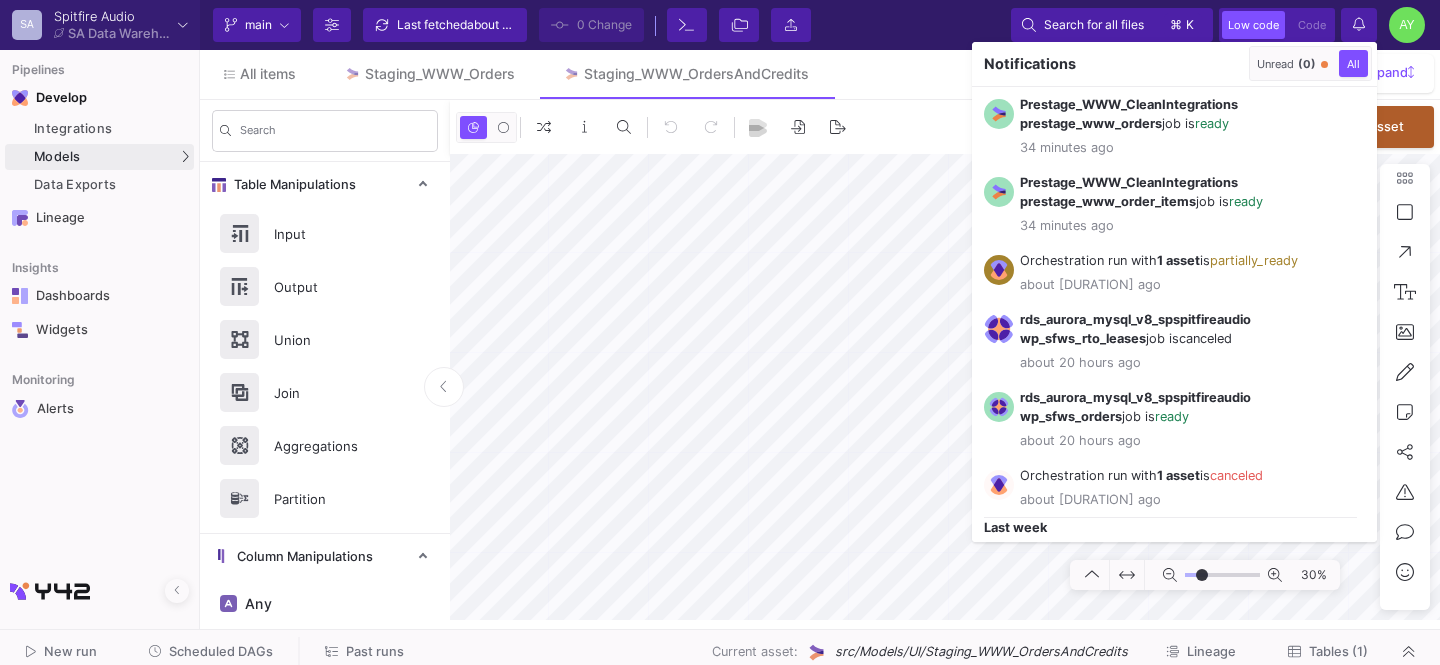 click at bounding box center [720, 332] 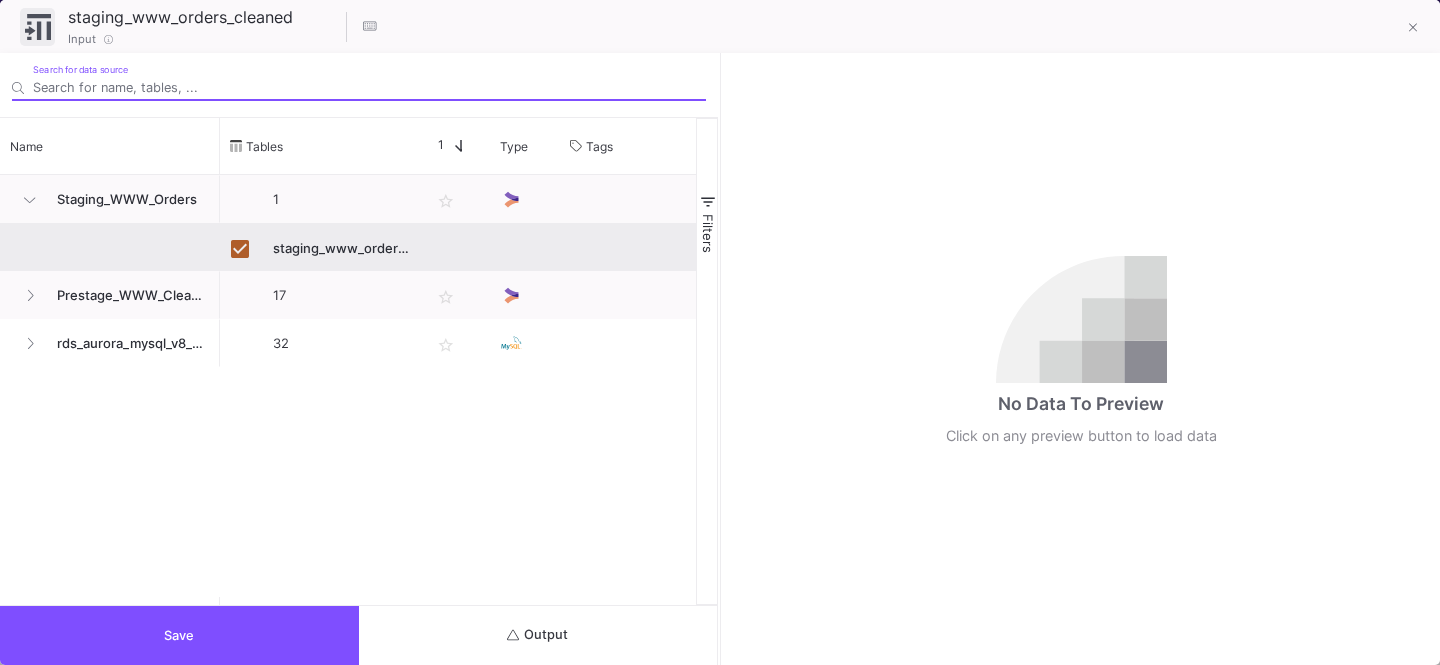 click on "Output" at bounding box center (538, 635) 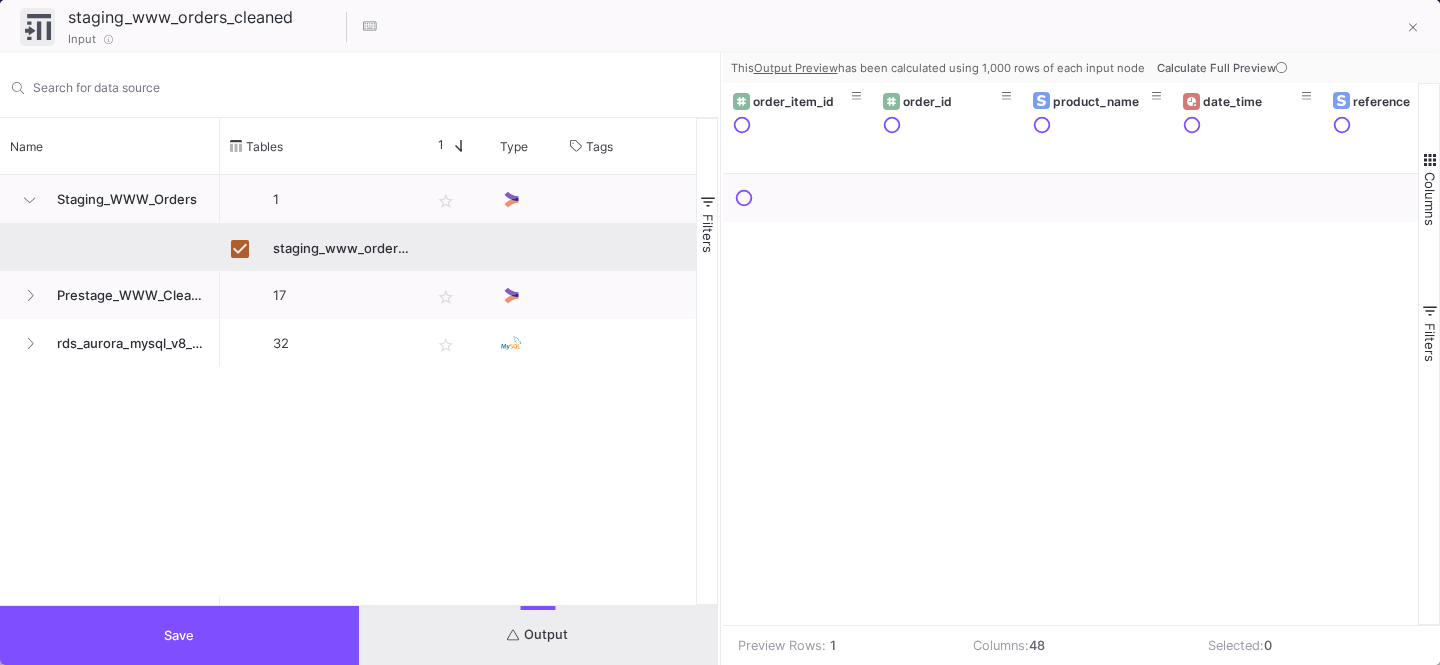 click on "Calculate Full Preview" at bounding box center (1224, 68) 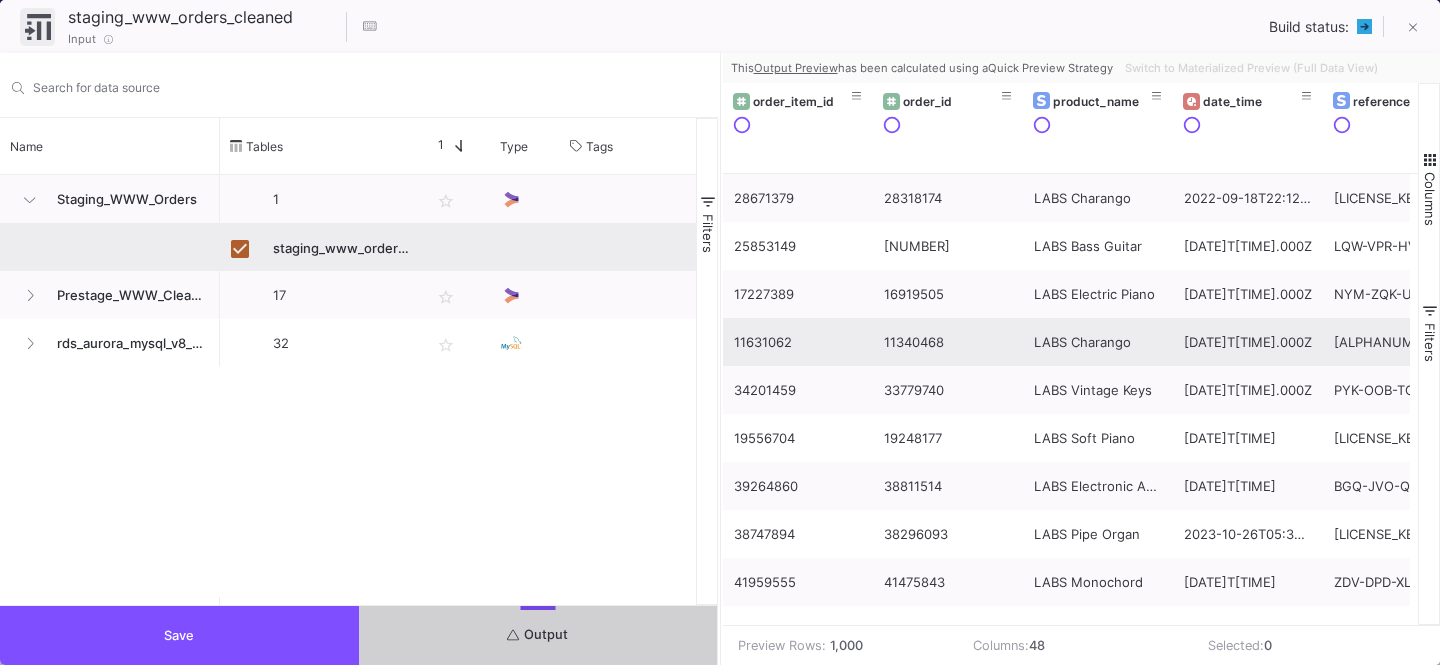 scroll, scrollTop: 0, scrollLeft: 454, axis: horizontal 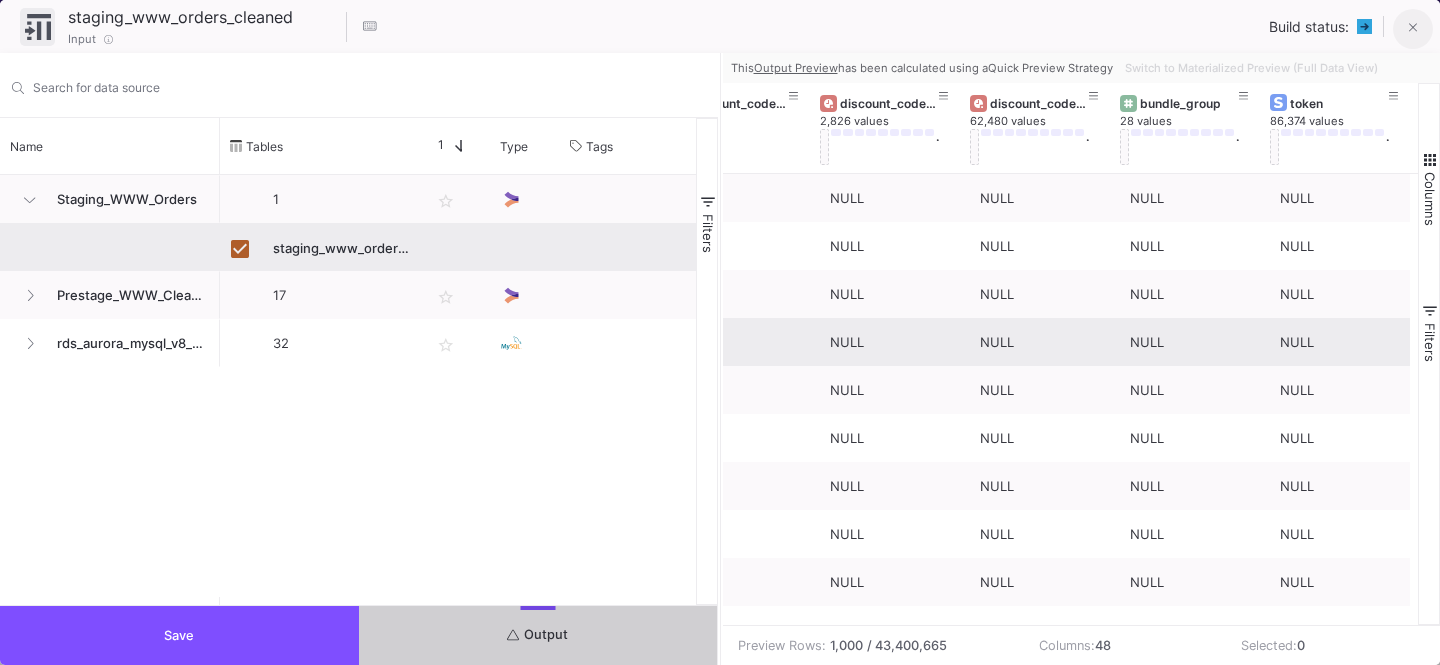 click 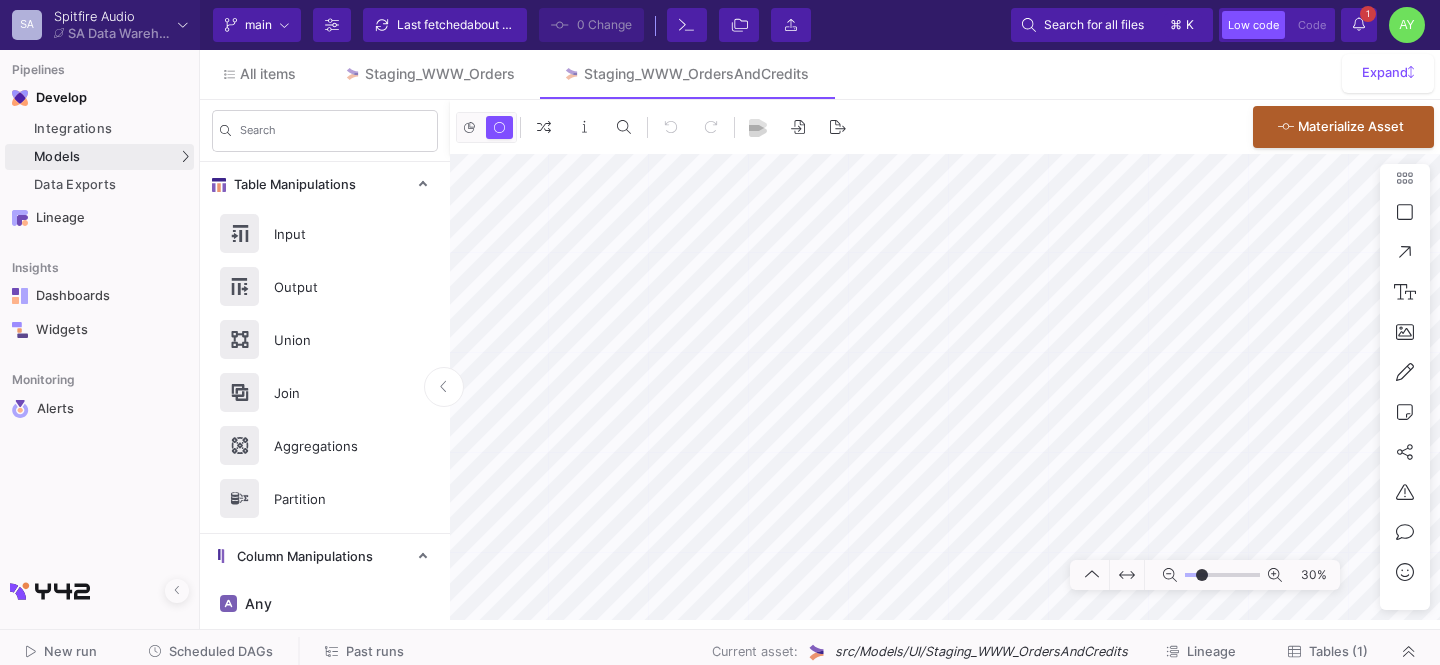 click on "1 1 Notifications" 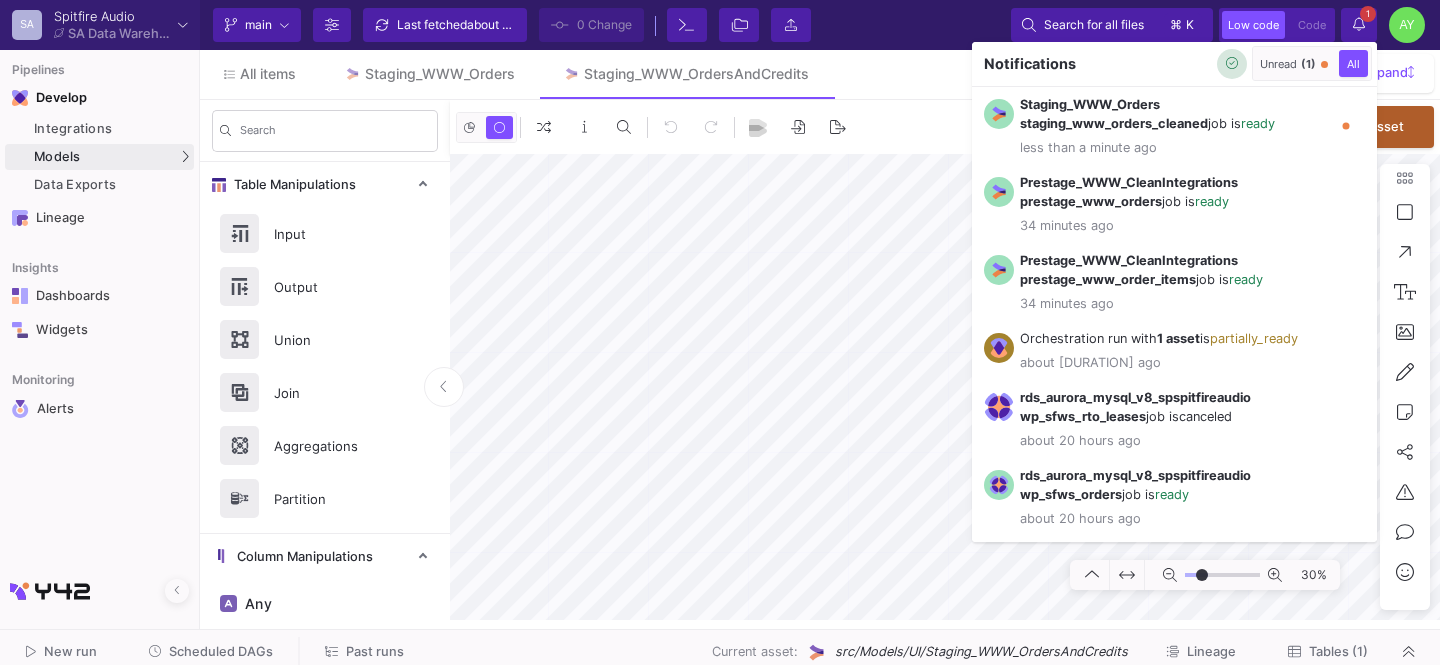 click 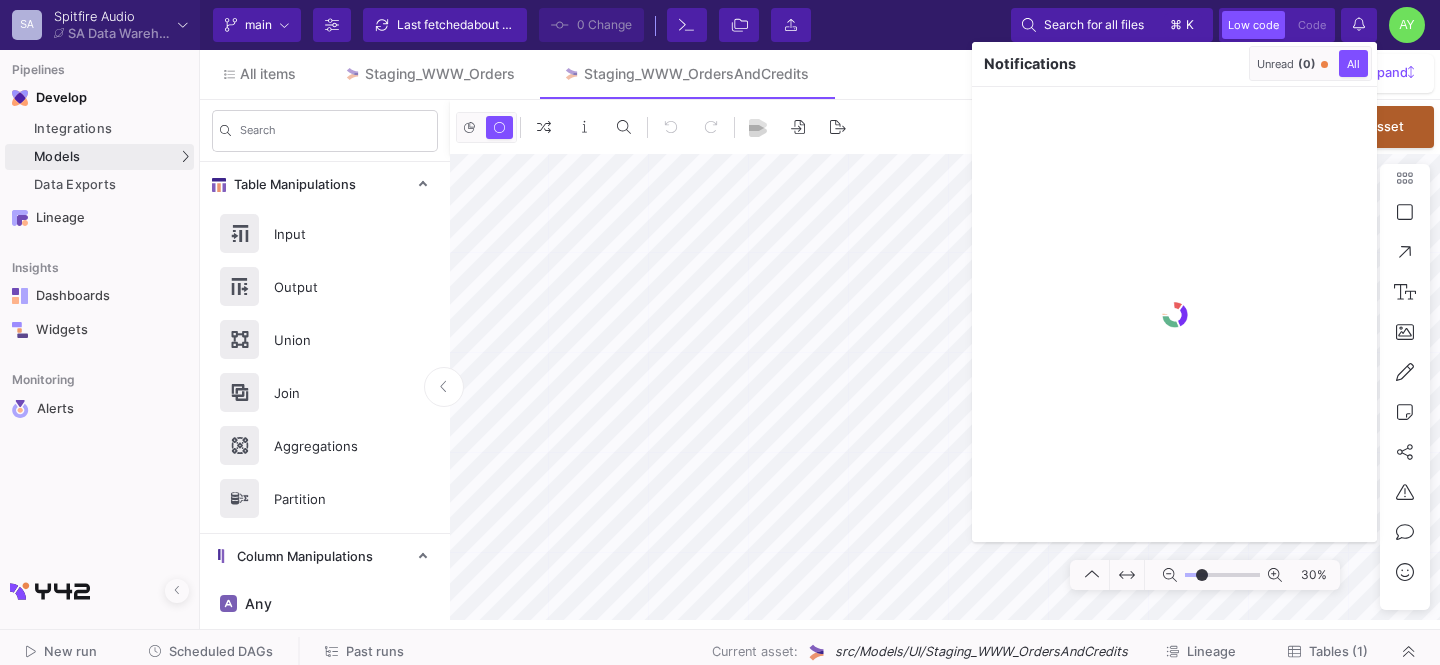click at bounding box center (720, 332) 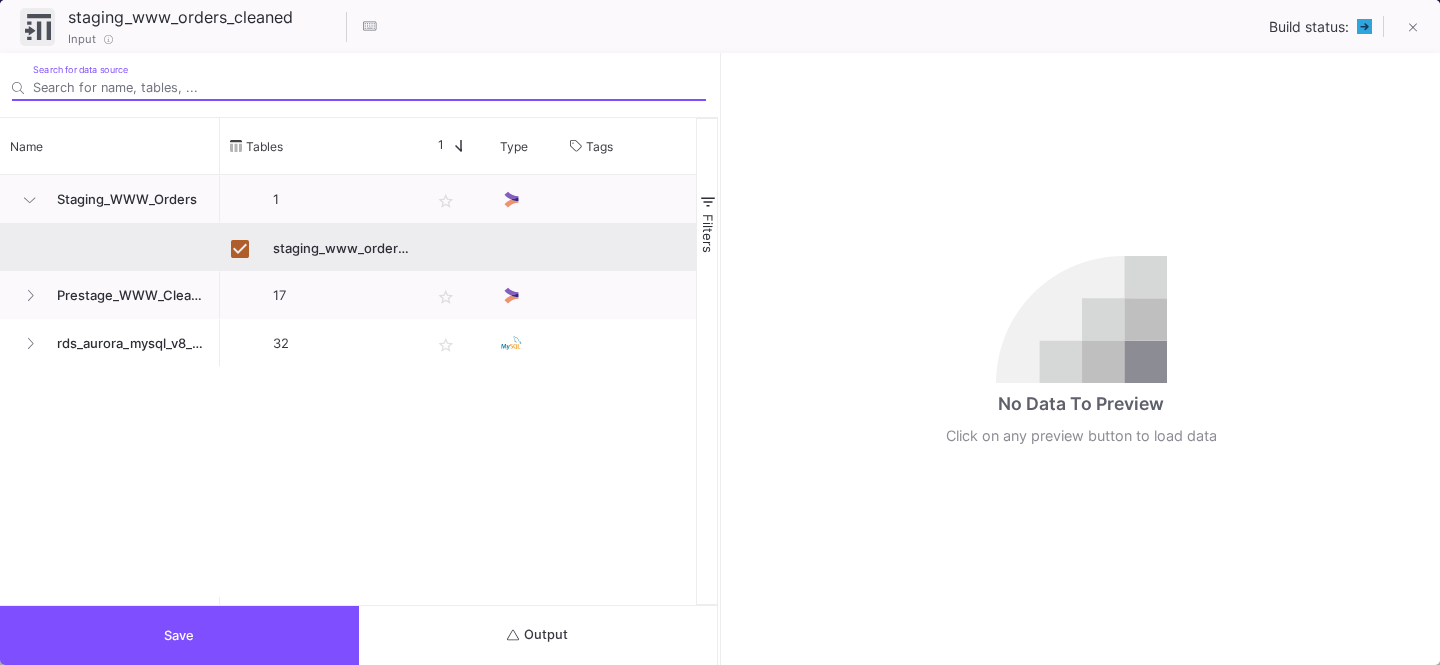 click on "Output" at bounding box center [538, 635] 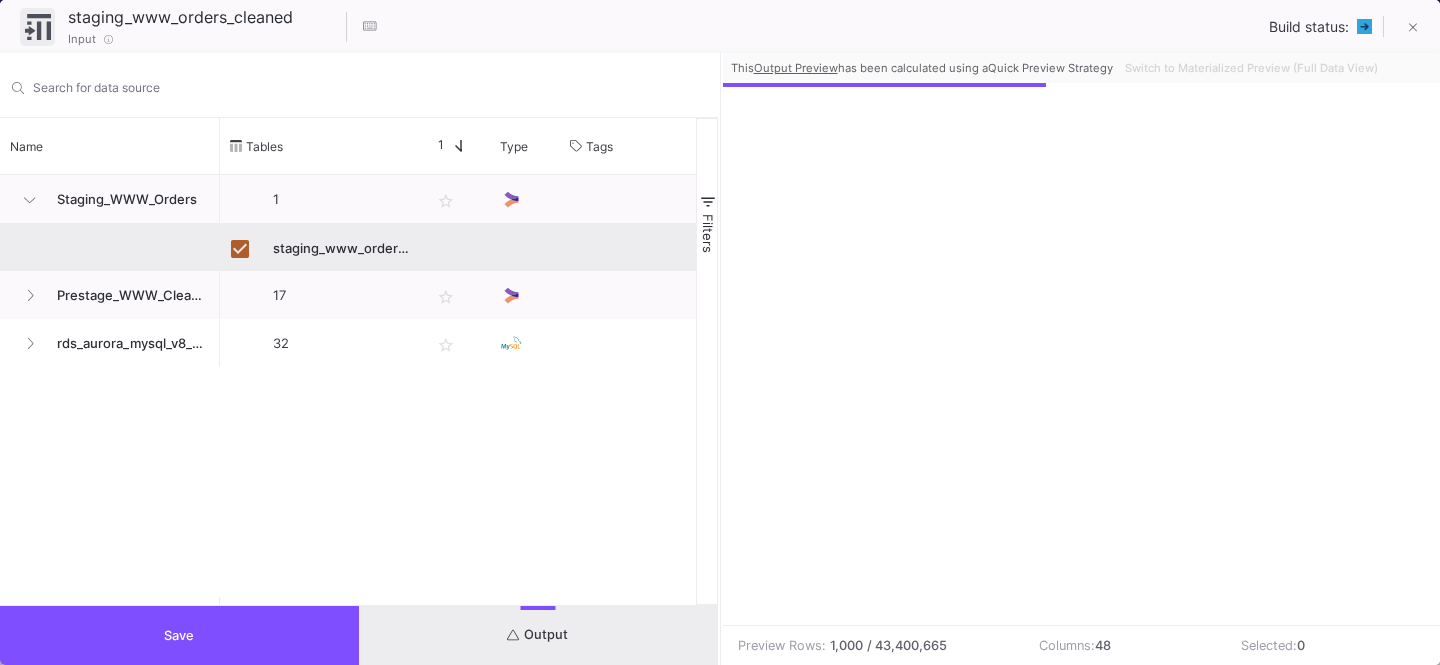 scroll, scrollTop: 0, scrollLeft: 0, axis: both 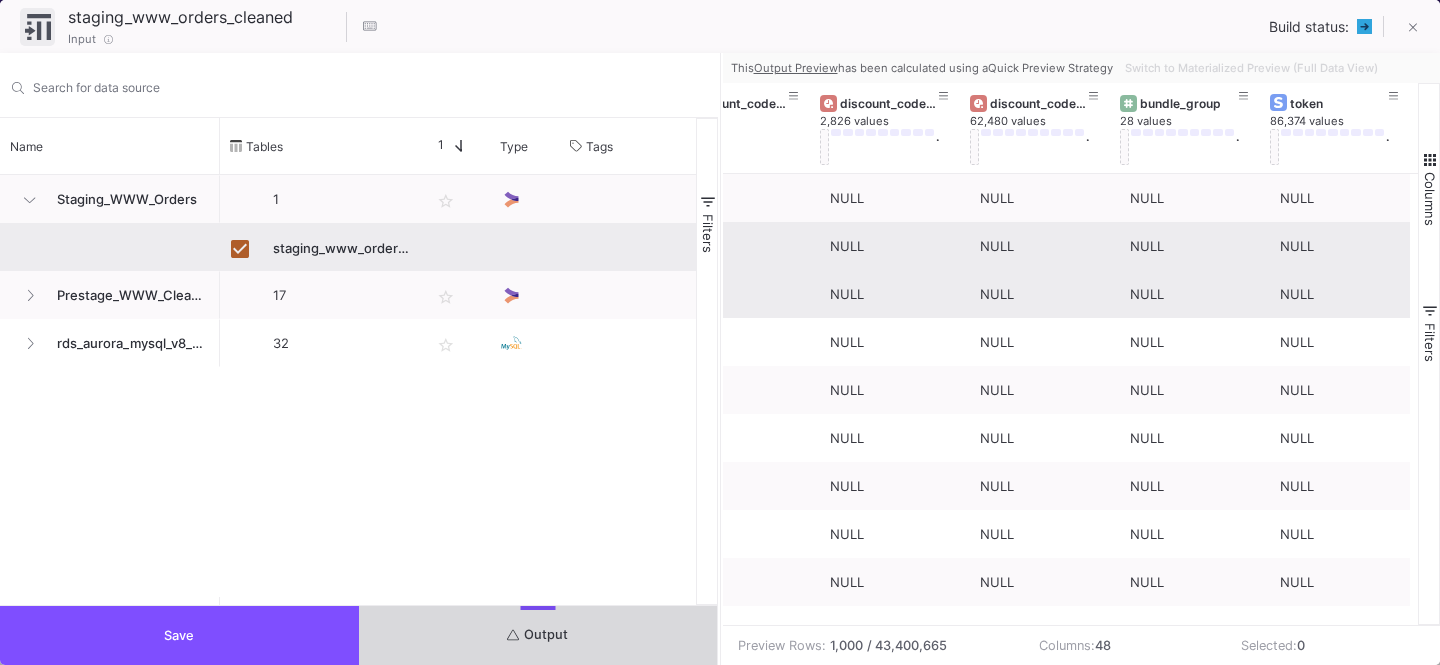 click on "Output" at bounding box center [538, 635] 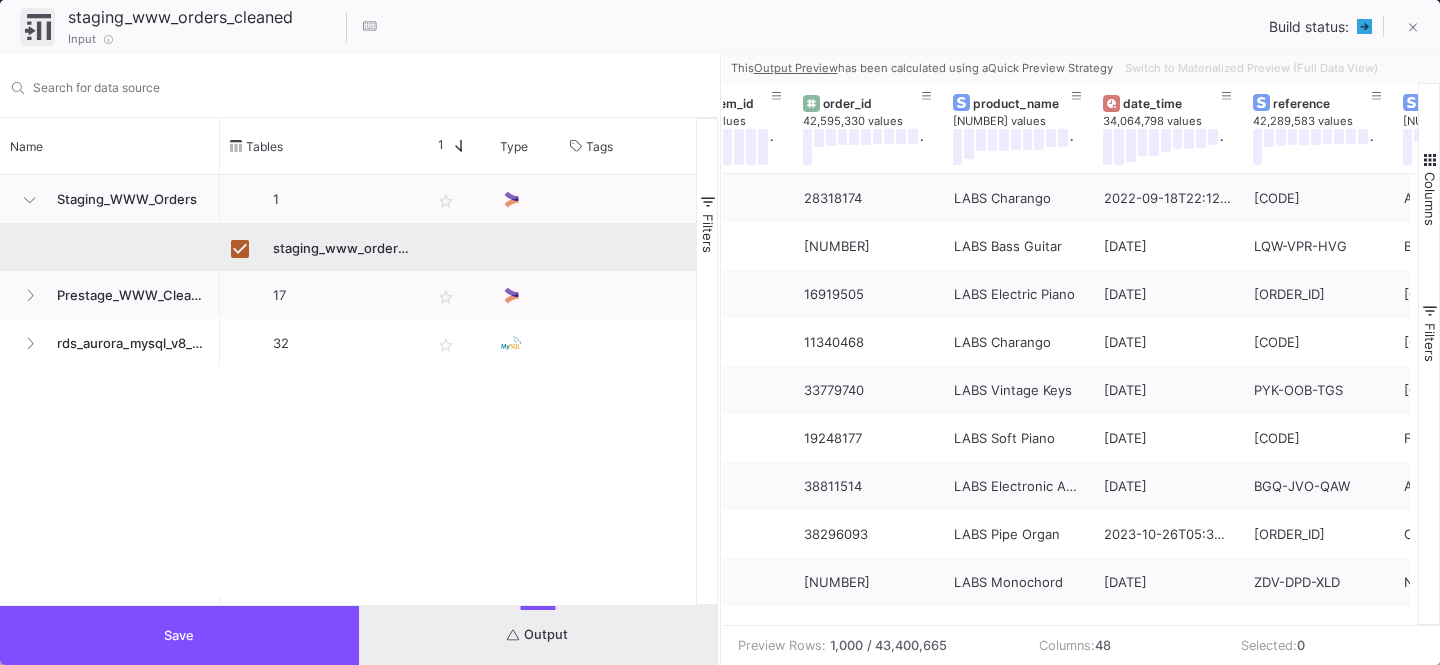 click on "Save" at bounding box center (179, 635) 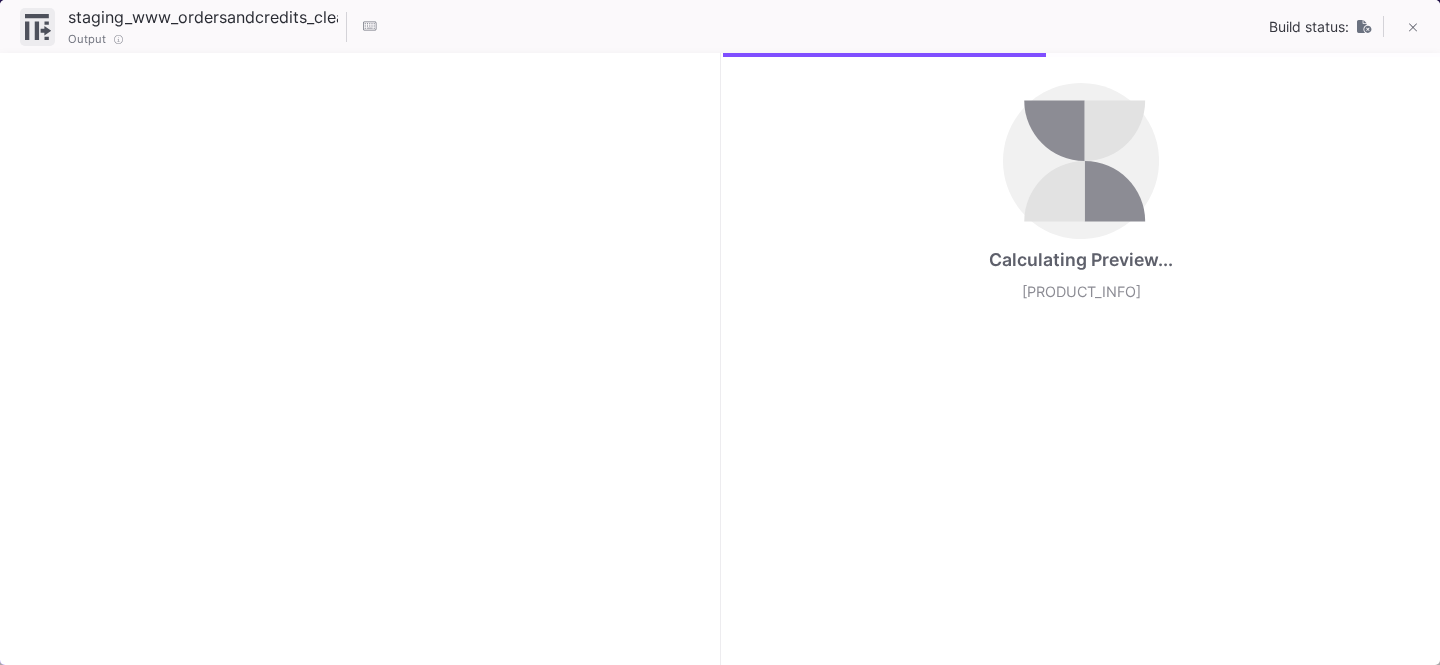 checkbox on "true" 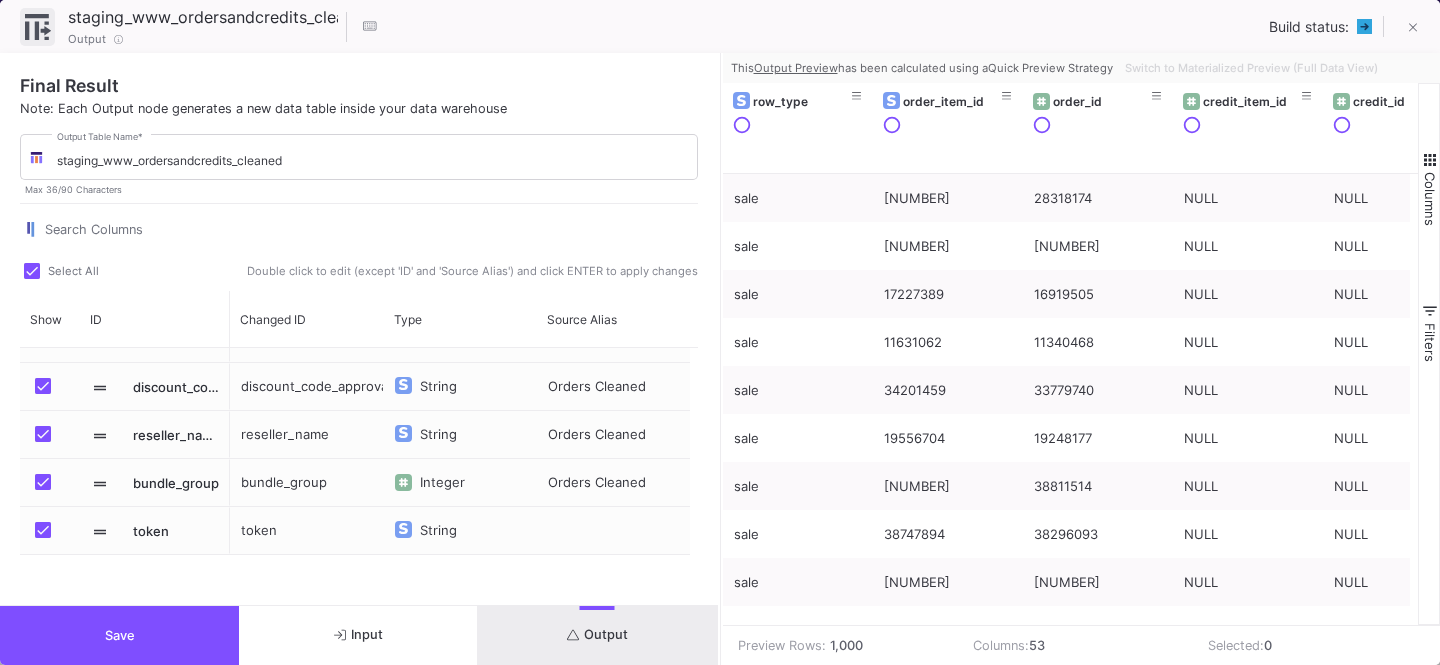click on "Save" at bounding box center (119, 635) 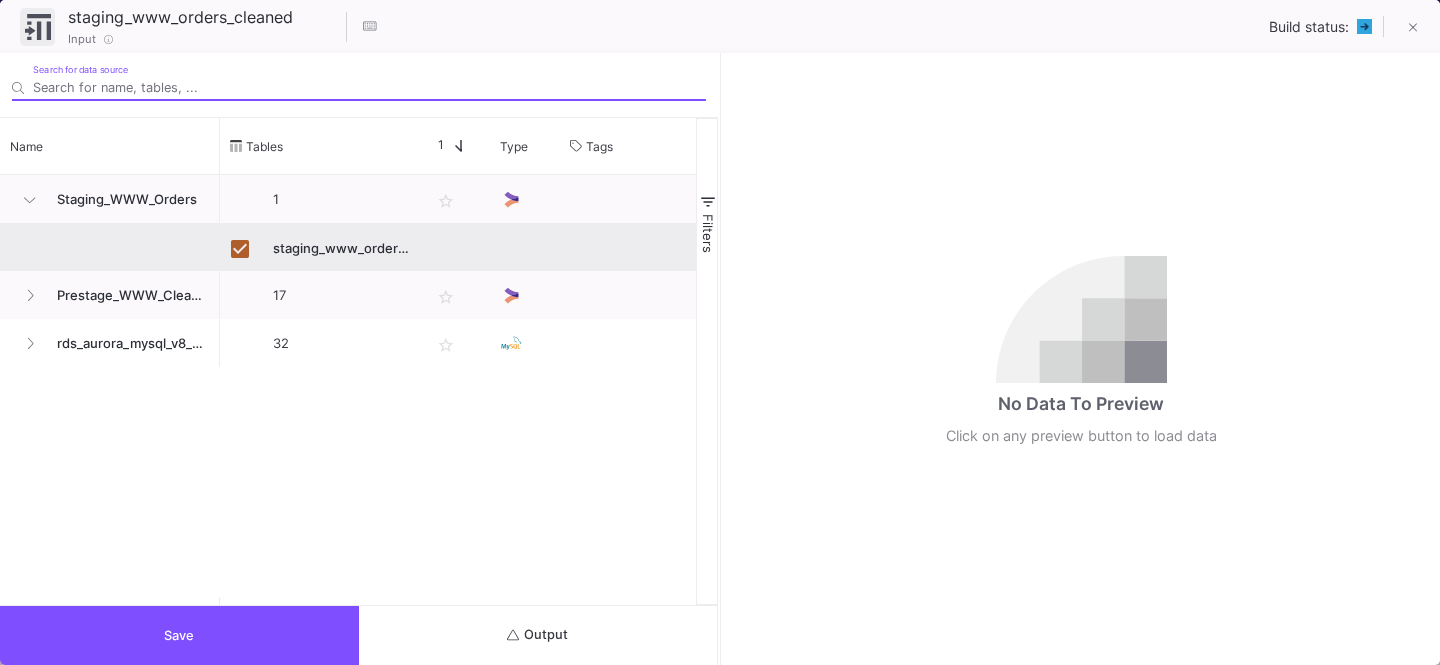 click on "Output" at bounding box center (538, 635) 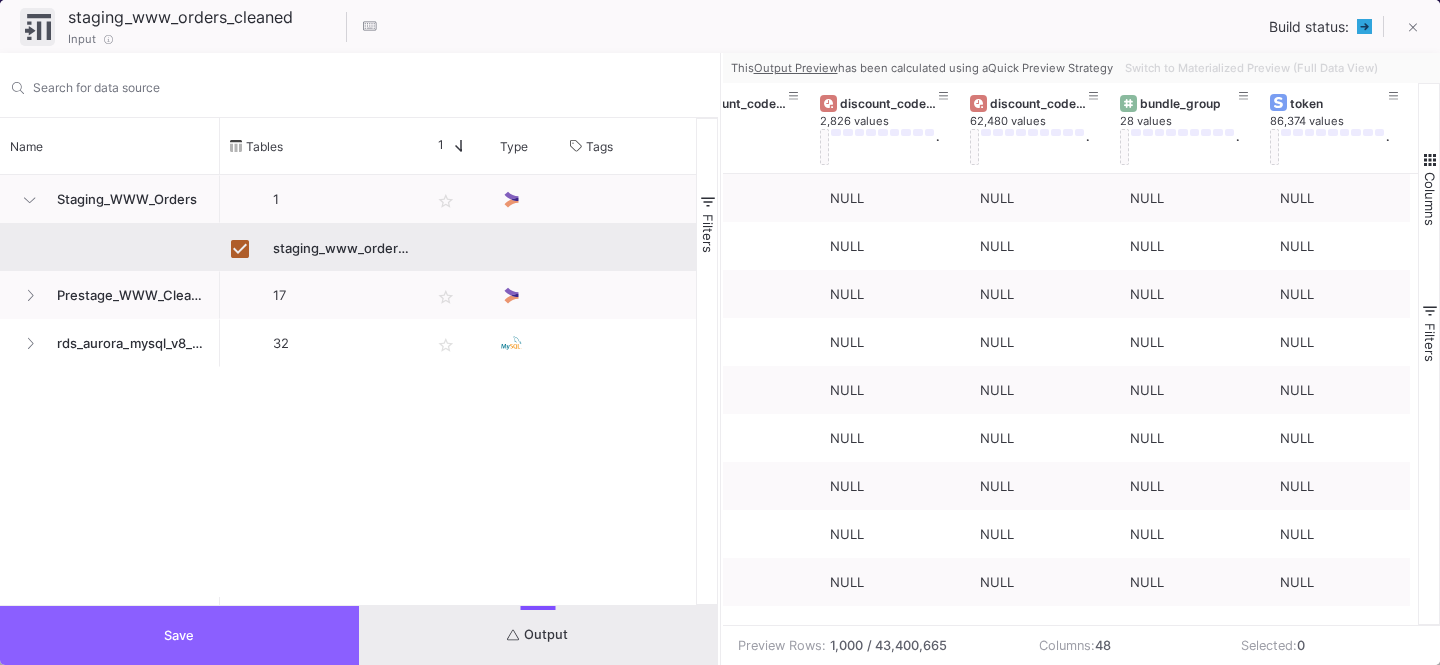 click on "Save" at bounding box center [179, 635] 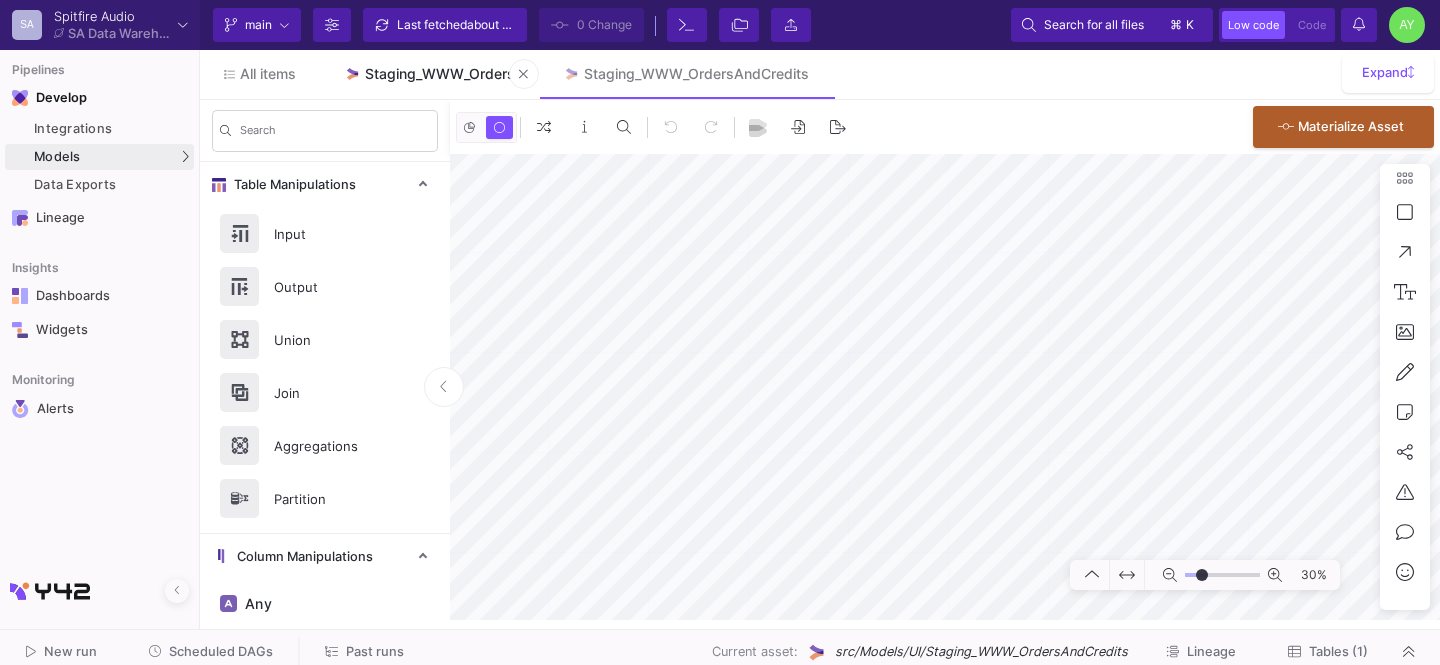 click on "Staging_WWW_Orders" at bounding box center (429, 74) 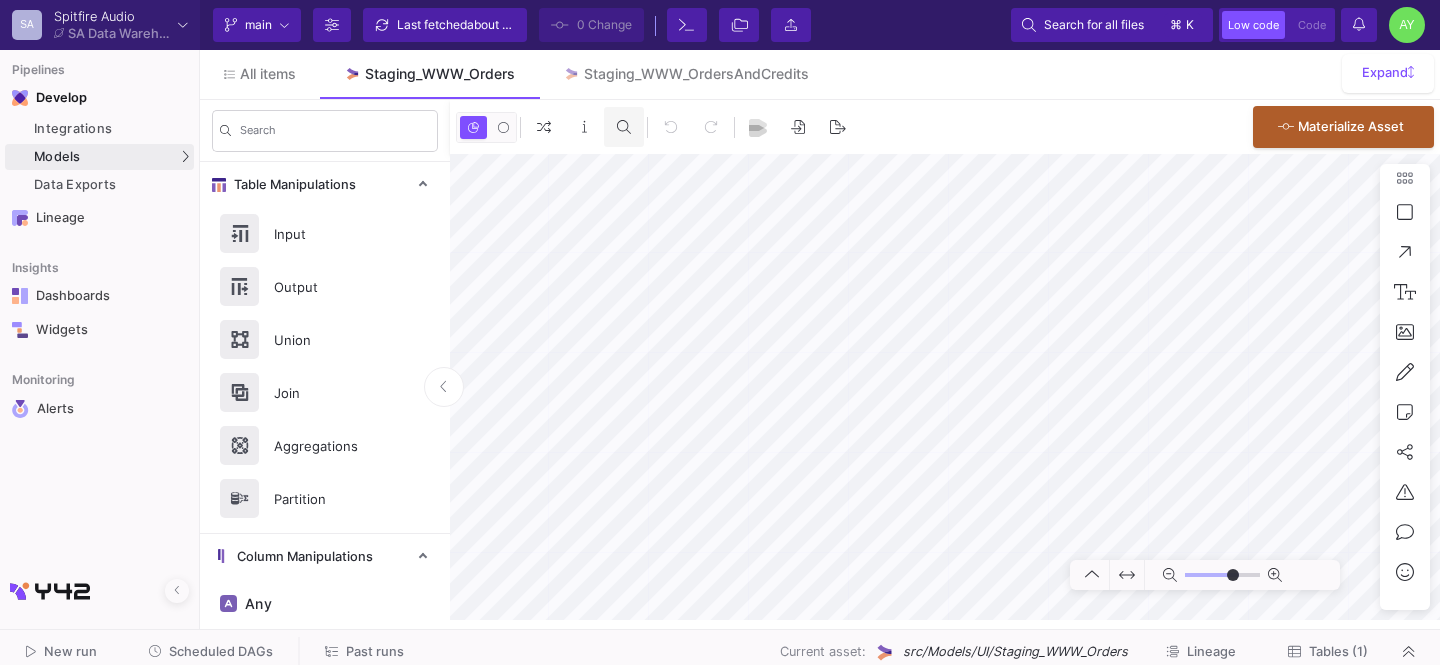 type on "-50" 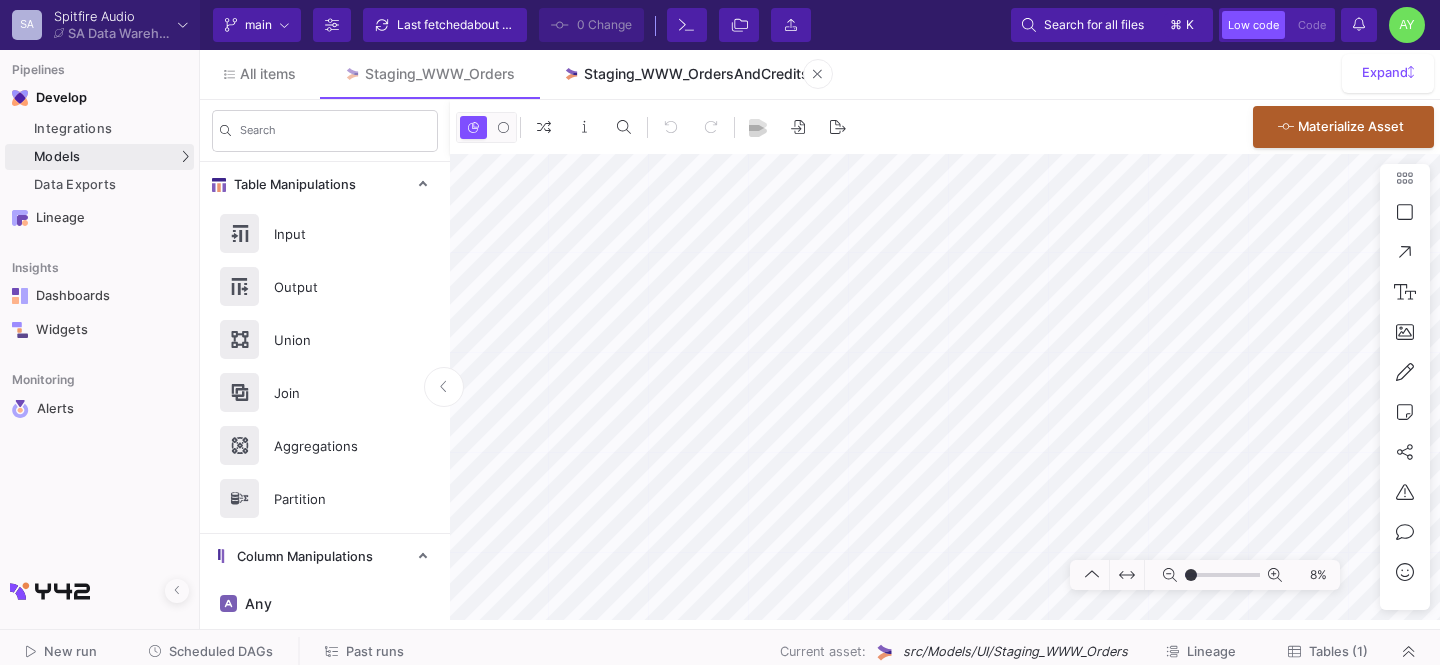 click on "Staging_WWW_OrdersAndCredits" at bounding box center [686, 74] 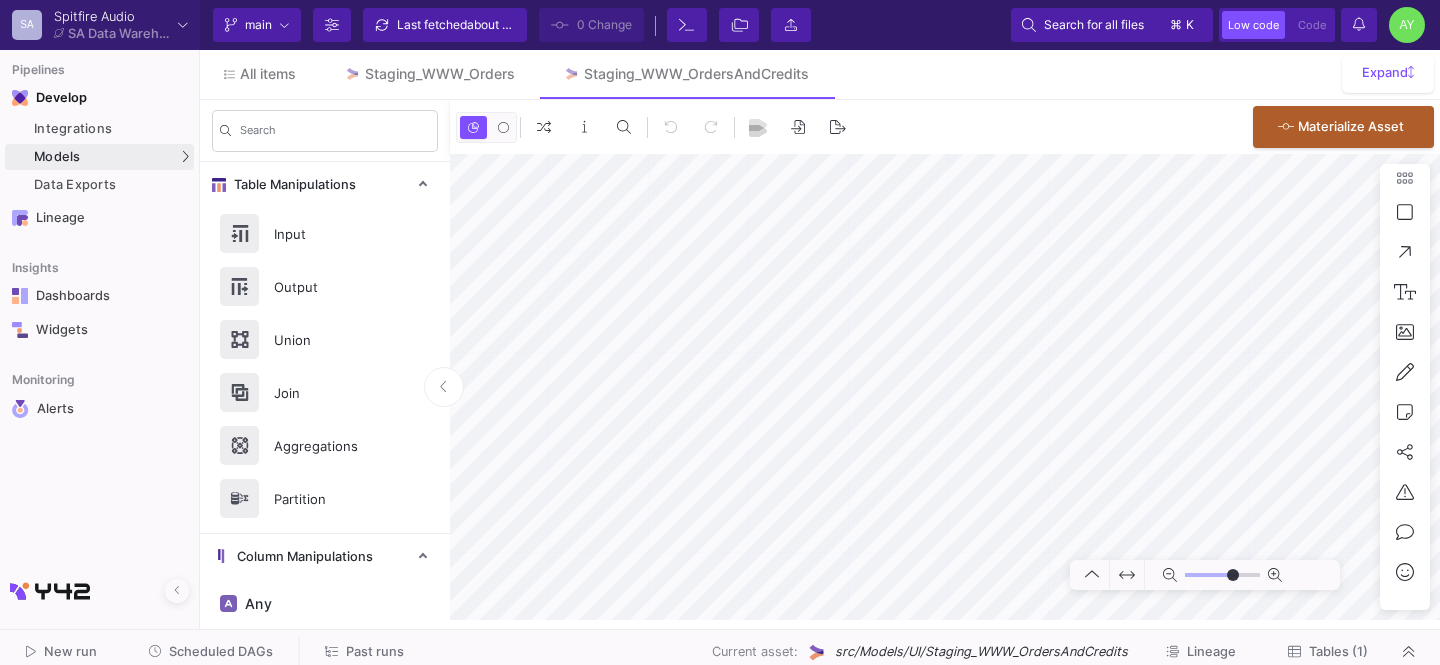 click on "Notifications" 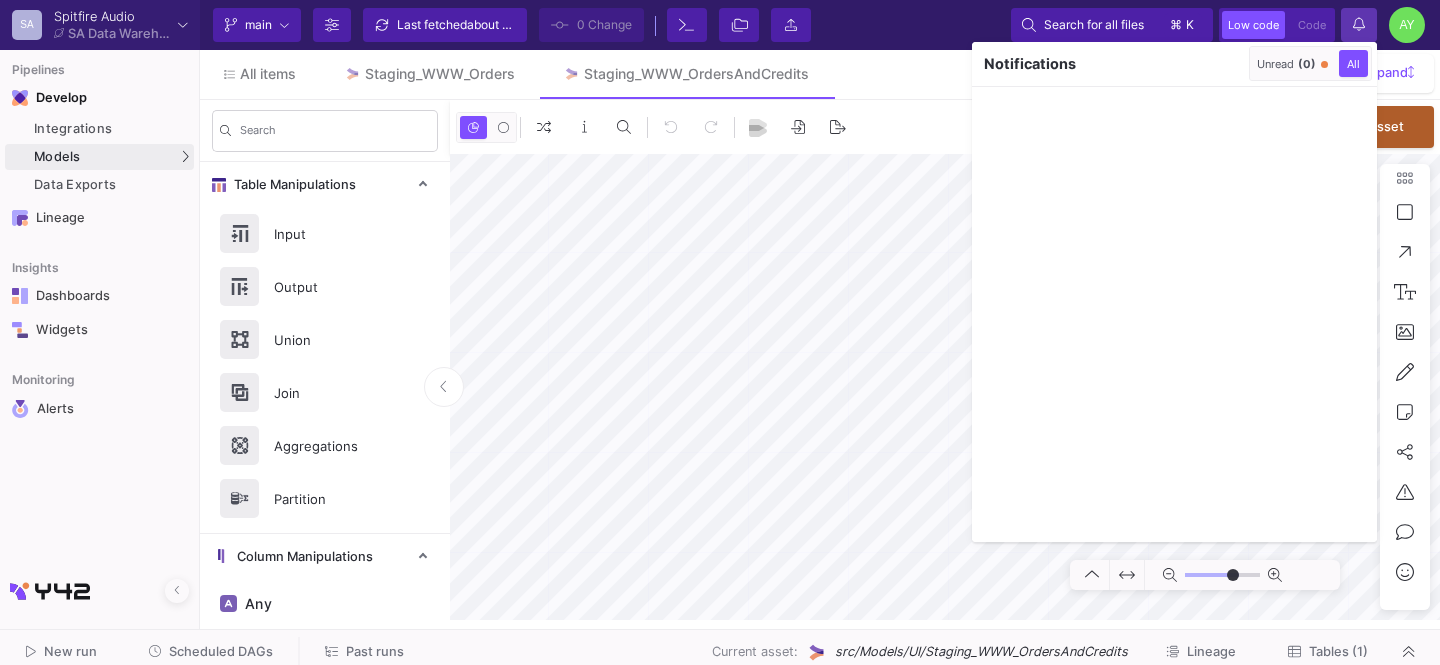 type on "-25" 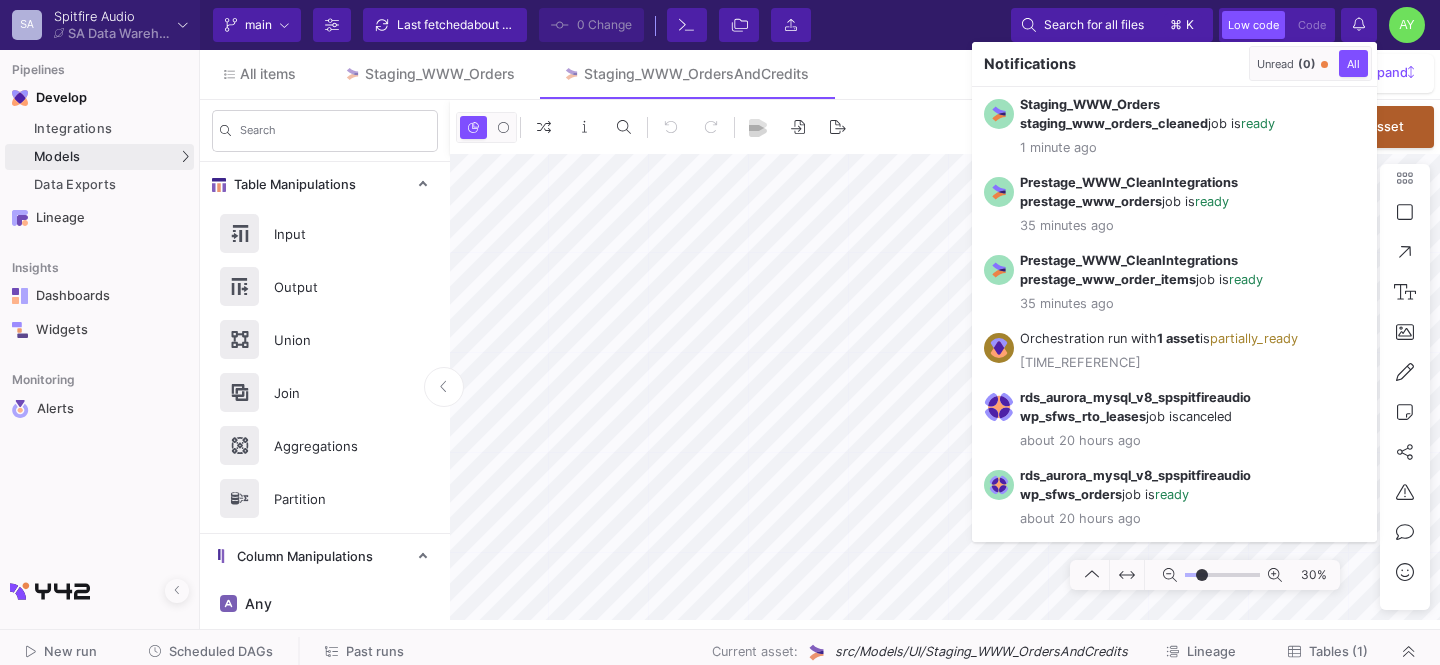click at bounding box center [720, 332] 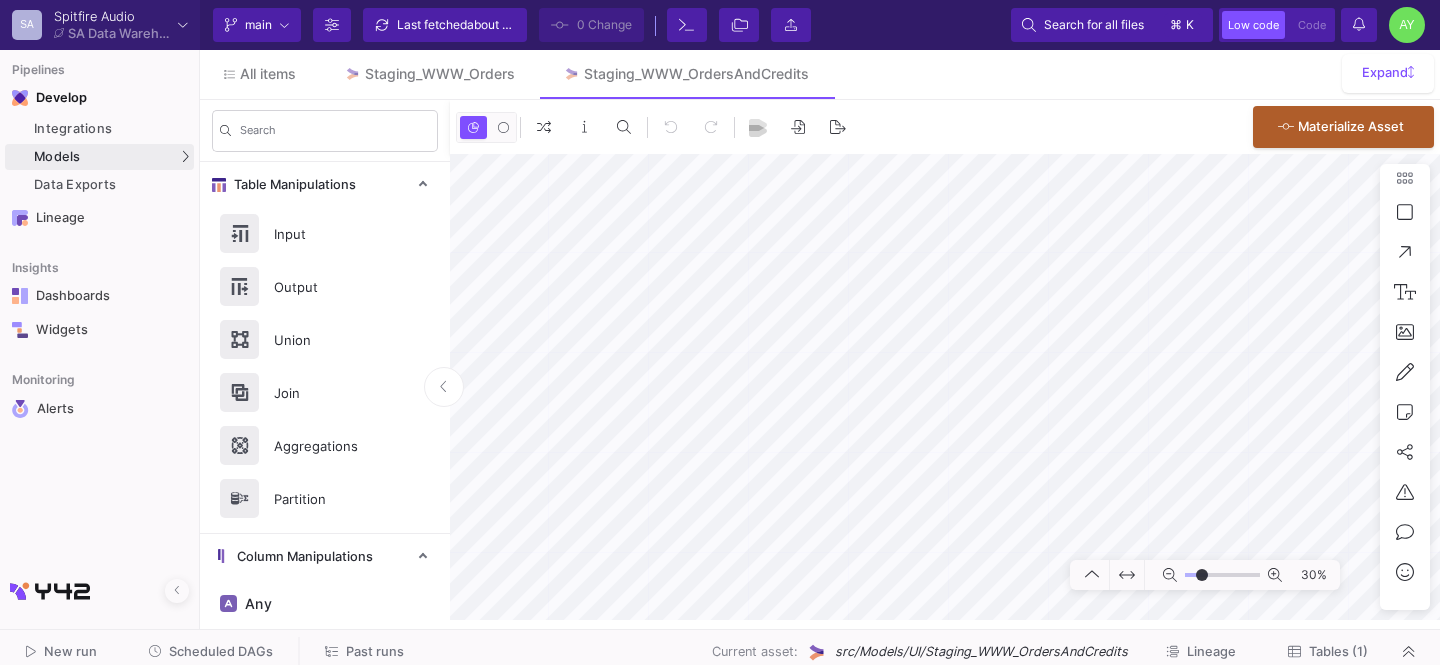 click on "Past runs" 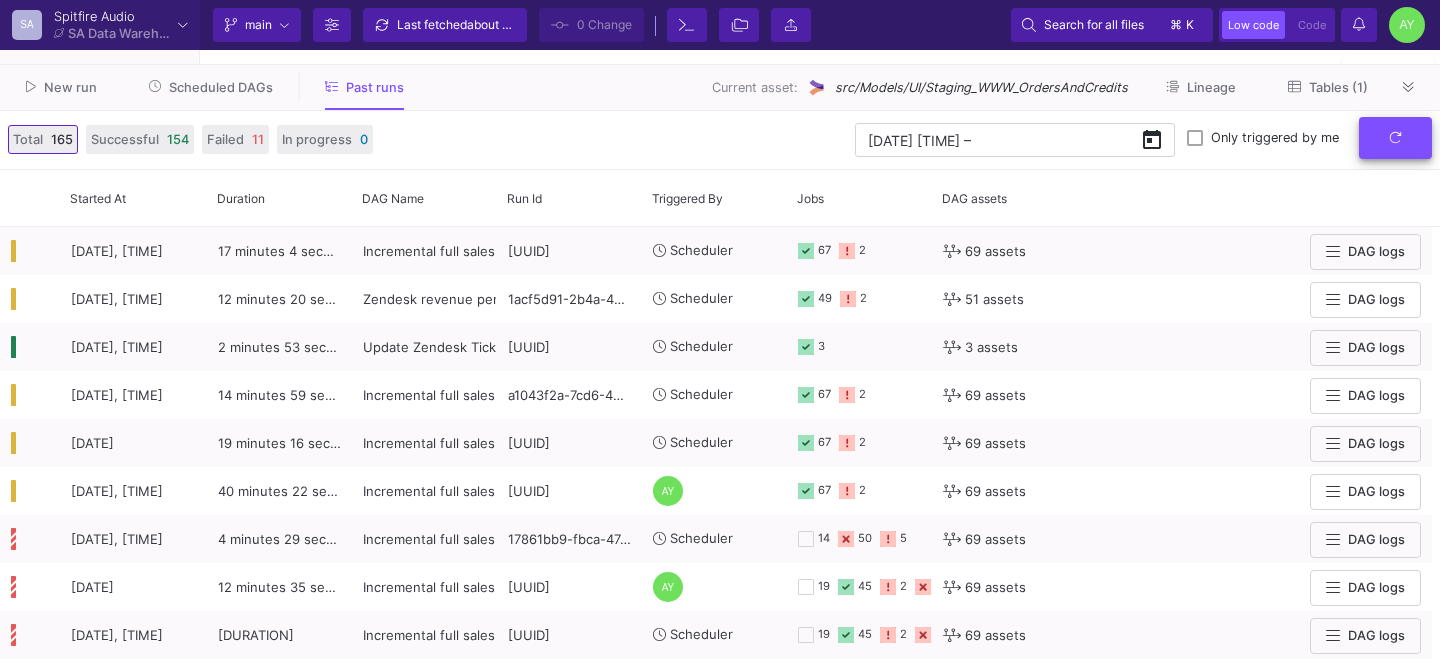 click 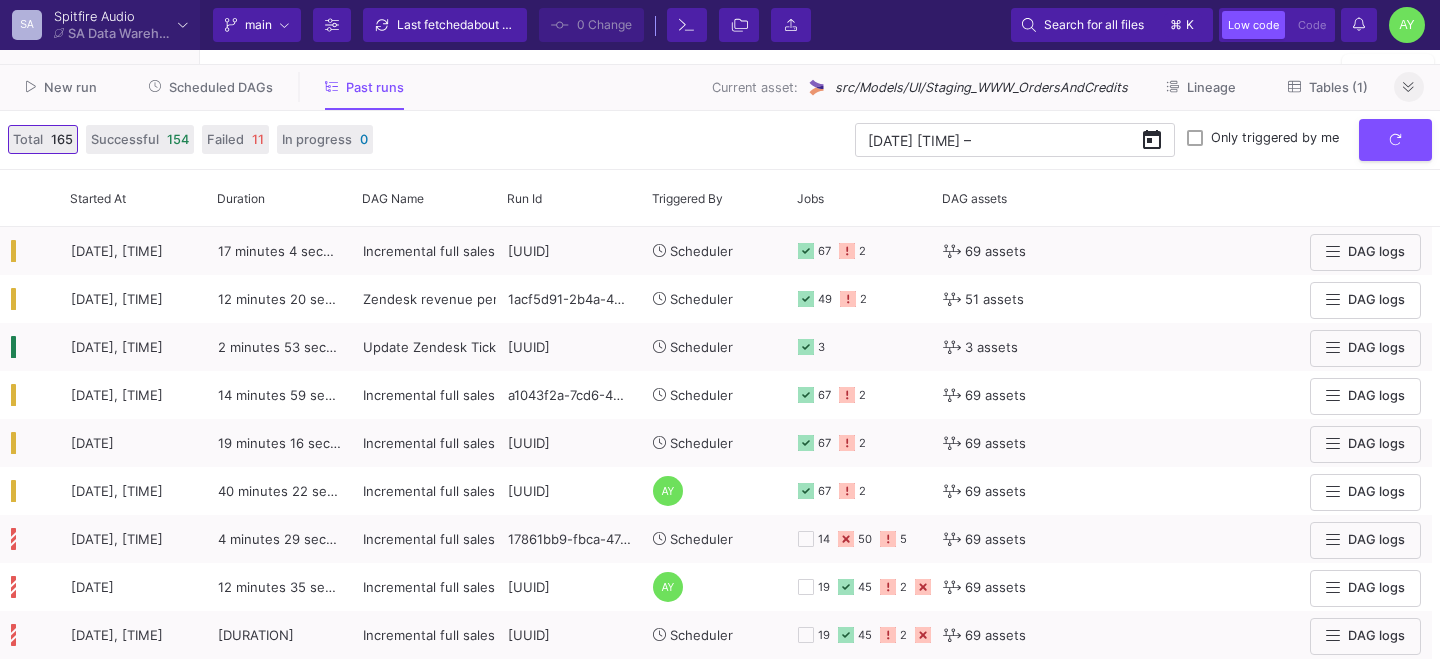 click 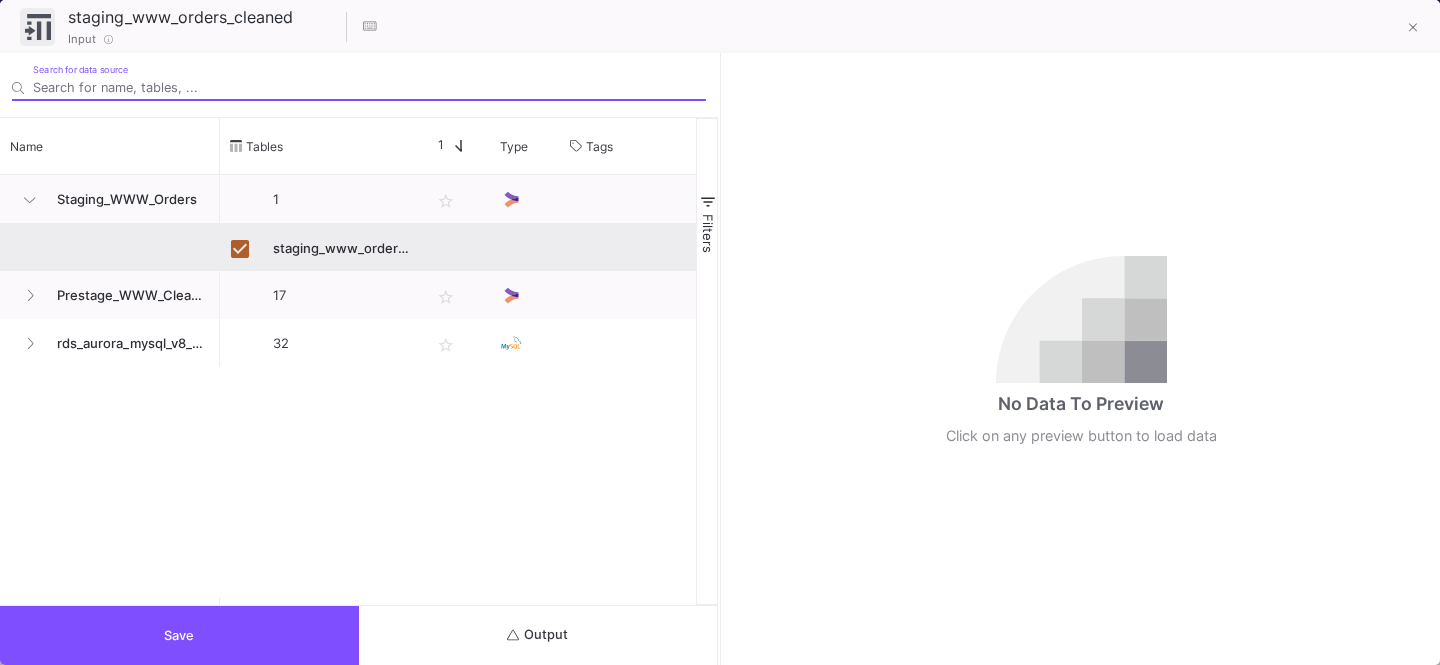 click on "Output" at bounding box center (538, 635) 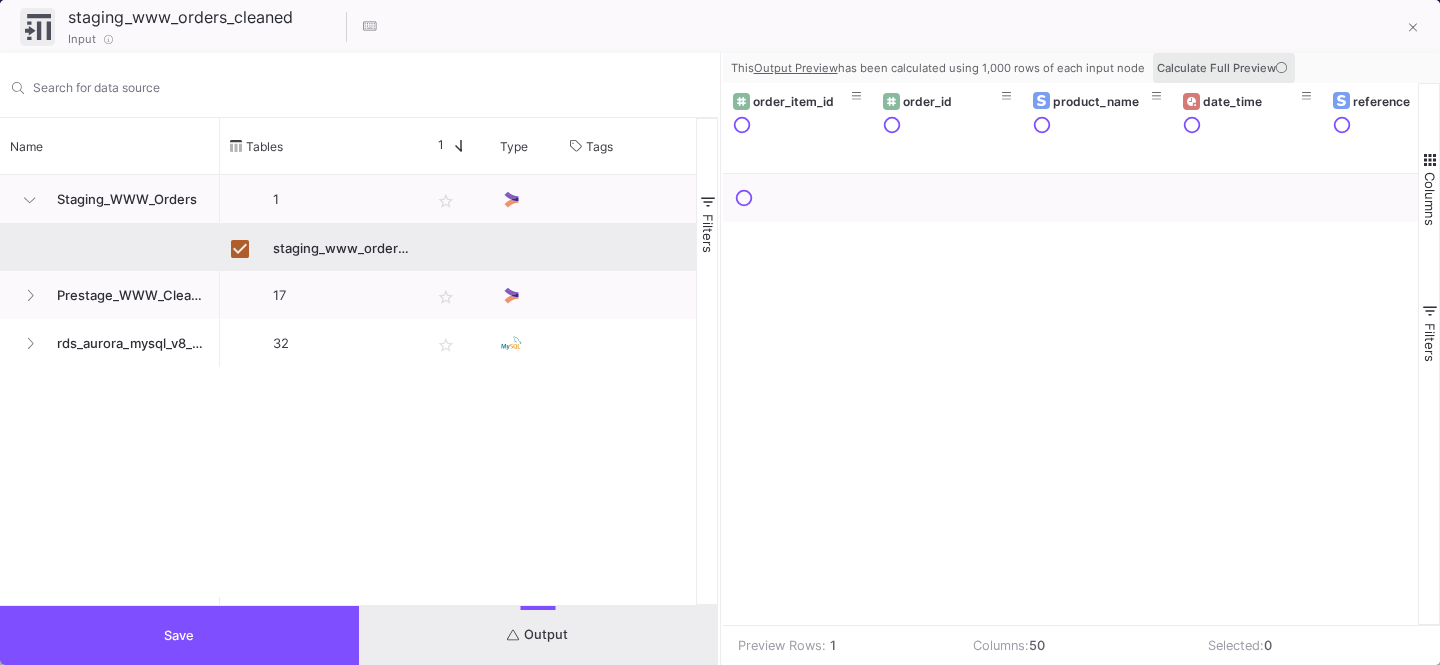 click on "Calculate Full Preview" at bounding box center [1224, 68] 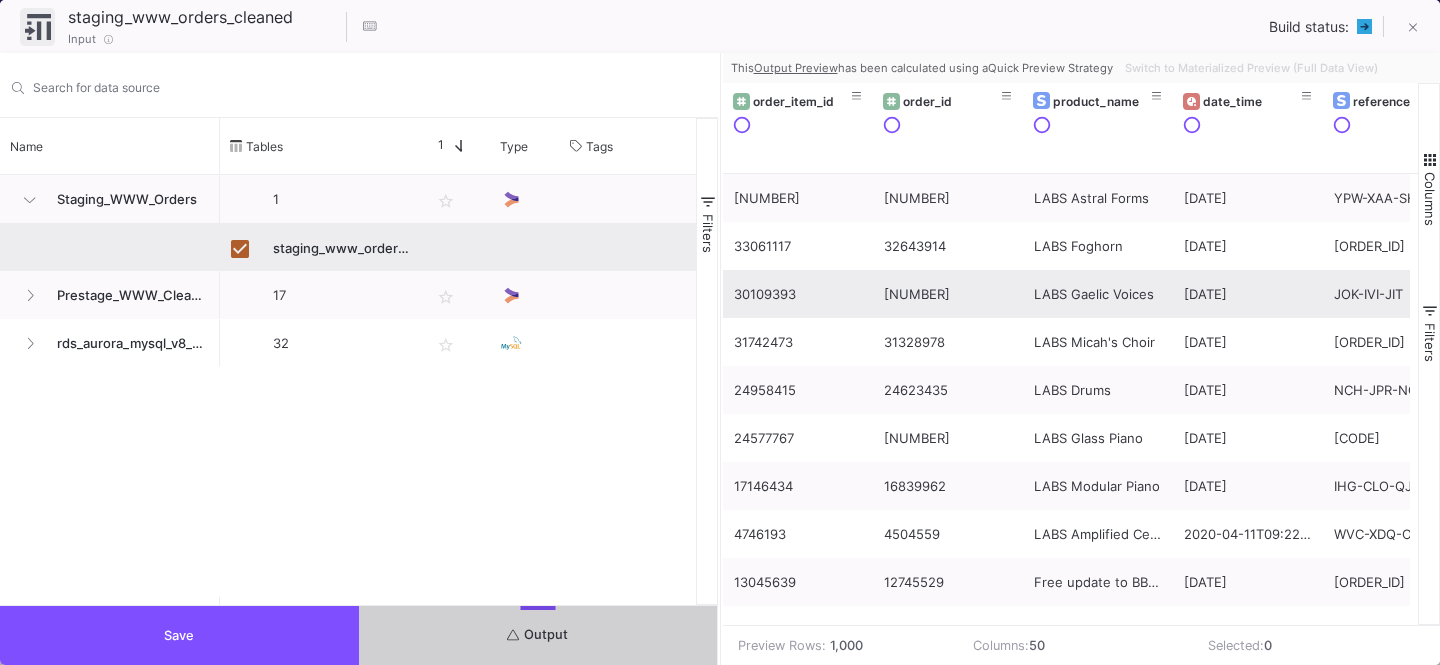 scroll, scrollTop: 0, scrollLeft: 139, axis: horizontal 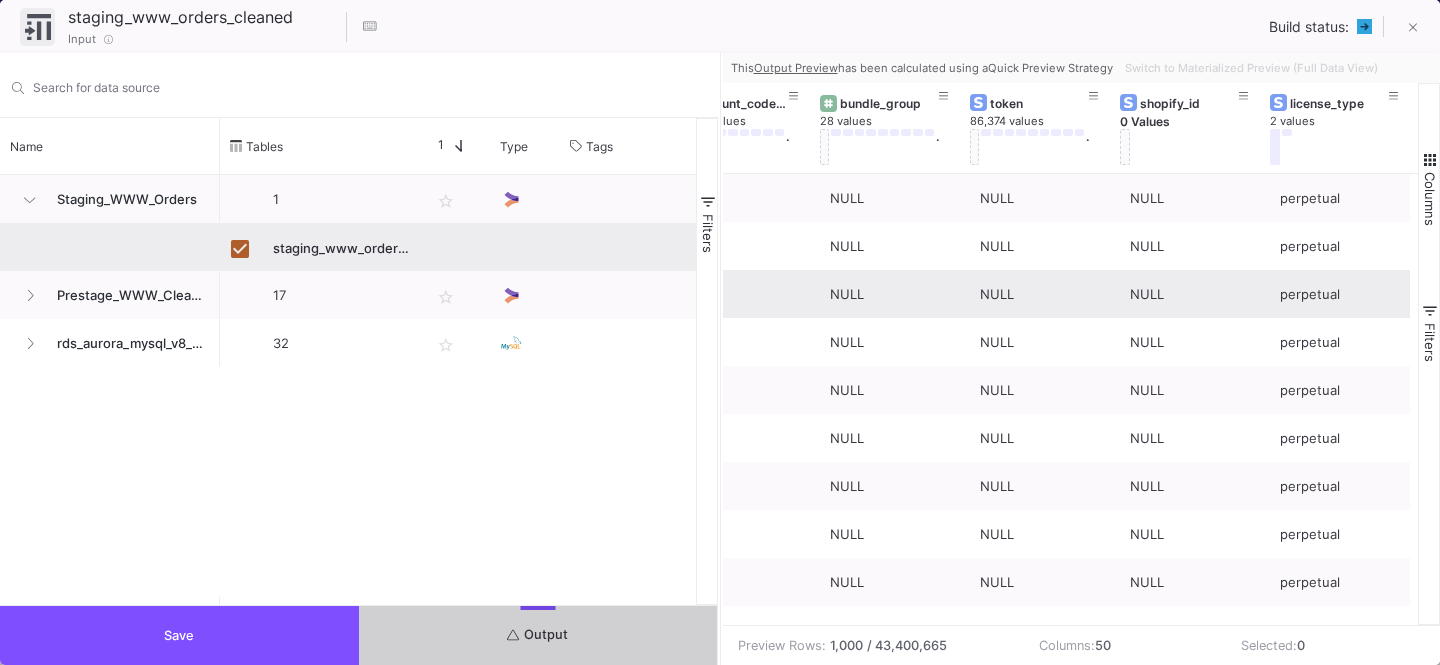 click on "Save" at bounding box center (179, 635) 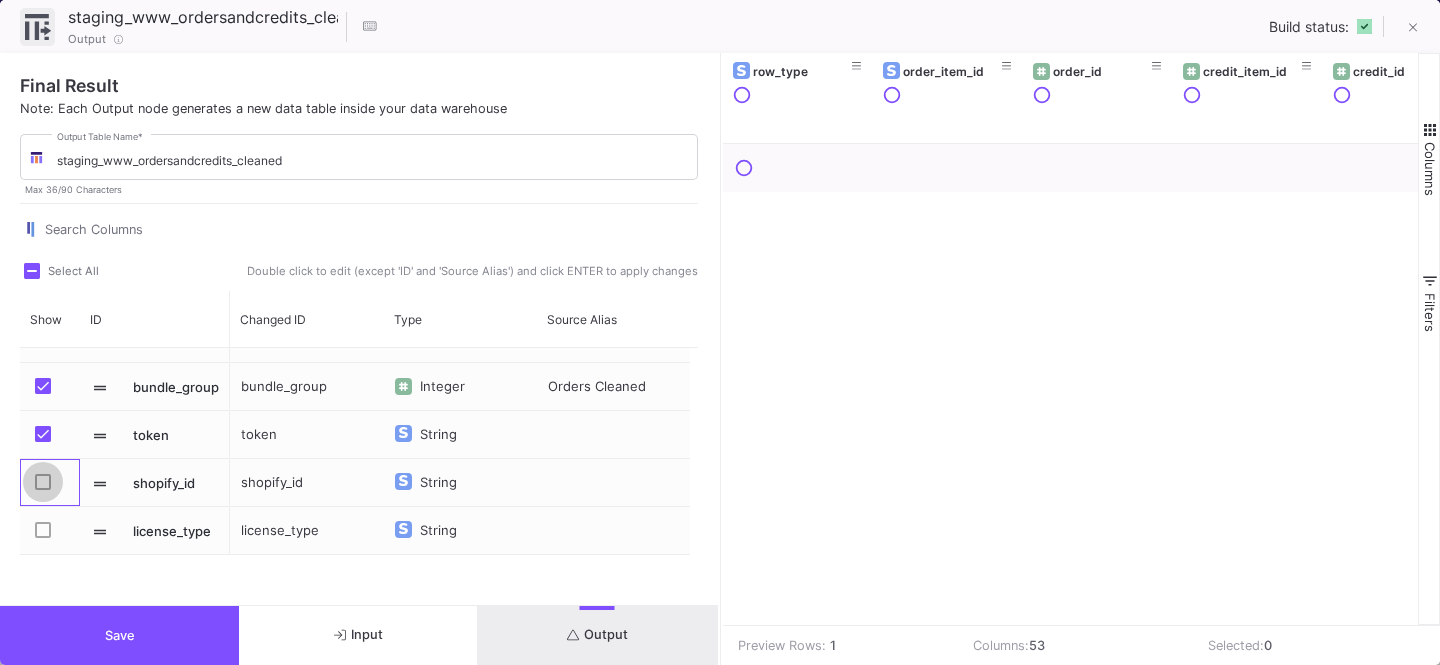 click at bounding box center (43, 482) 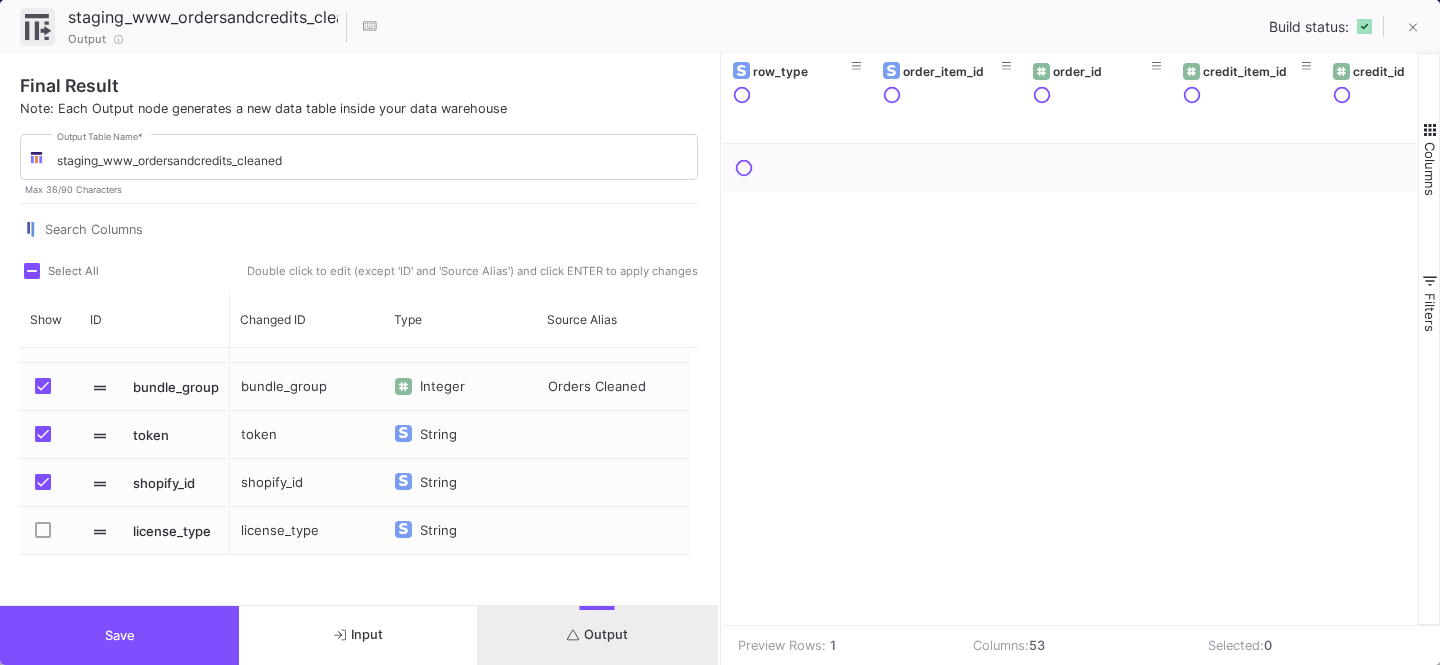 click at bounding box center (43, 530) 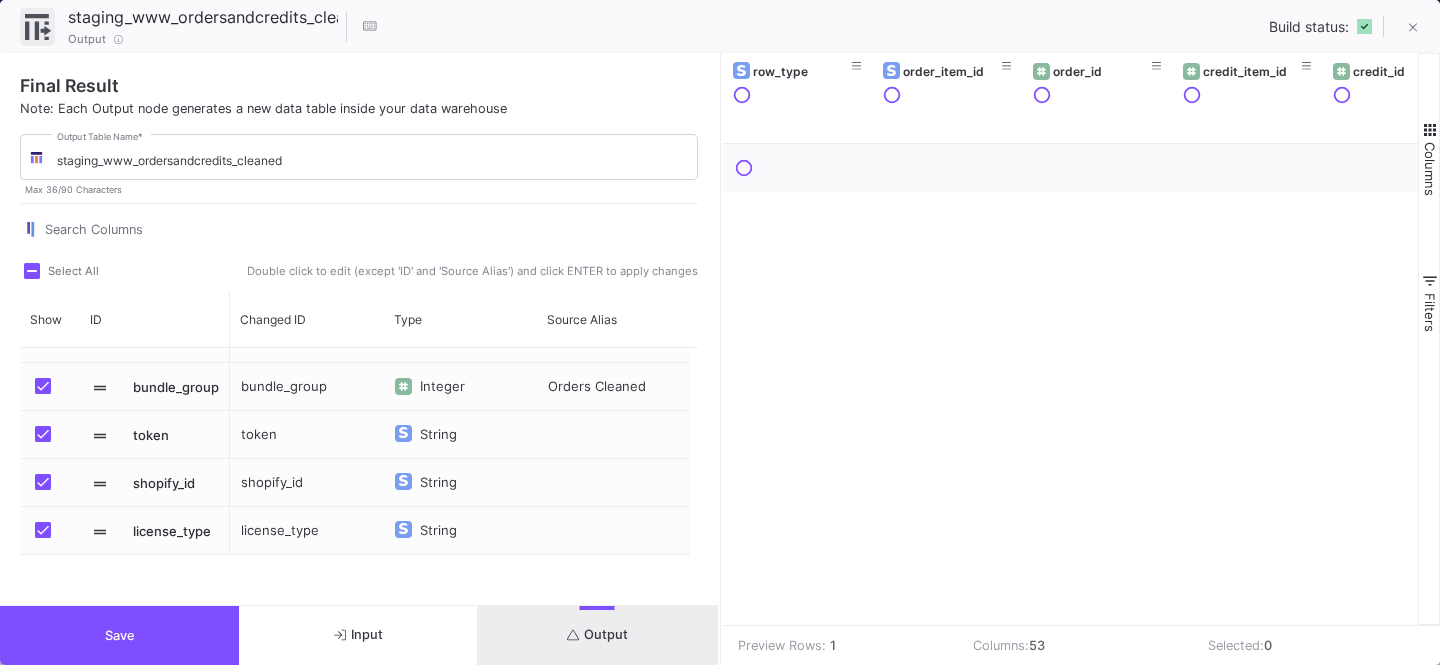 checkbox on "true" 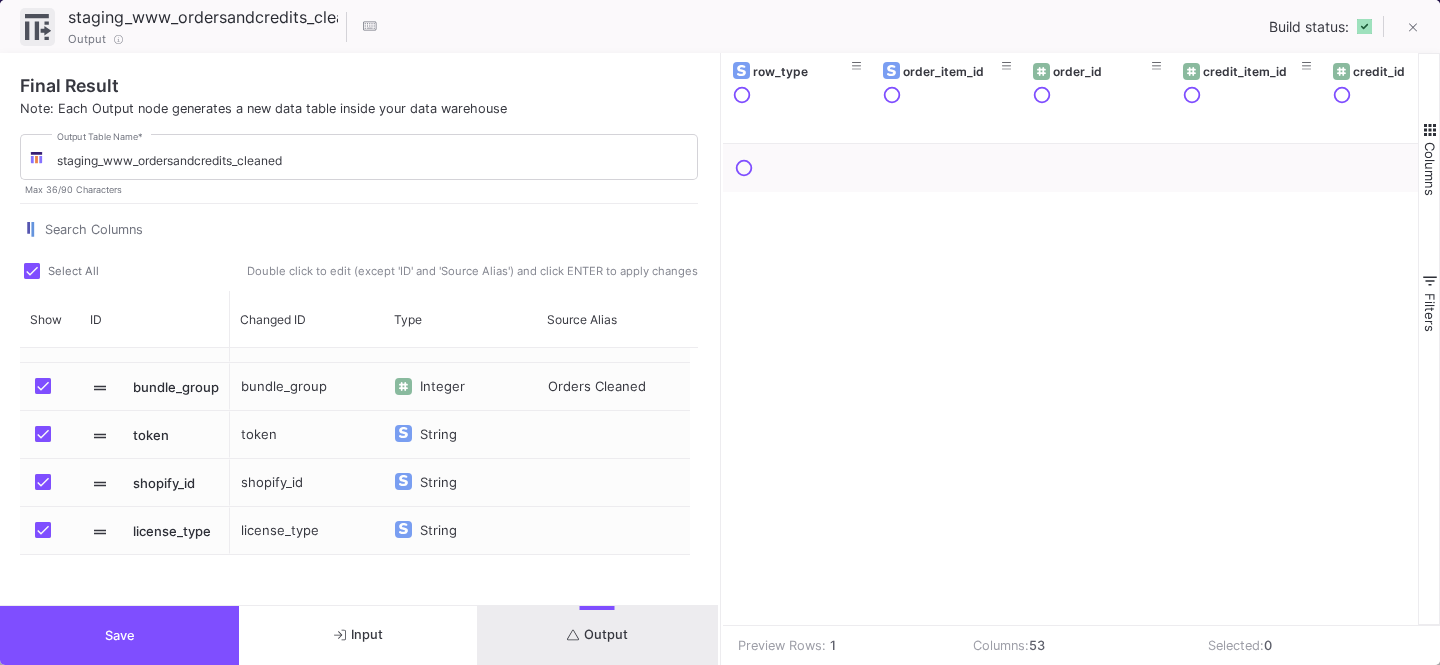 click on "Save" at bounding box center (119, 635) 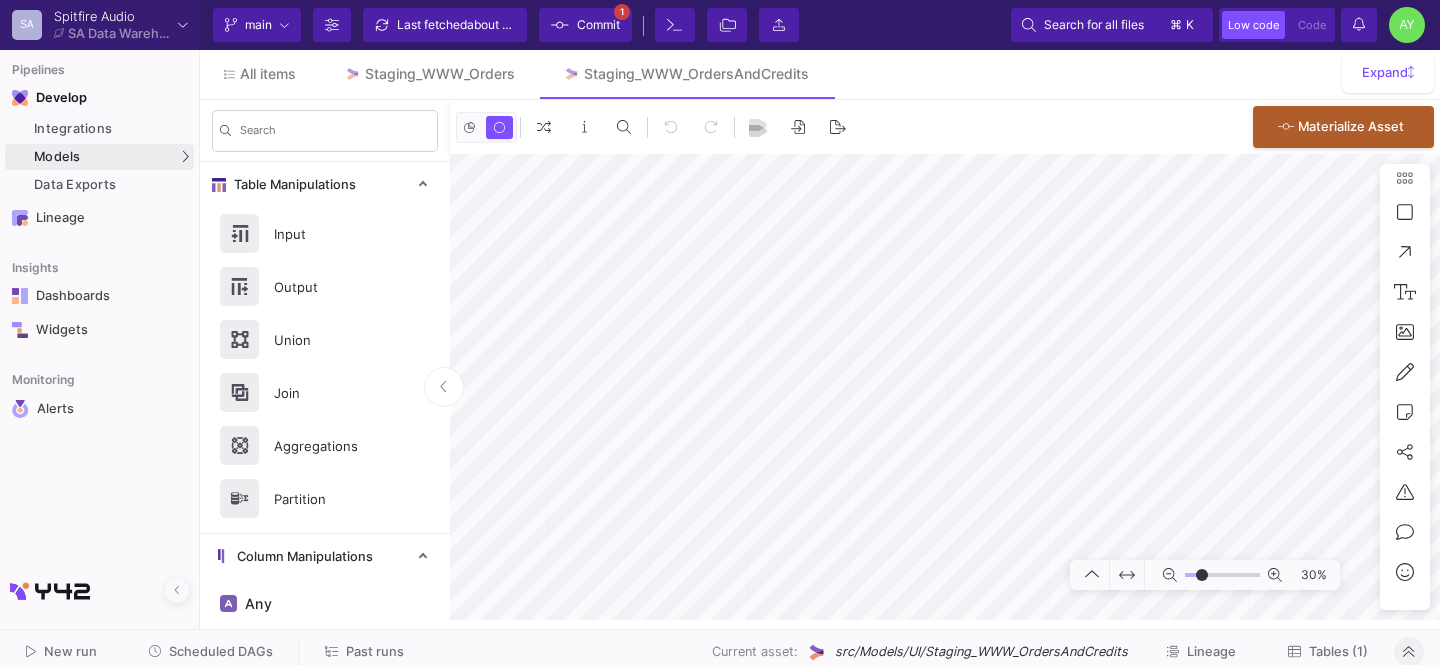 click on "Tables (1)" 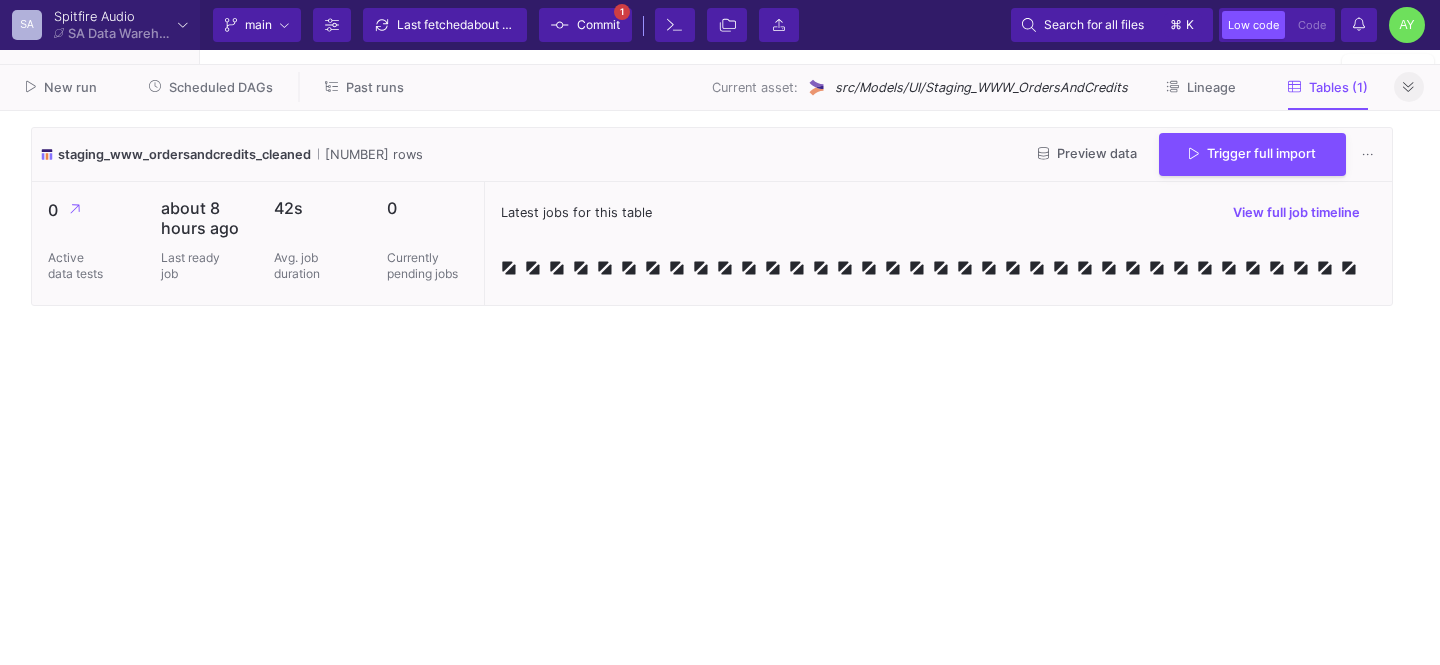 click on "Commit" 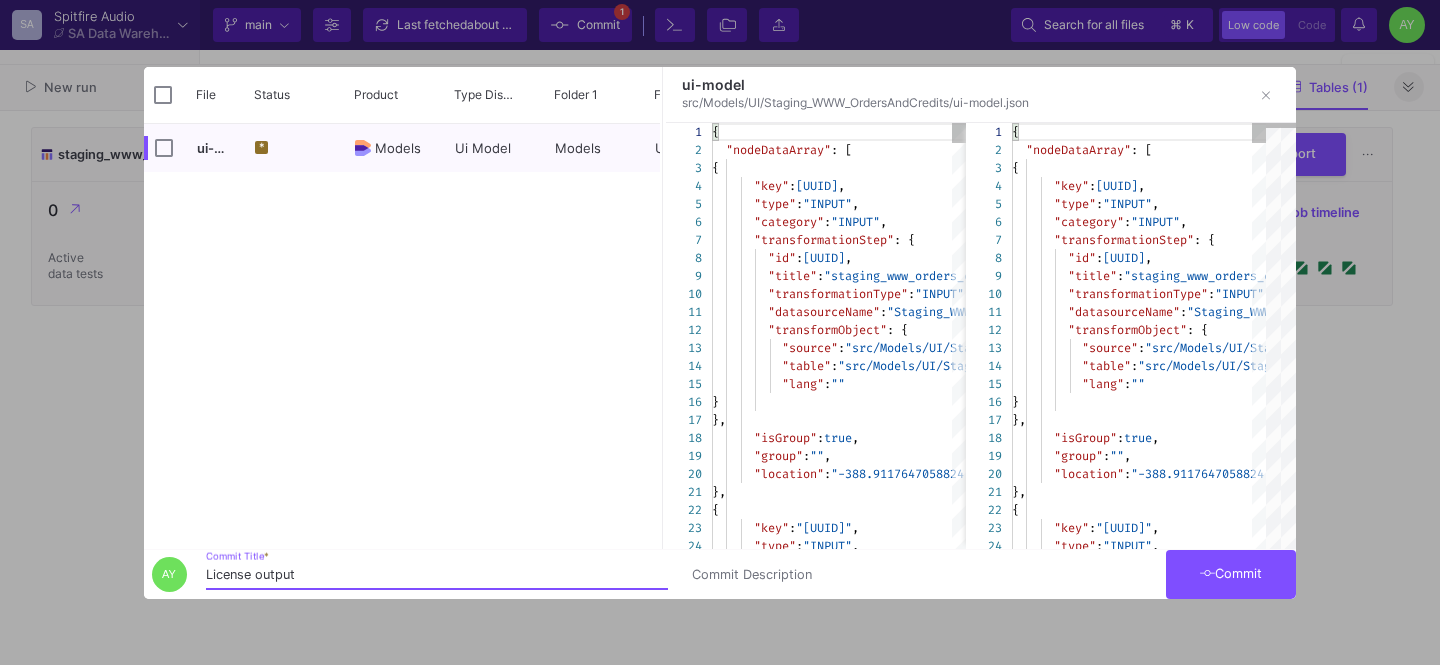 type on "License output" 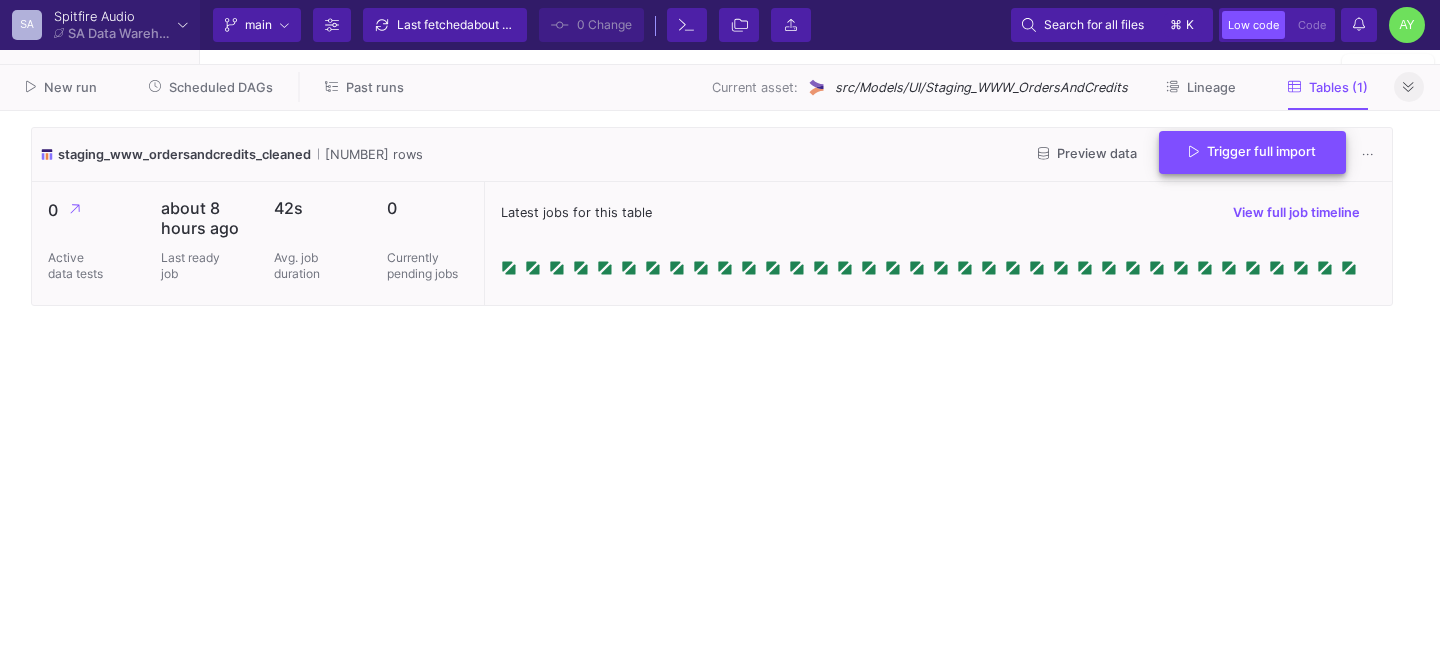 click on "Trigger full import" 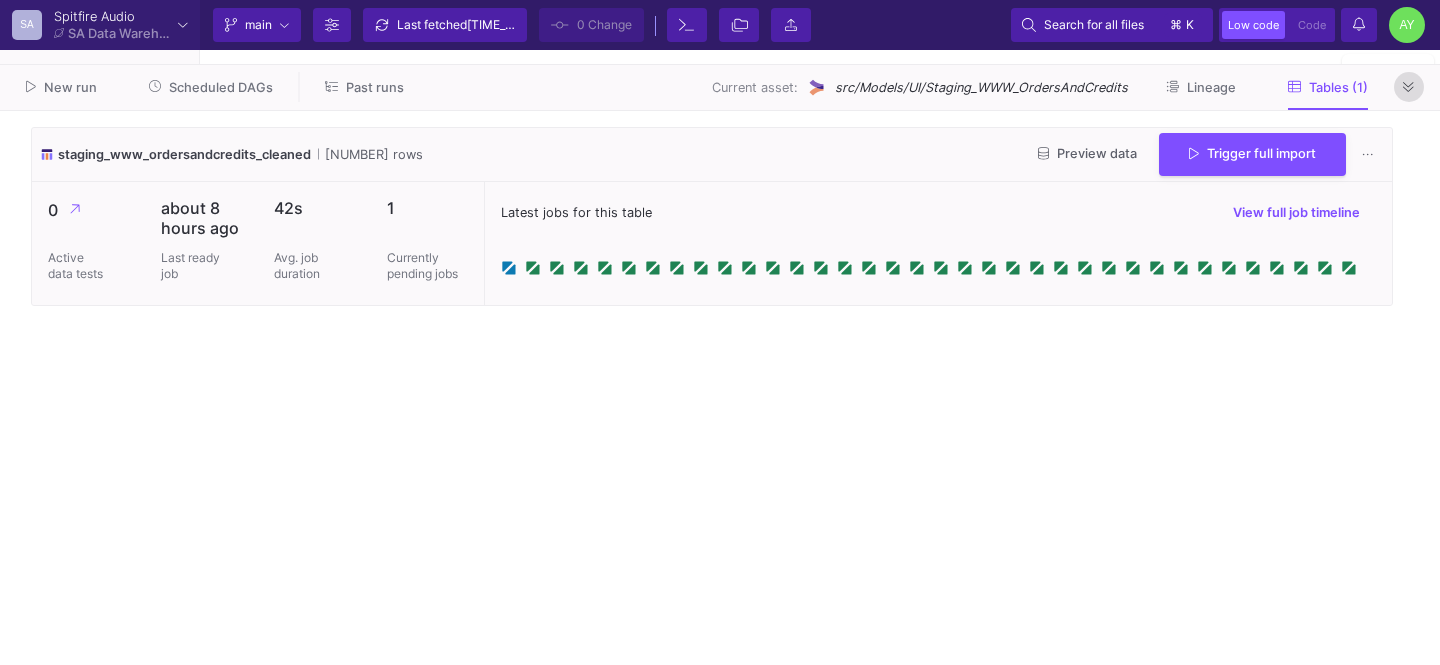 click 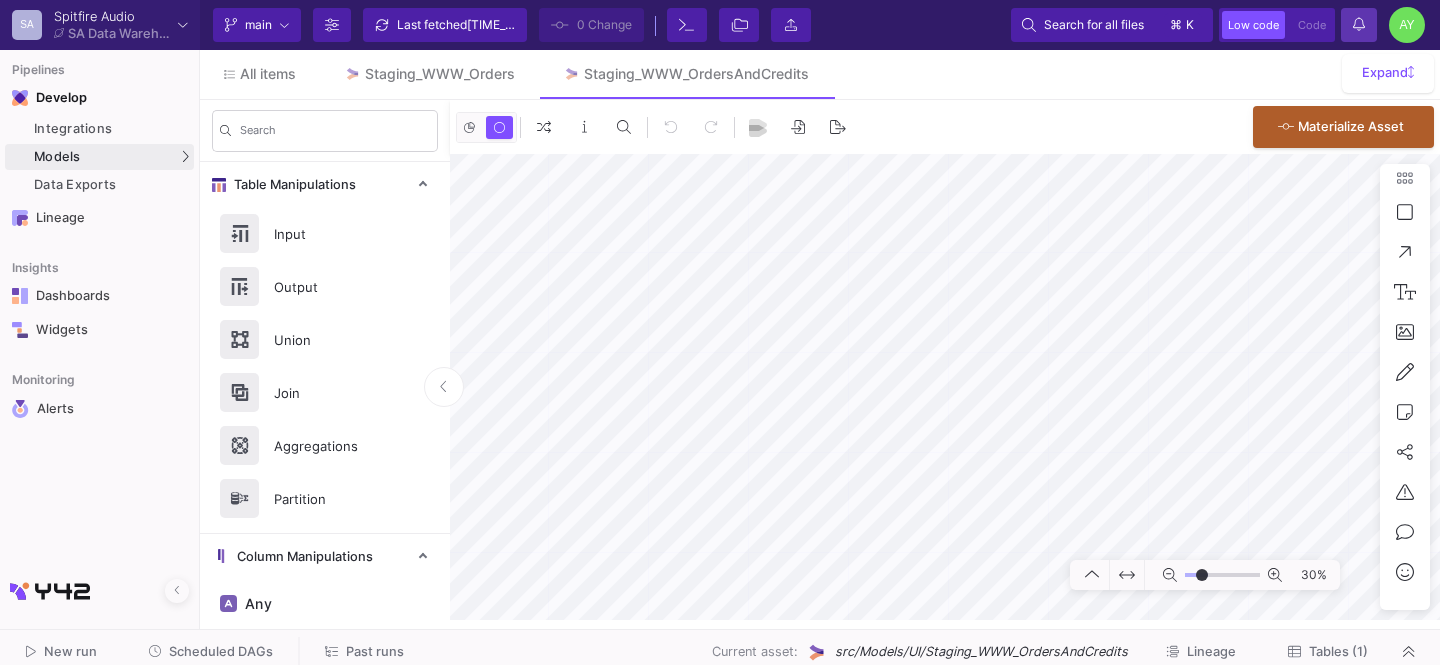 click on "Notifications" 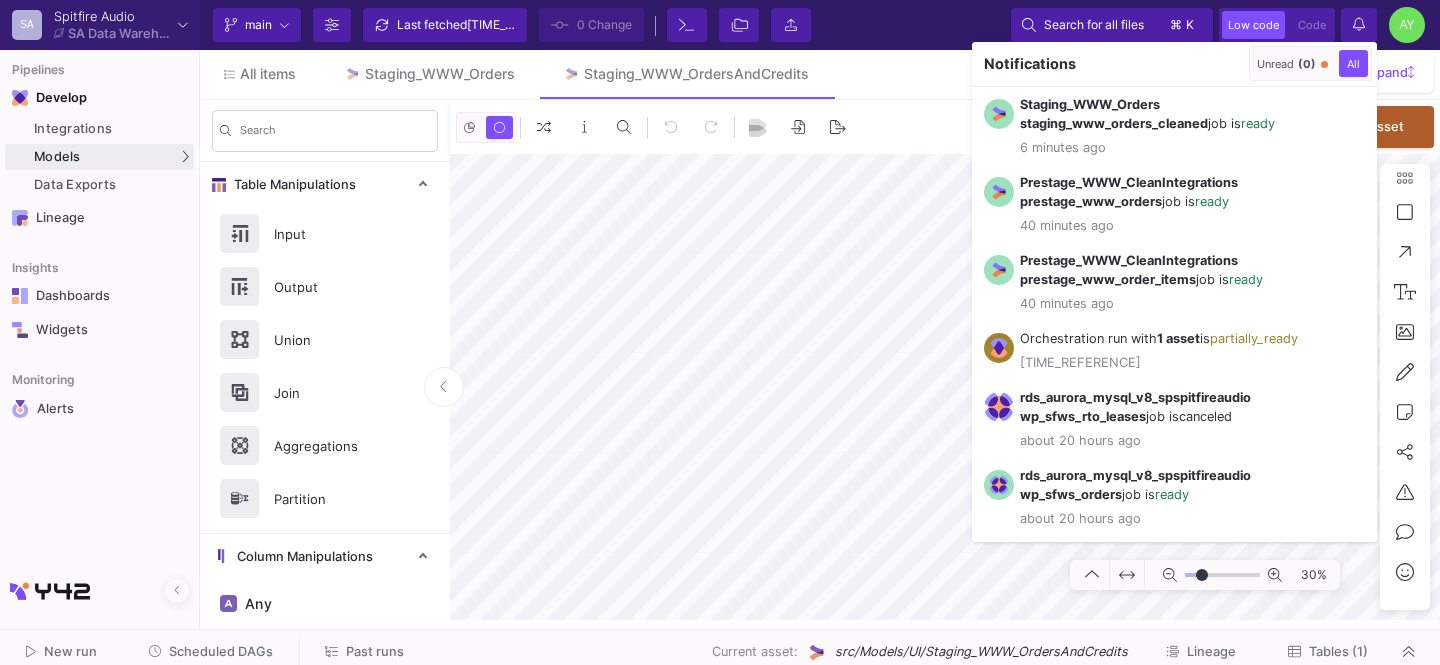click at bounding box center (720, 332) 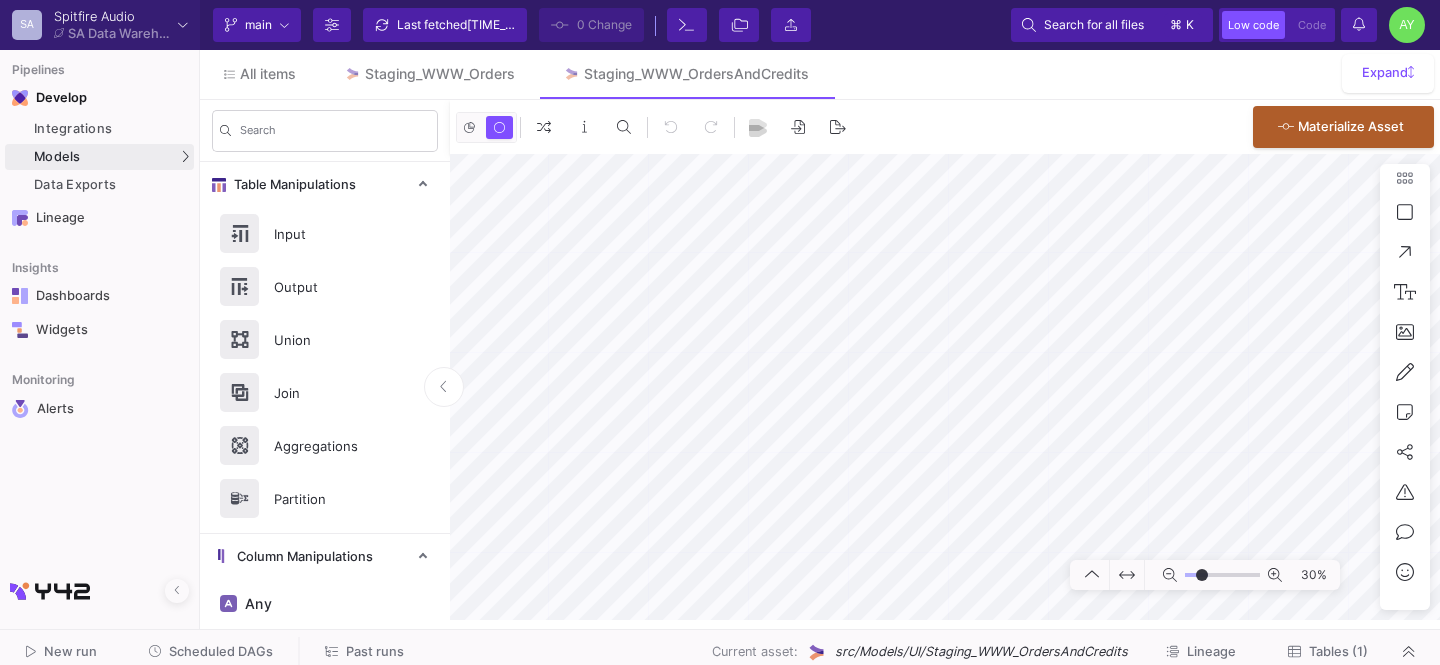 click on "Notifications" 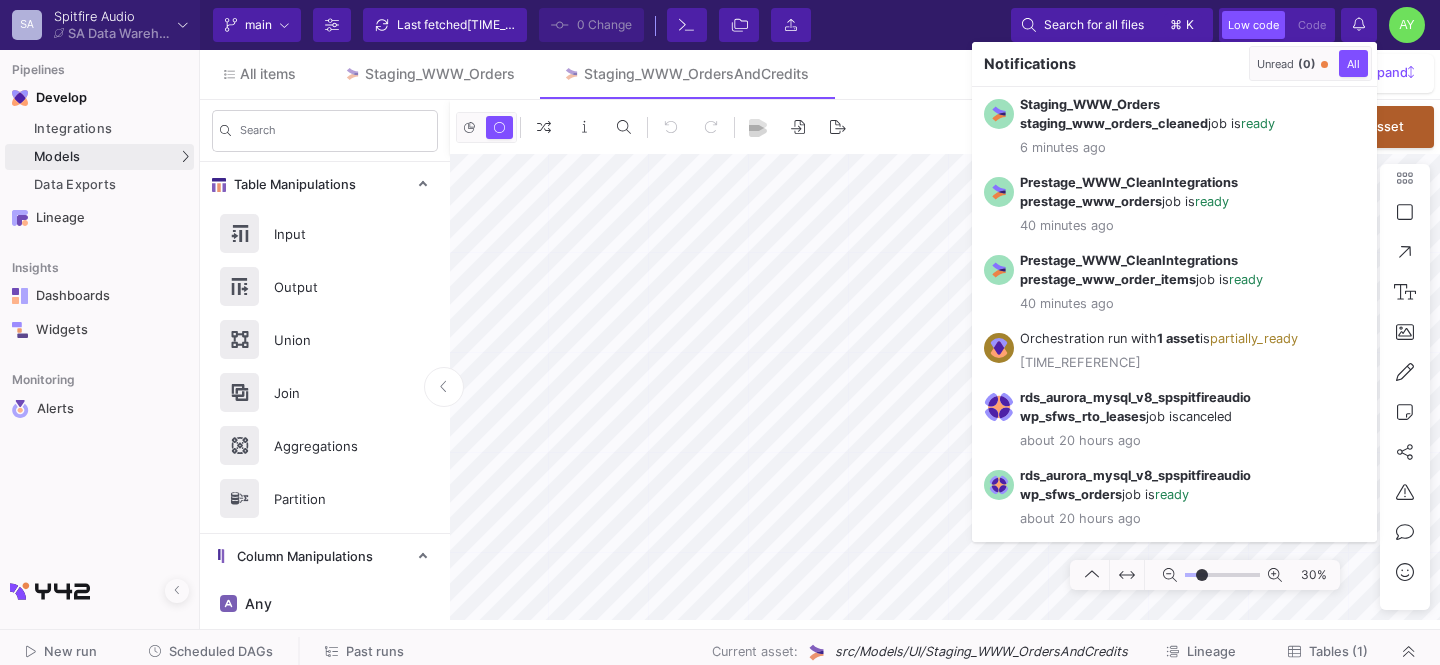 click at bounding box center (720, 332) 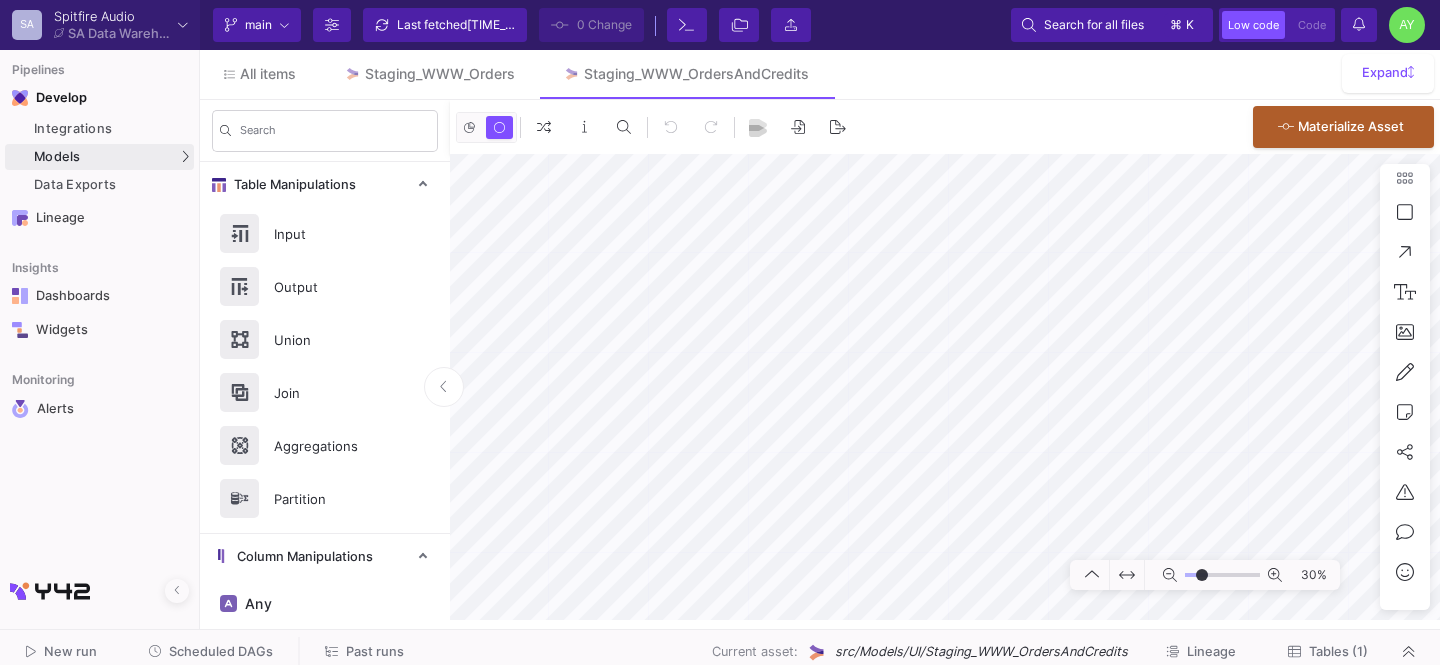 click on "Tables (1)" 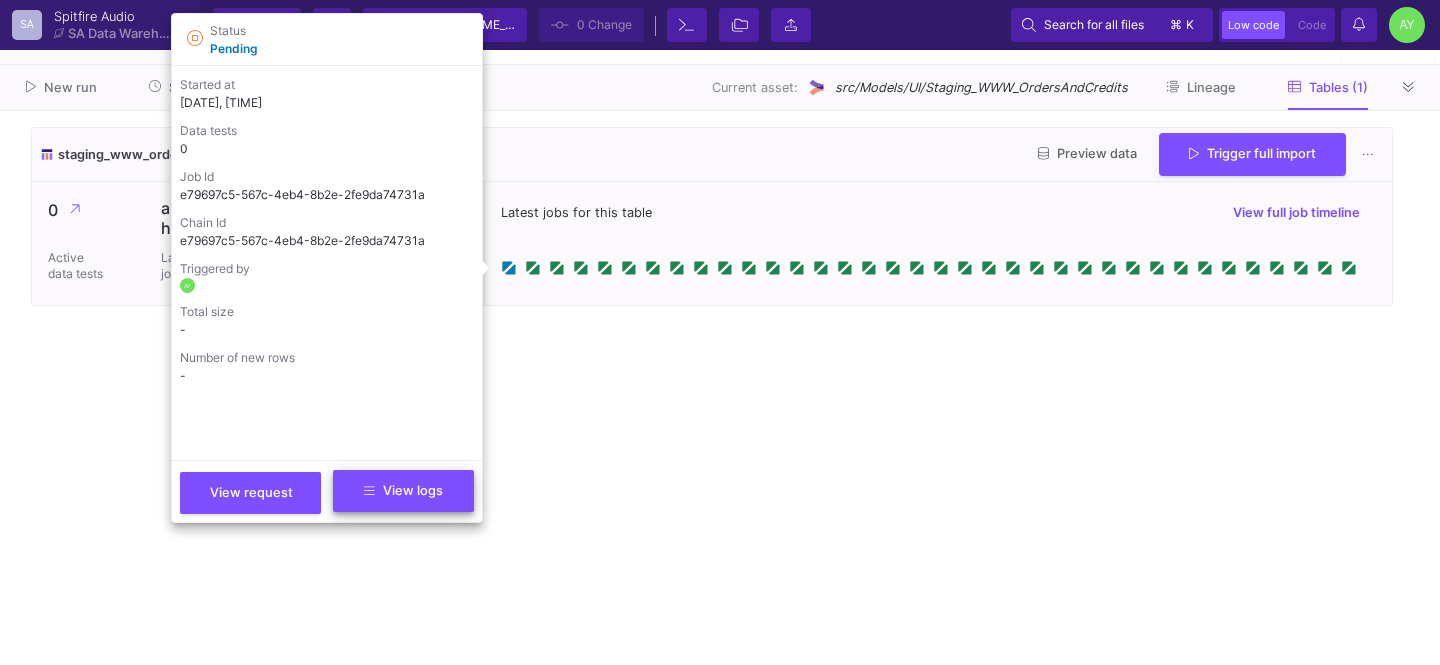 click on "View logs" at bounding box center [403, 490] 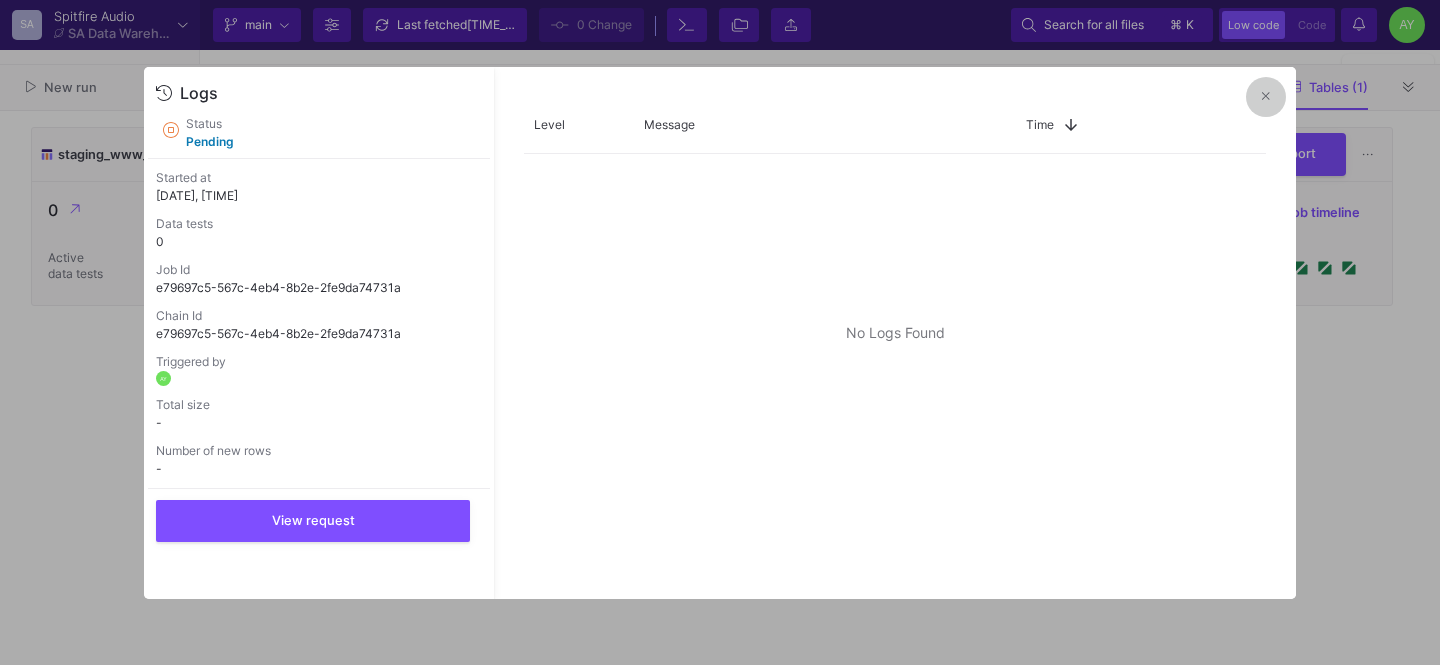 click at bounding box center (1266, 97) 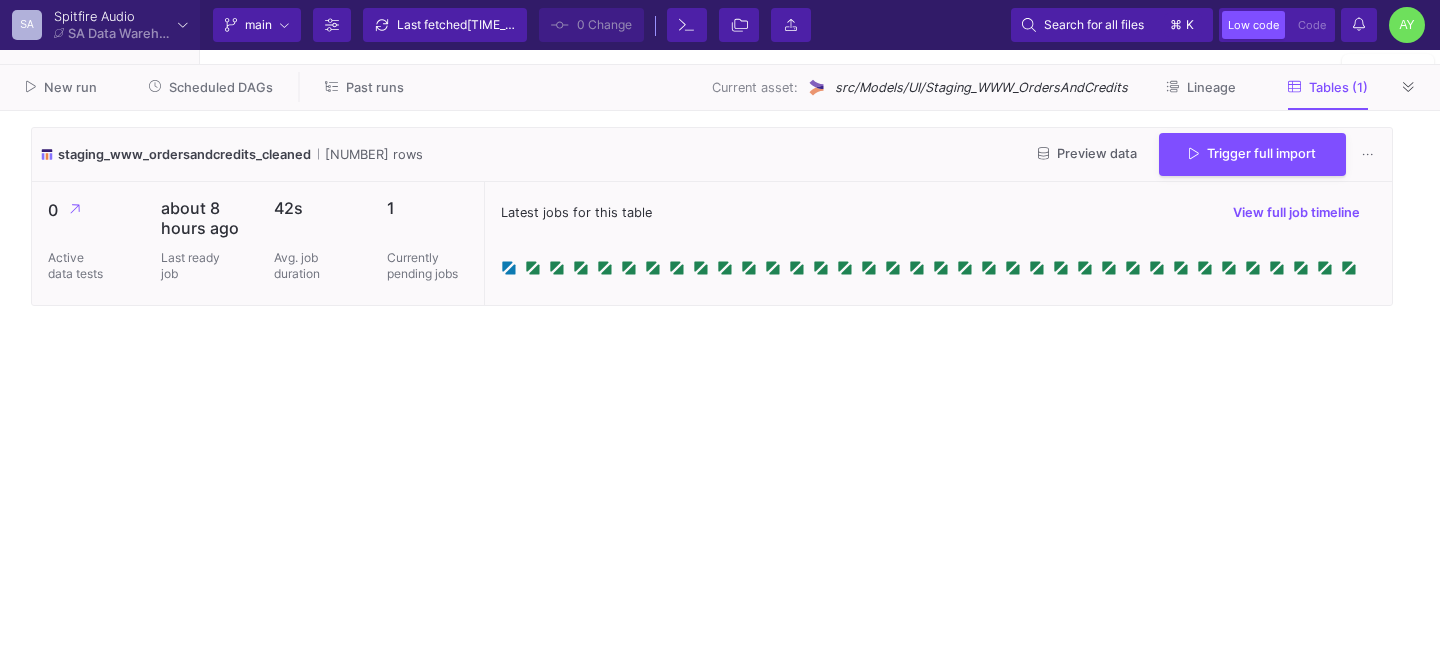 click on "Past runs" 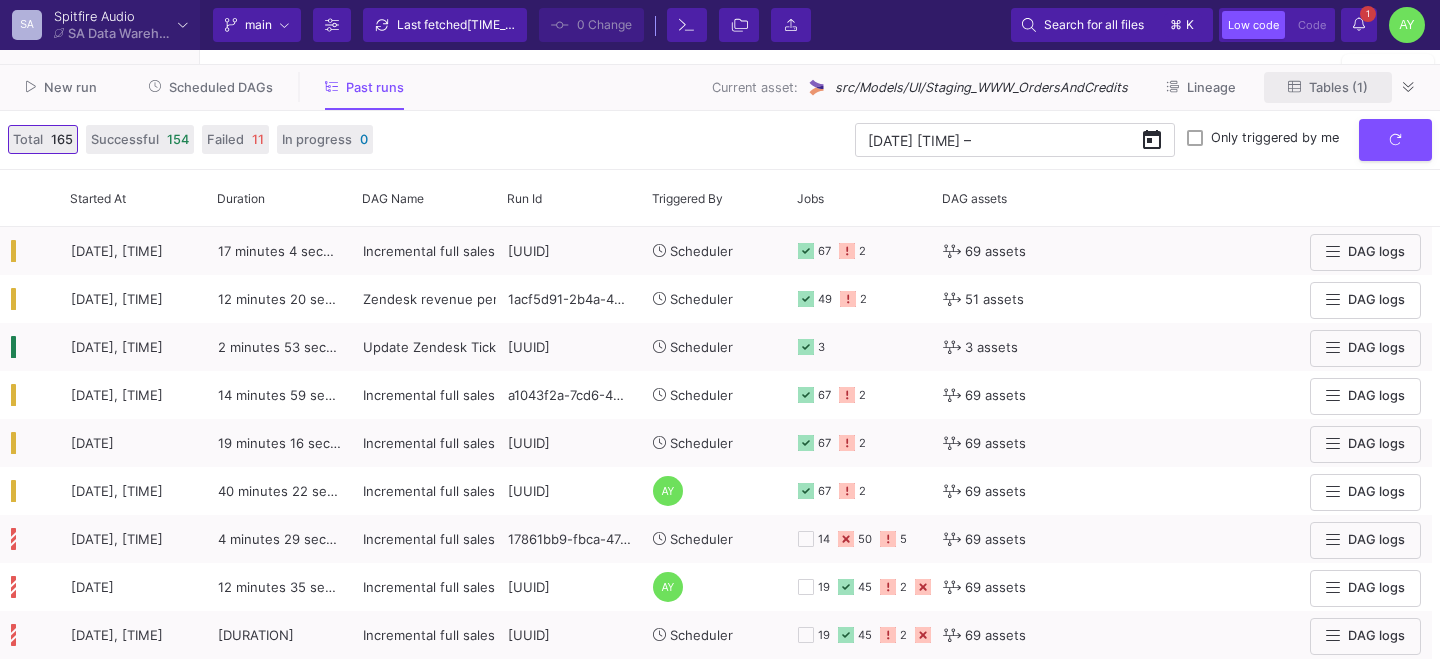 click on "Tables (1)" 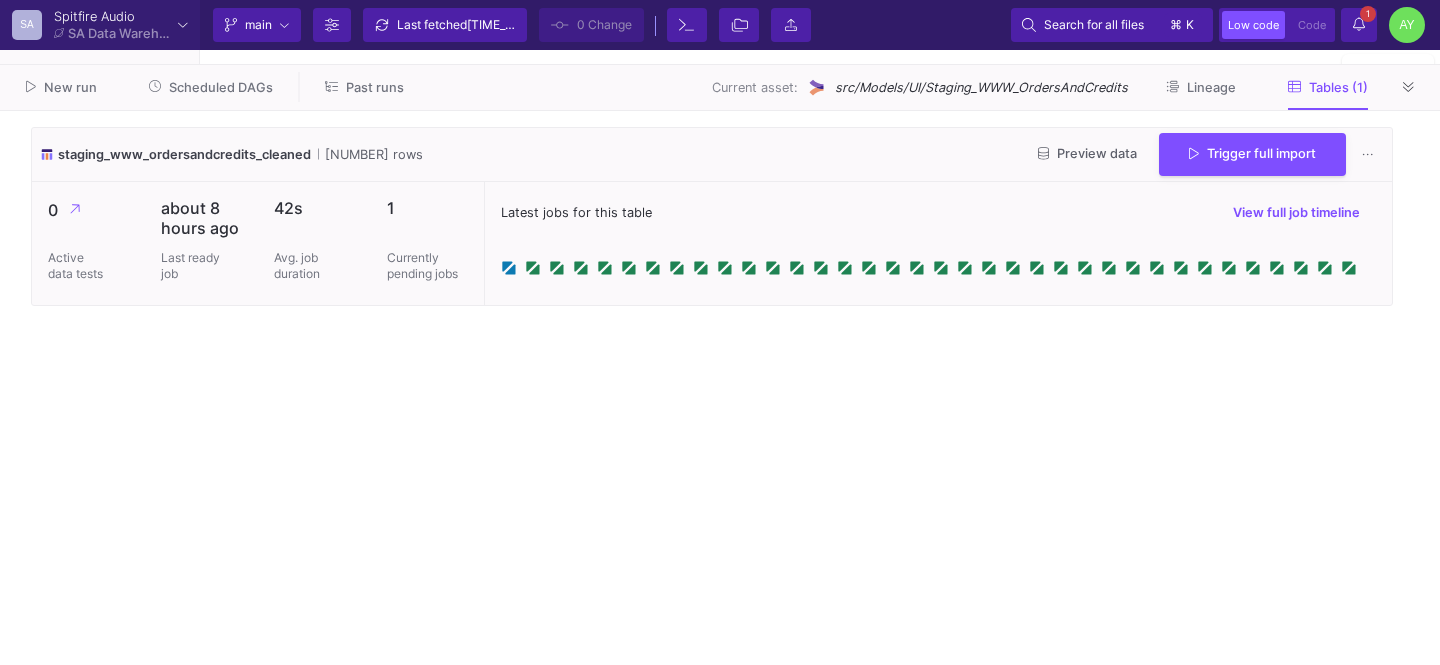 click 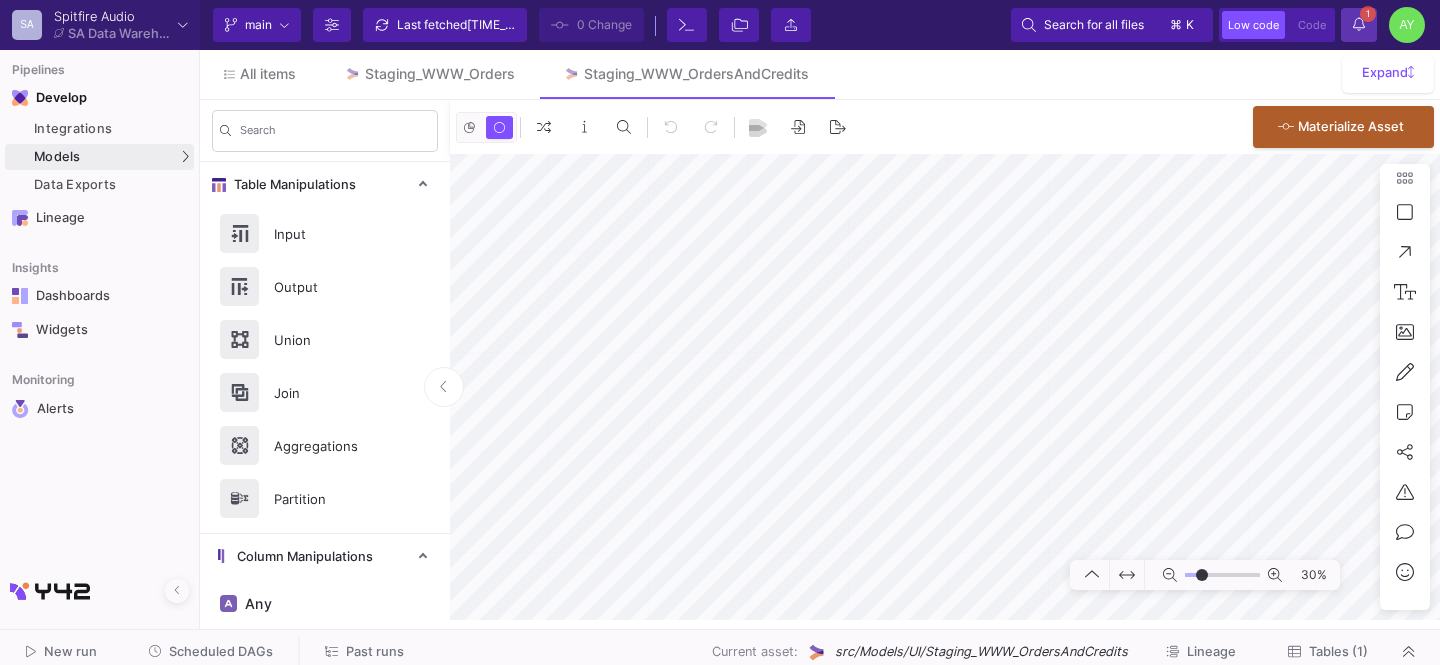 click 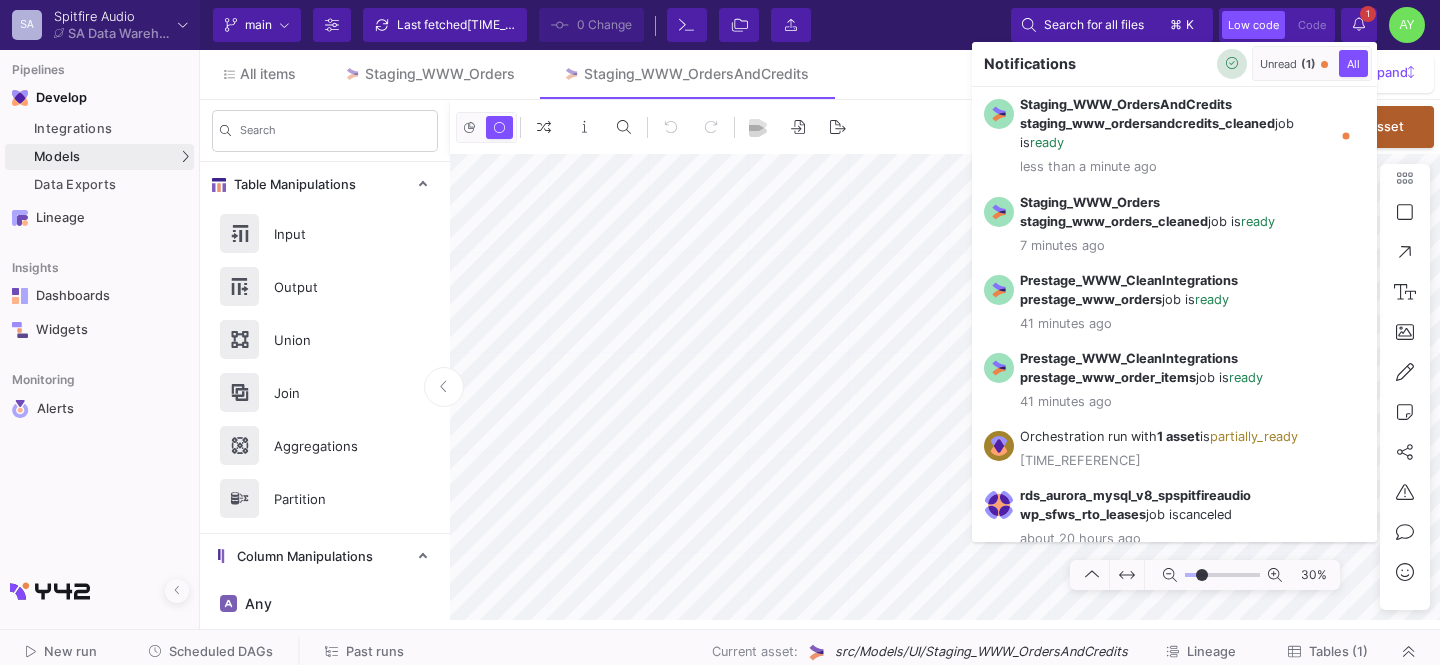 click 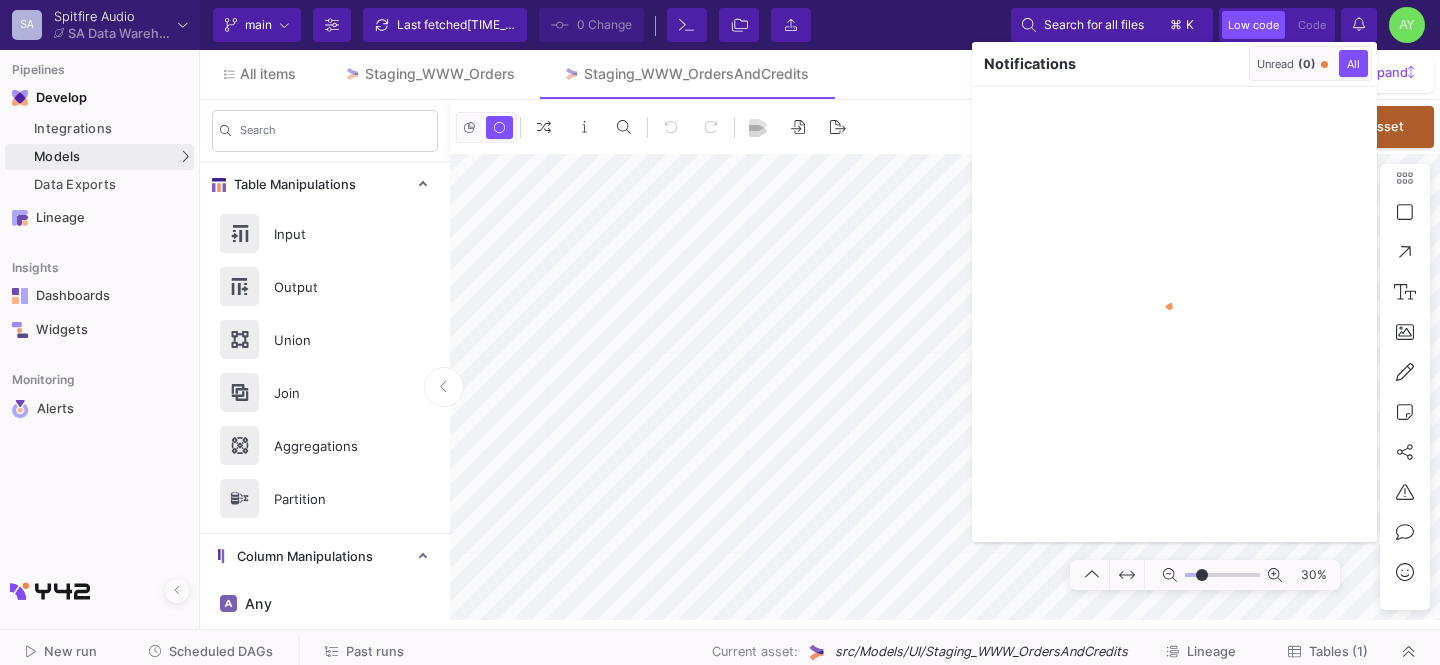 click at bounding box center (720, 332) 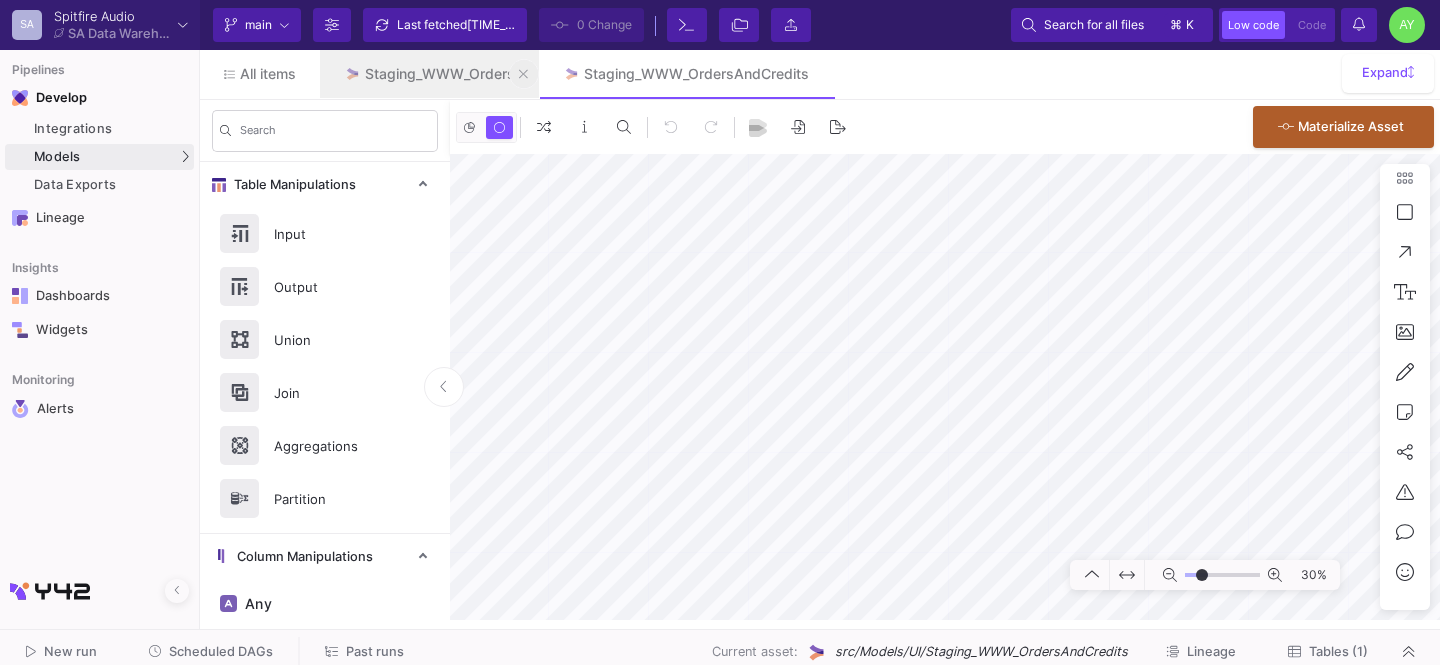 click at bounding box center [524, 74] 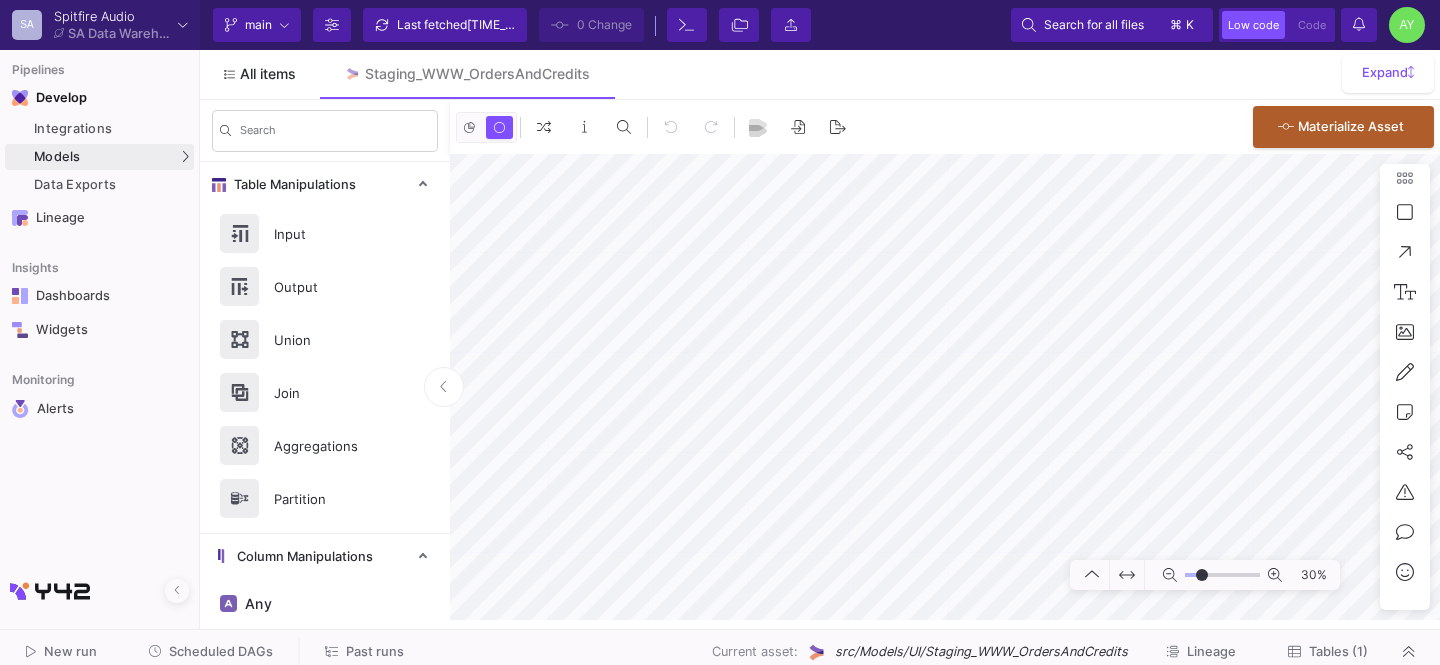 click on "All items" at bounding box center [260, 74] 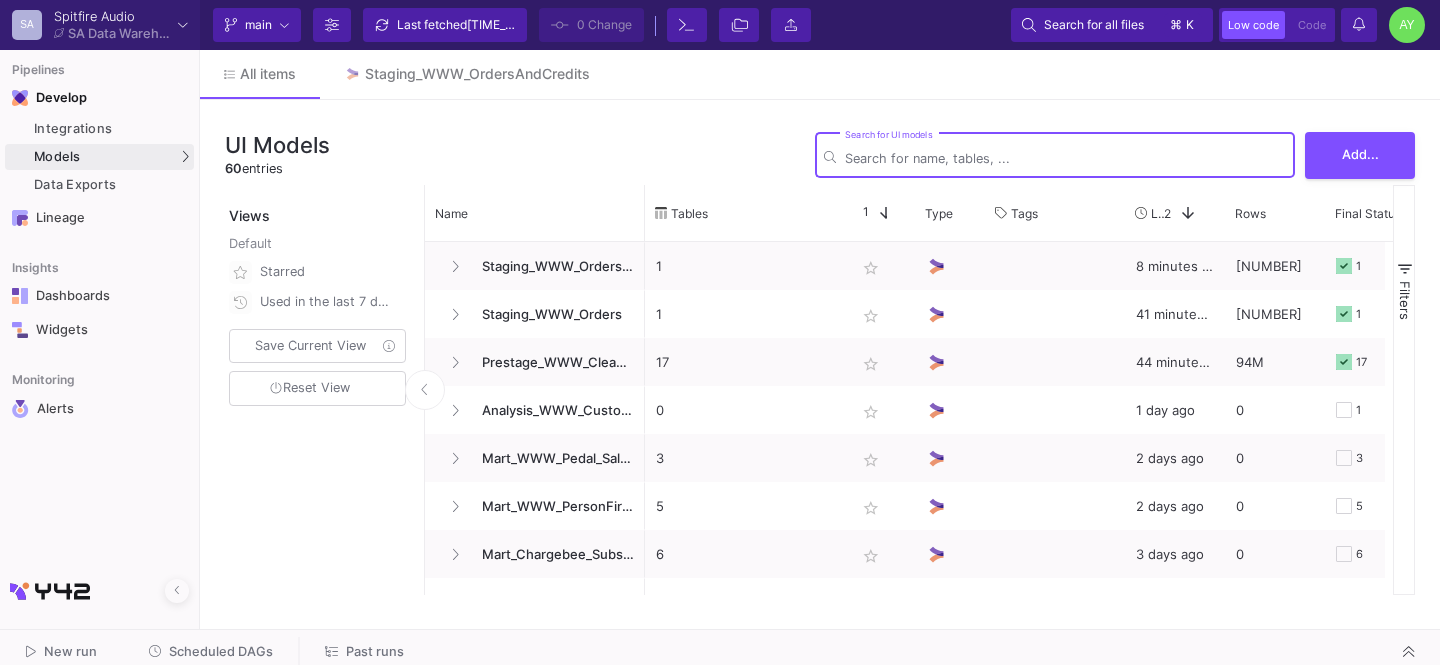type on "w" 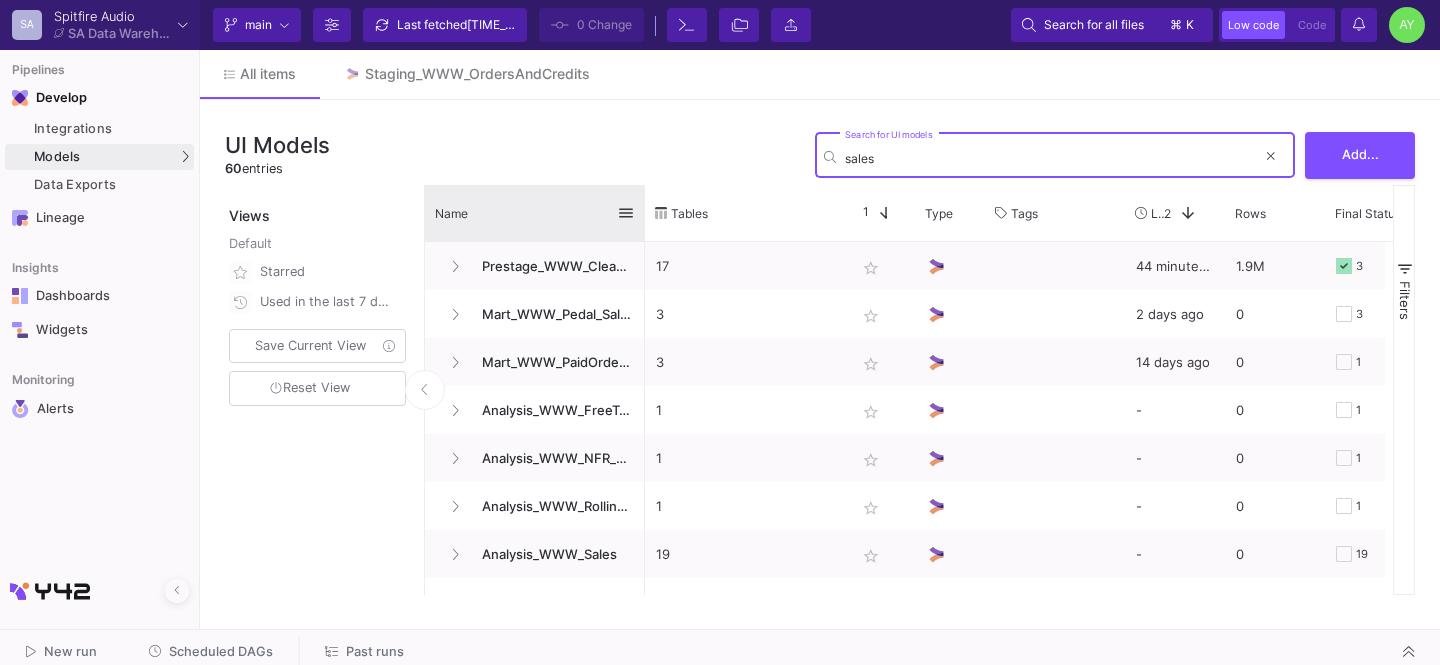 type on "sales" 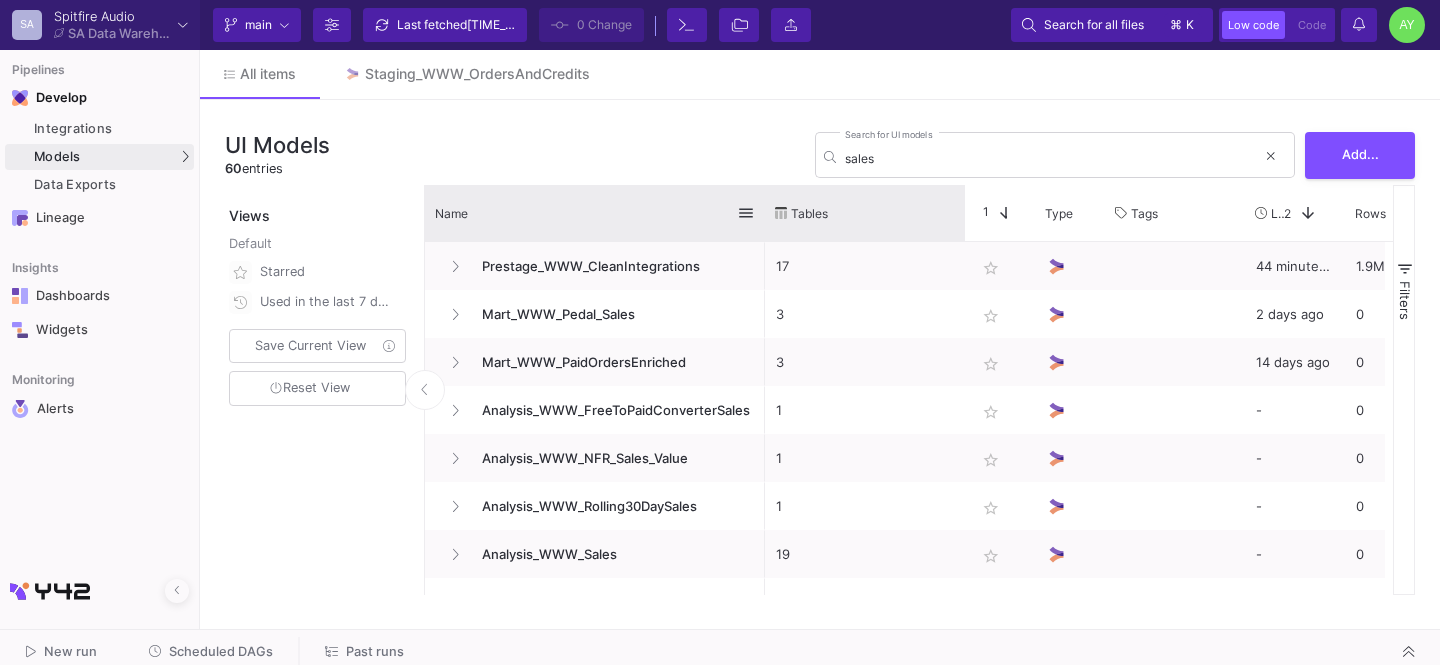 drag, startPoint x: 643, startPoint y: 234, endPoint x: 796, endPoint y: 236, distance: 153.01308 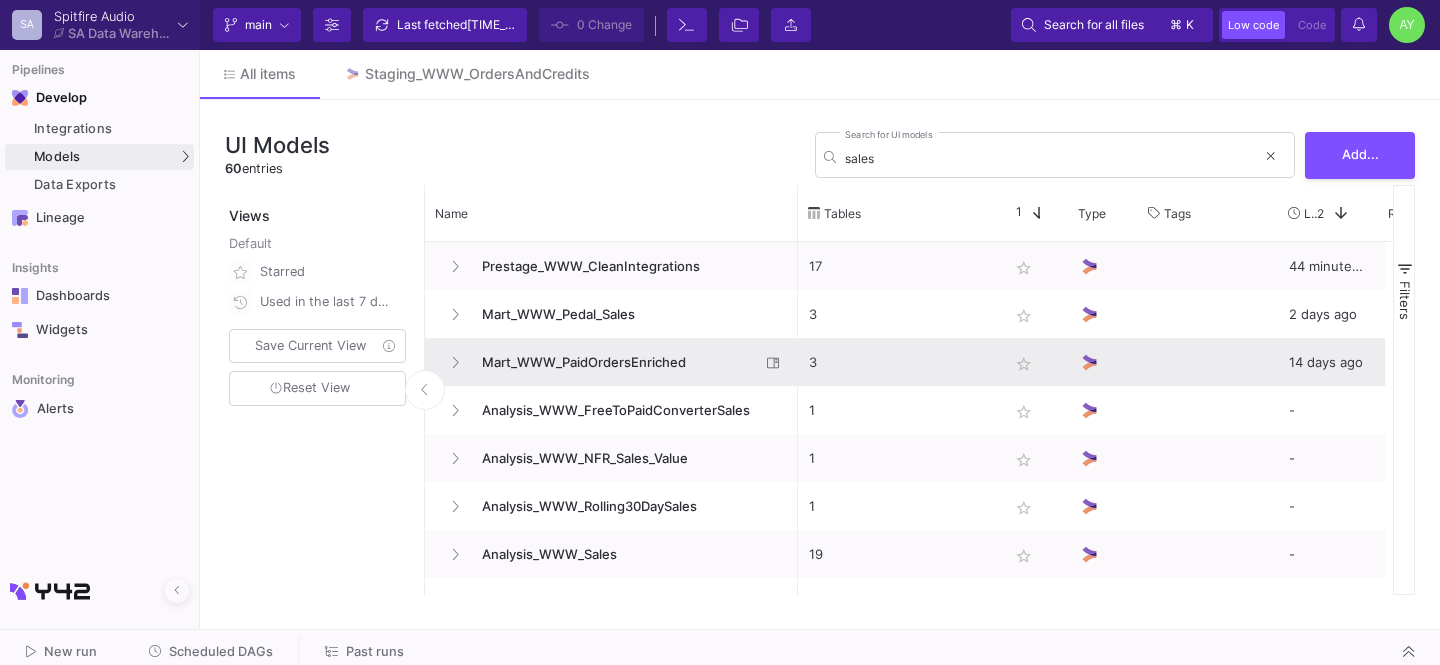 scroll, scrollTop: 97, scrollLeft: 0, axis: vertical 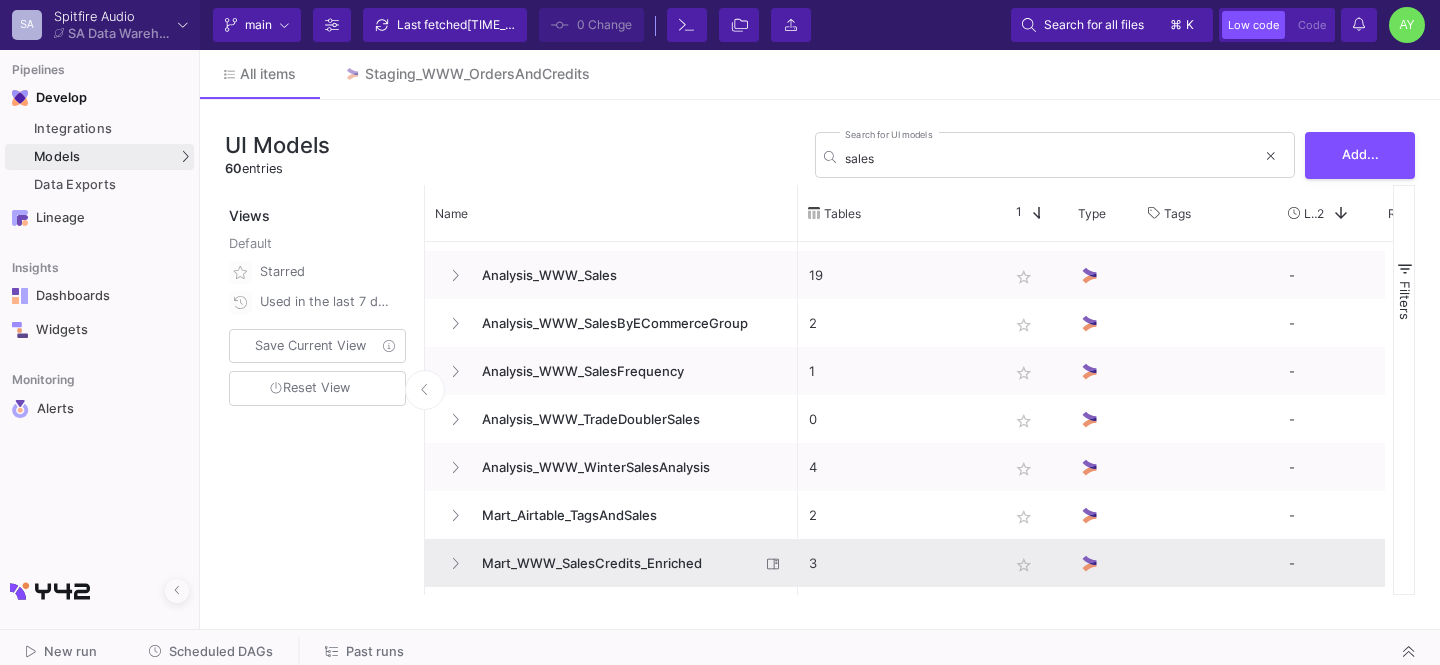 click on "Mart_WWW_SalesCredits_Enriched" 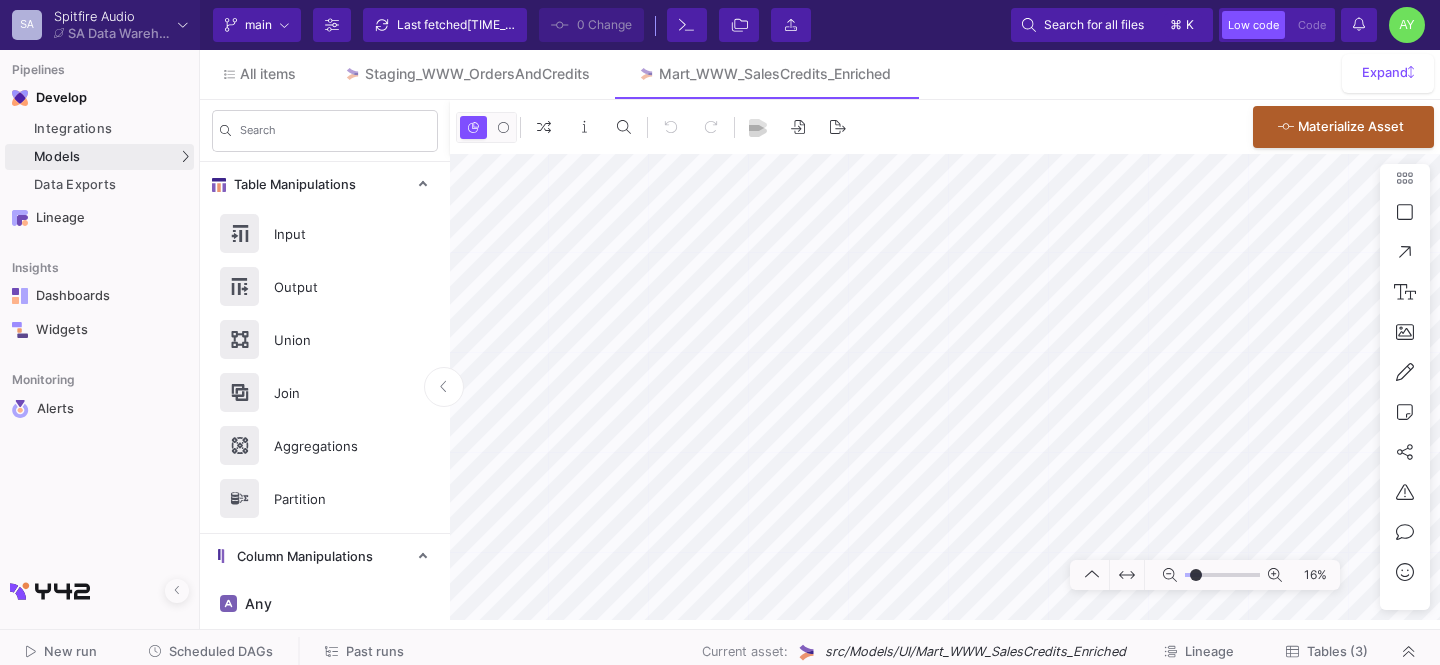 type on "-45" 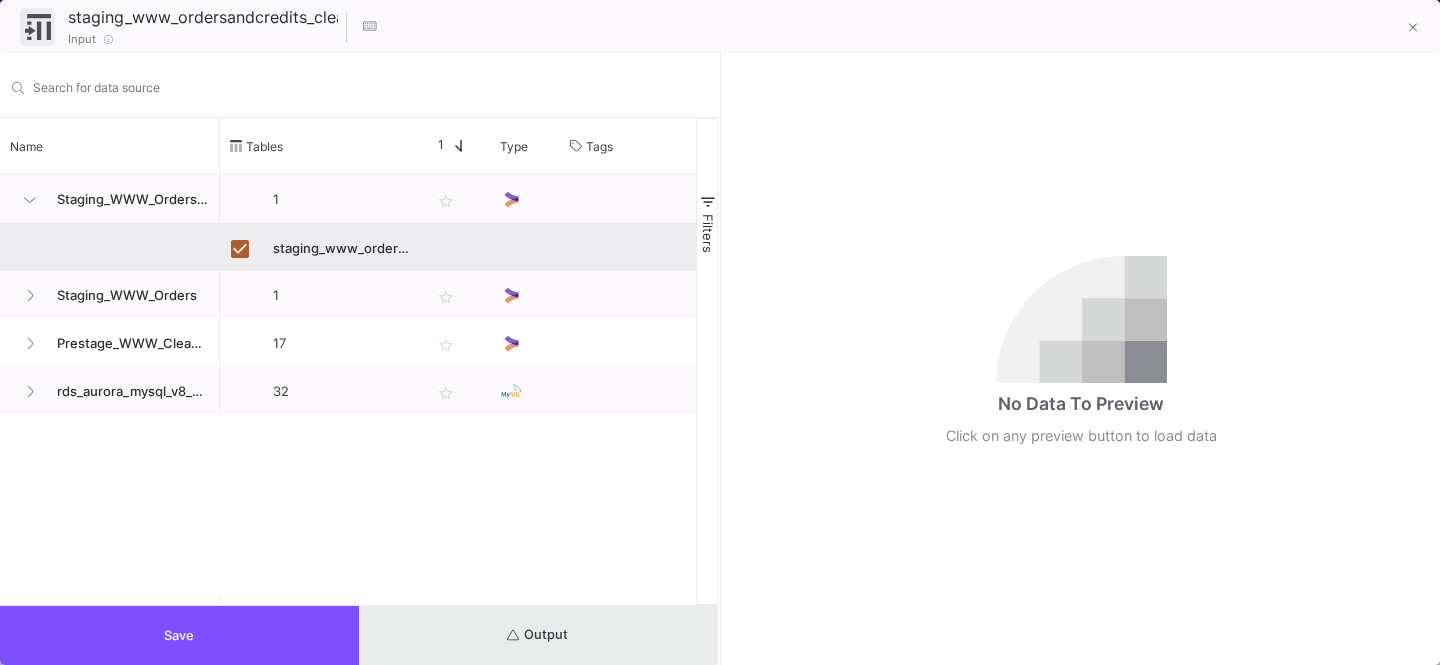 click on "Output" at bounding box center (538, 635) 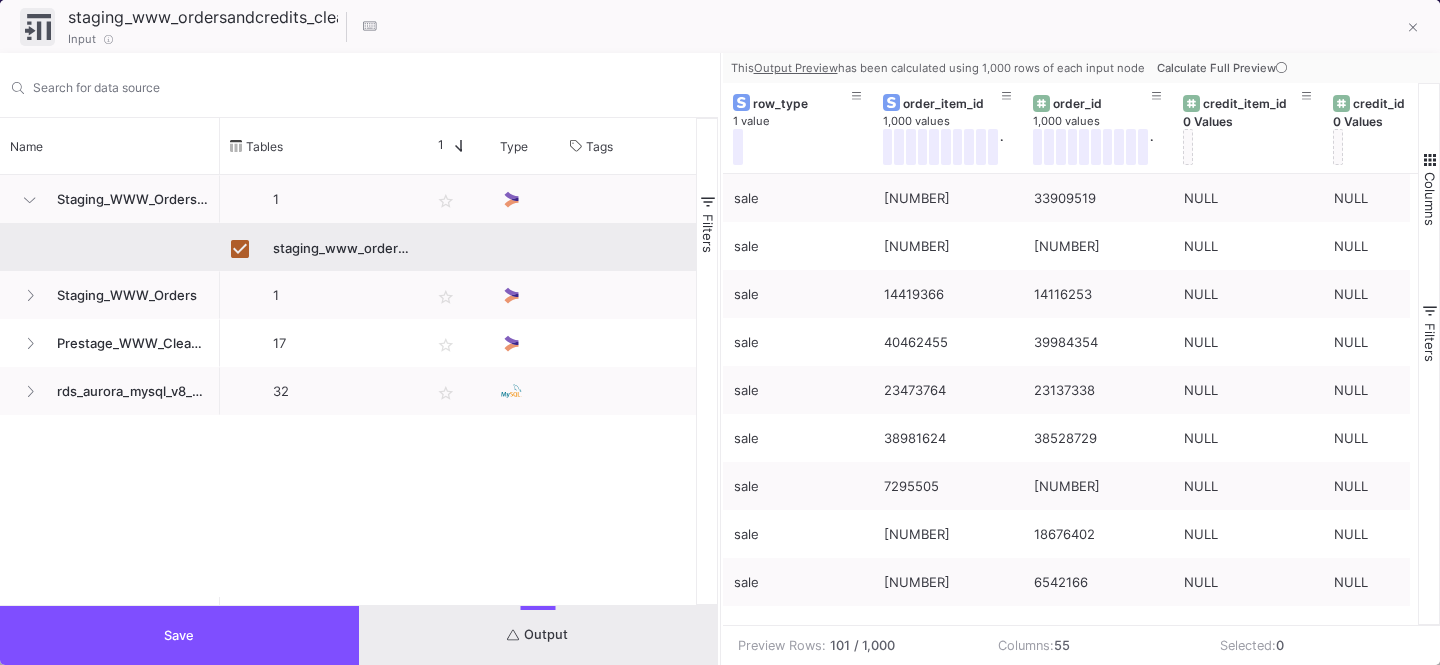 click on "Calculate Full Preview" at bounding box center [1224, 68] 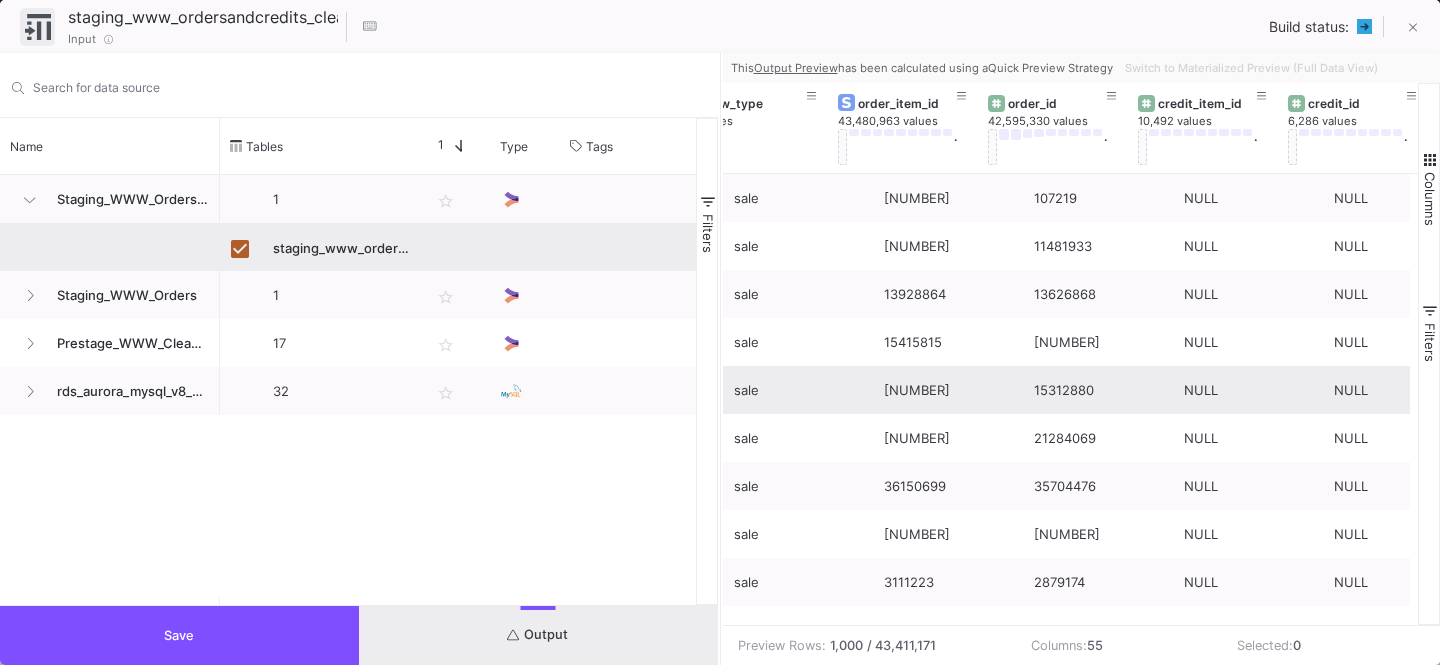 scroll, scrollTop: 0, scrollLeft: 582, axis: horizontal 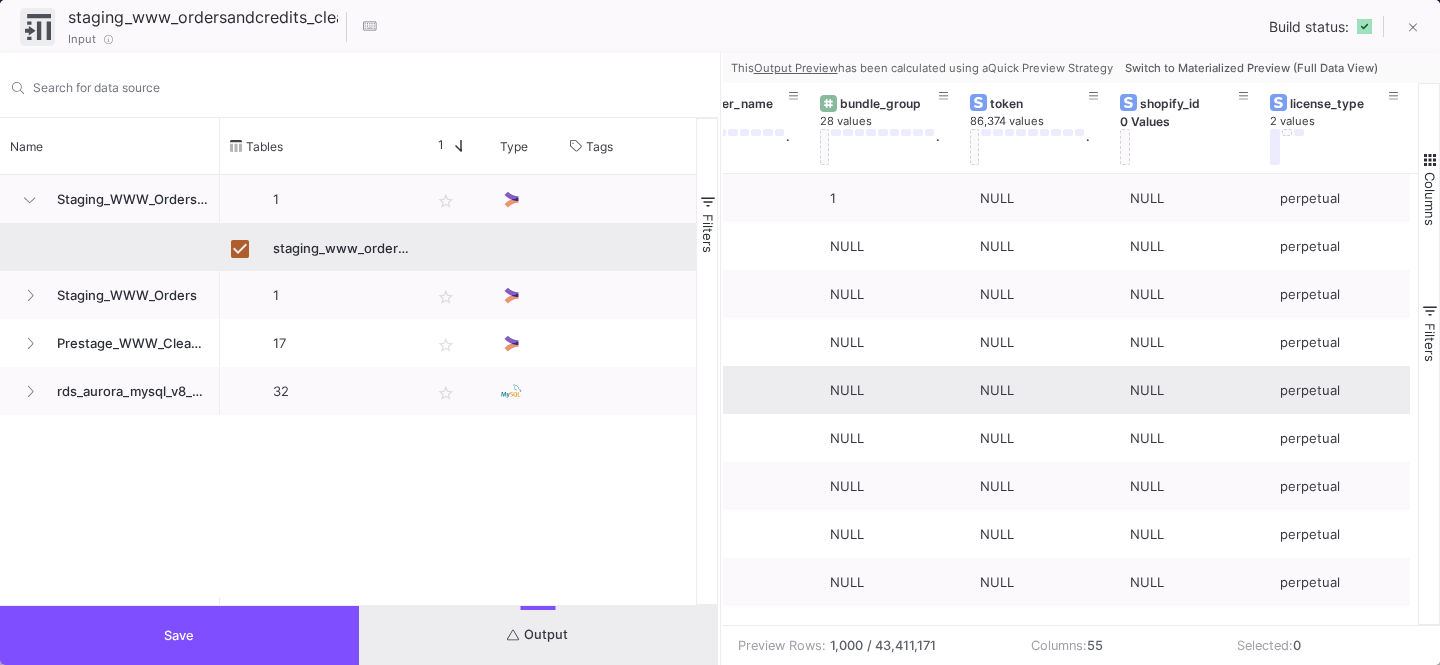click on "Switch to Materialized Preview (Full Data View)" at bounding box center (1251, 68) 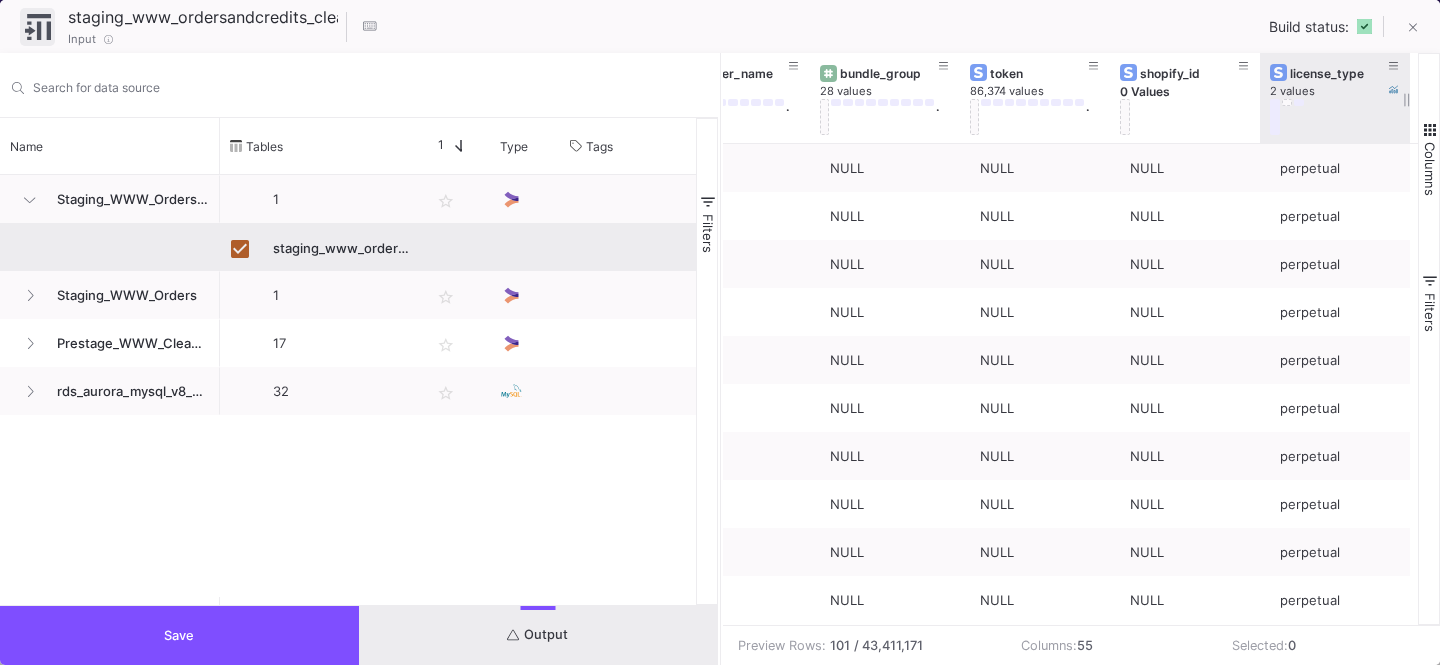 click at bounding box center [1287, 102] 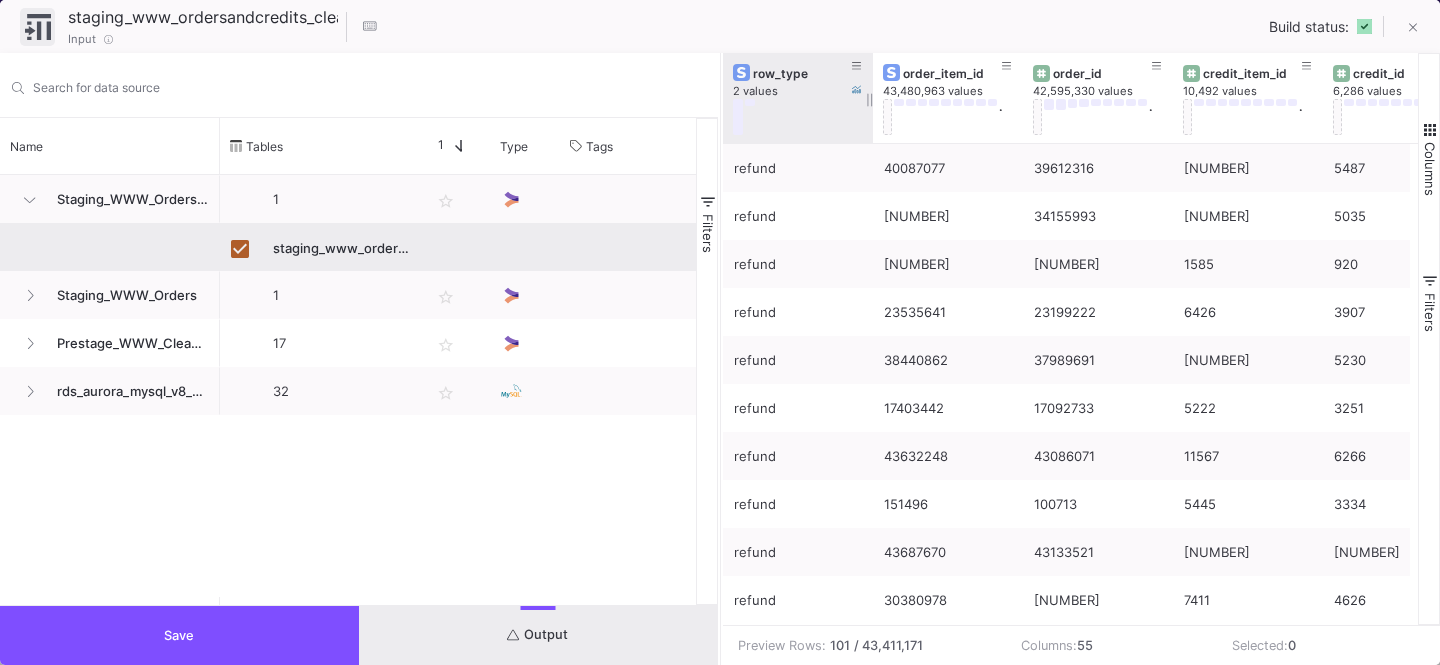 click on "row_type" at bounding box center [798, 73] 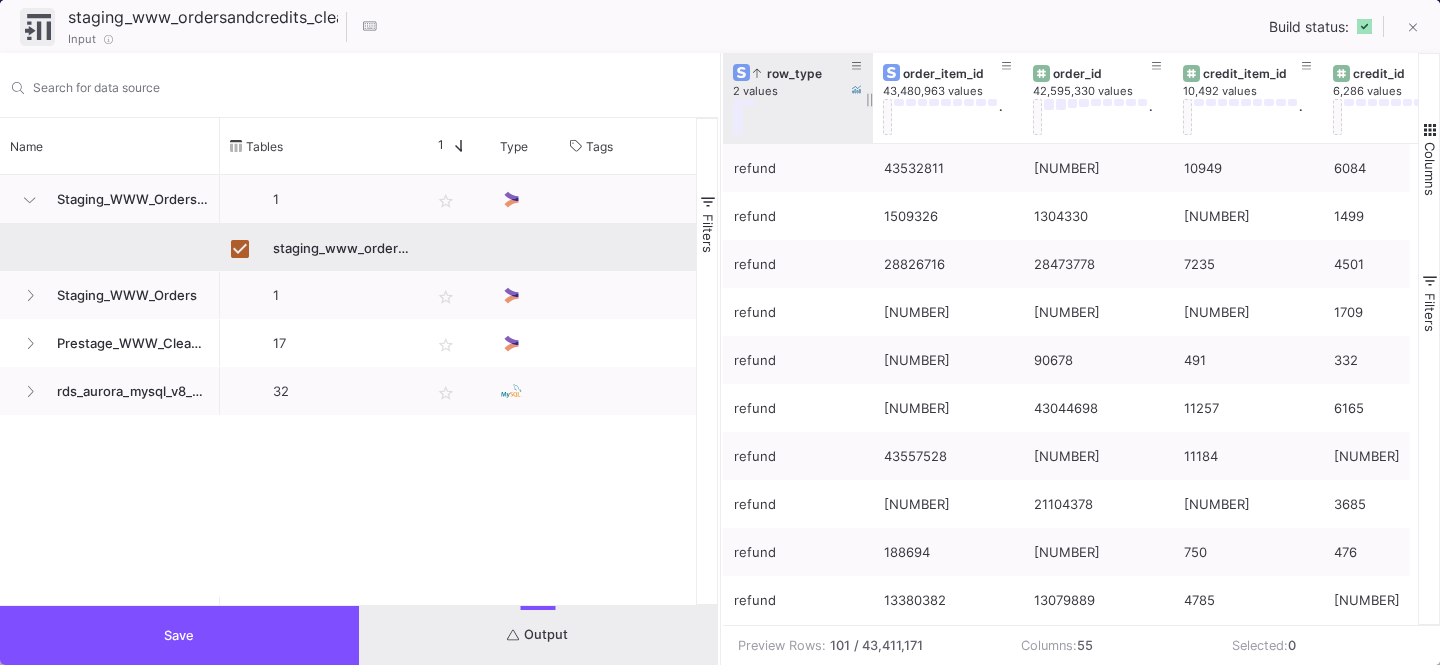 click on "row_type" at bounding box center [802, 73] 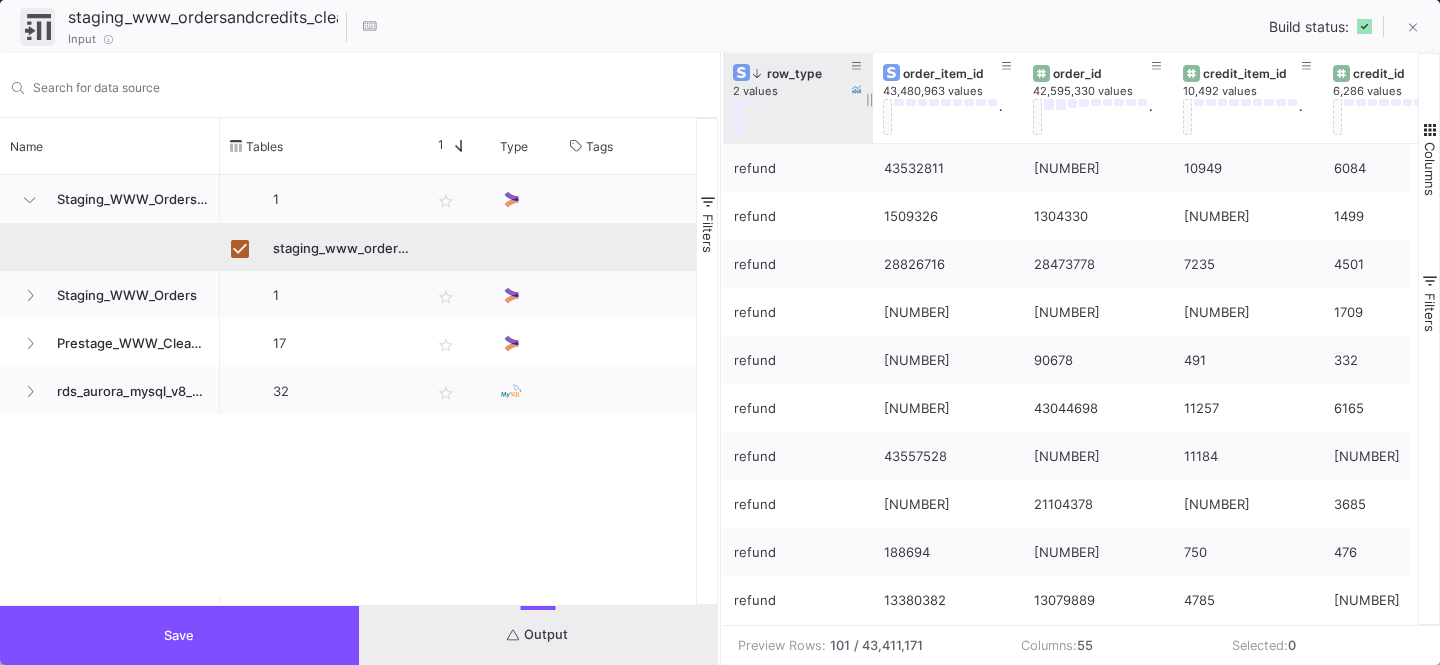 click on "row_type" at bounding box center (802, 73) 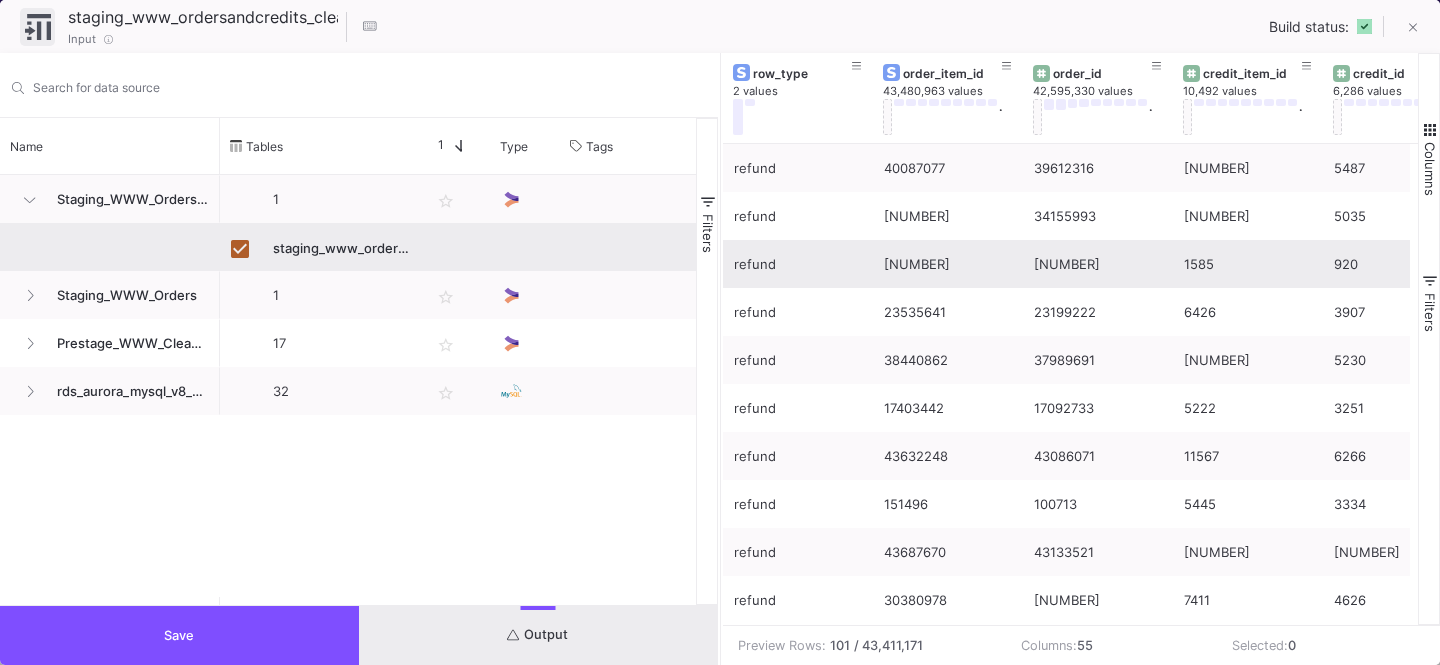 click on "212607" at bounding box center (1098, 264) 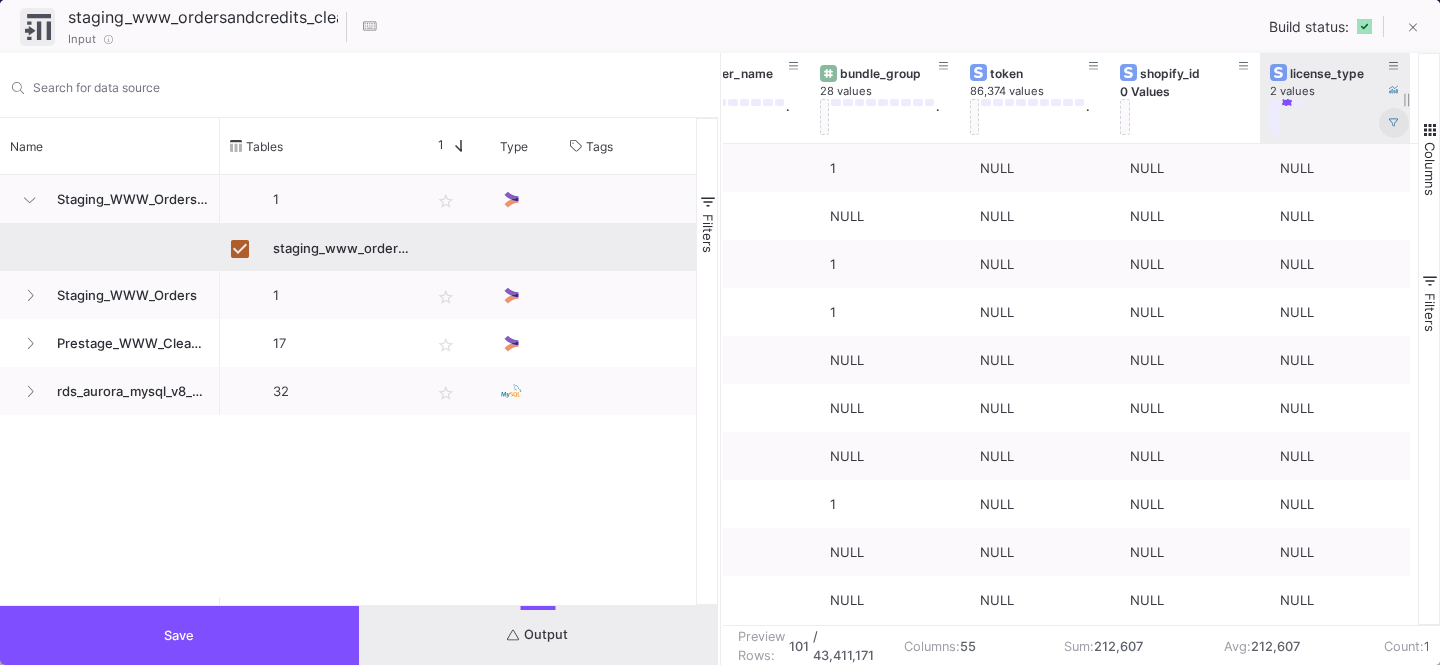 click at bounding box center (1394, 123) 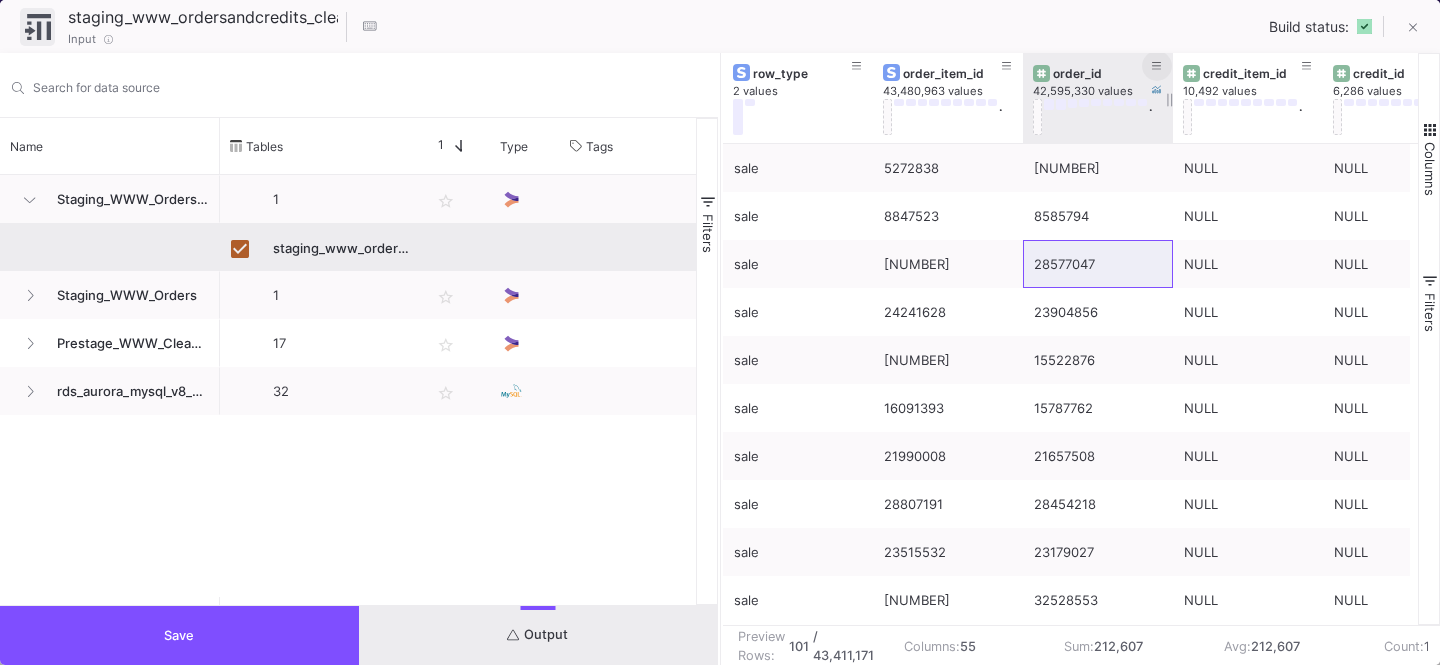 click 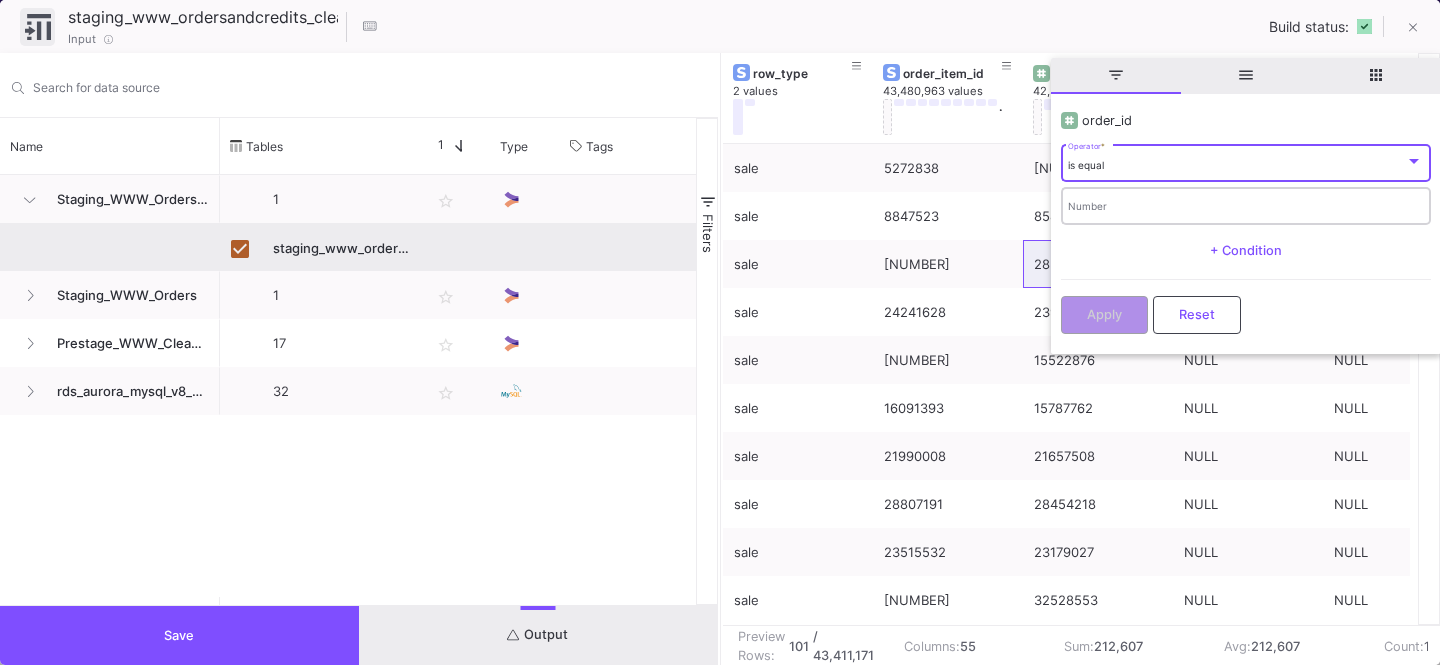 click on "Number" at bounding box center (1245, 208) 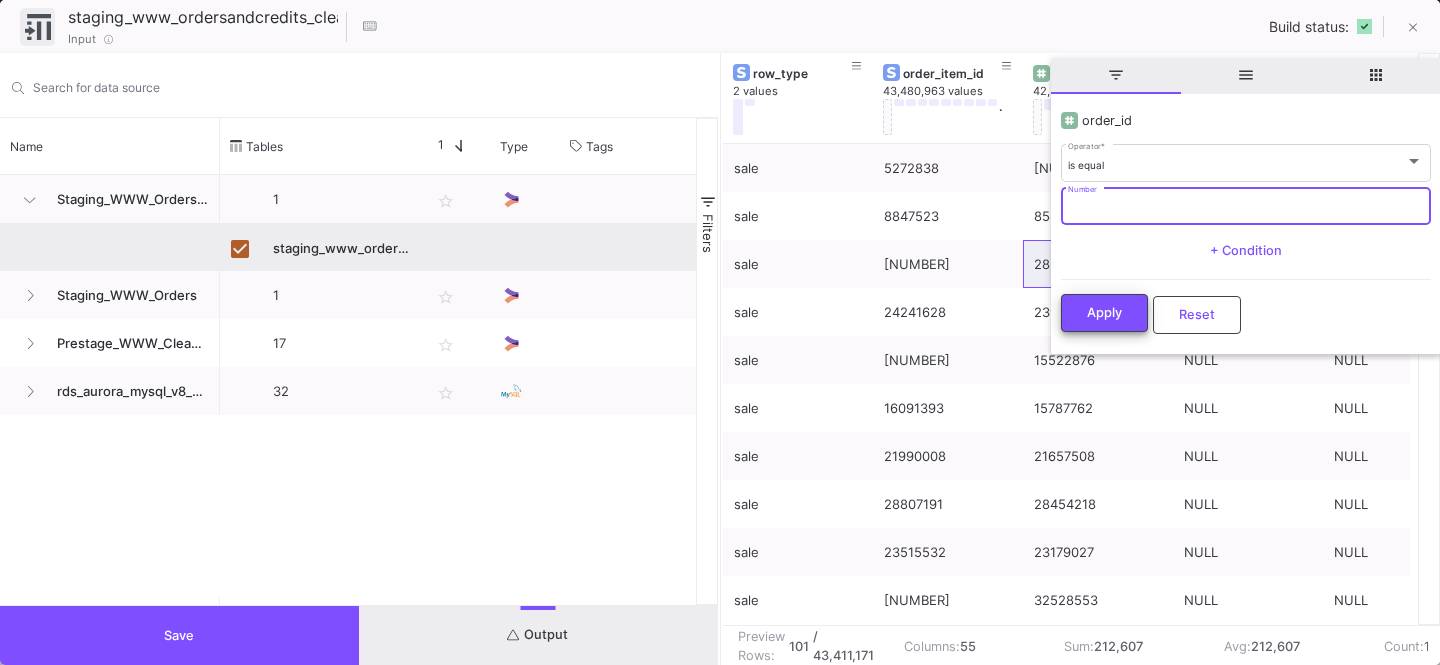type on "212607" 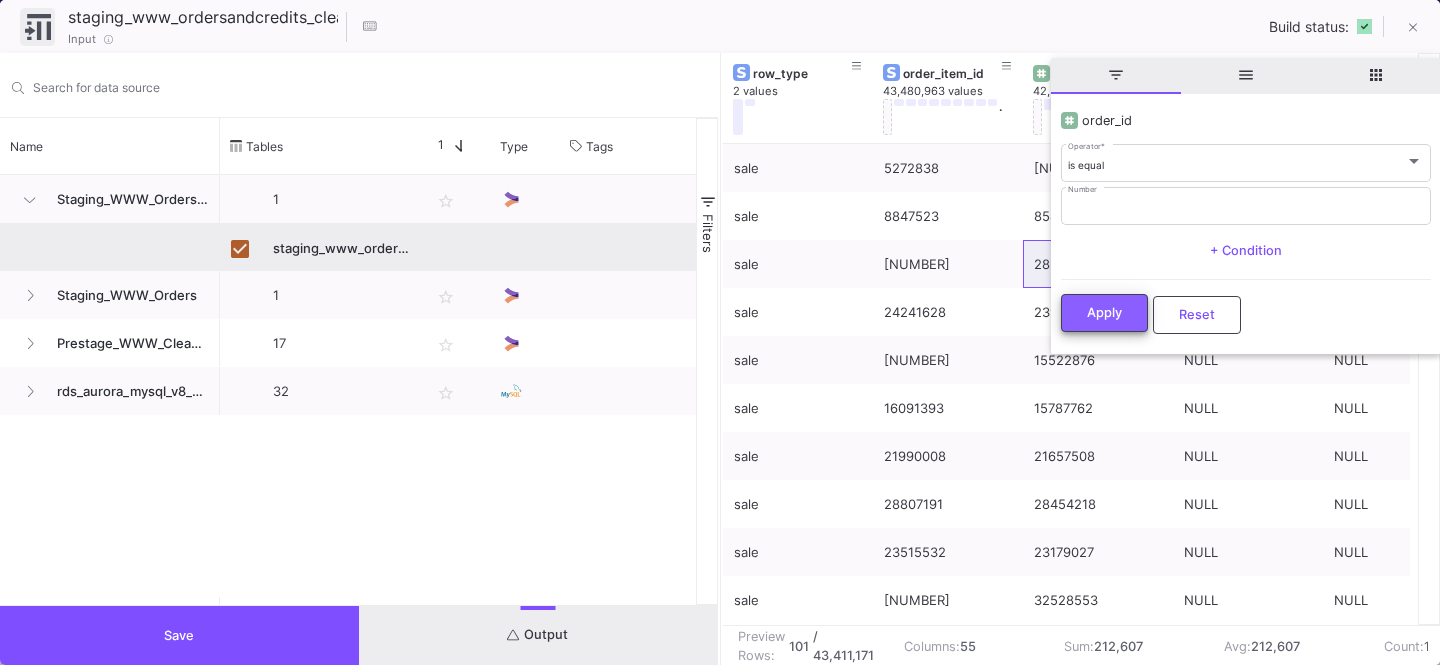 click on "Apply" at bounding box center [1104, 312] 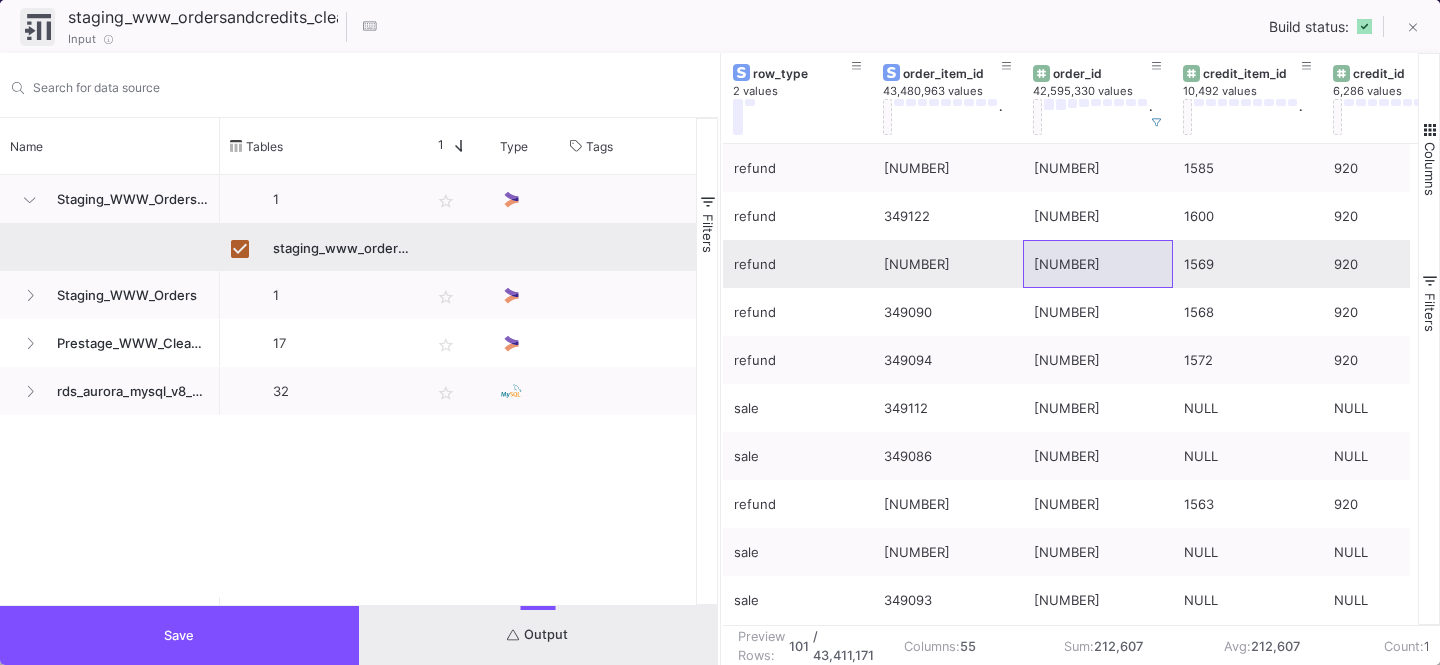 click on "349091" at bounding box center [948, 264] 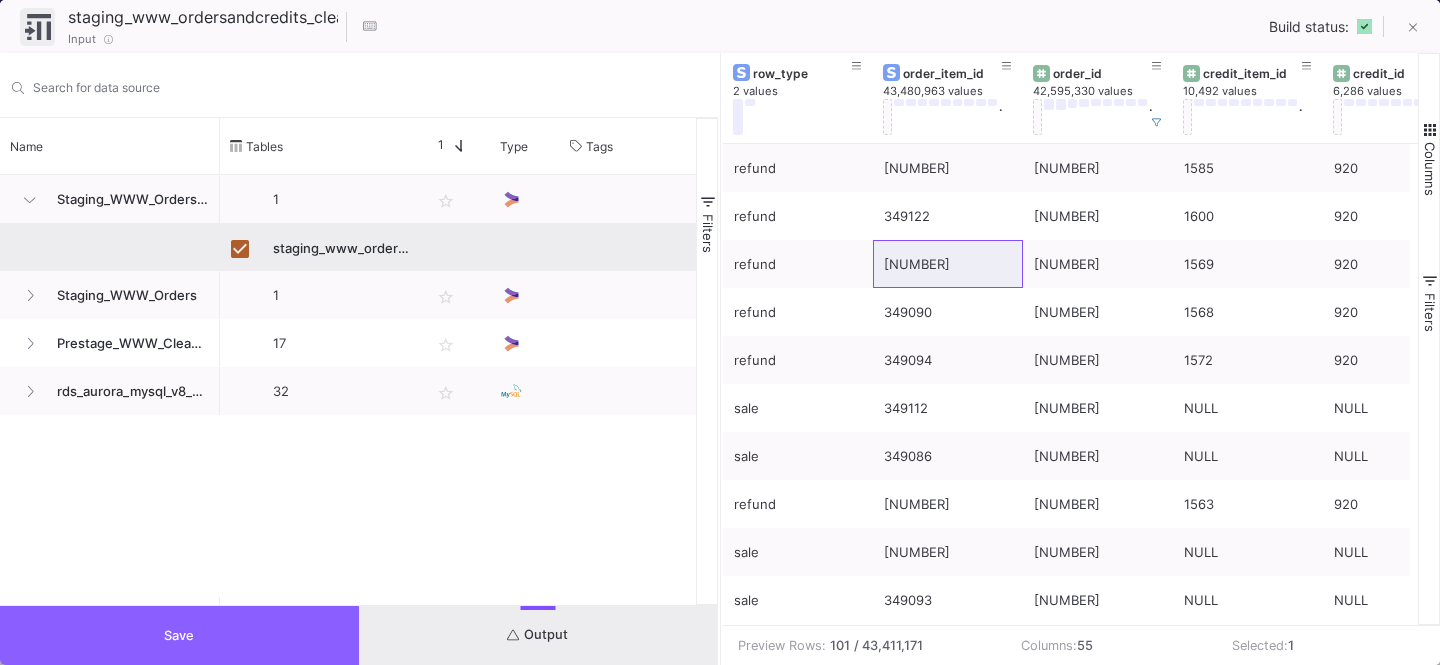 click on "Save" at bounding box center [179, 635] 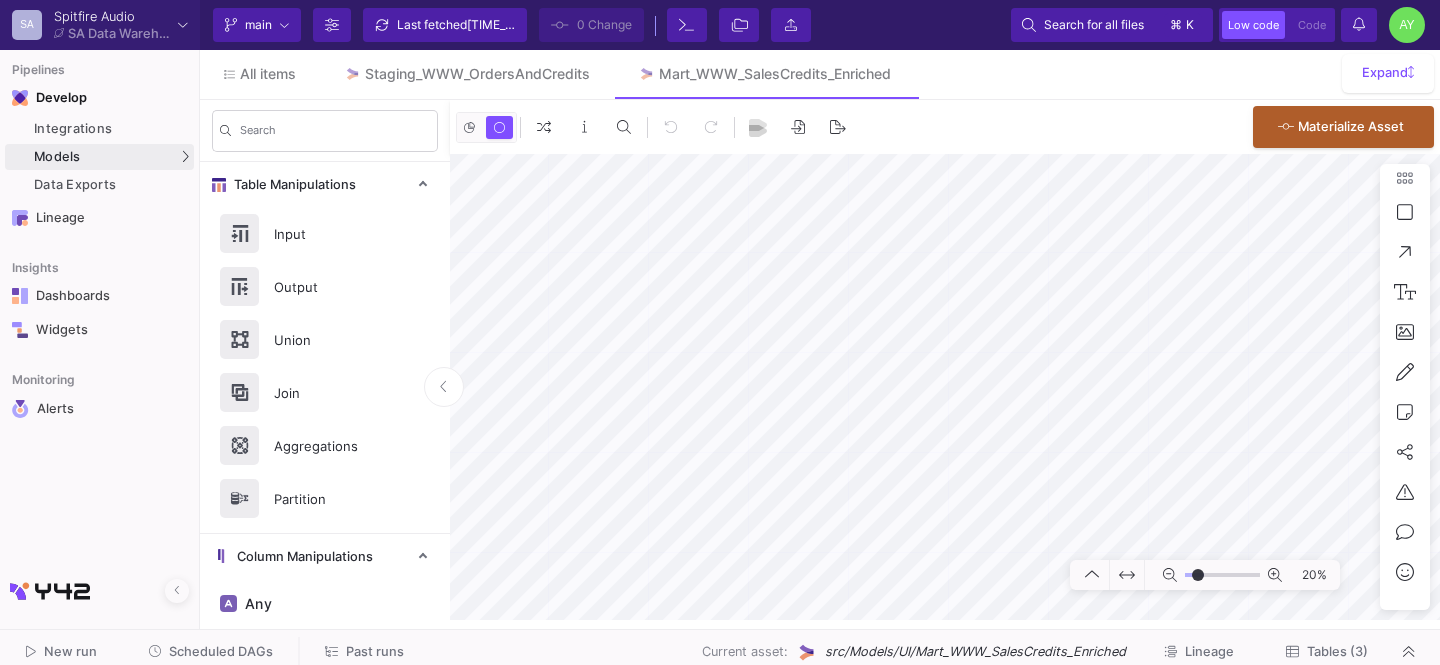 type on "-31" 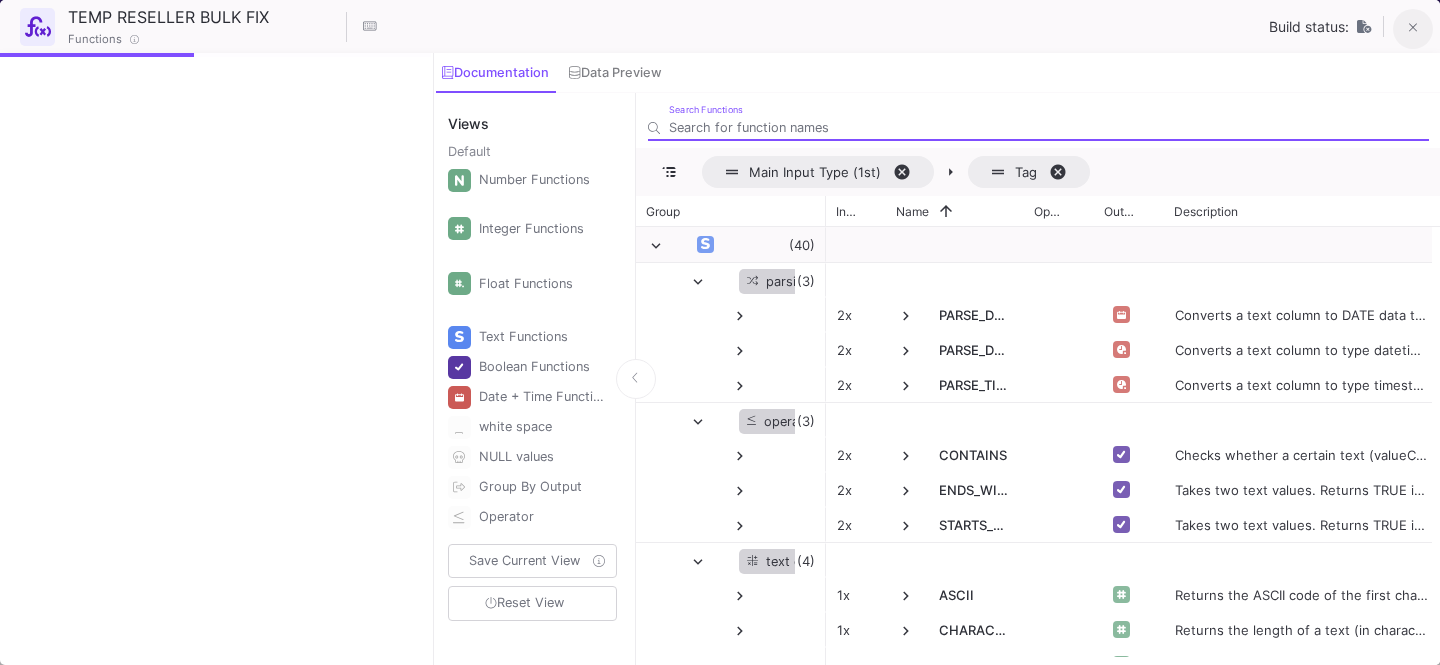 click 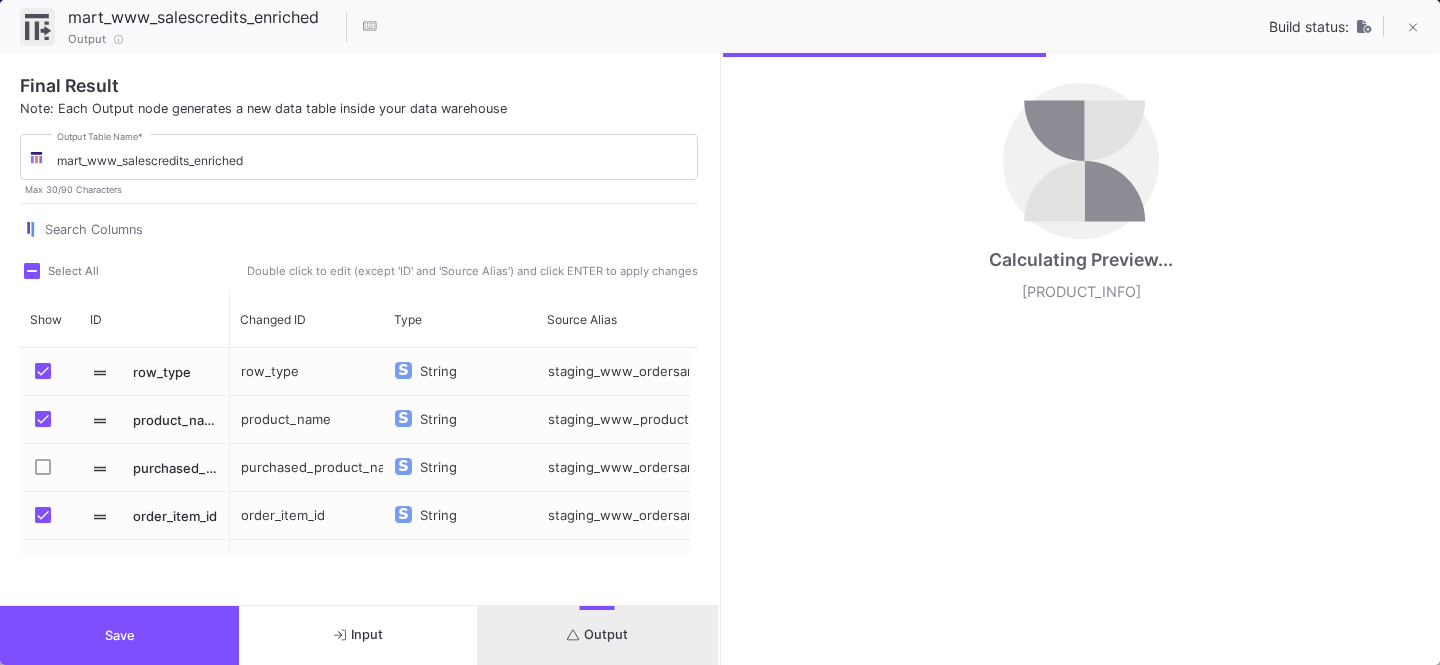scroll, scrollTop: 430, scrollLeft: 0, axis: vertical 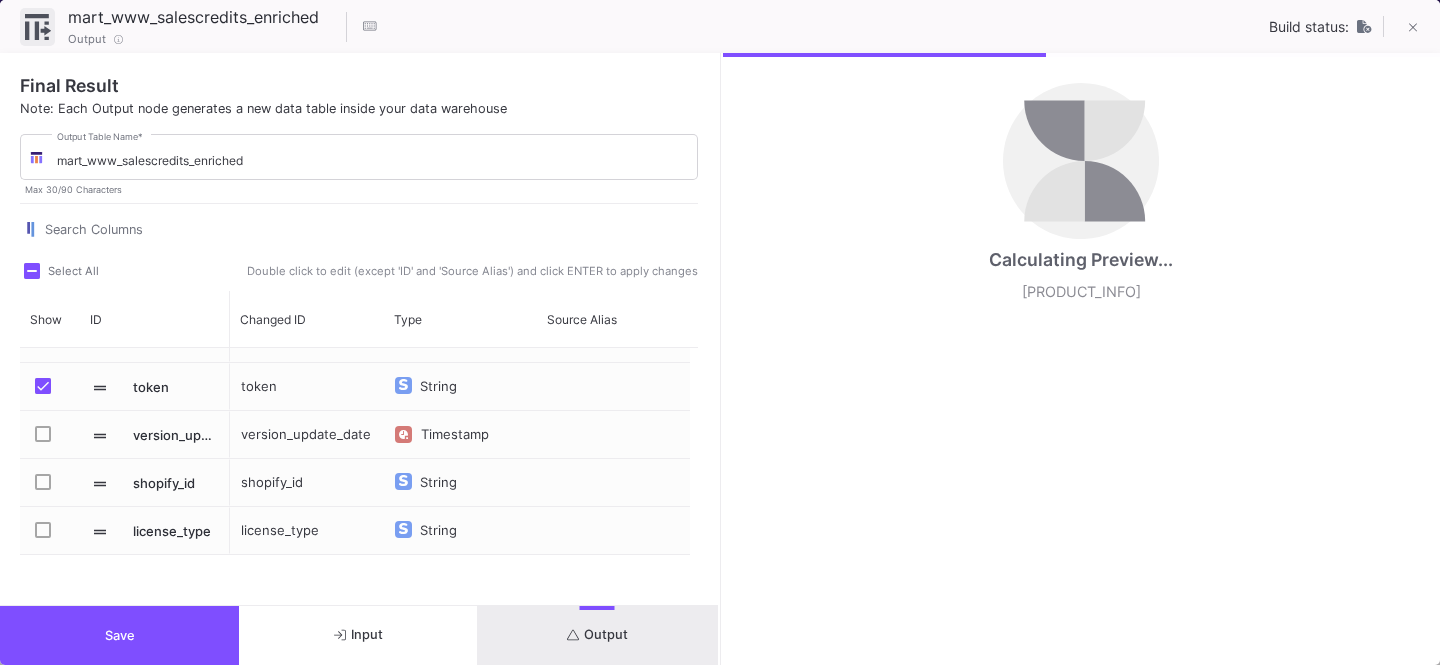 click at bounding box center [43, 530] 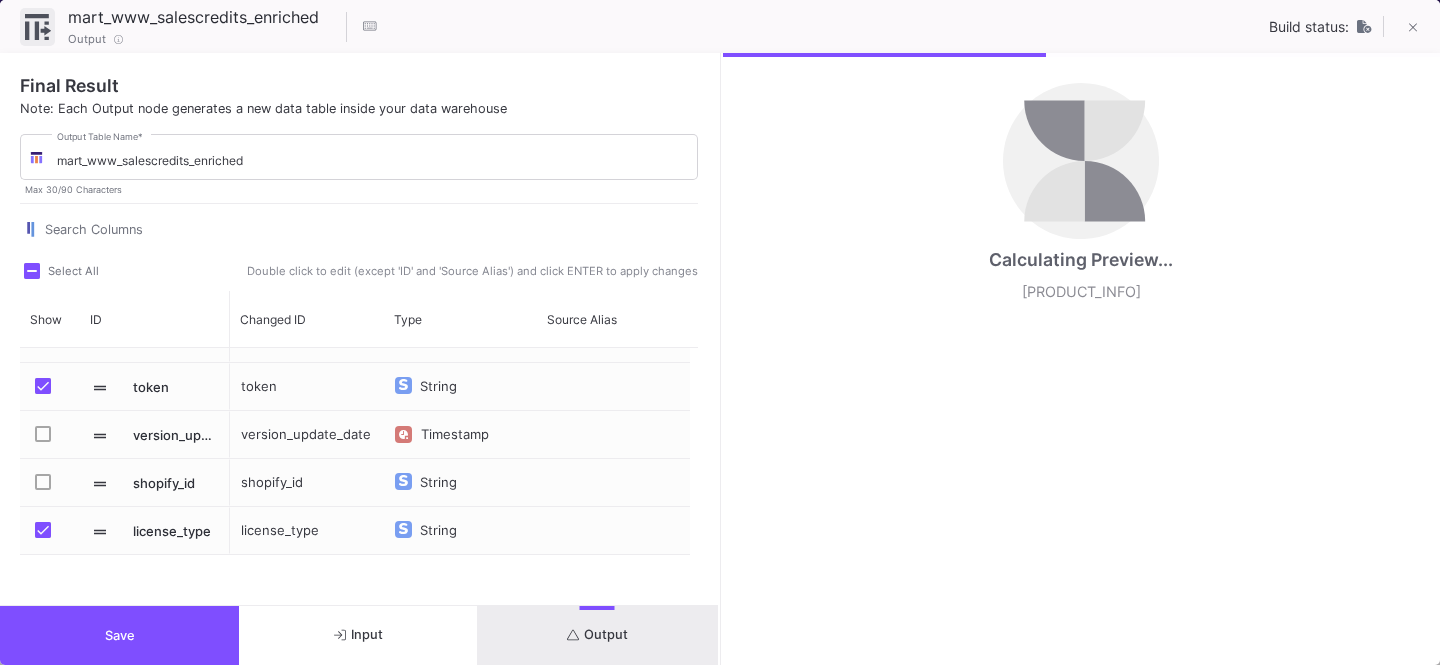 click at bounding box center [43, 482] 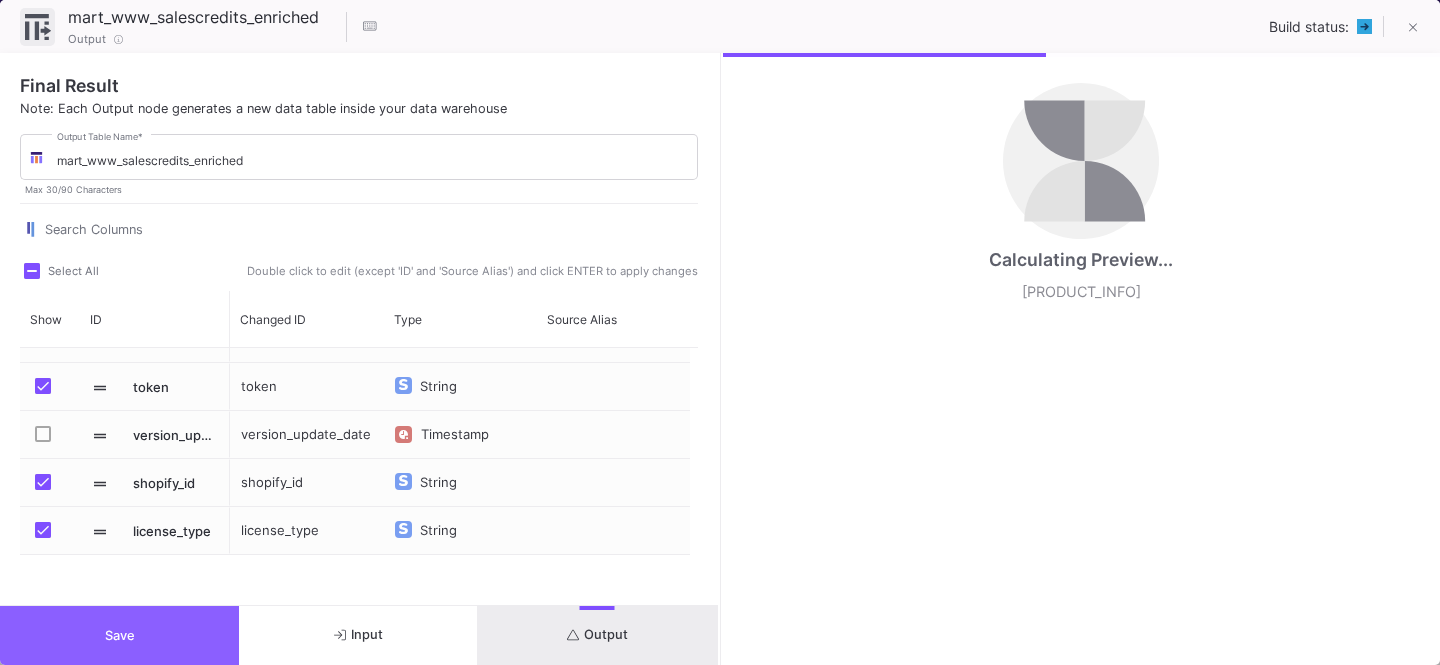 click on "Save" at bounding box center (119, 635) 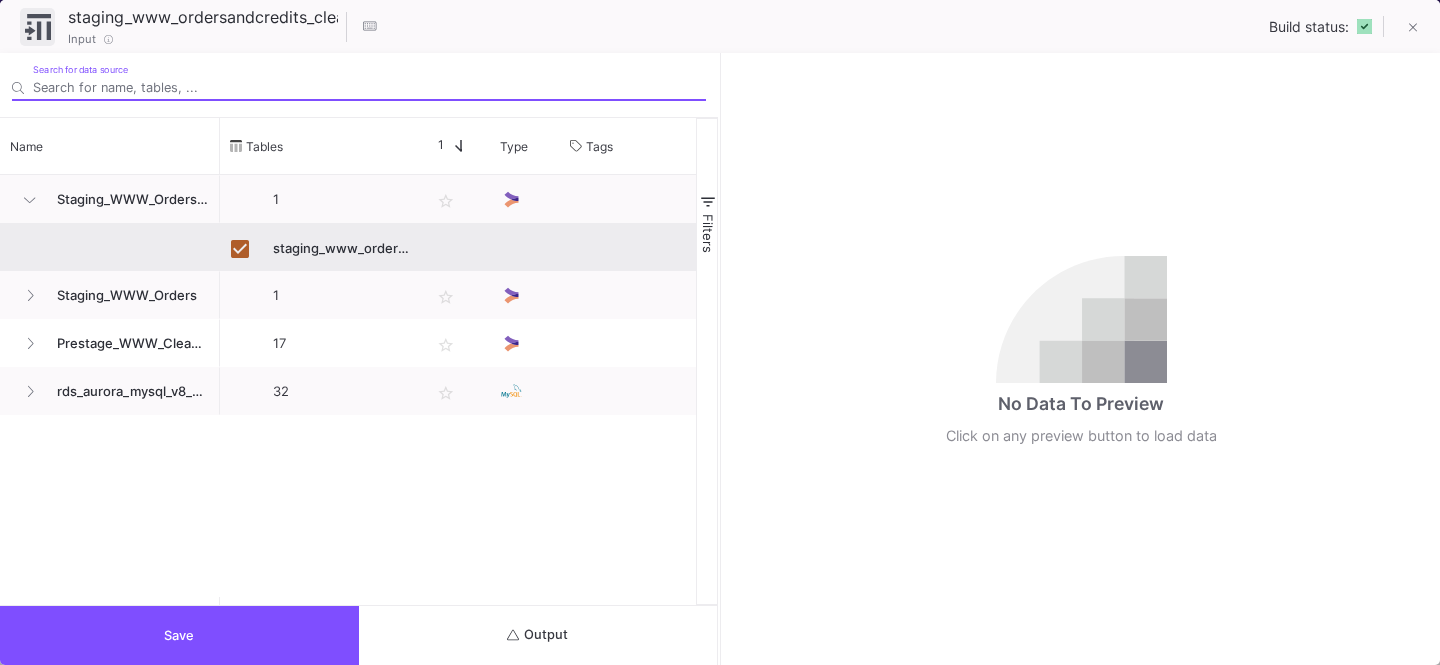 click on "Output" at bounding box center [538, 635] 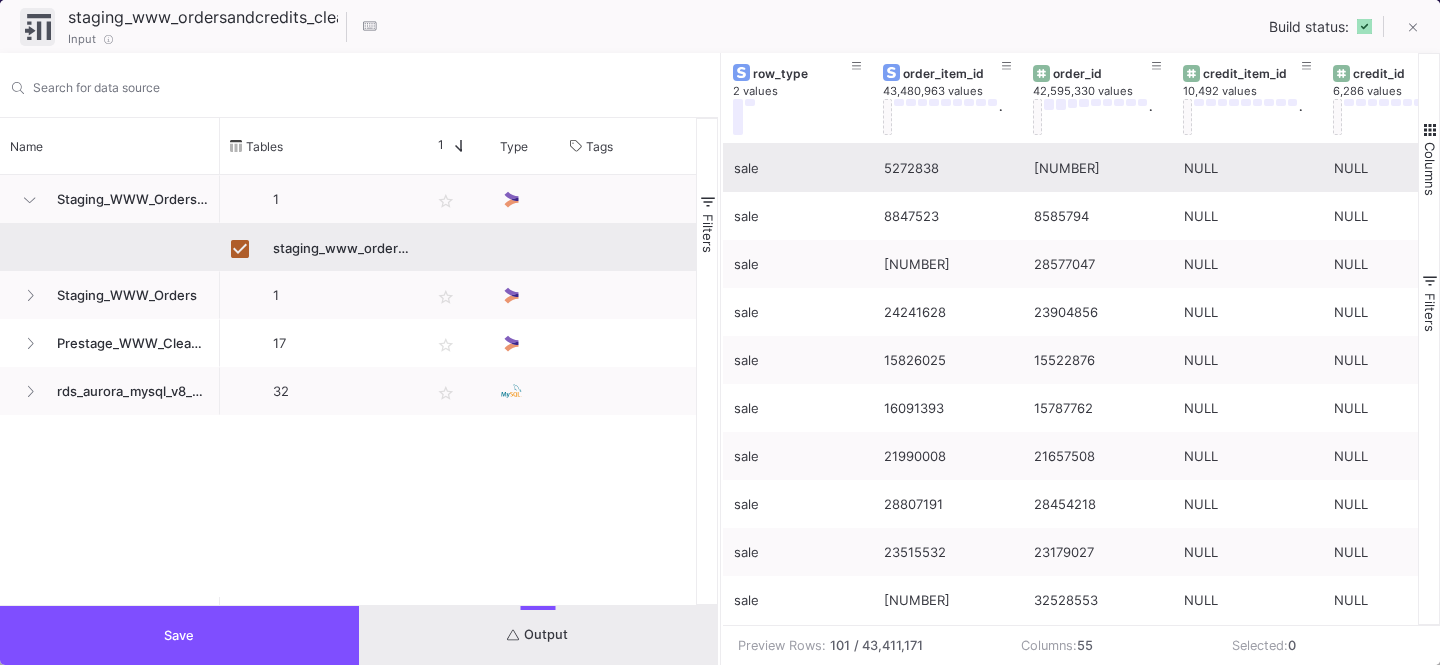 scroll, scrollTop: 0, scrollLeft: 0, axis: both 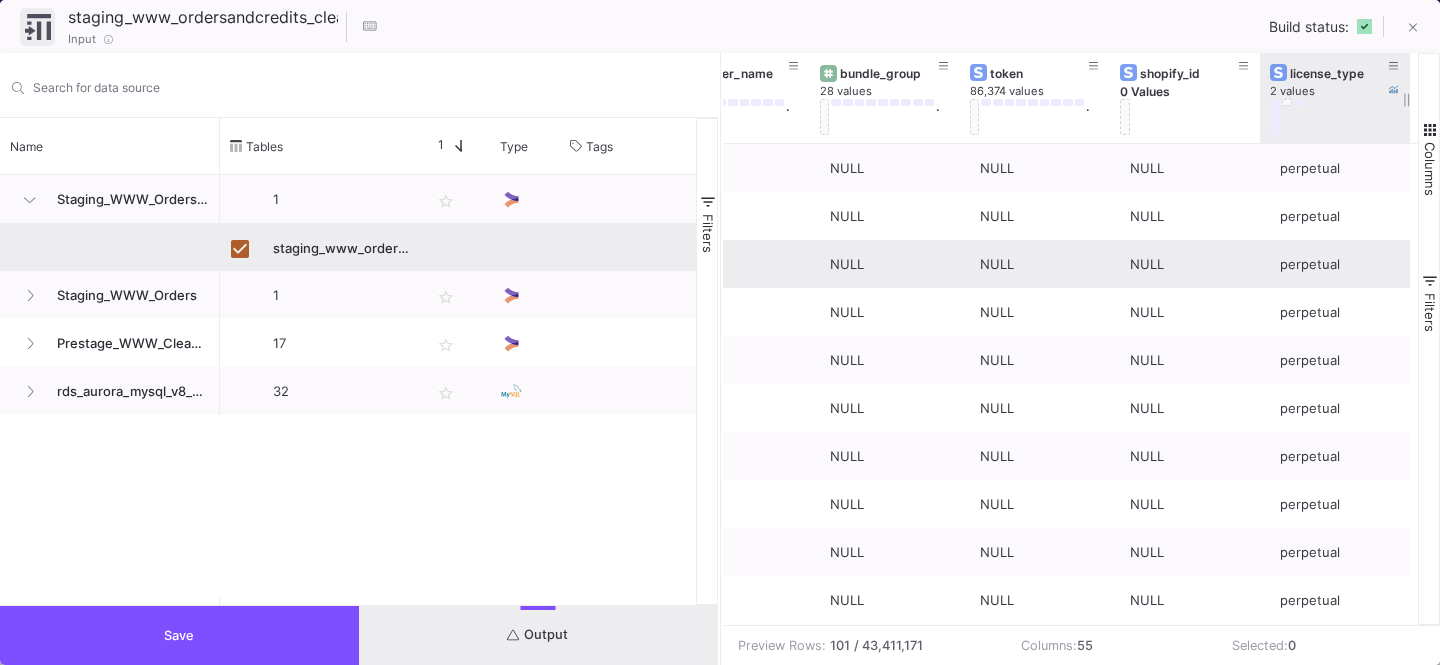 click at bounding box center (1287, 102) 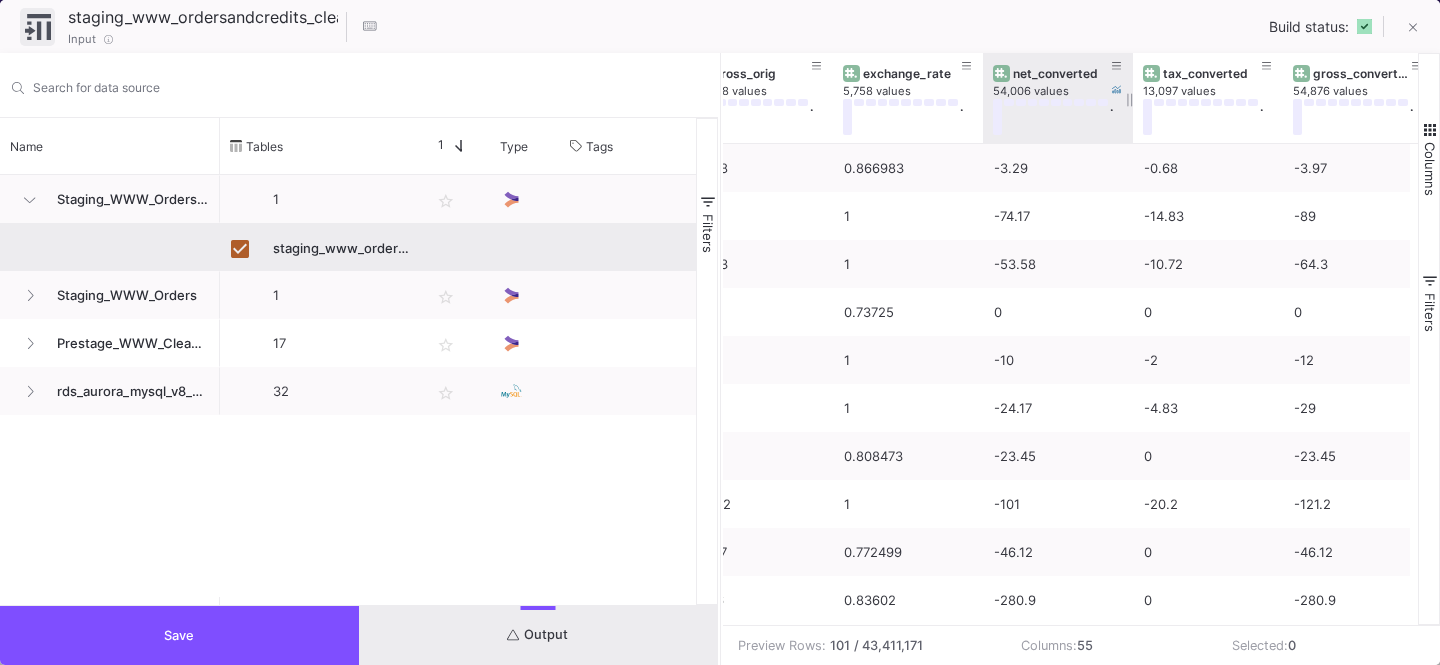 click on "net_converted" at bounding box center (1062, 73) 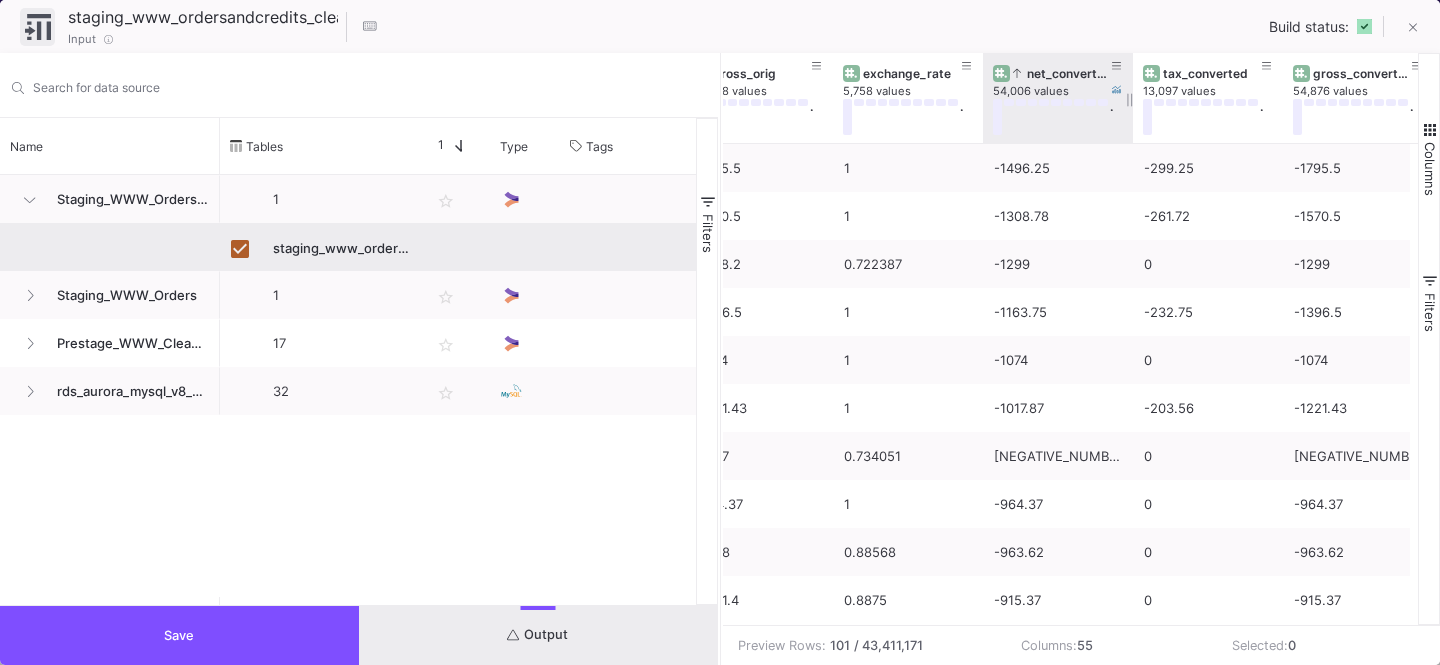 click on "net_converted" at bounding box center (1062, 73) 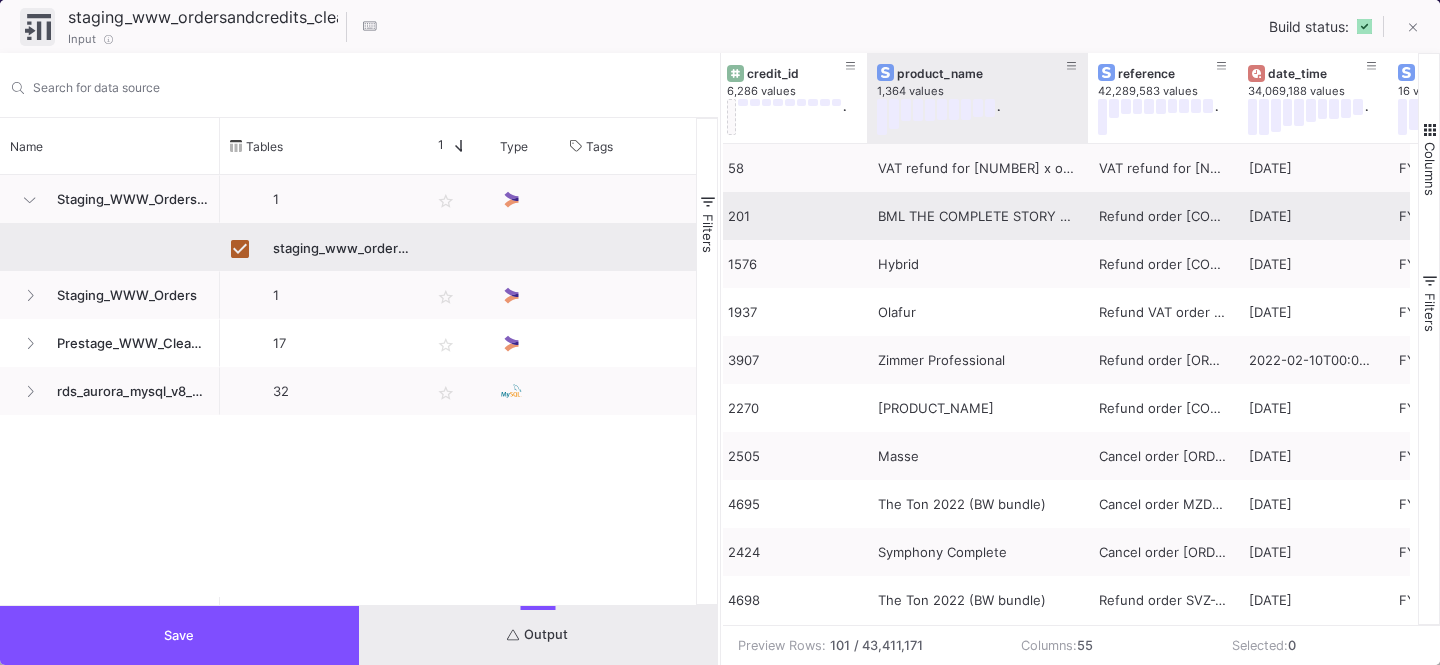 drag, startPoint x: 1013, startPoint y: 126, endPoint x: 1023, endPoint y: 203, distance: 77.64664 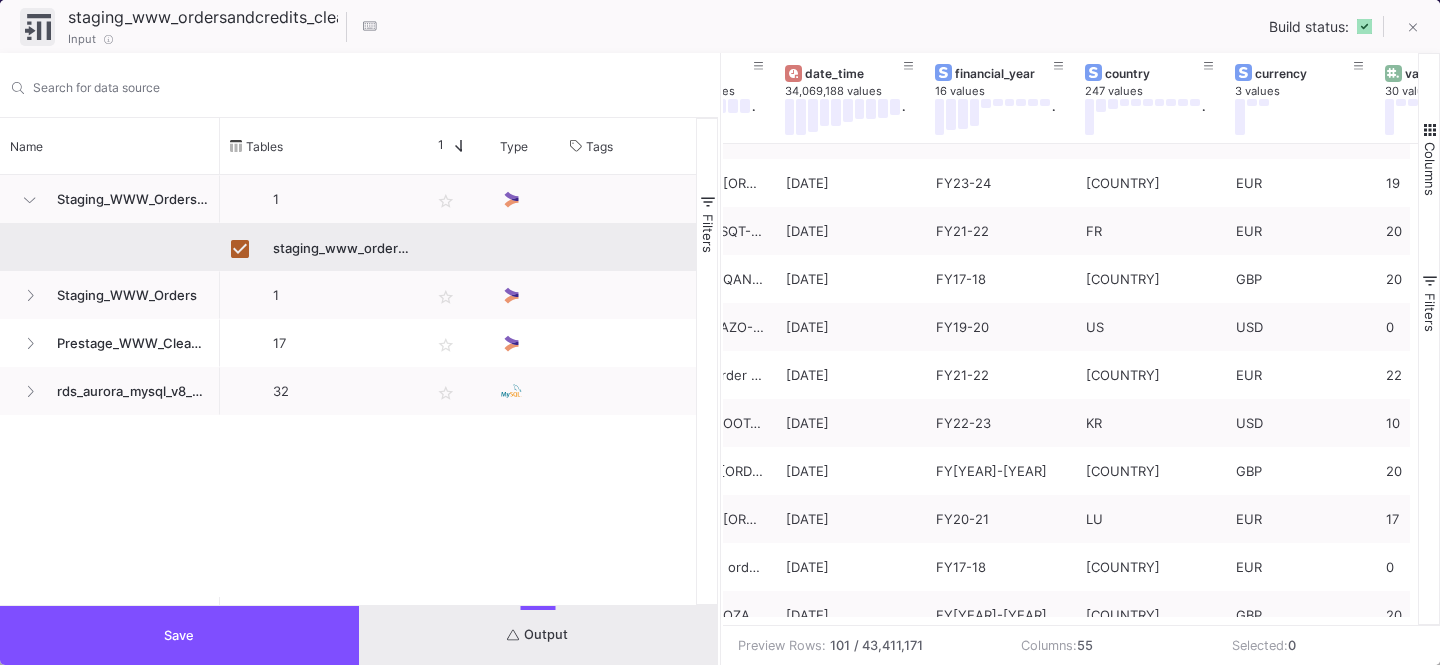 click on "Columns" at bounding box center [1430, 169] 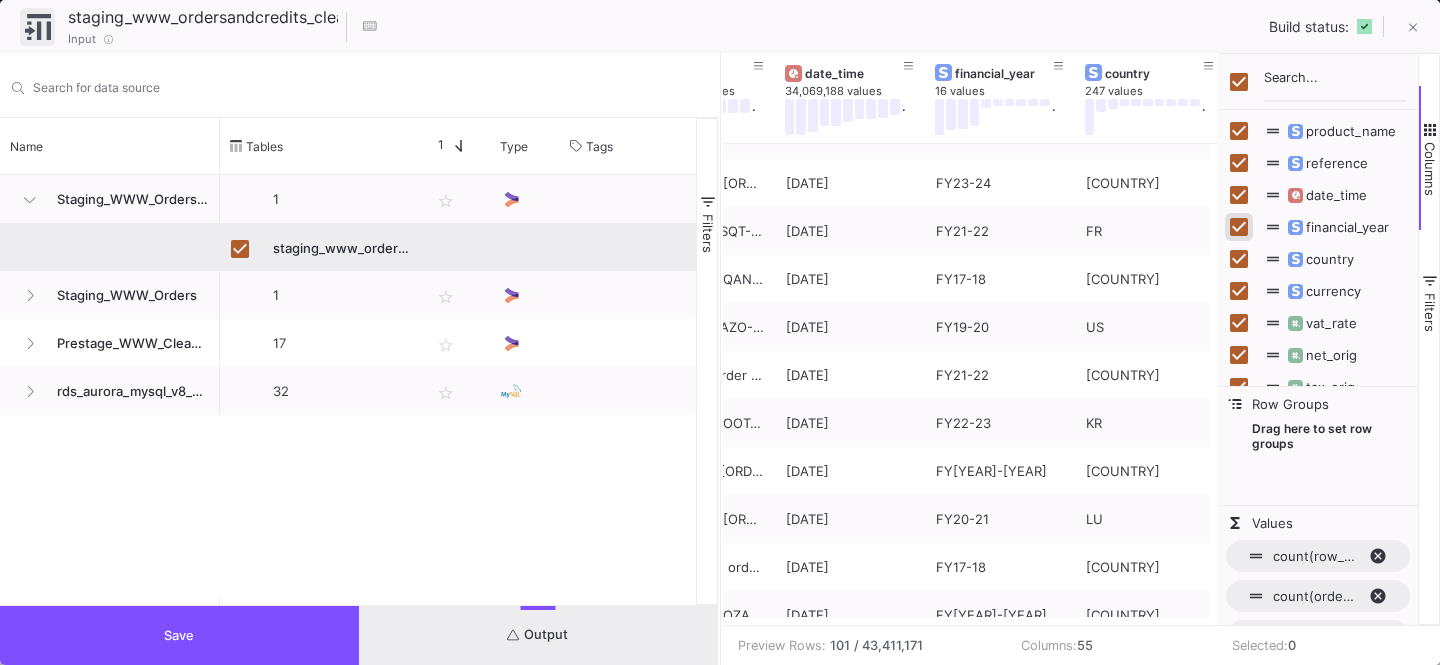 click at bounding box center (1239, 227) 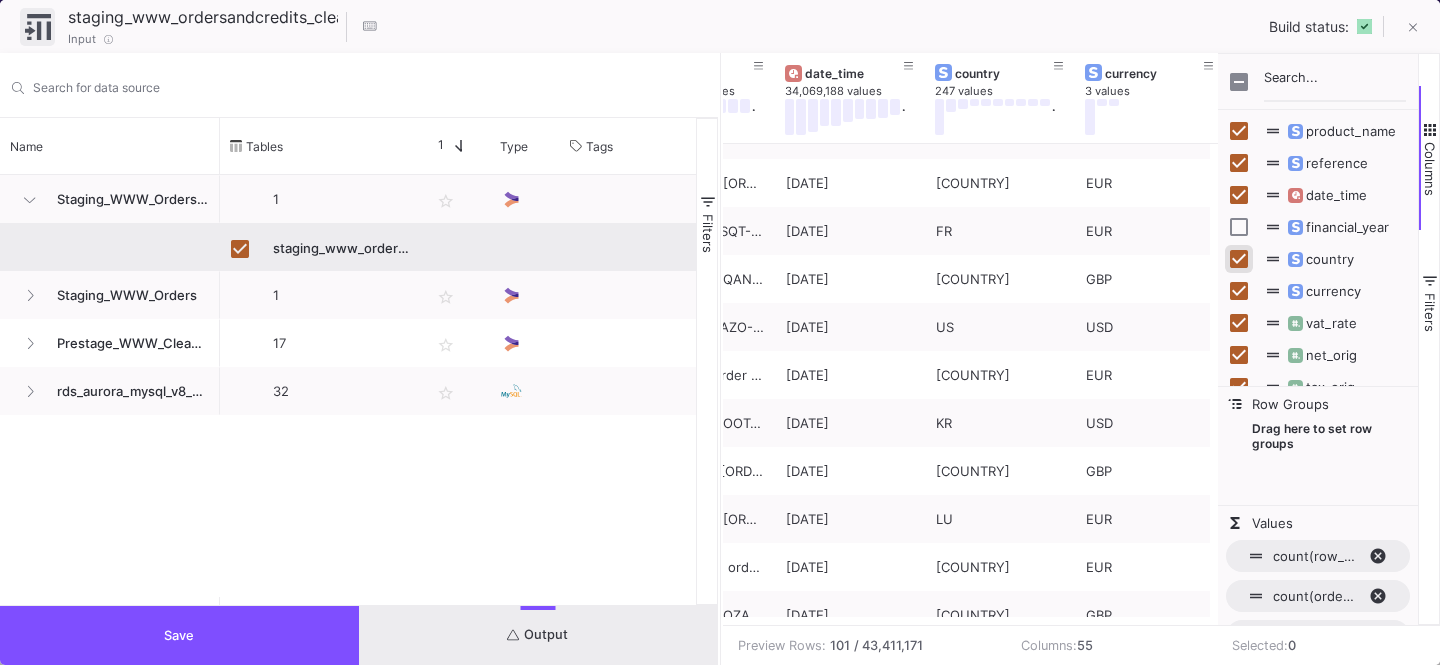 click at bounding box center [1239, 259] 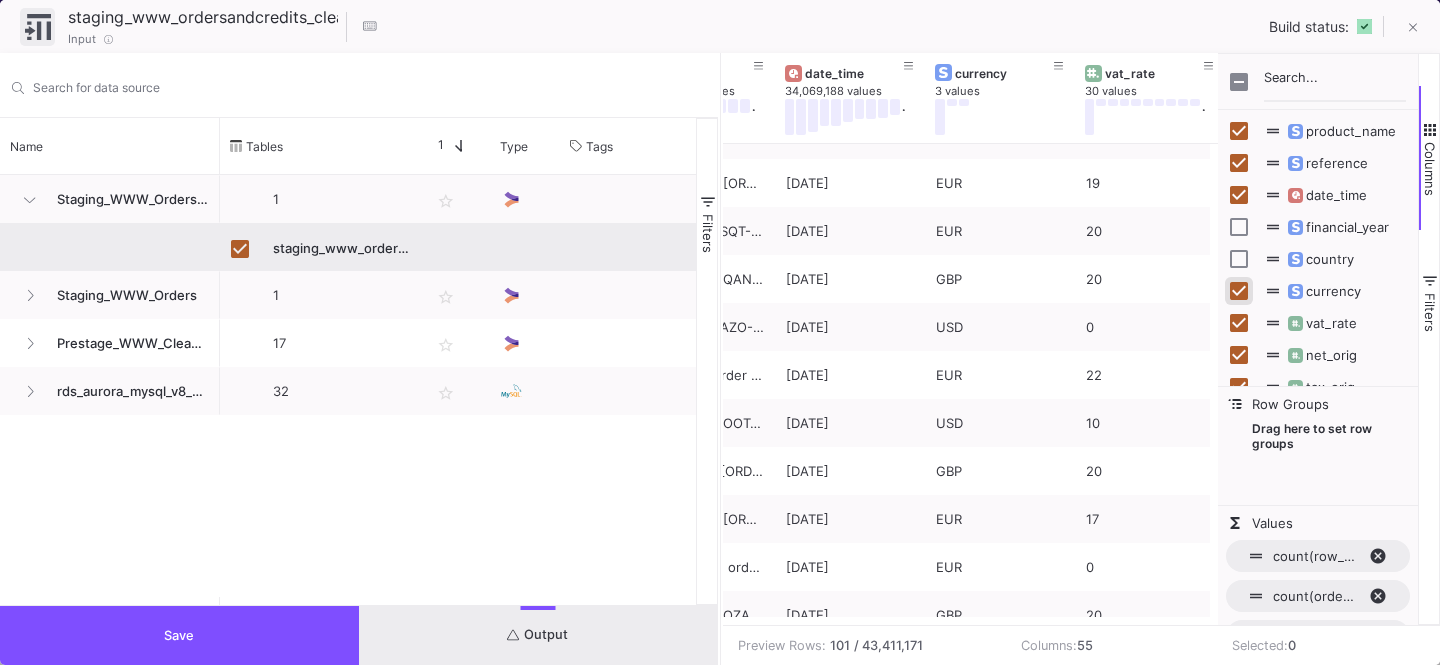 click at bounding box center [1239, 291] 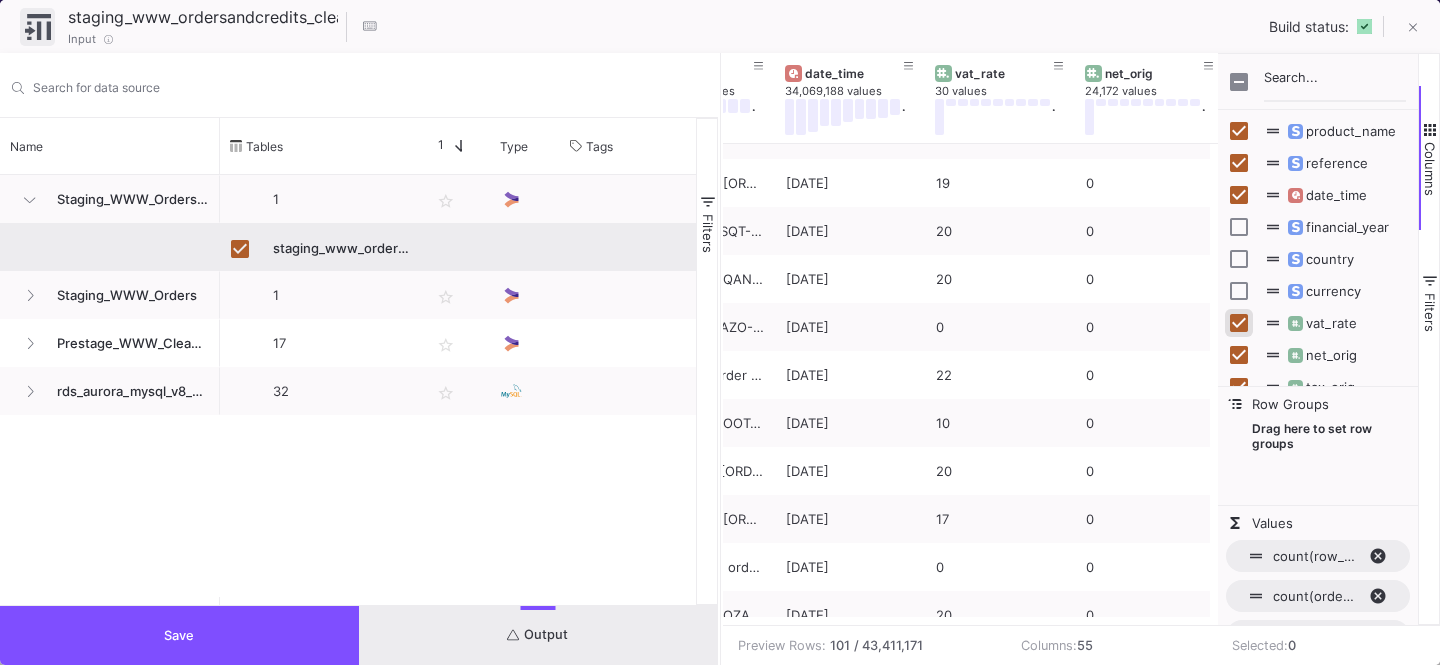 click at bounding box center [1239, 323] 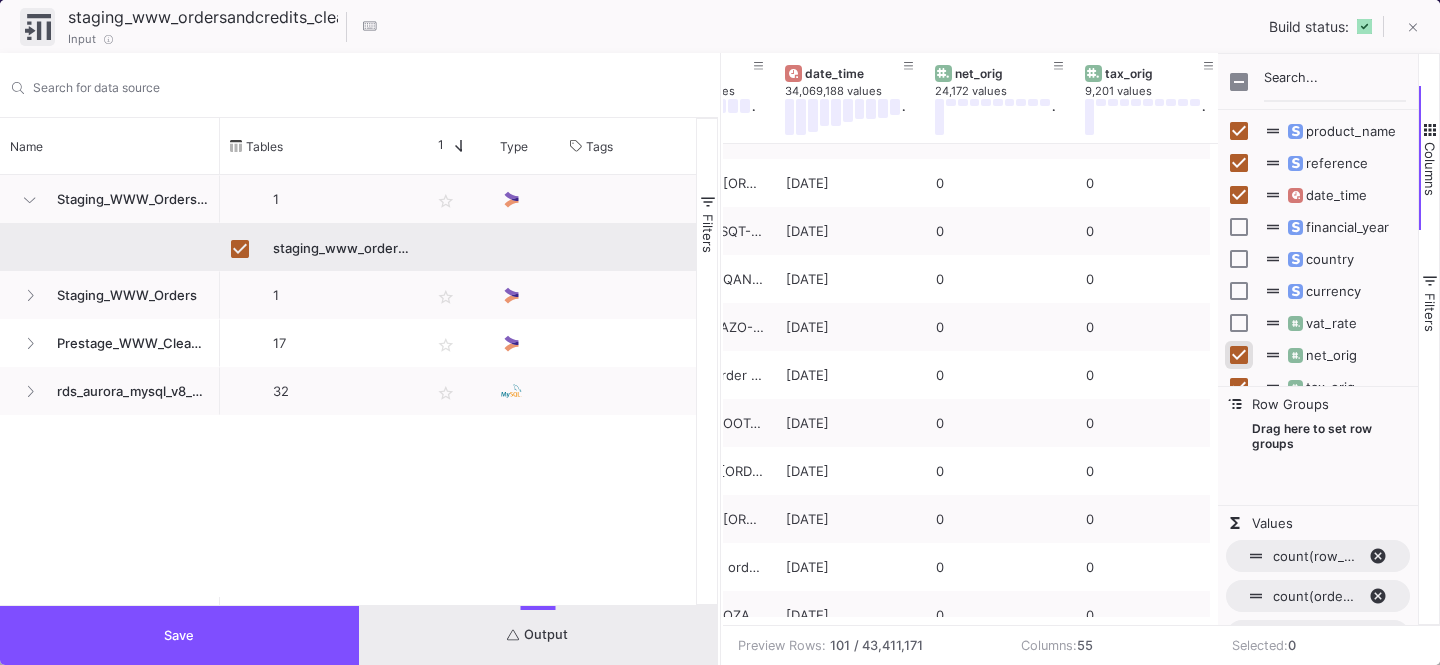 click at bounding box center (1239, 355) 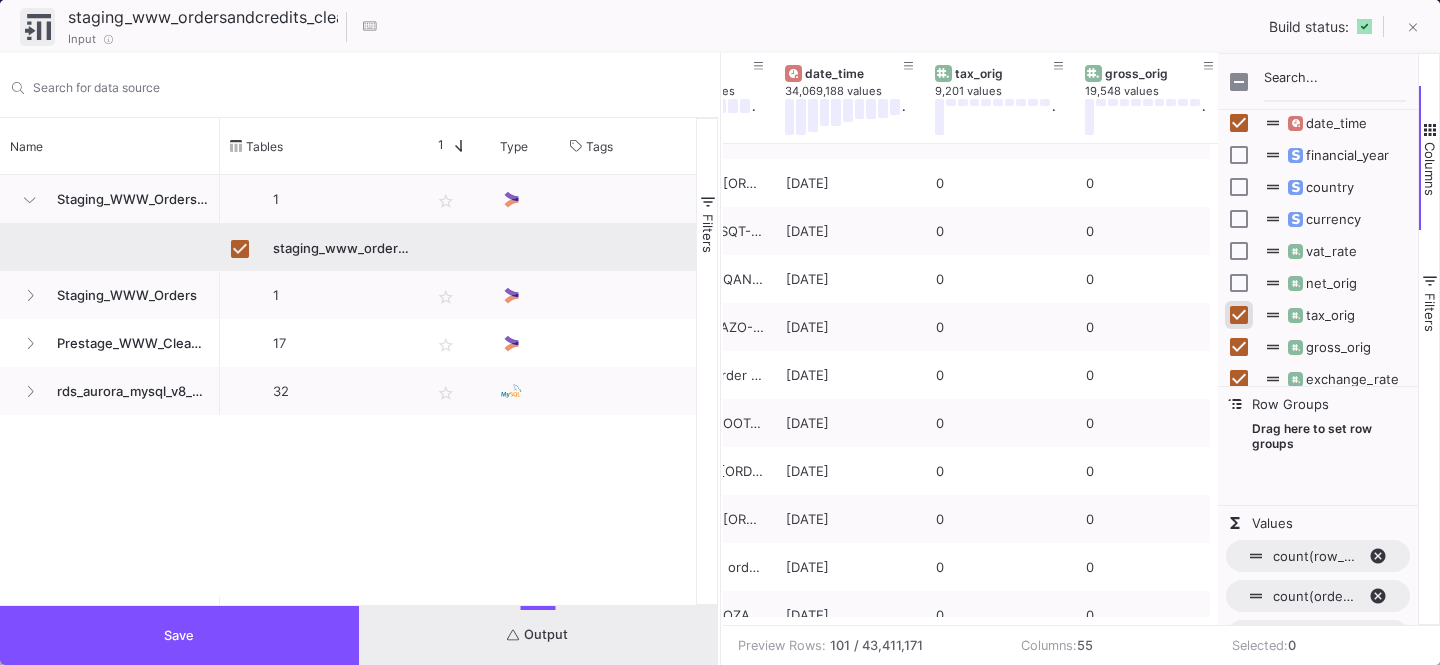 click at bounding box center [1239, 315] 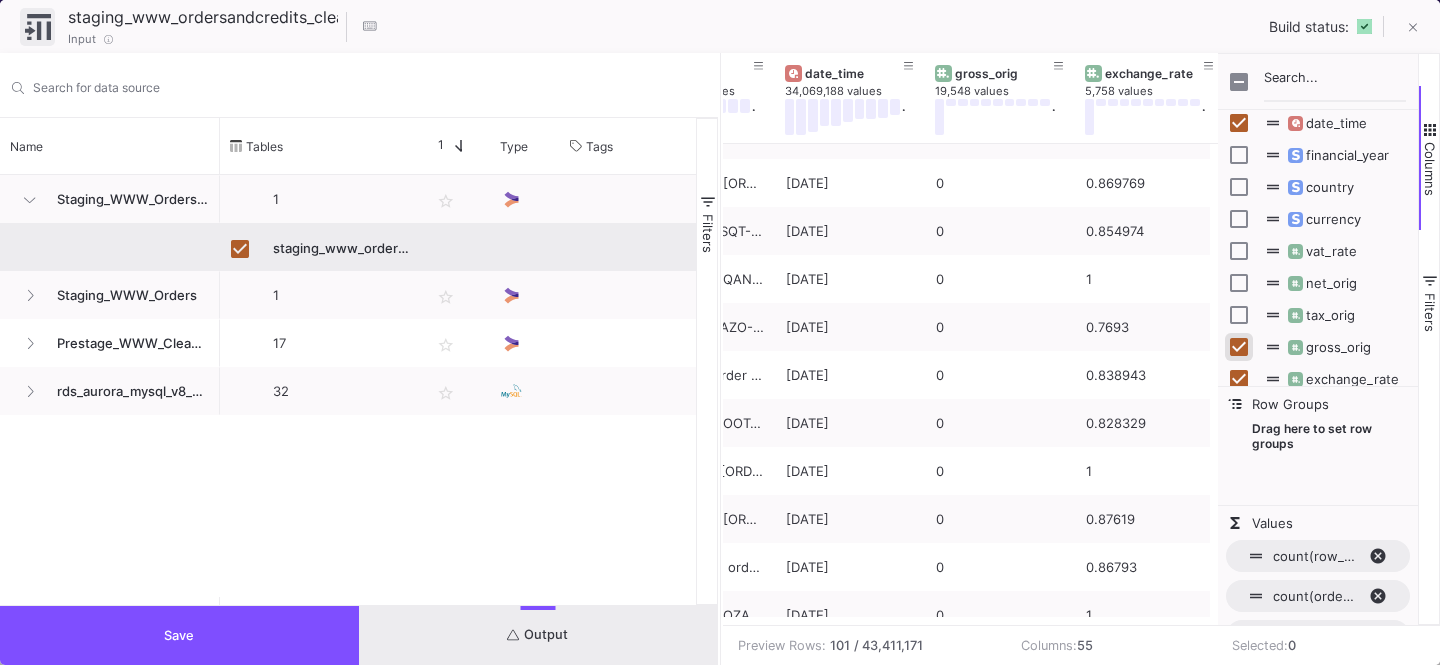 click at bounding box center (1239, 347) 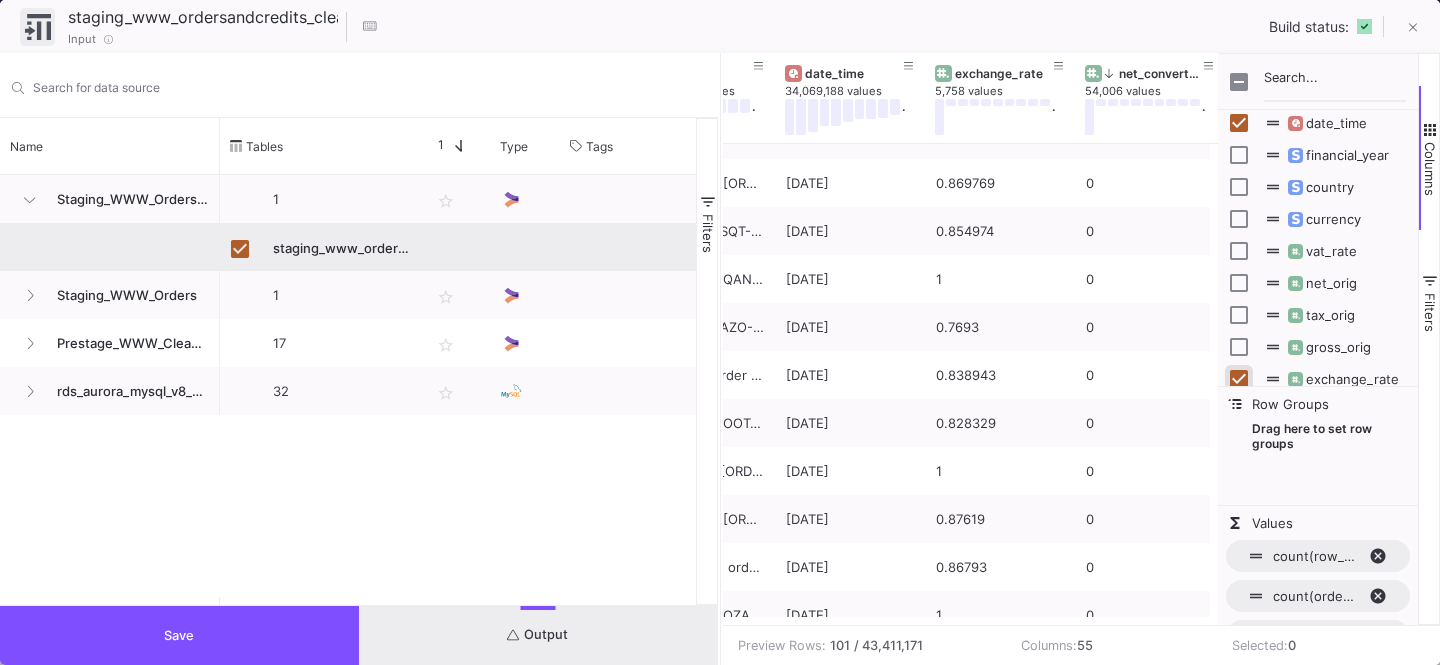 click at bounding box center (1239, 379) 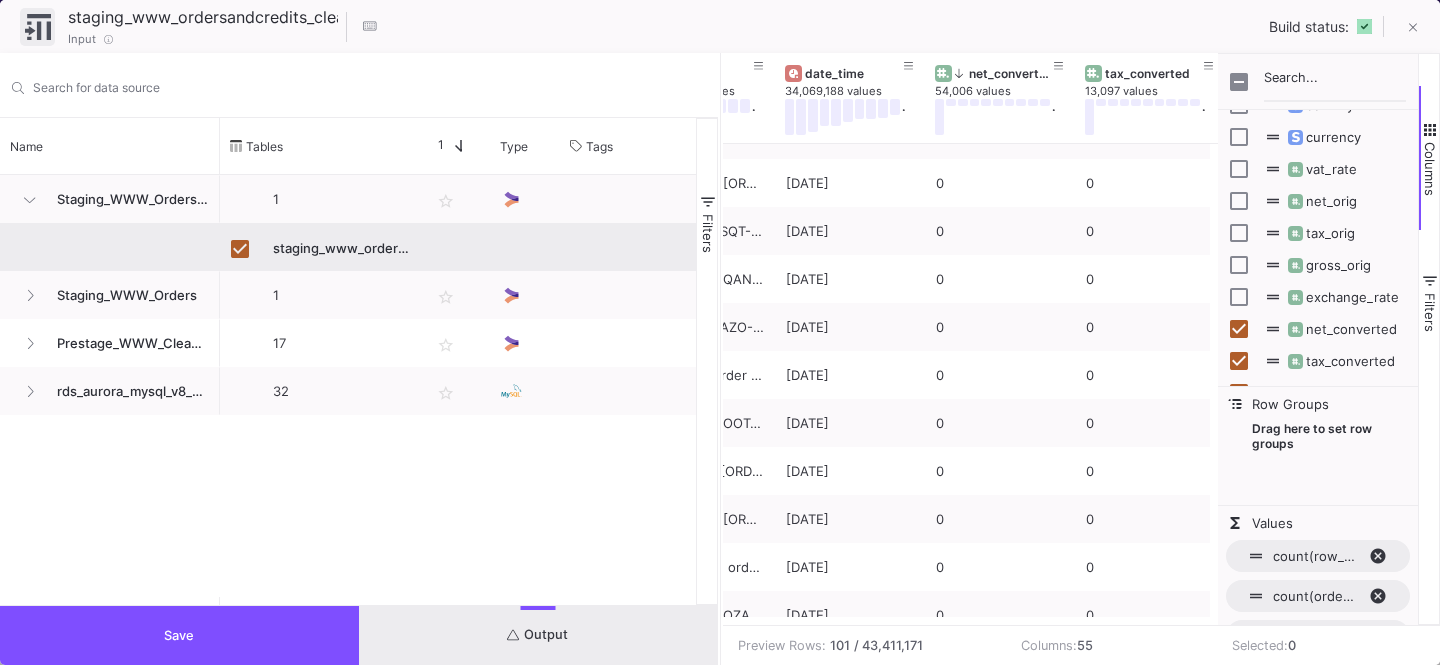 click on "Columns" at bounding box center (1430, 169) 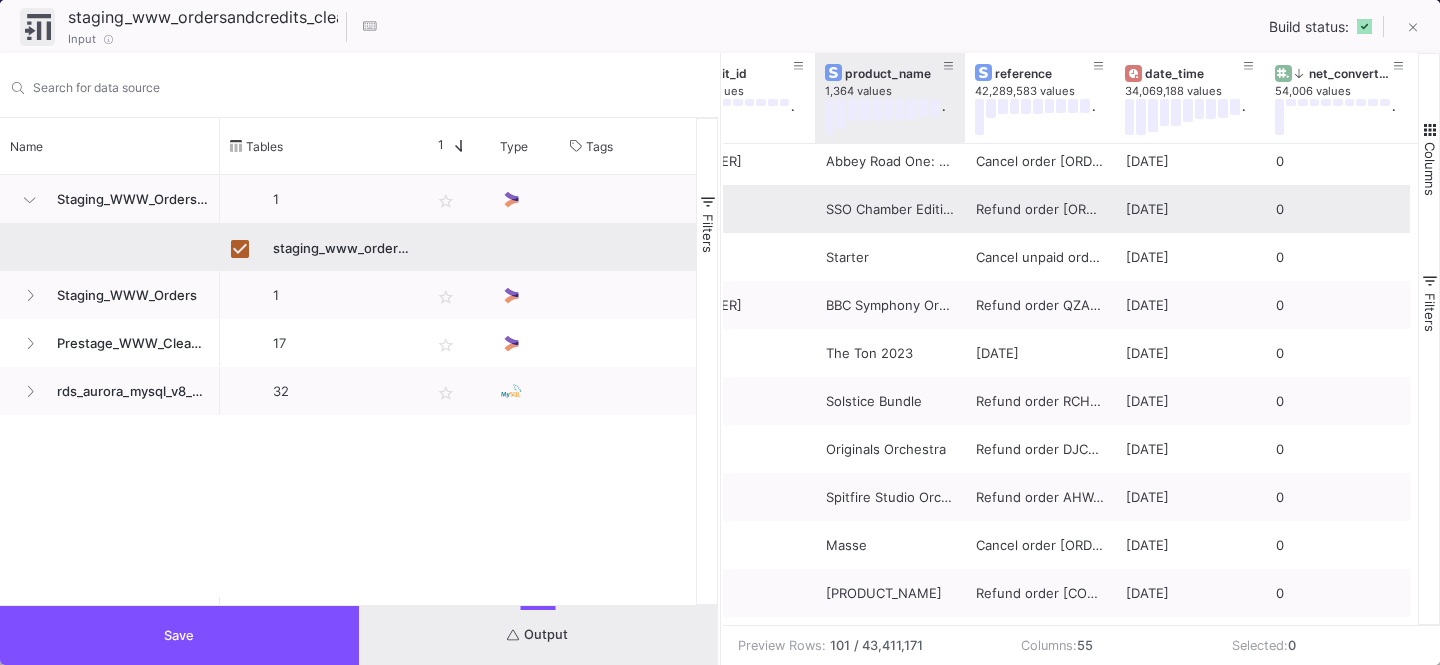 drag, startPoint x: 971, startPoint y: 127, endPoint x: 956, endPoint y: 226, distance: 100.12991 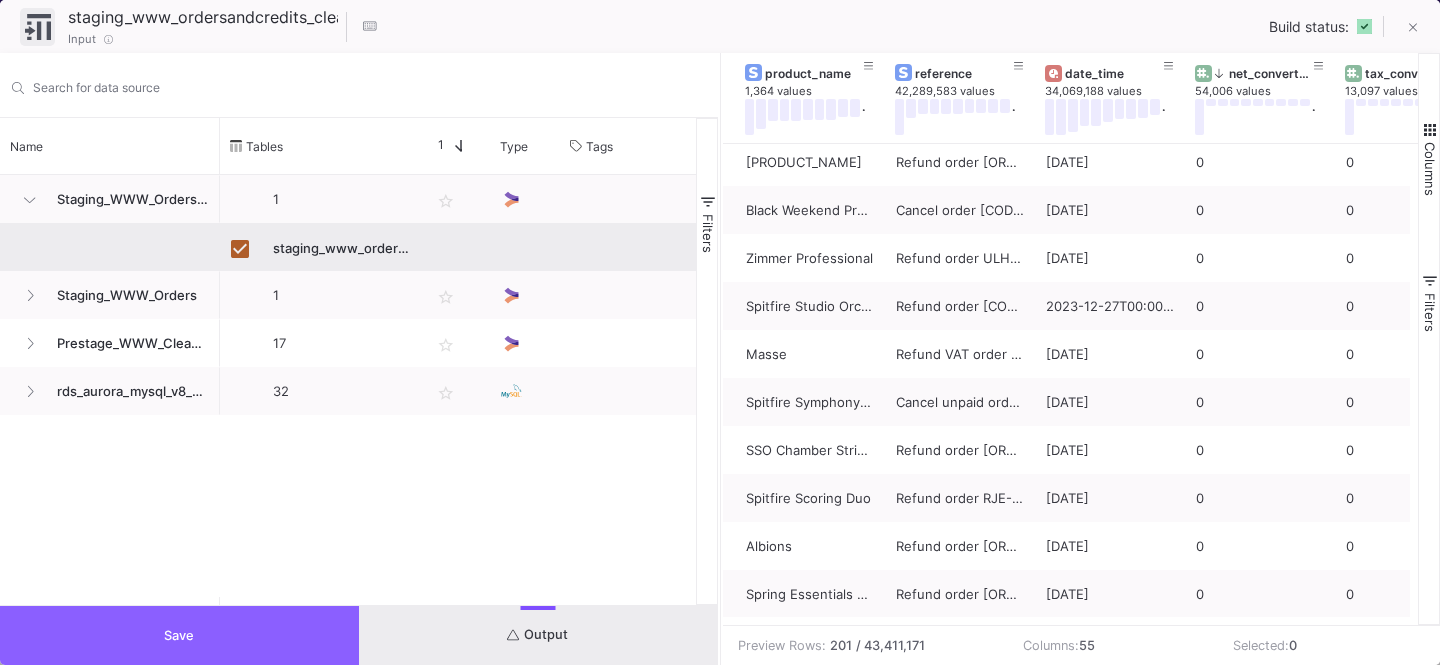 click on "Save" at bounding box center [179, 635] 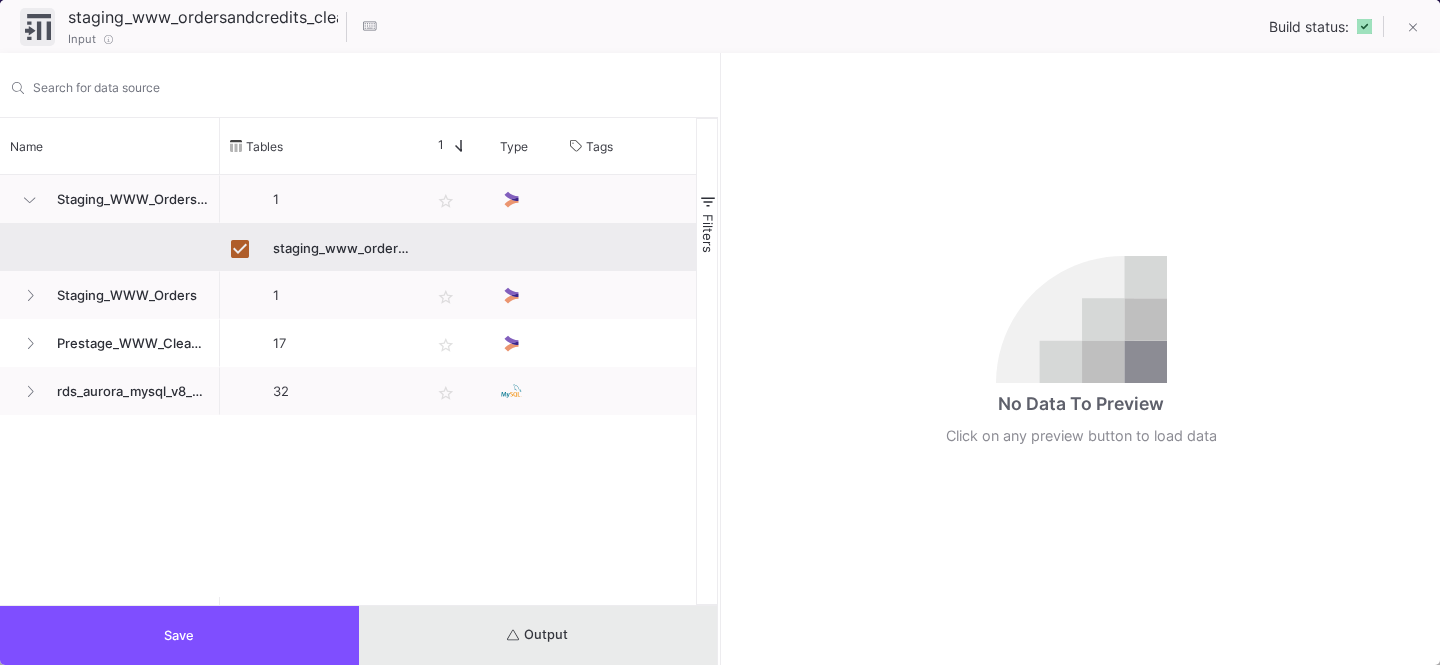 click on "Output" at bounding box center (538, 635) 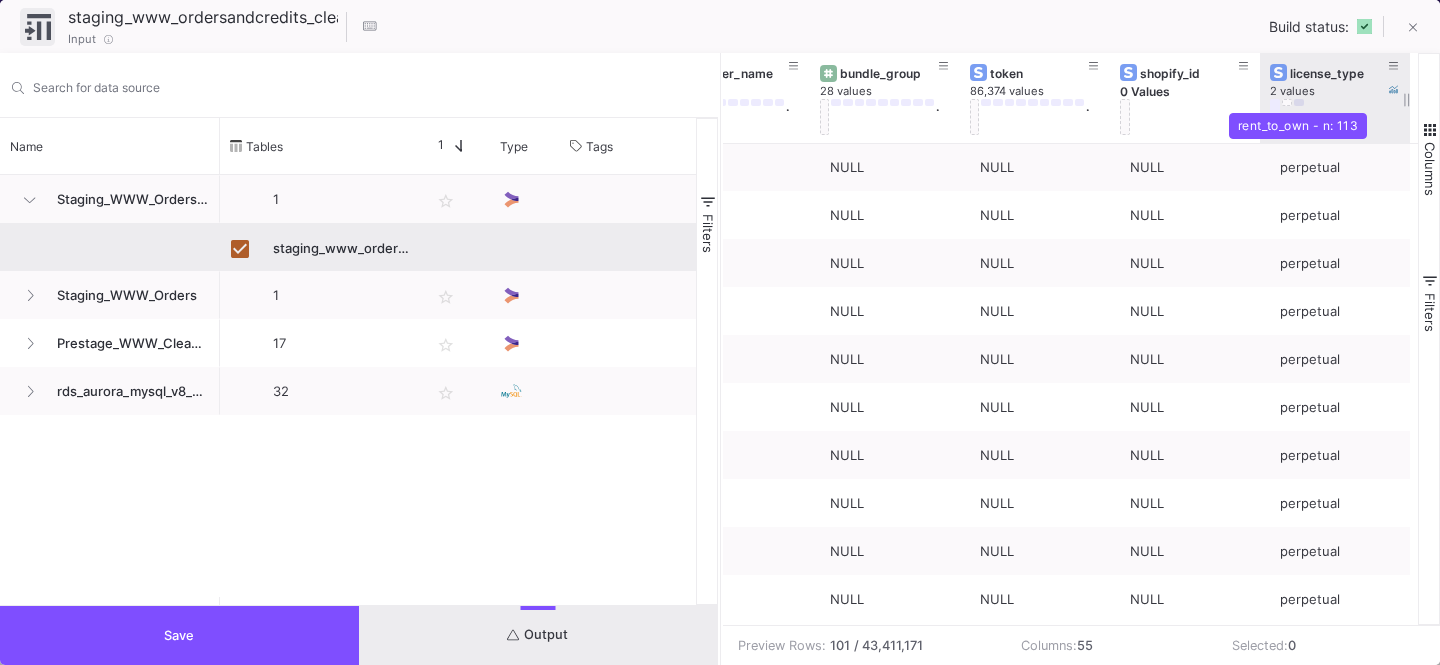 click at bounding box center [1299, 102] 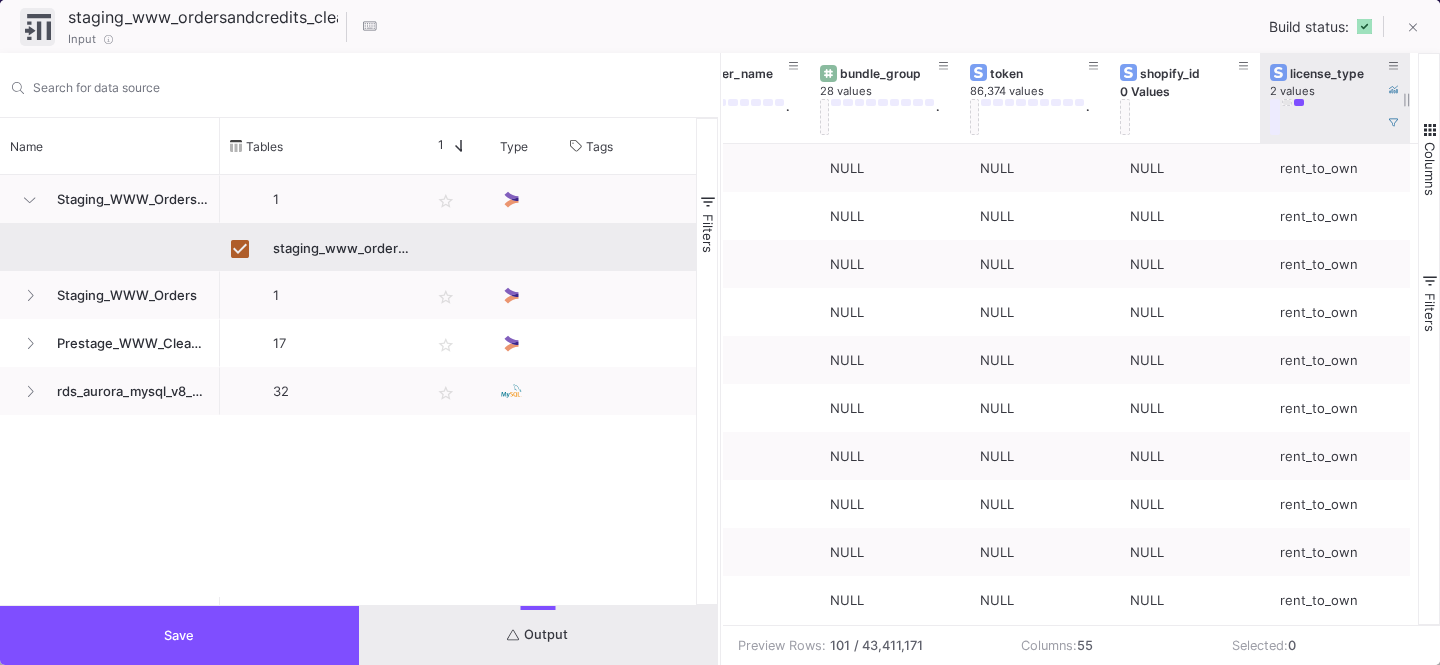 click at bounding box center [1287, 102] 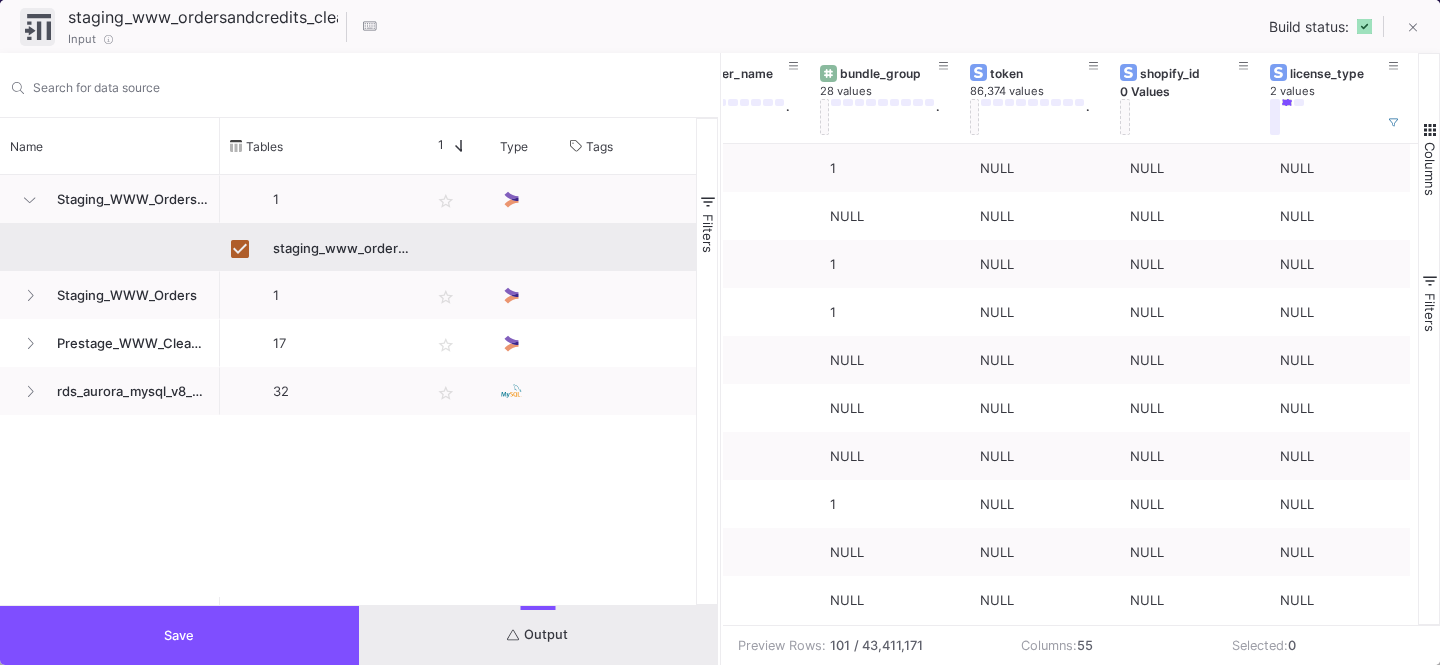 click on "Save" at bounding box center (179, 635) 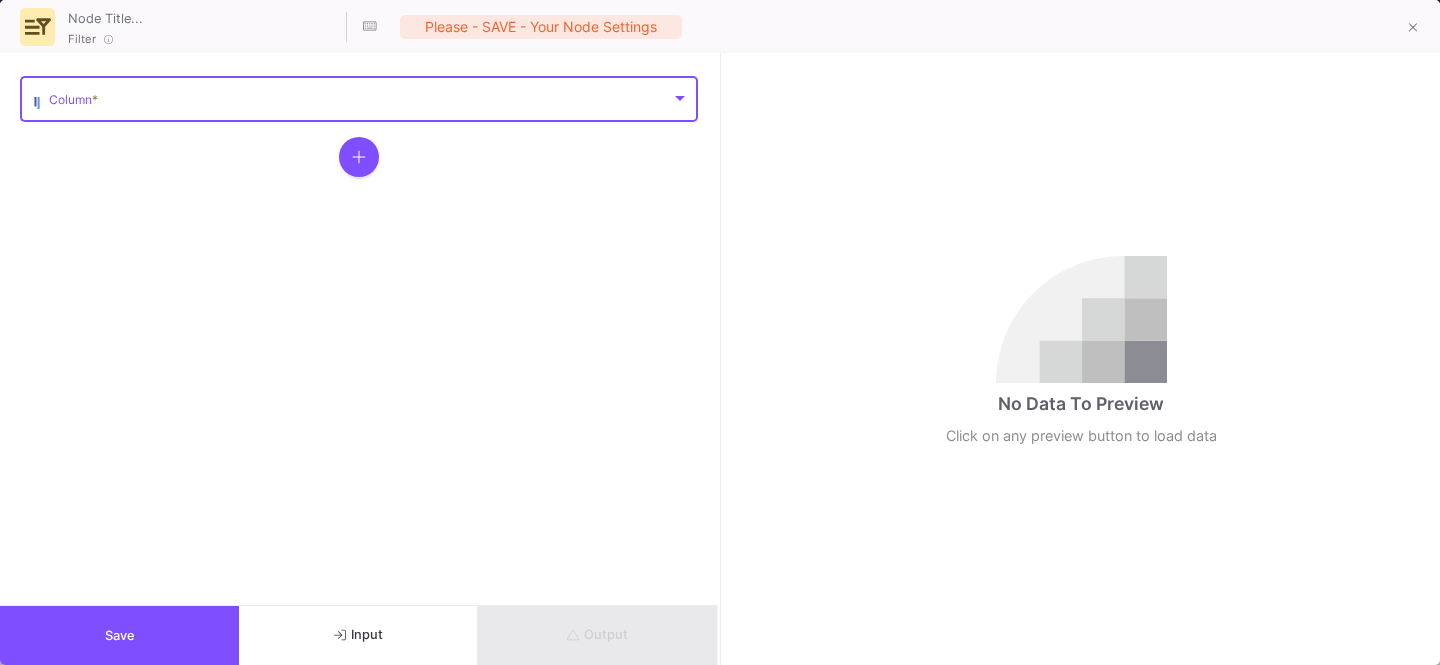 click at bounding box center [360, 102] 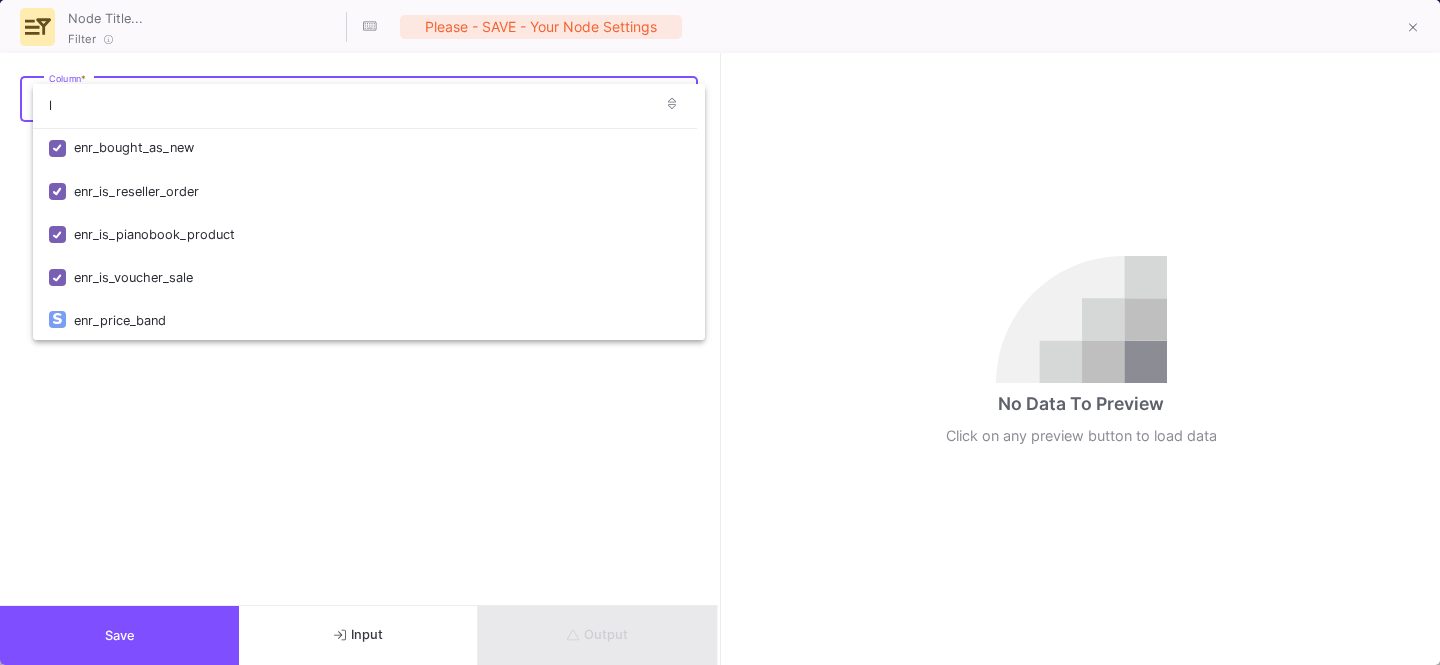 scroll, scrollTop: 0, scrollLeft: 0, axis: both 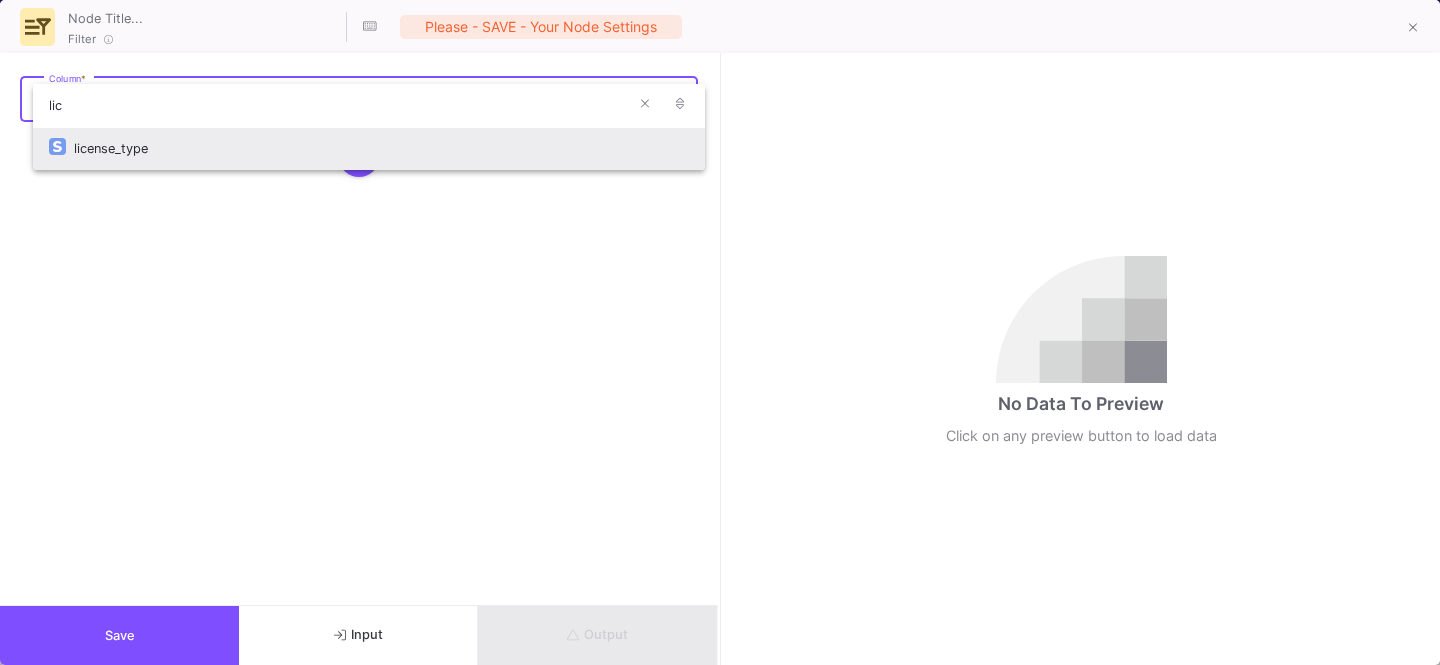 type on "lic" 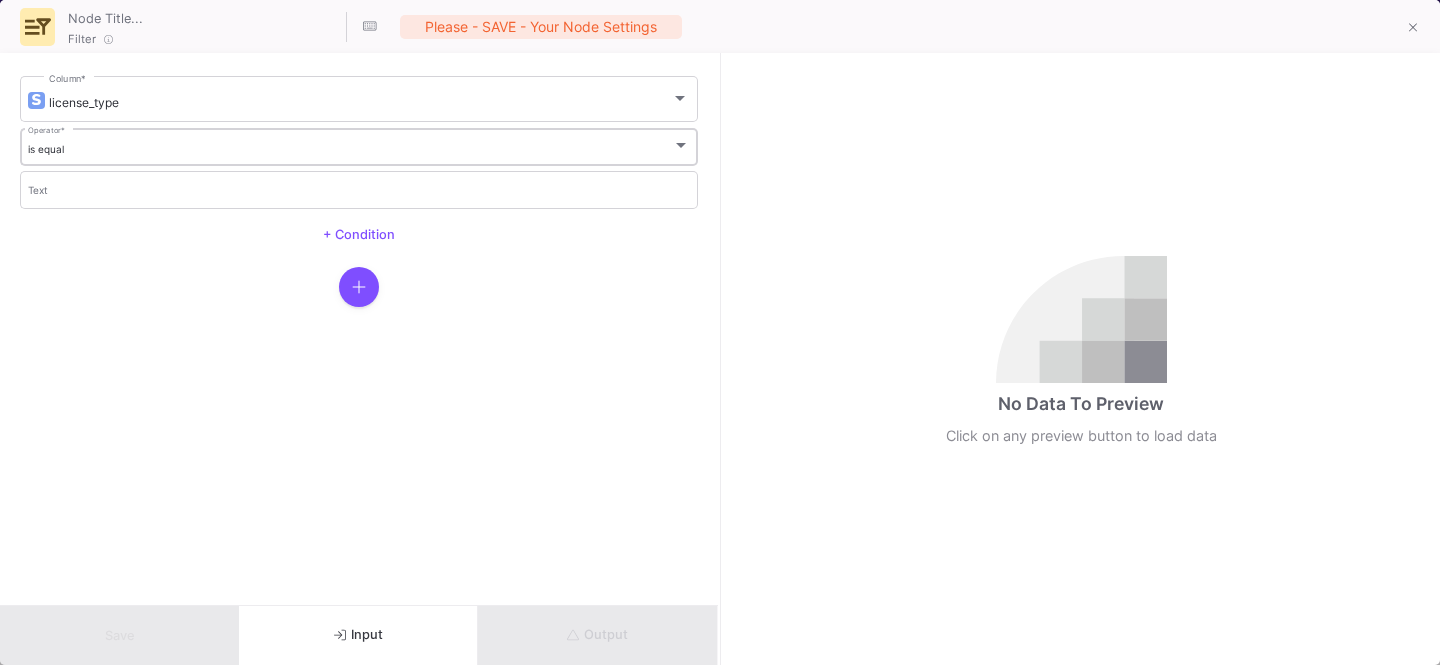 click on "is equal Operator  *" at bounding box center [359, 145] 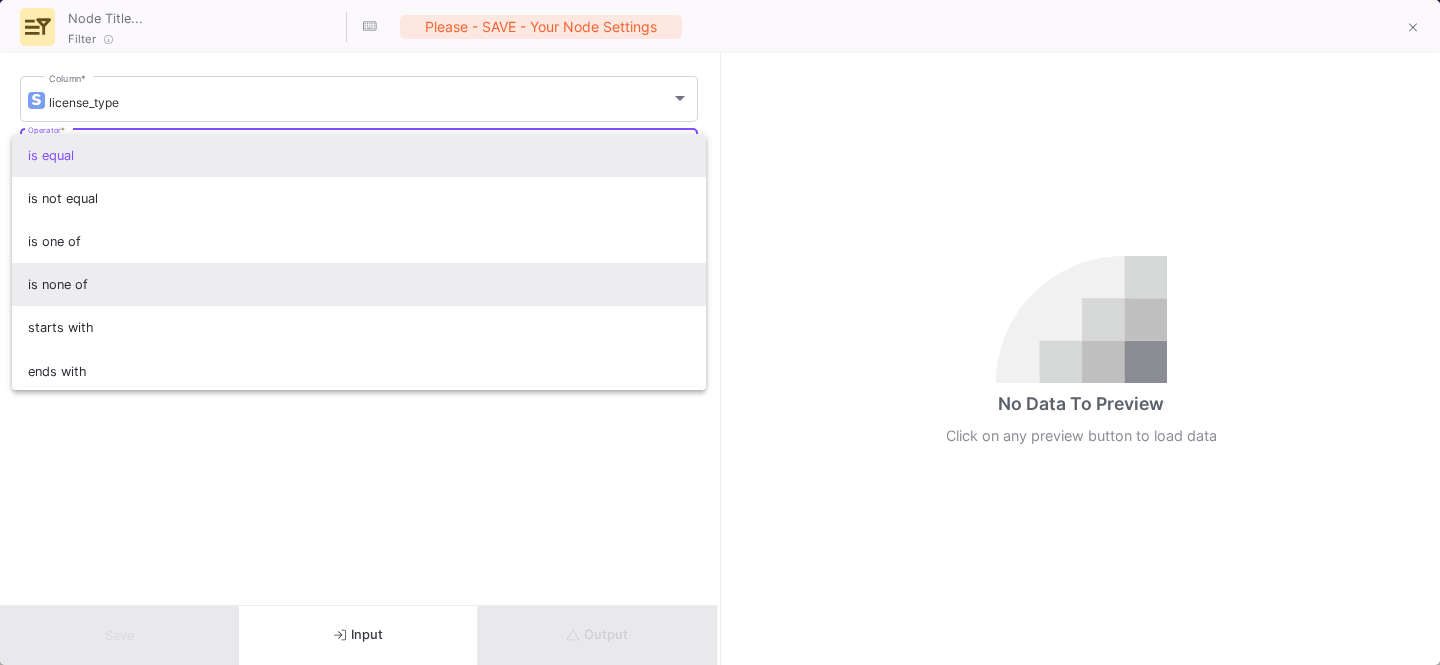 scroll, scrollTop: 176, scrollLeft: 0, axis: vertical 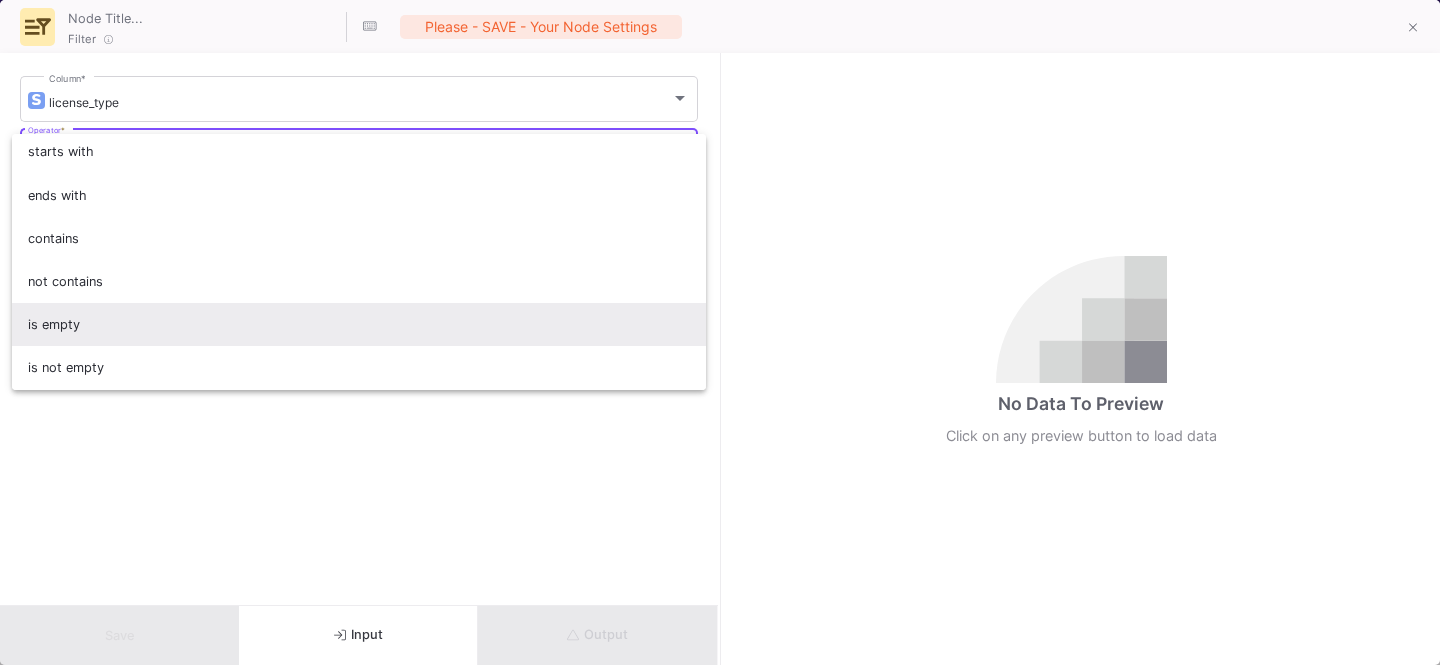 click on "is empty" at bounding box center (359, 324) 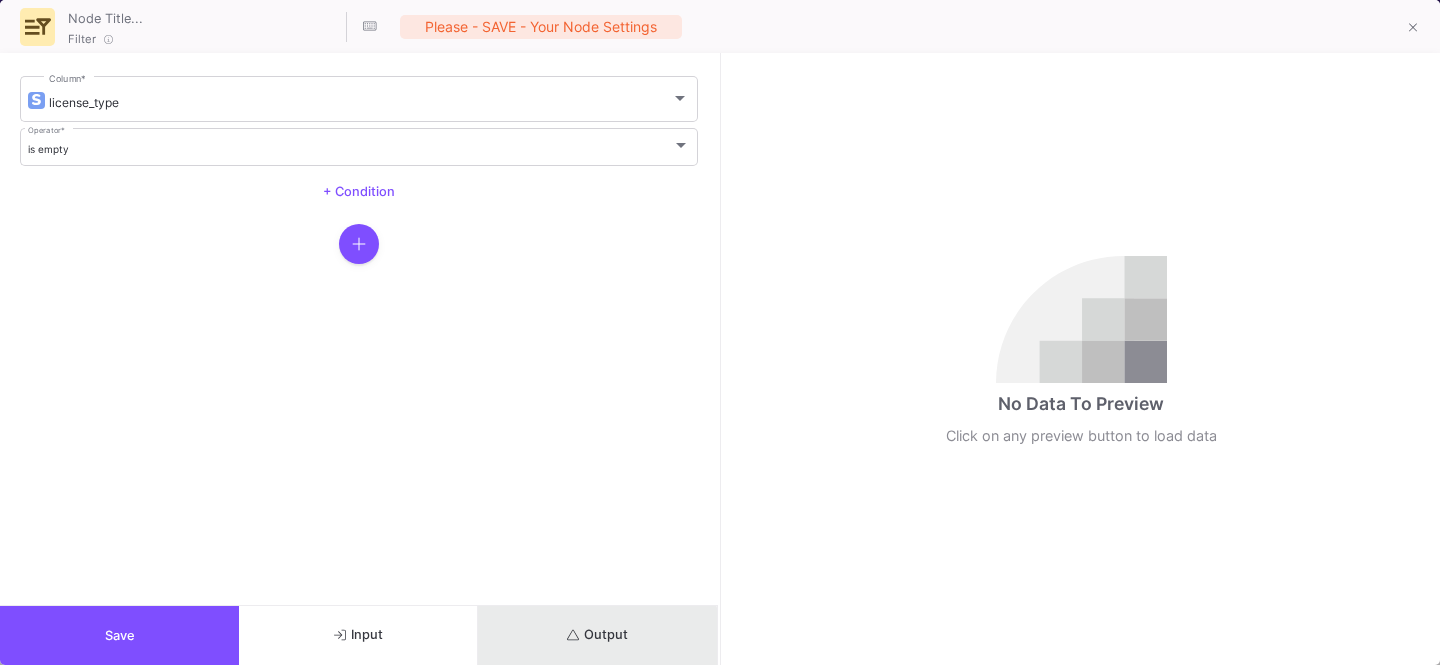 click on "Output" at bounding box center [597, 635] 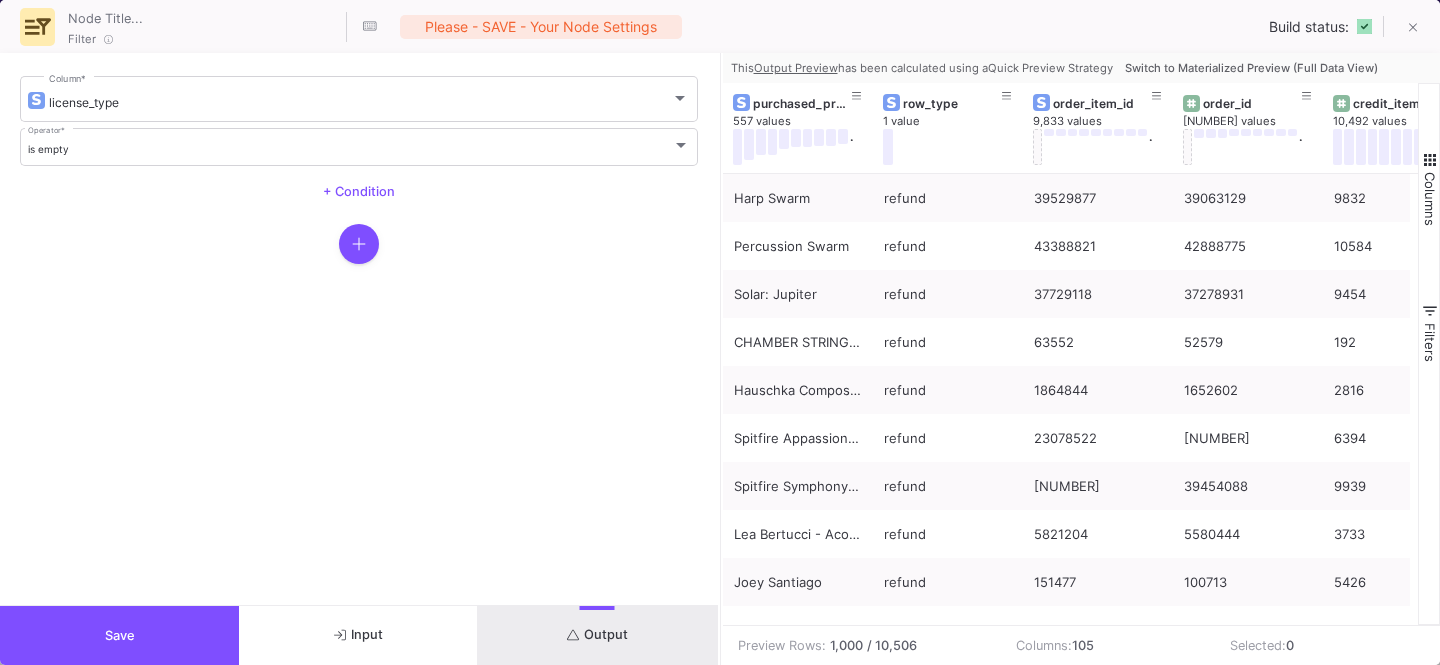 click on "Switch to Materialized Preview (Full Data View)" at bounding box center (1251, 68) 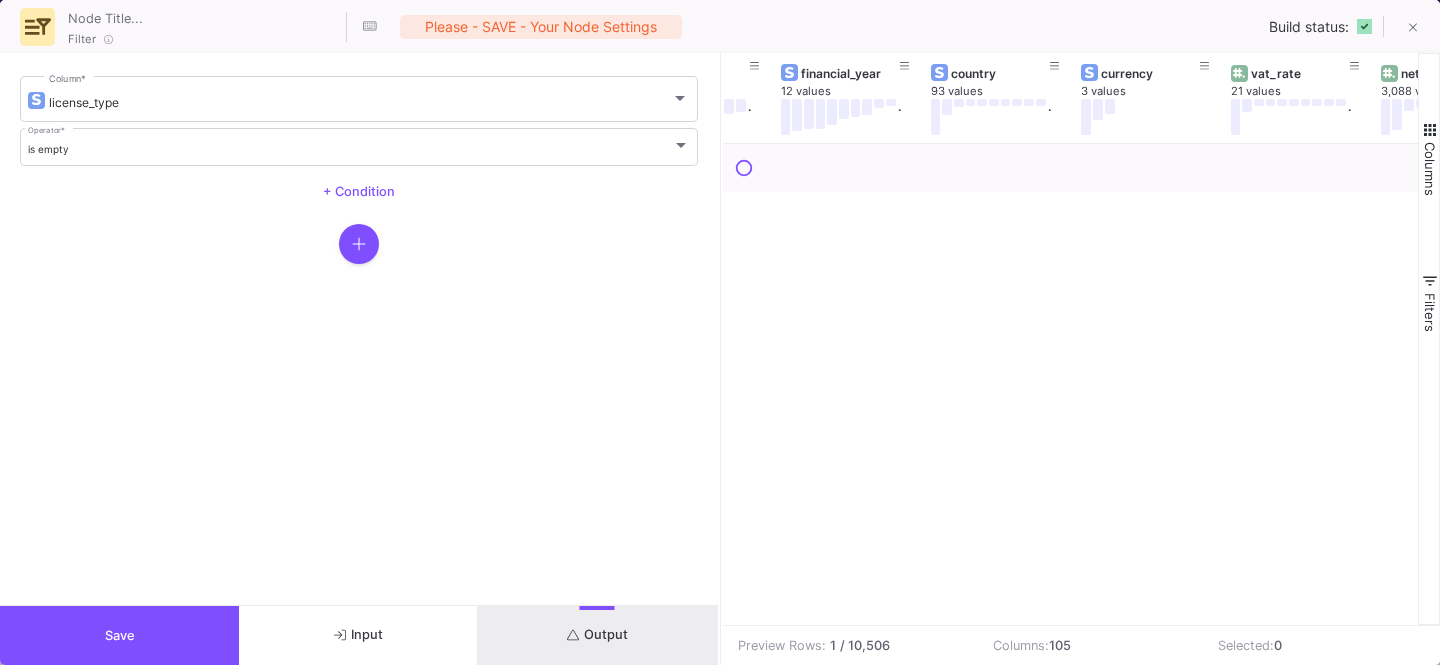 scroll, scrollTop: 0, scrollLeft: 2220, axis: horizontal 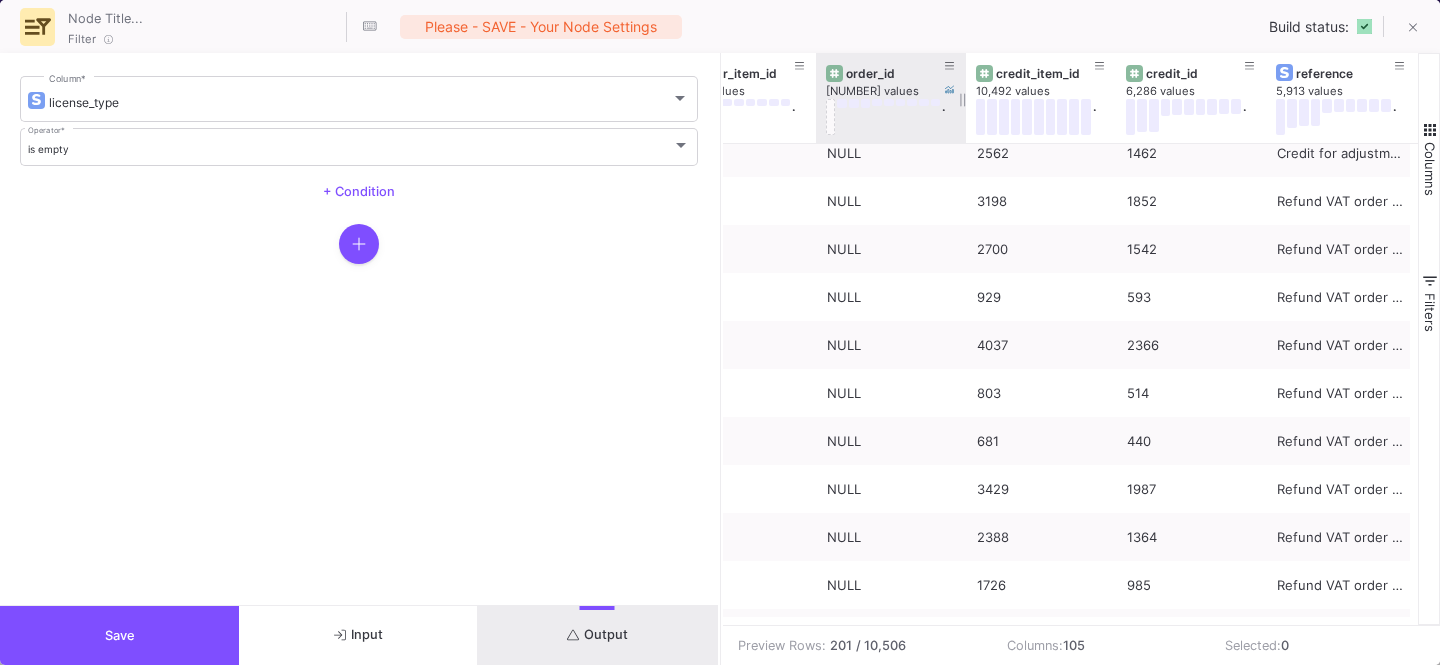 click at bounding box center (831, 117) 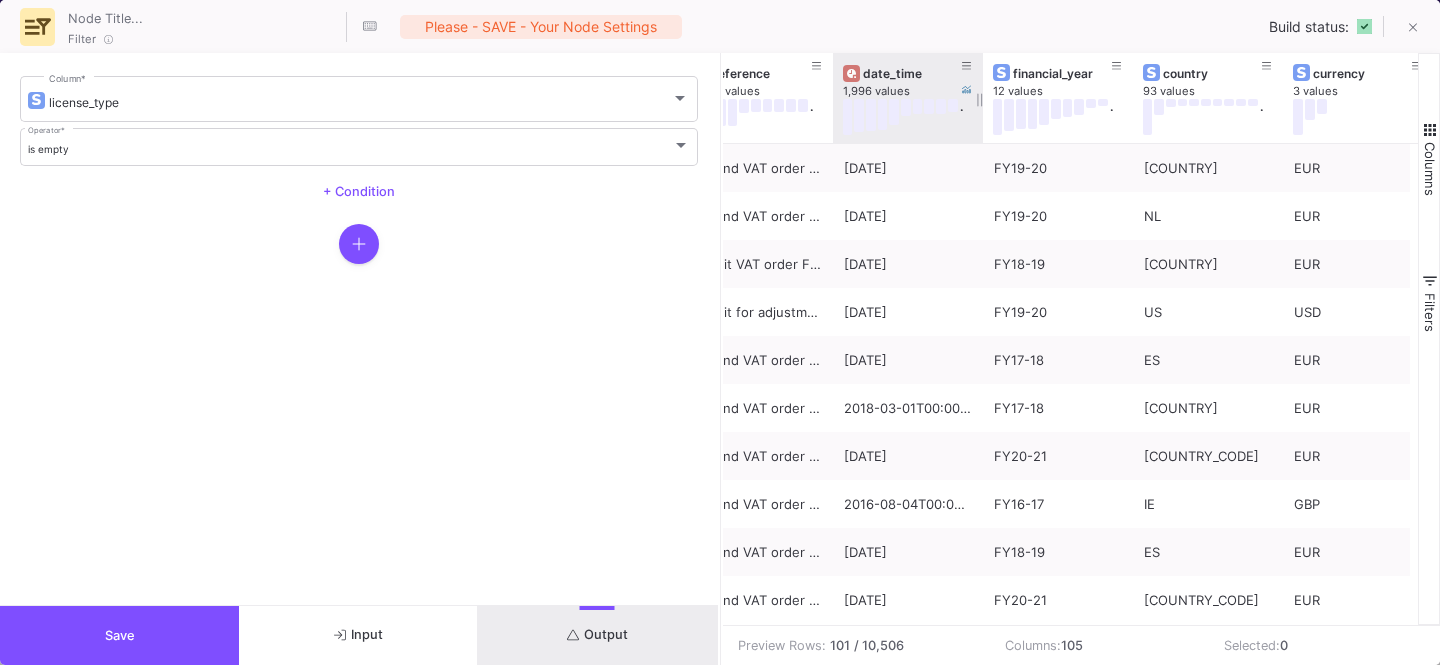 click on "date_time" at bounding box center [912, 73] 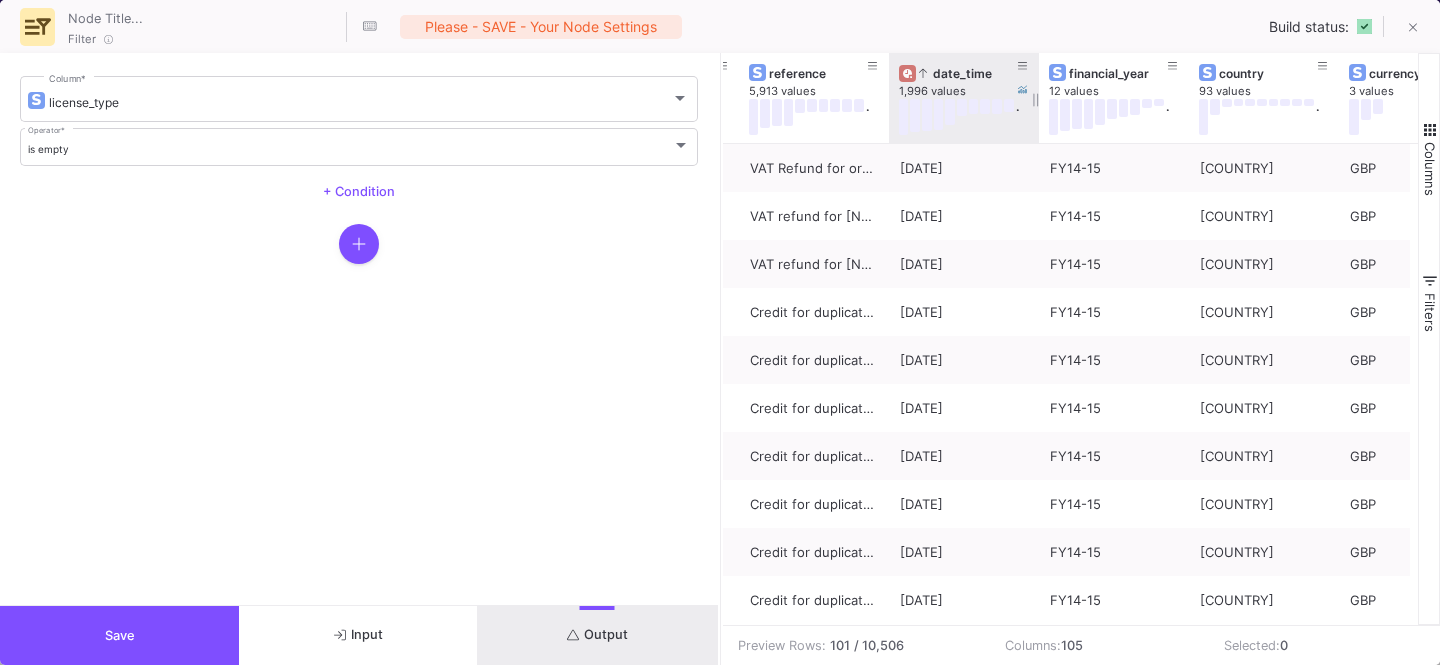click on "date_time" at bounding box center [968, 73] 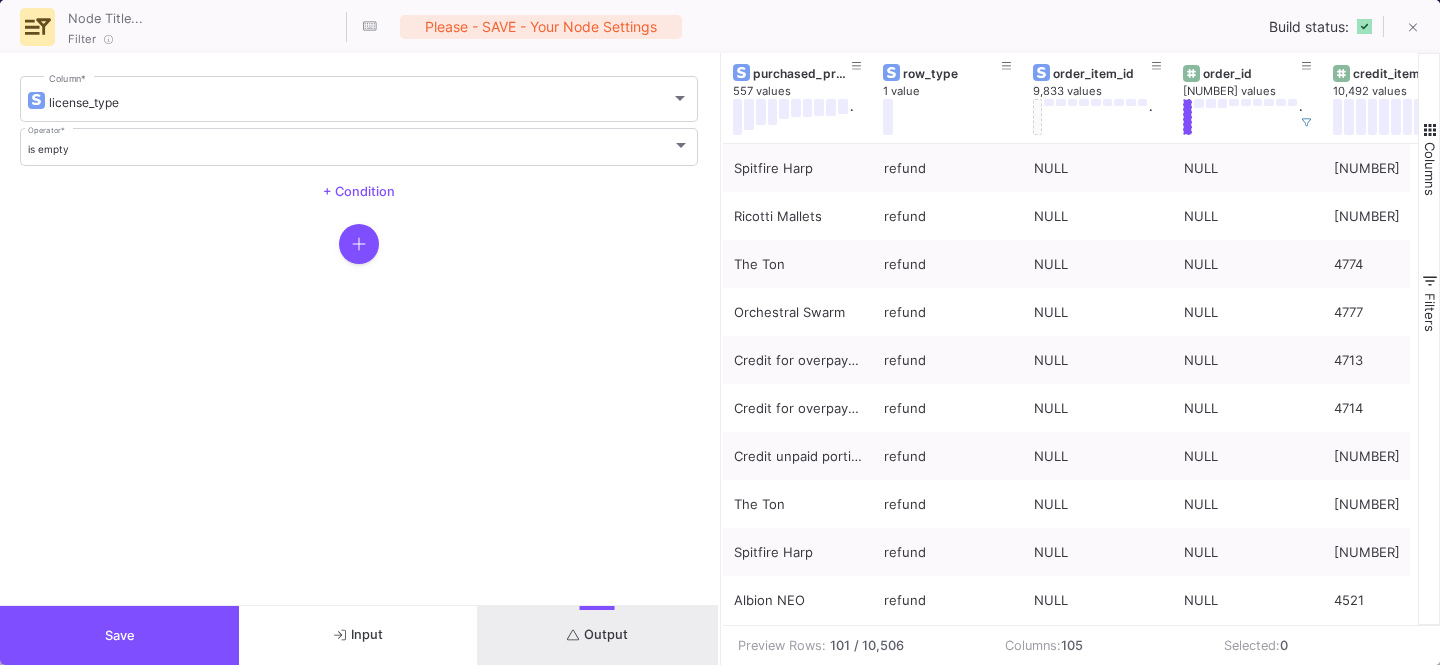 click on "Save" at bounding box center (120, 635) 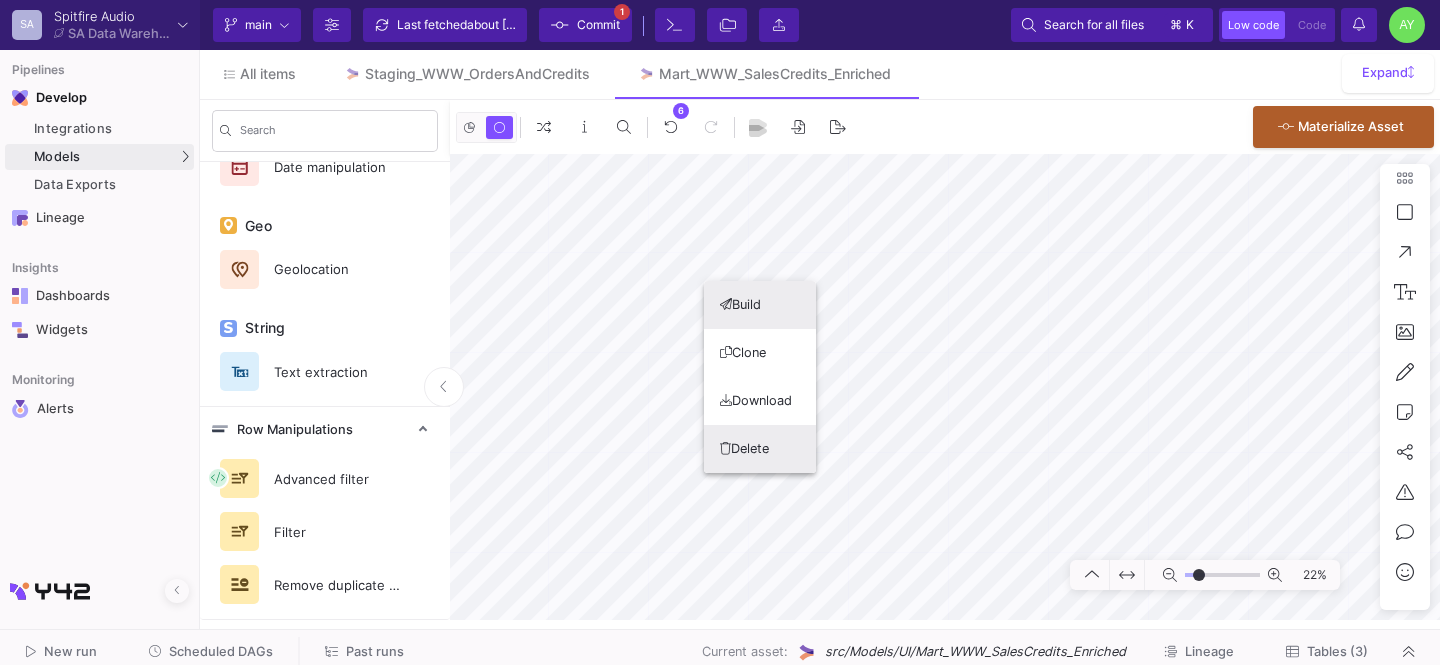 click on "Delete" at bounding box center [760, 449] 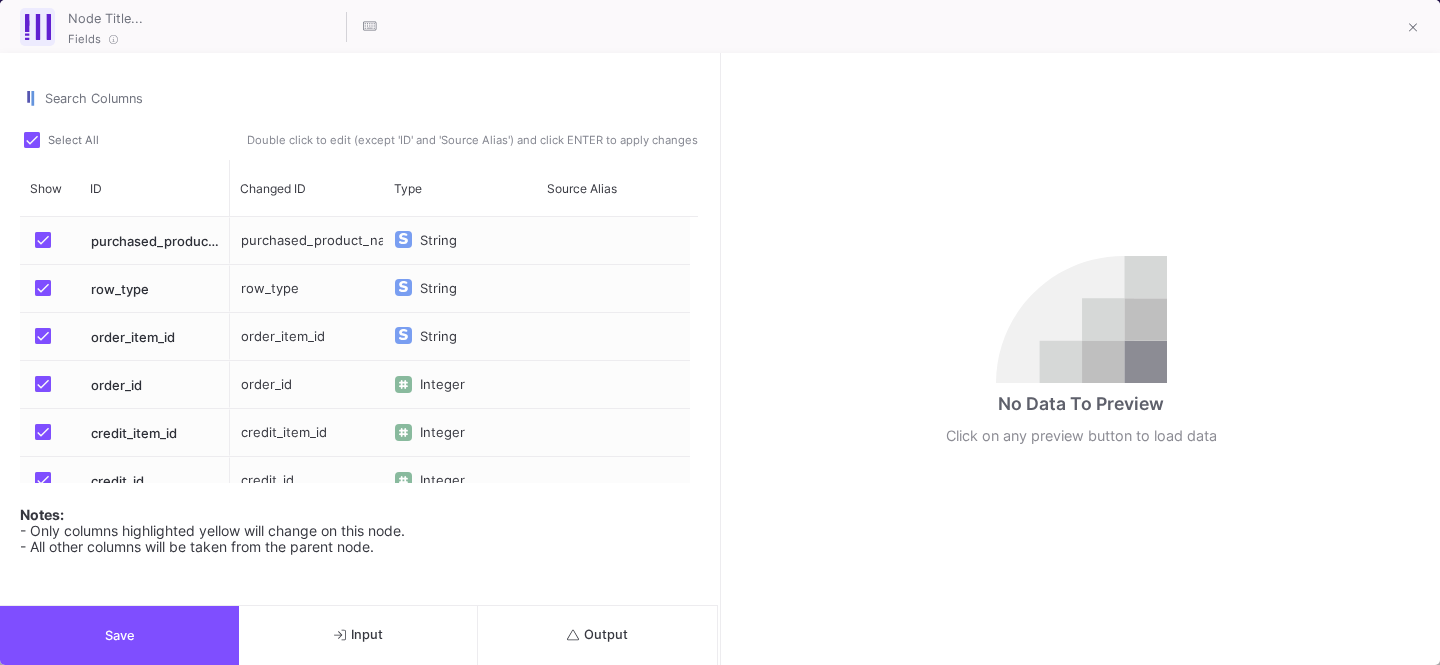 click on "Select All" at bounding box center [67, 142] 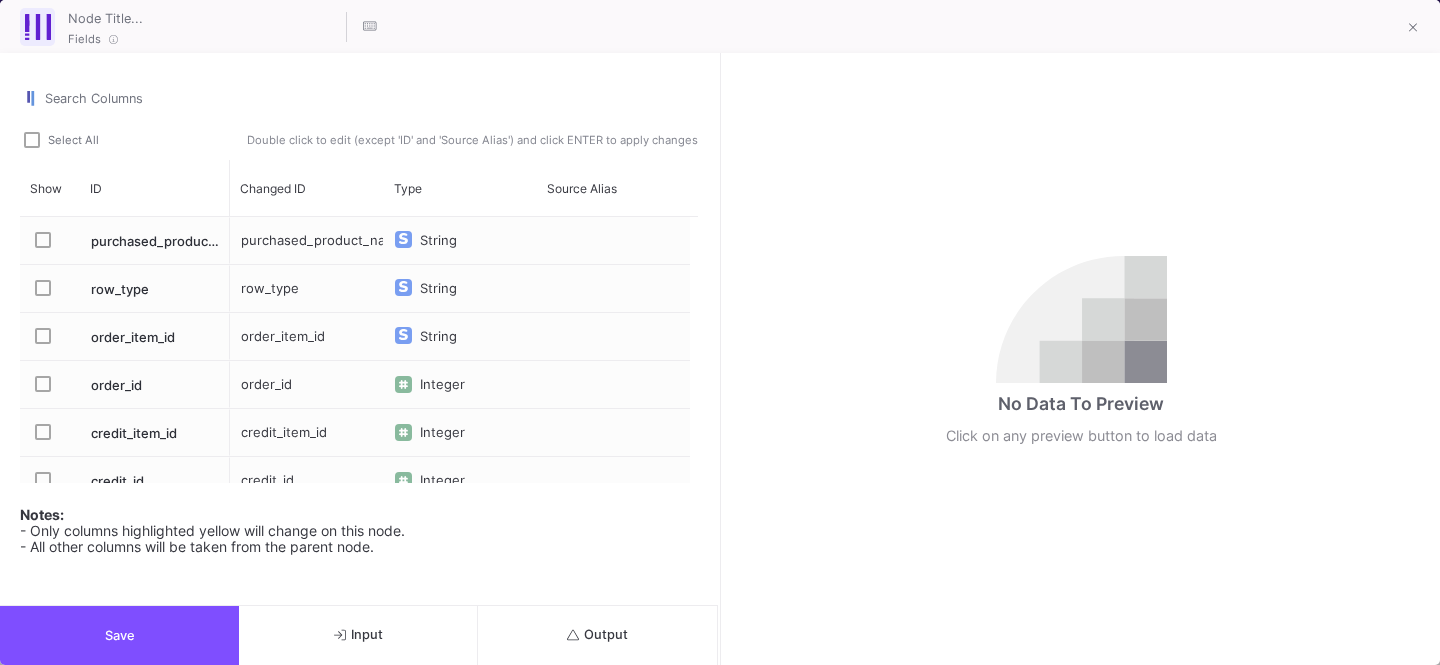 click at bounding box center (49, 386) 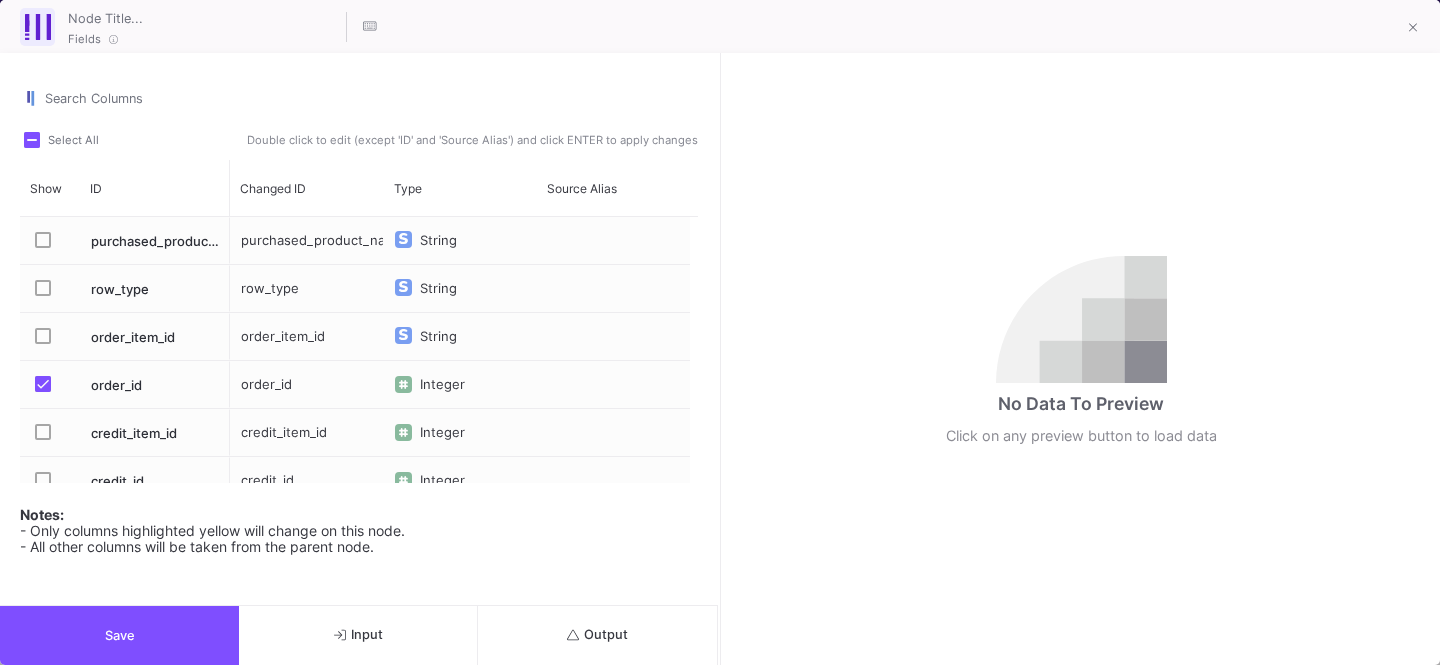 click on "Save" at bounding box center (119, 635) 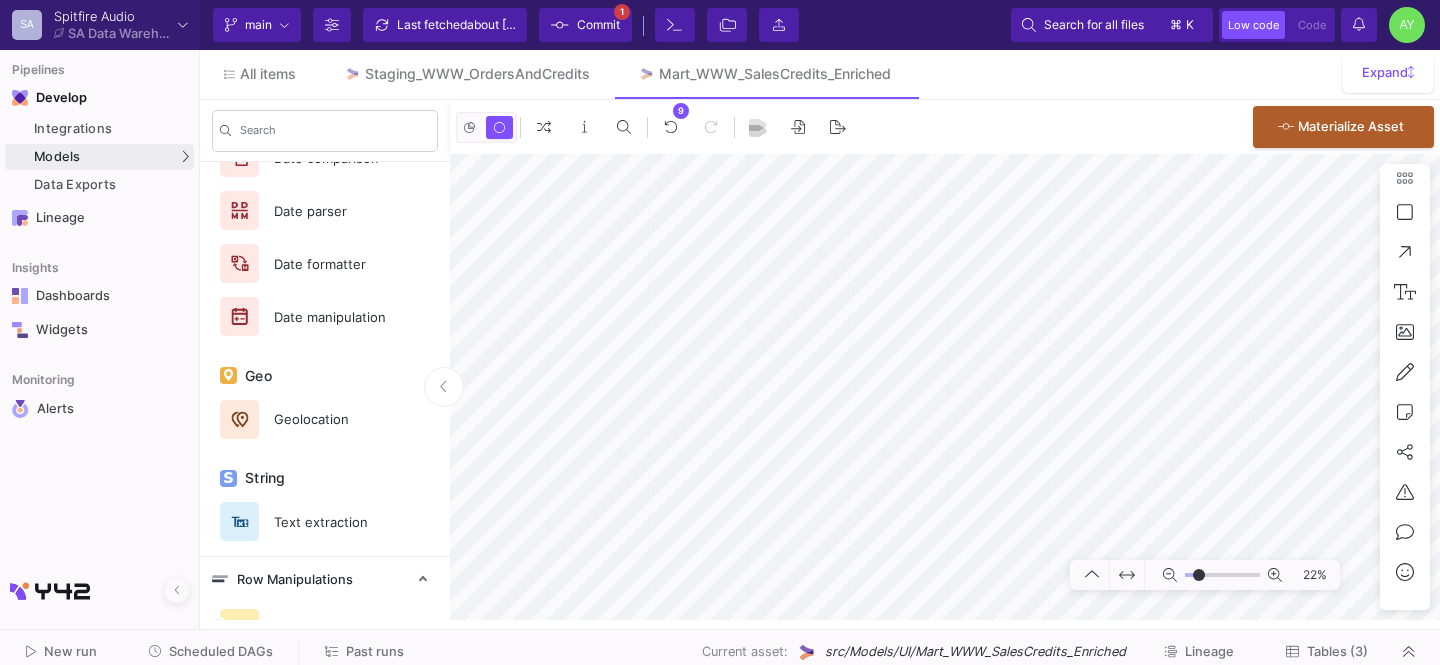 scroll, scrollTop: 1218, scrollLeft: 0, axis: vertical 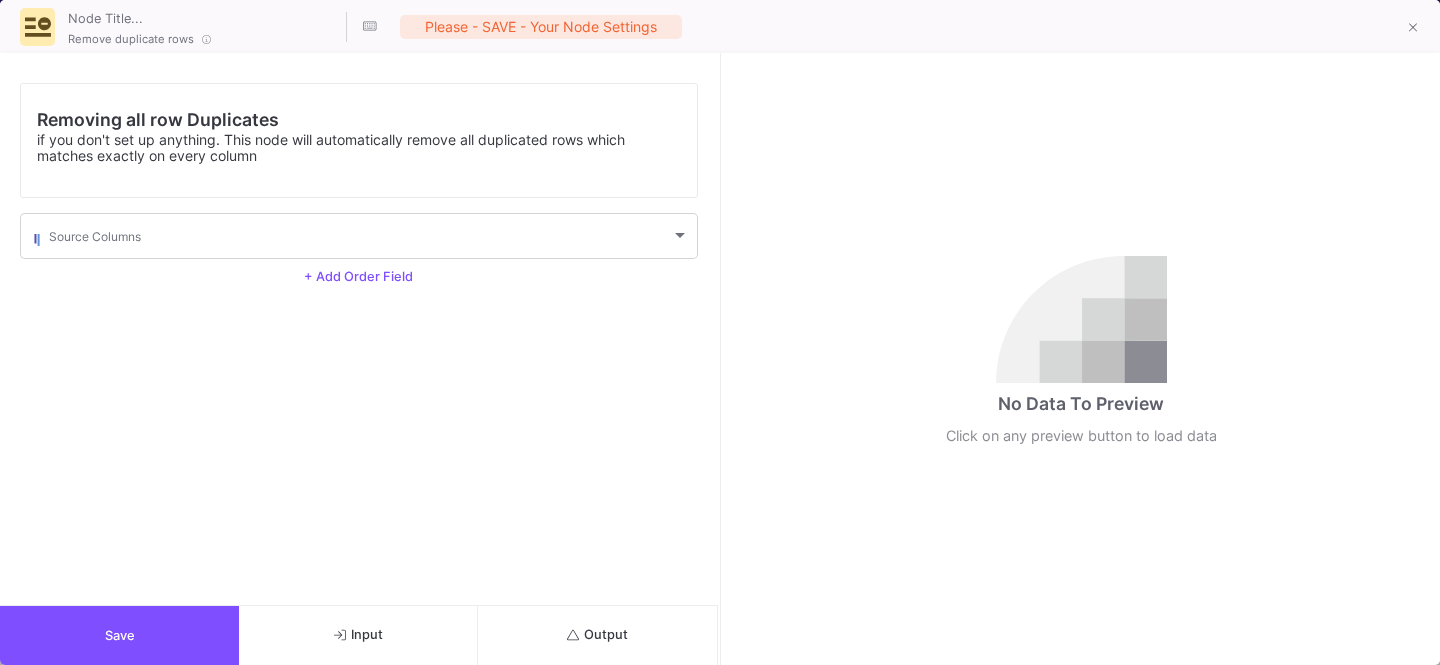 click on "Save" at bounding box center [119, 635] 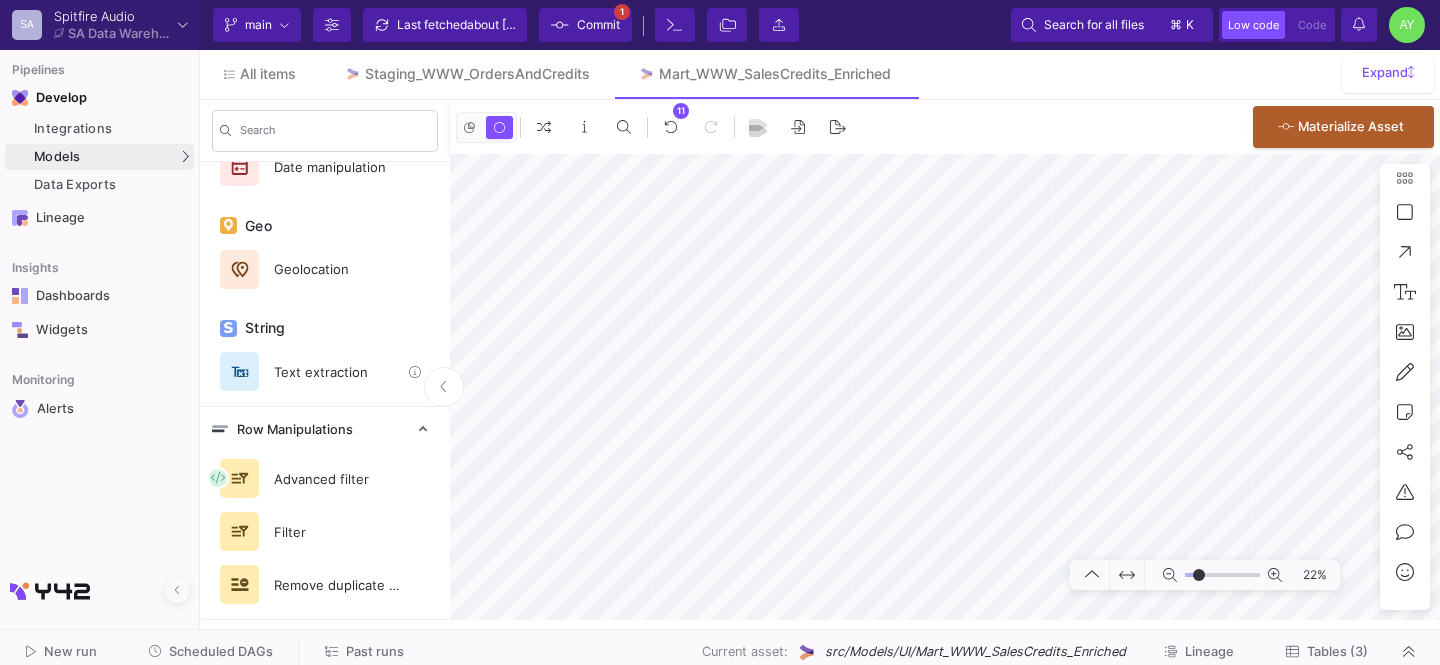 scroll, scrollTop: 0, scrollLeft: 0, axis: both 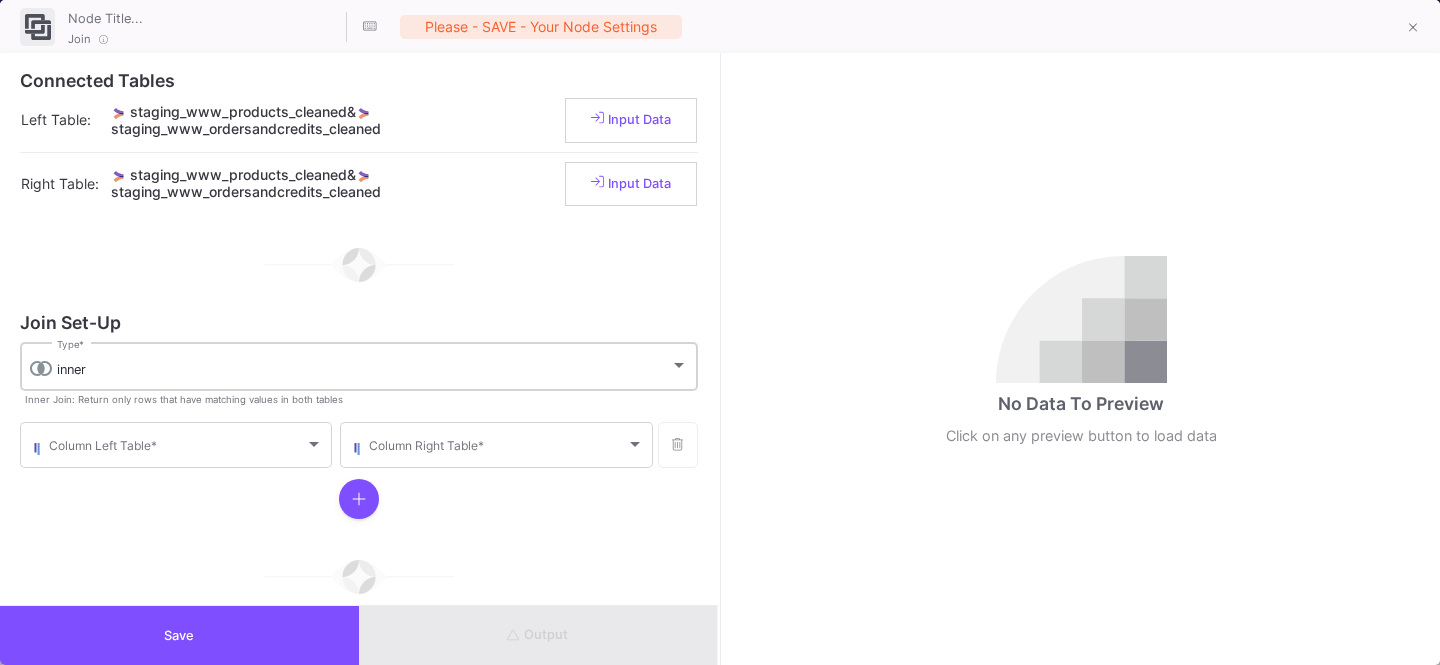 click on "inner" at bounding box center (363, 370) 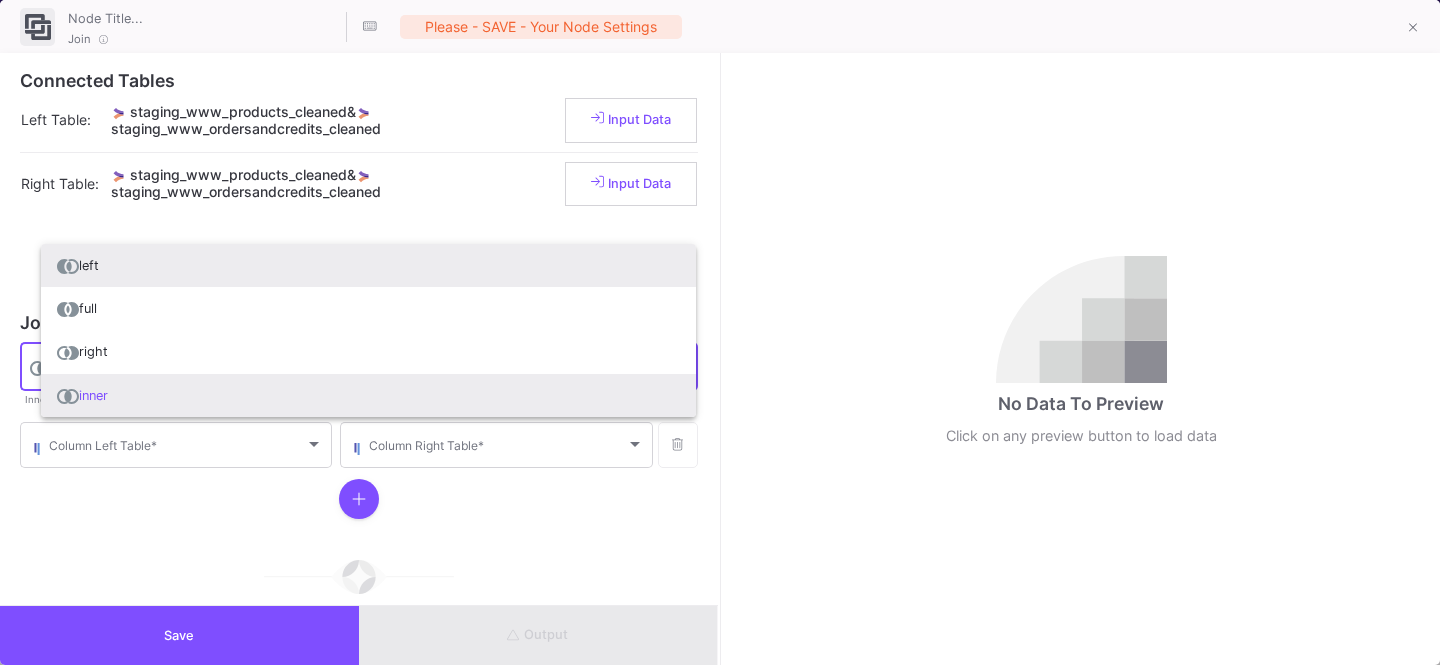 click on "left" at bounding box center [368, 265] 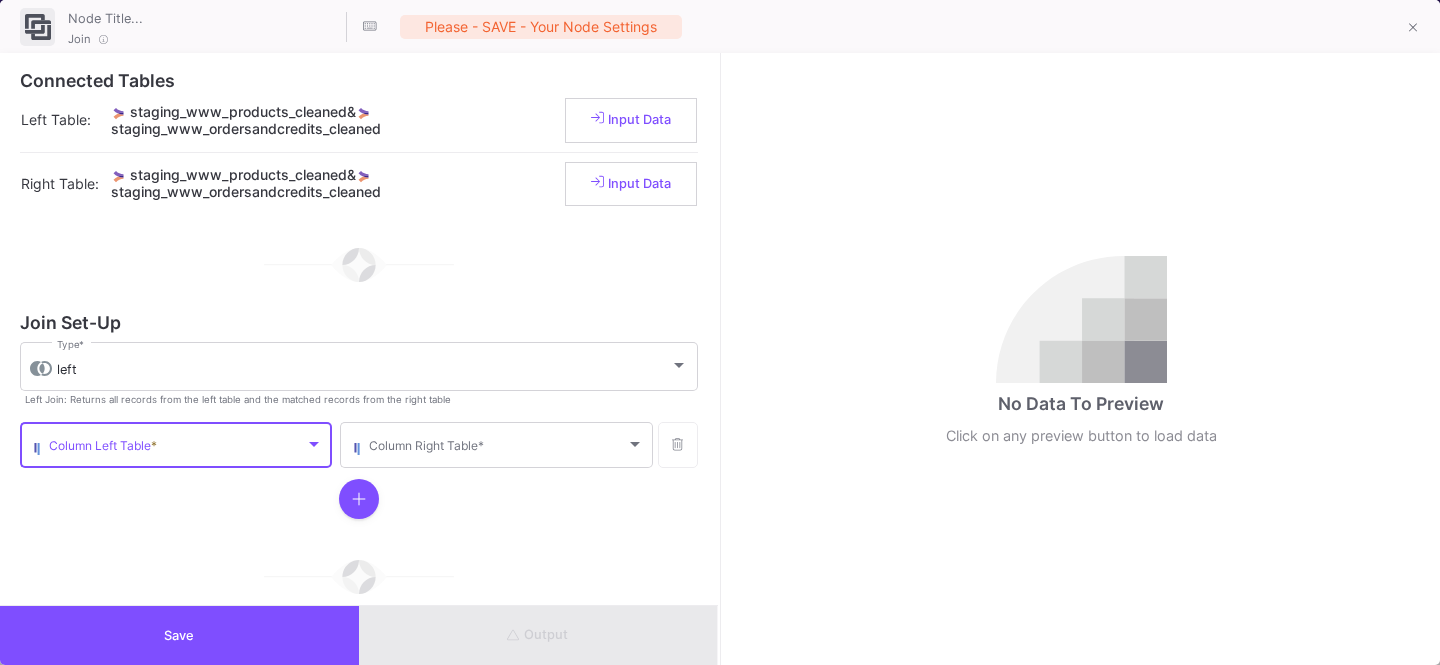 click at bounding box center (177, 448) 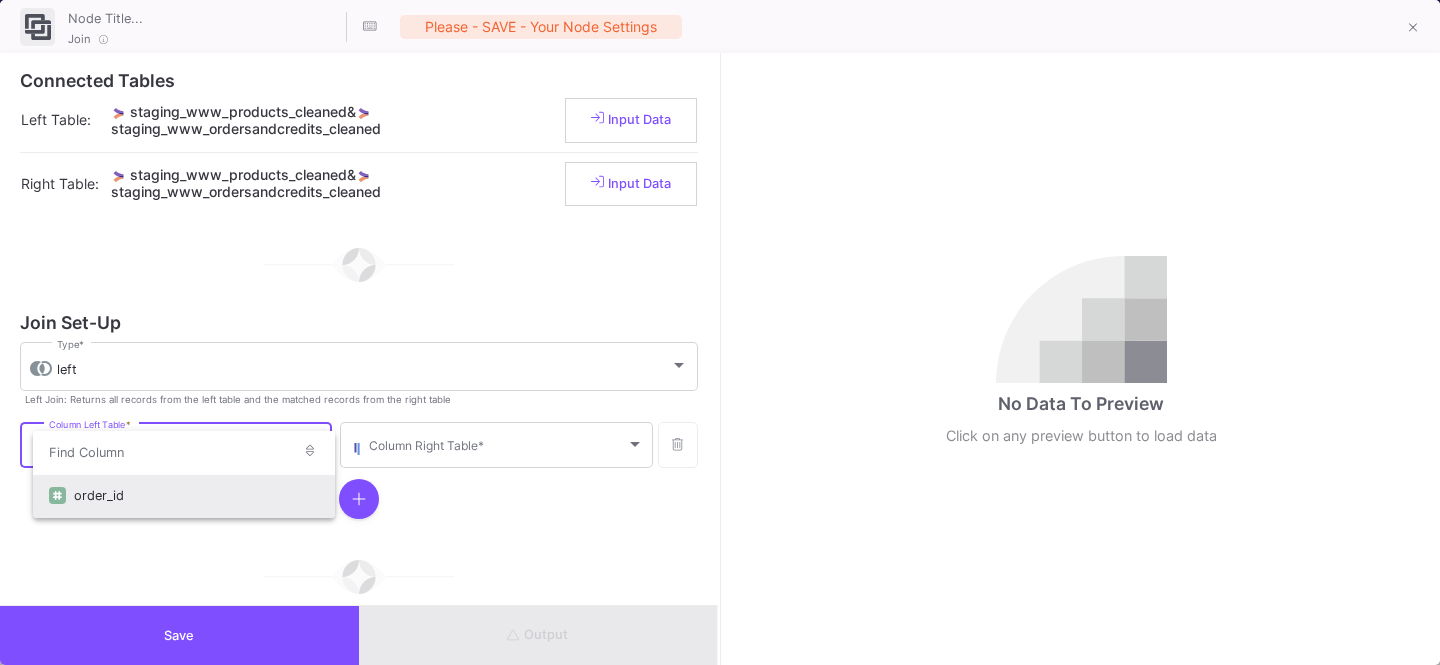 click on "order_id" at bounding box center (196, 495) 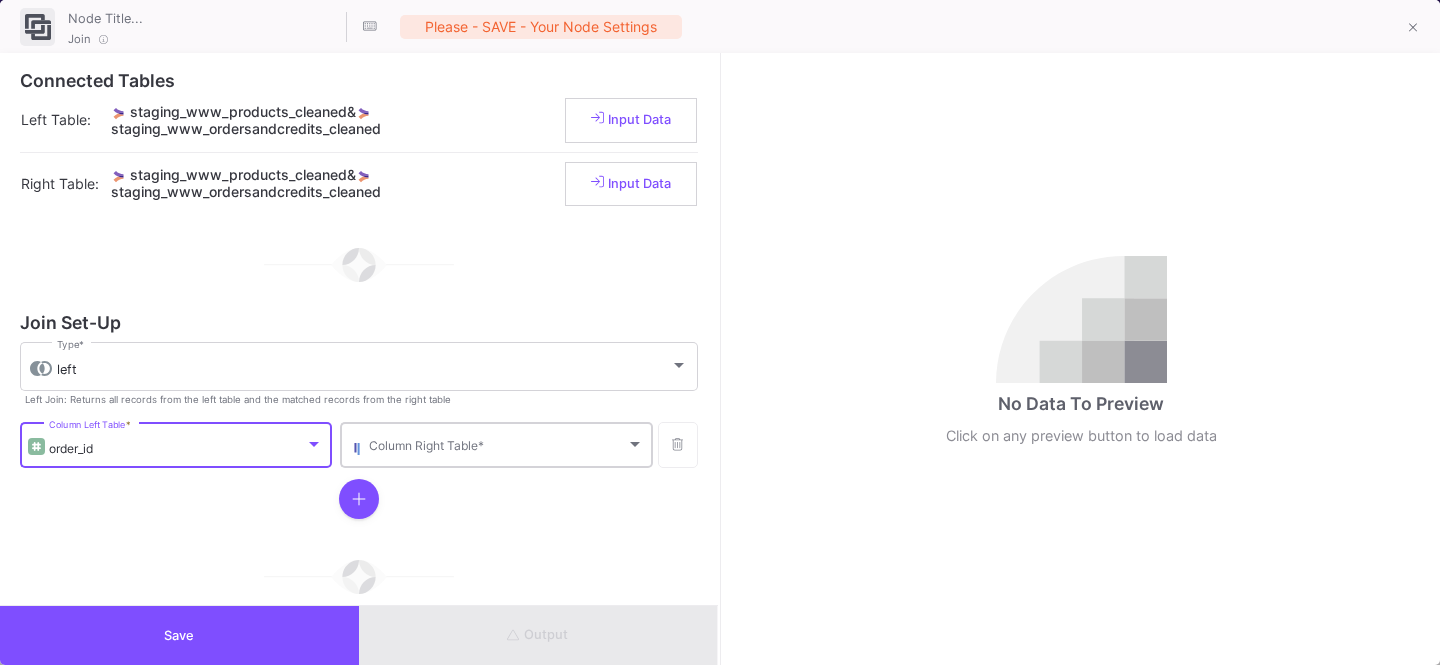 click on "Column Right Table   *" at bounding box center [506, 443] 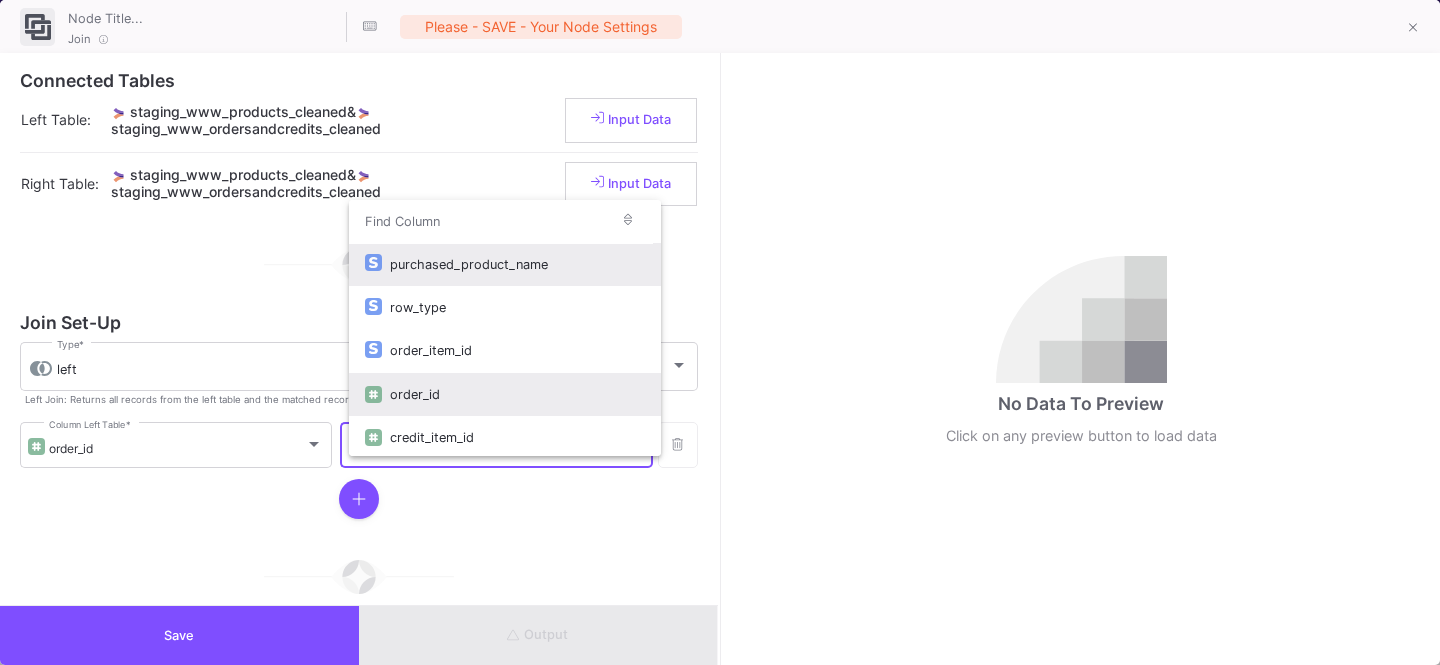 click on "order_id" at bounding box center [517, 394] 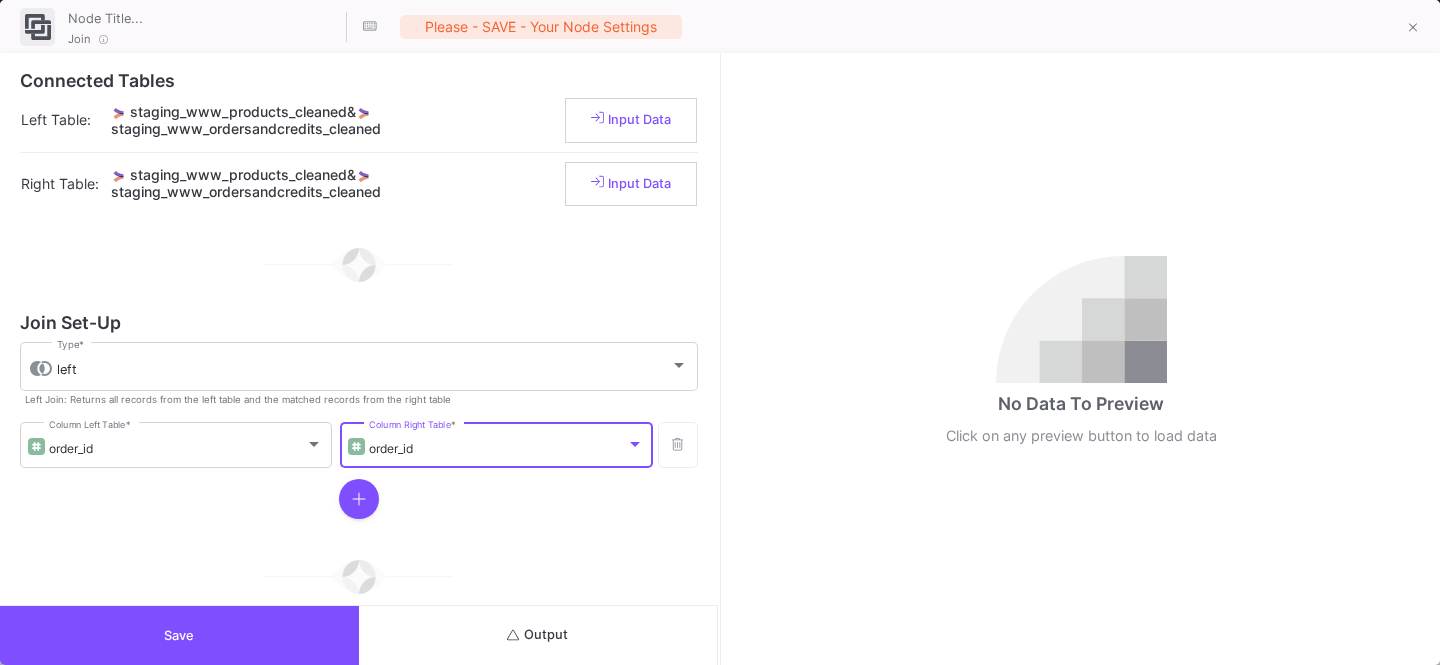 click on "Save" at bounding box center [179, 635] 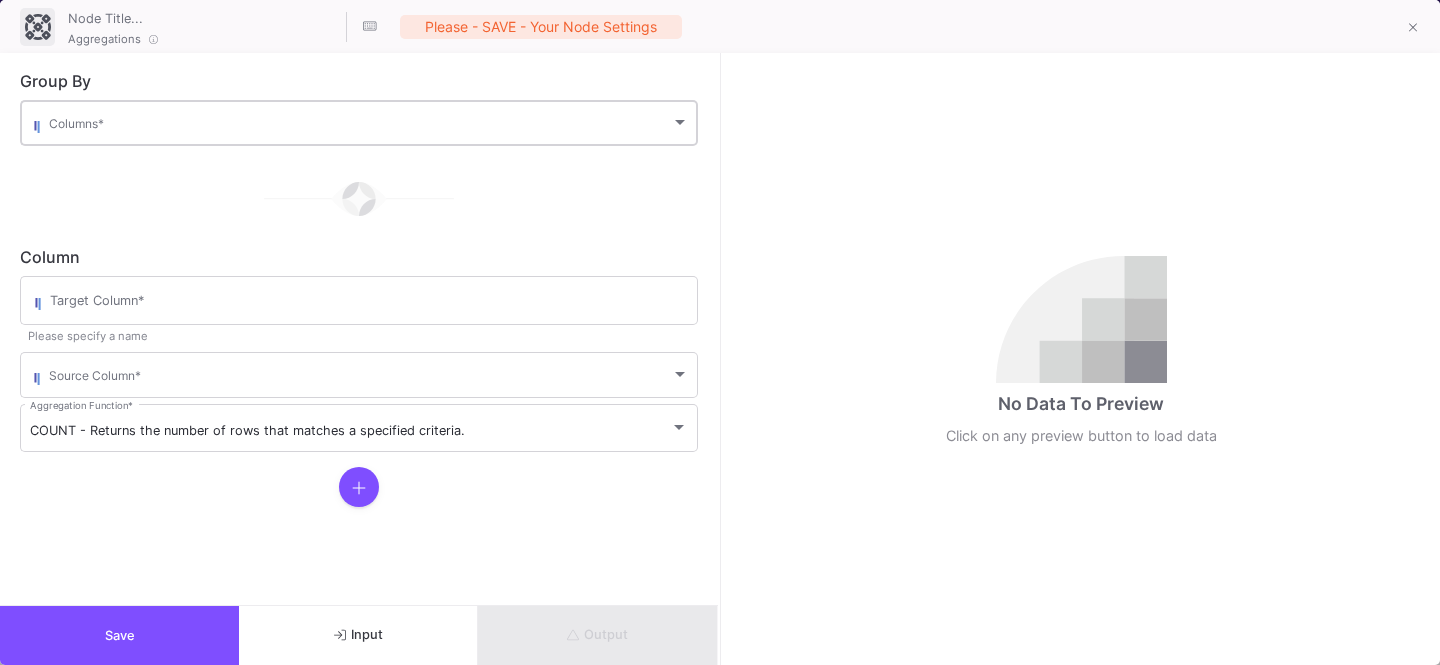 click on "Columns   *" at bounding box center [369, 121] 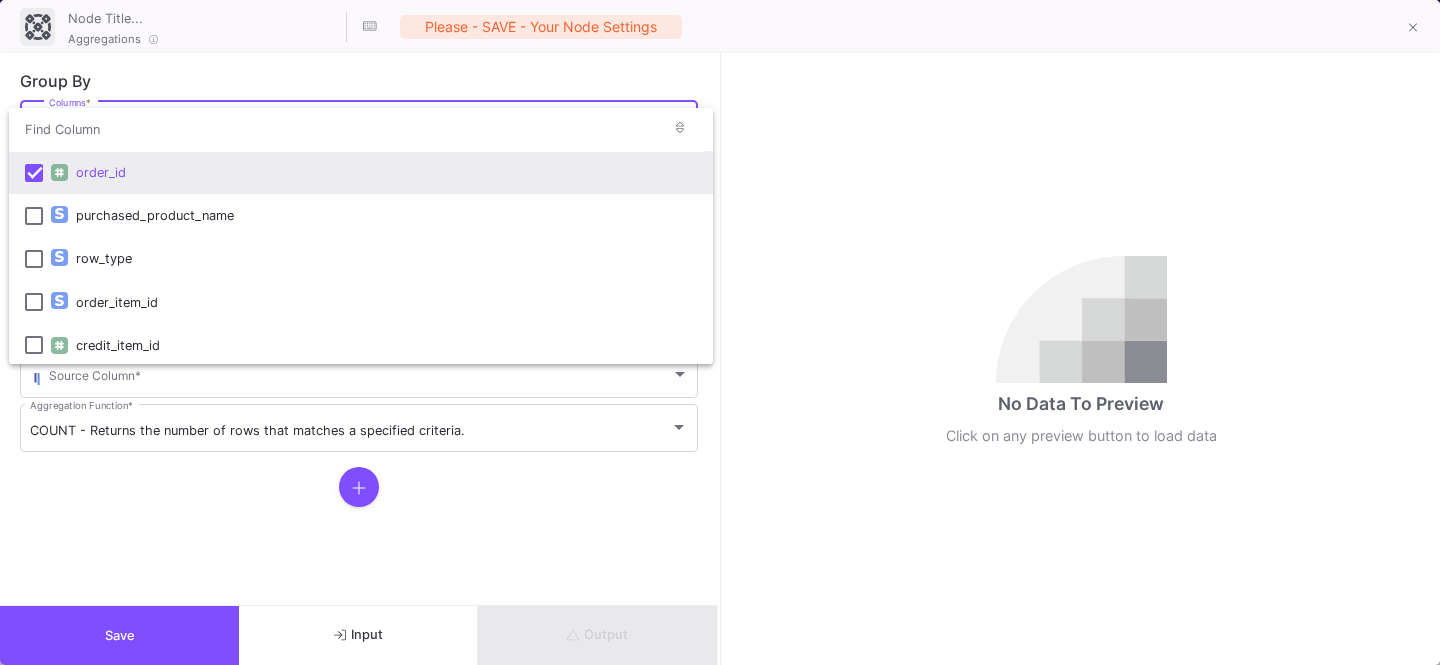scroll, scrollTop: 0, scrollLeft: 0, axis: both 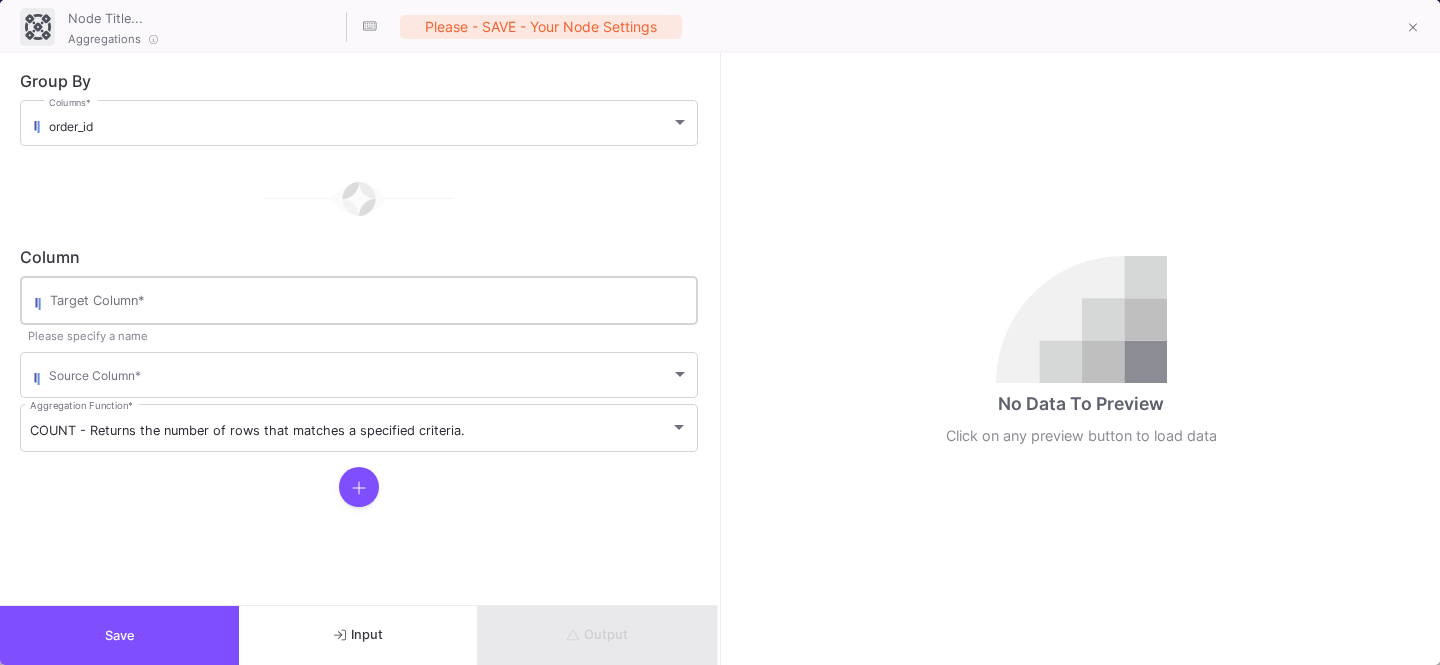 click on "Target Column  *" at bounding box center [369, 299] 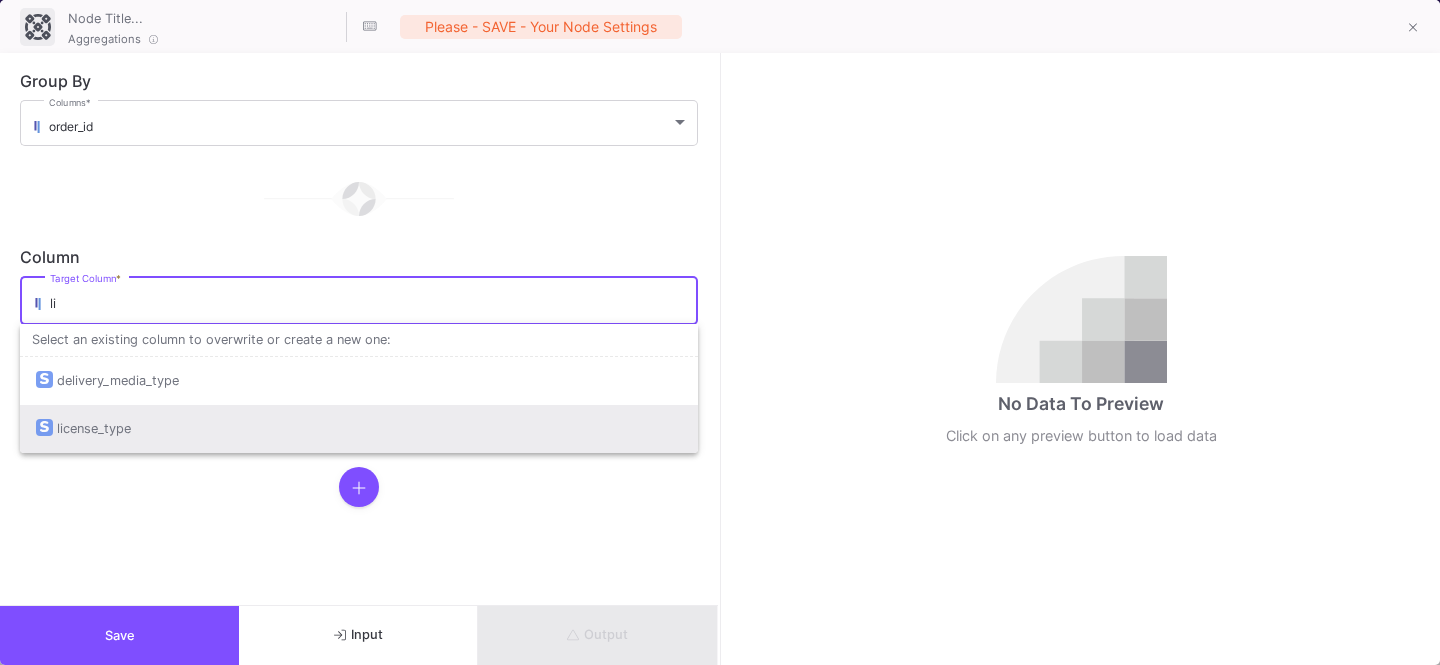 click on "license_type" at bounding box center [94, 429] 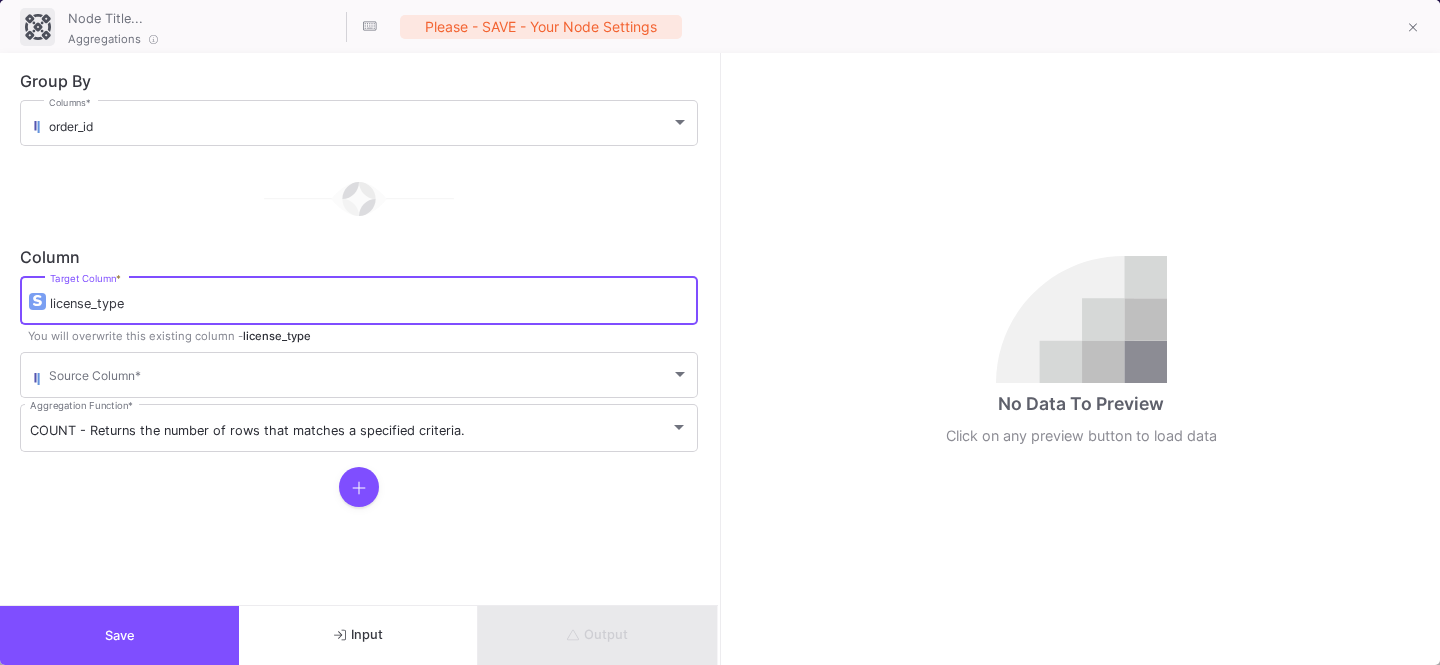 click at bounding box center (359, 487) 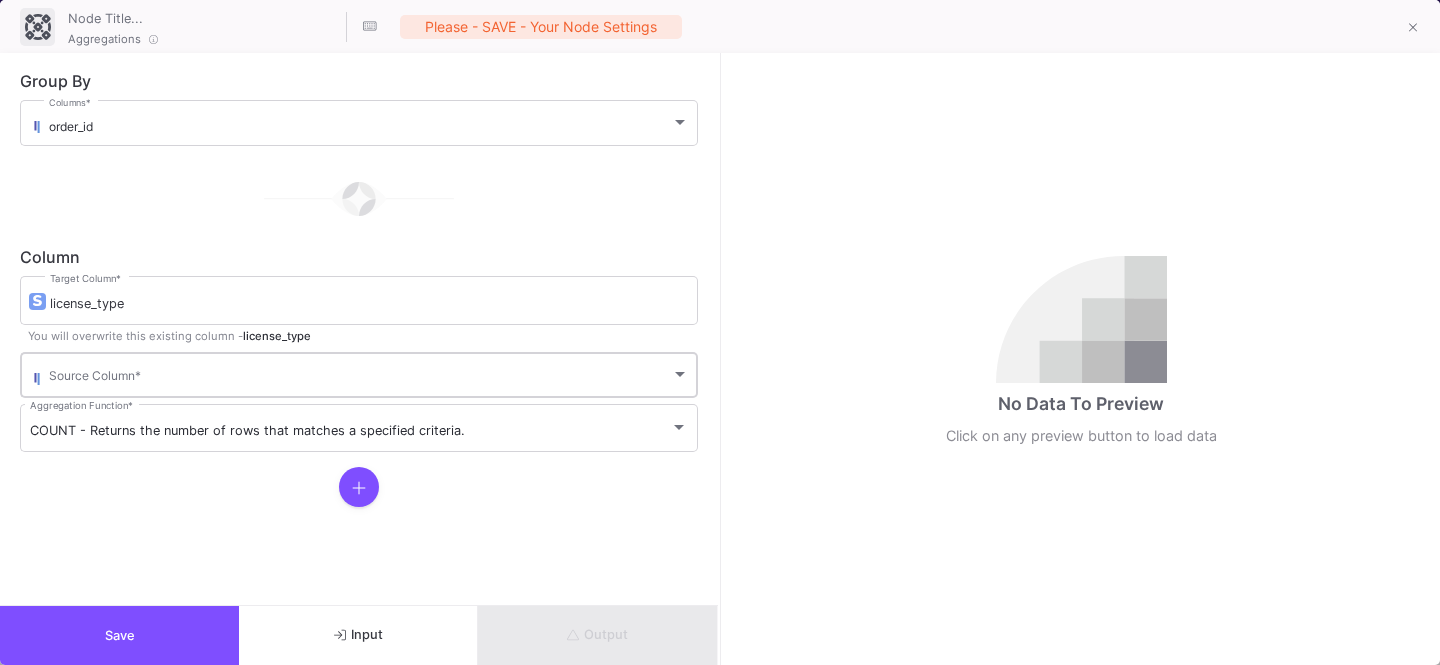 click on "Source Column   *" 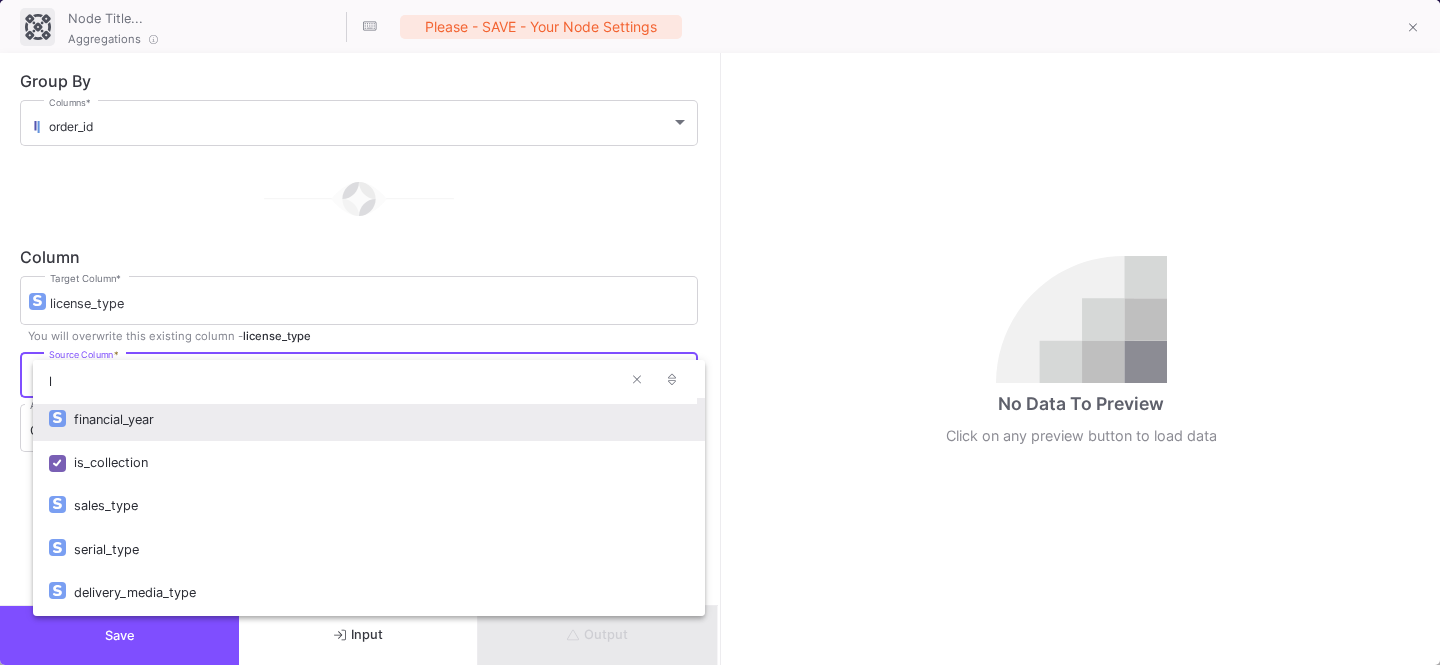 scroll, scrollTop: 0, scrollLeft: 0, axis: both 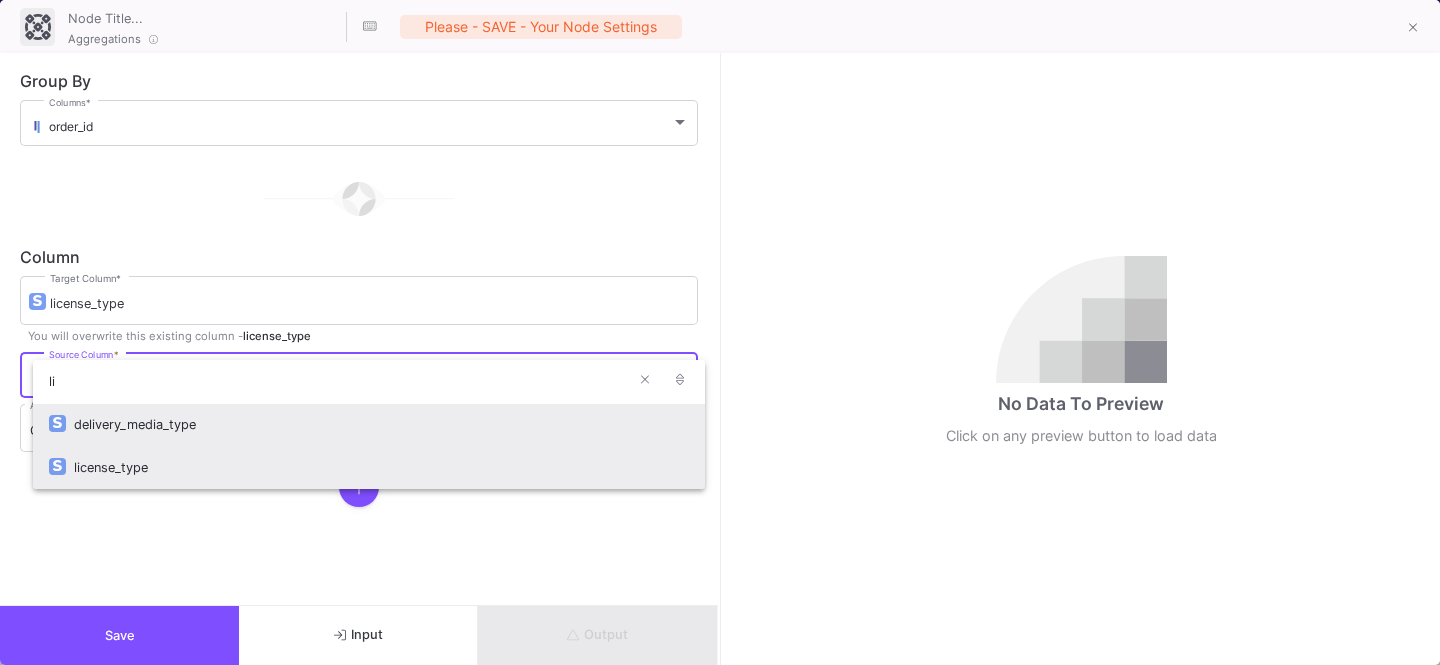 type on "li" 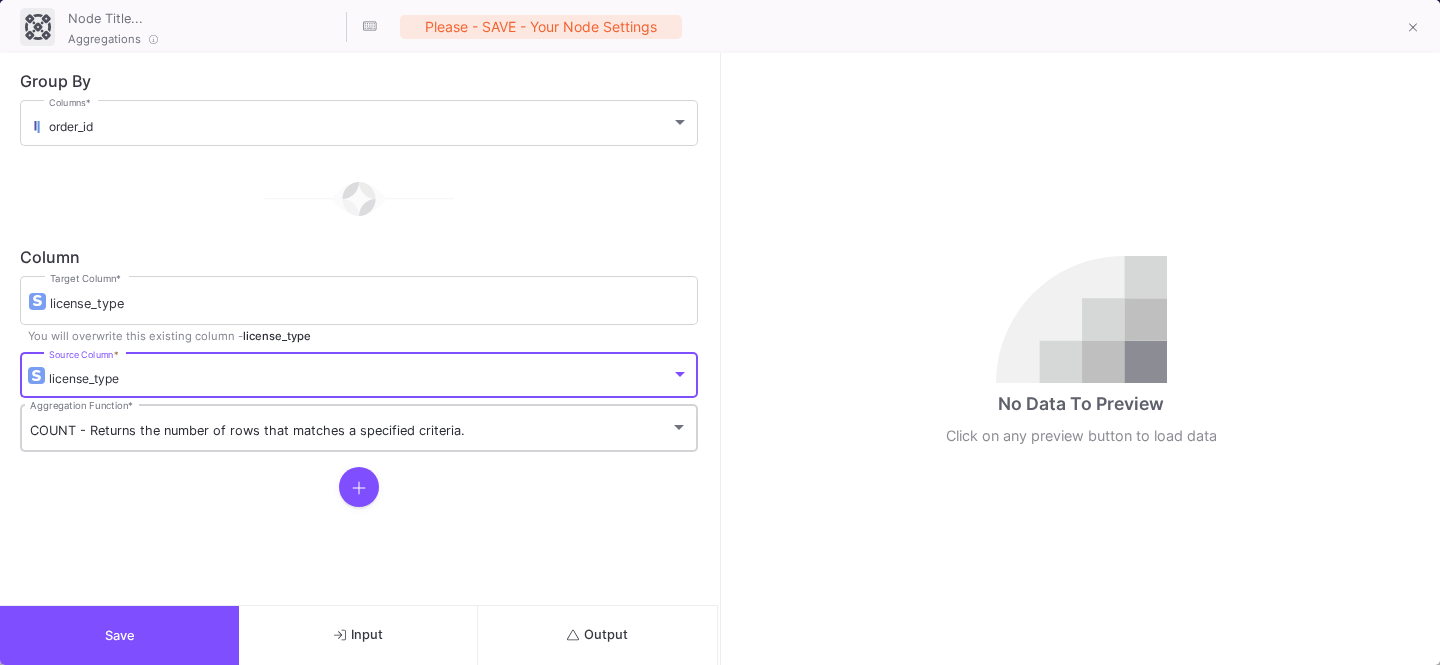 click on "COUNT - Returns the number of rows that matches a specified criteria." at bounding box center (247, 430) 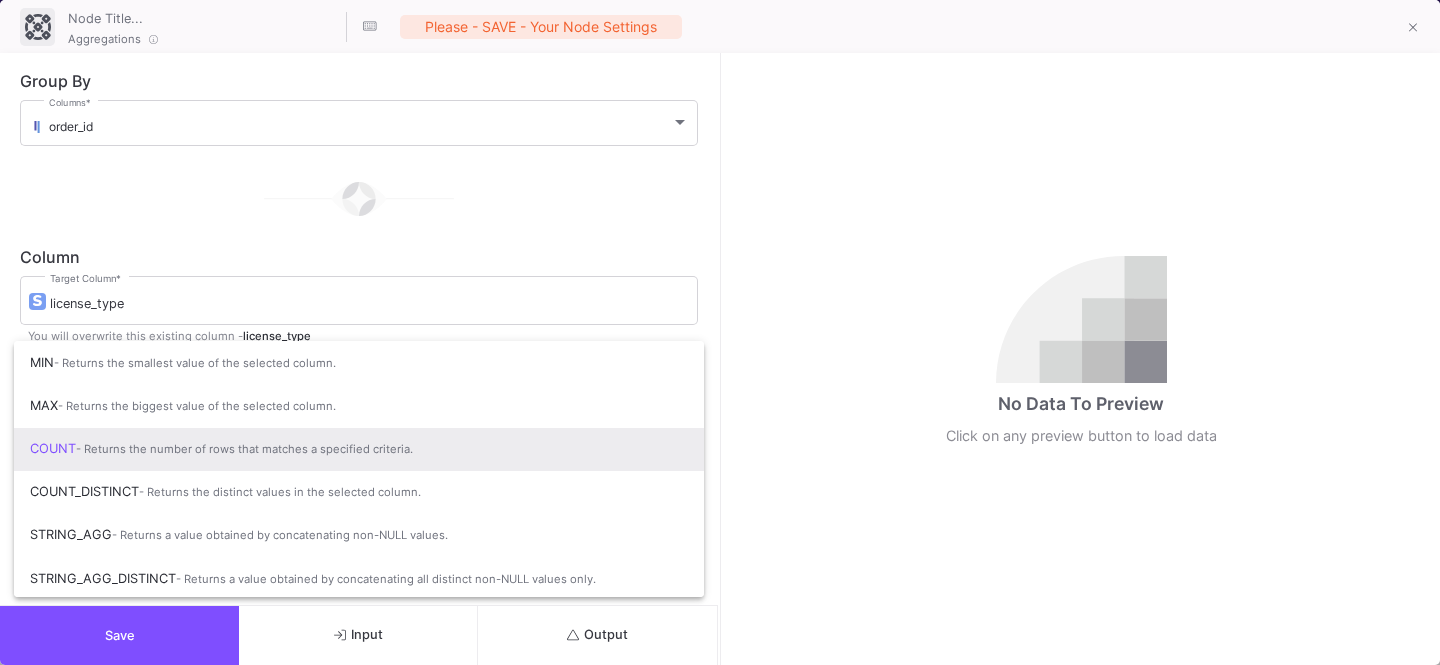 scroll, scrollTop: 3, scrollLeft: 0, axis: vertical 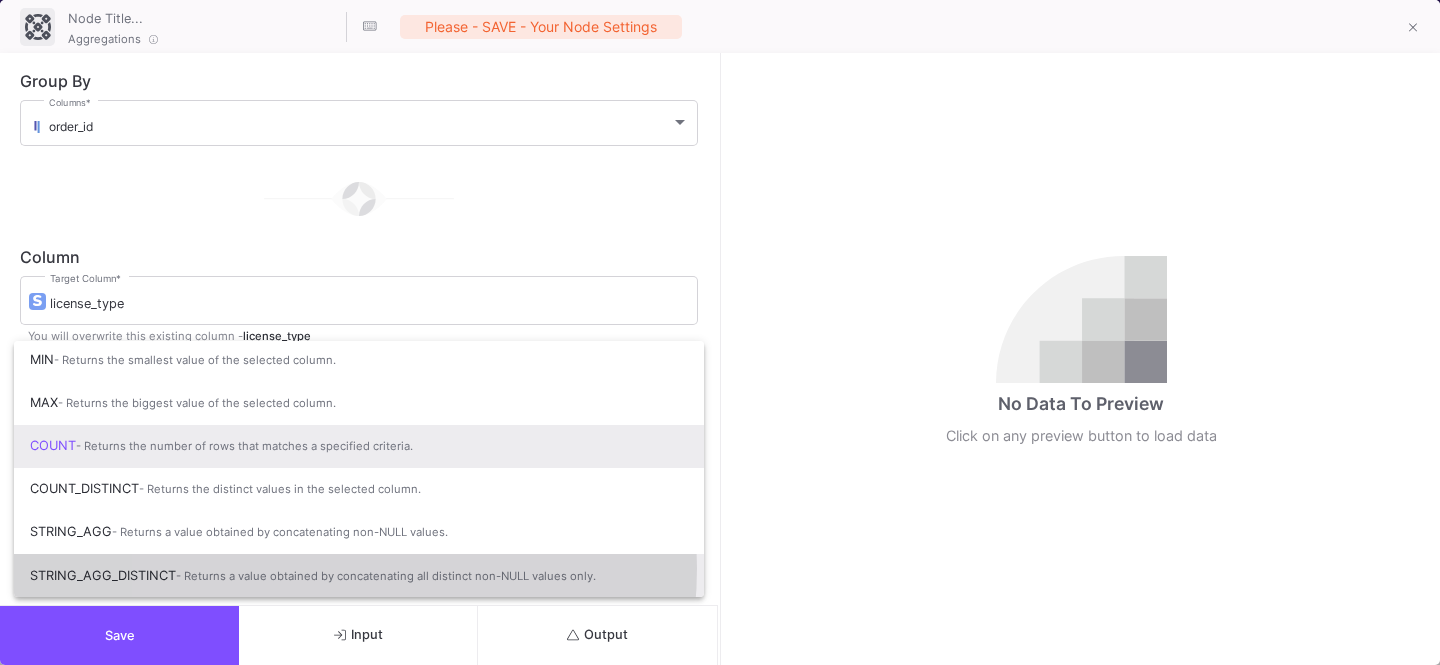 click on "STRING_AGG_DISTINCT  - Returns a value obtained by concatenating all distinct non-NULL values only." at bounding box center [359, 576] 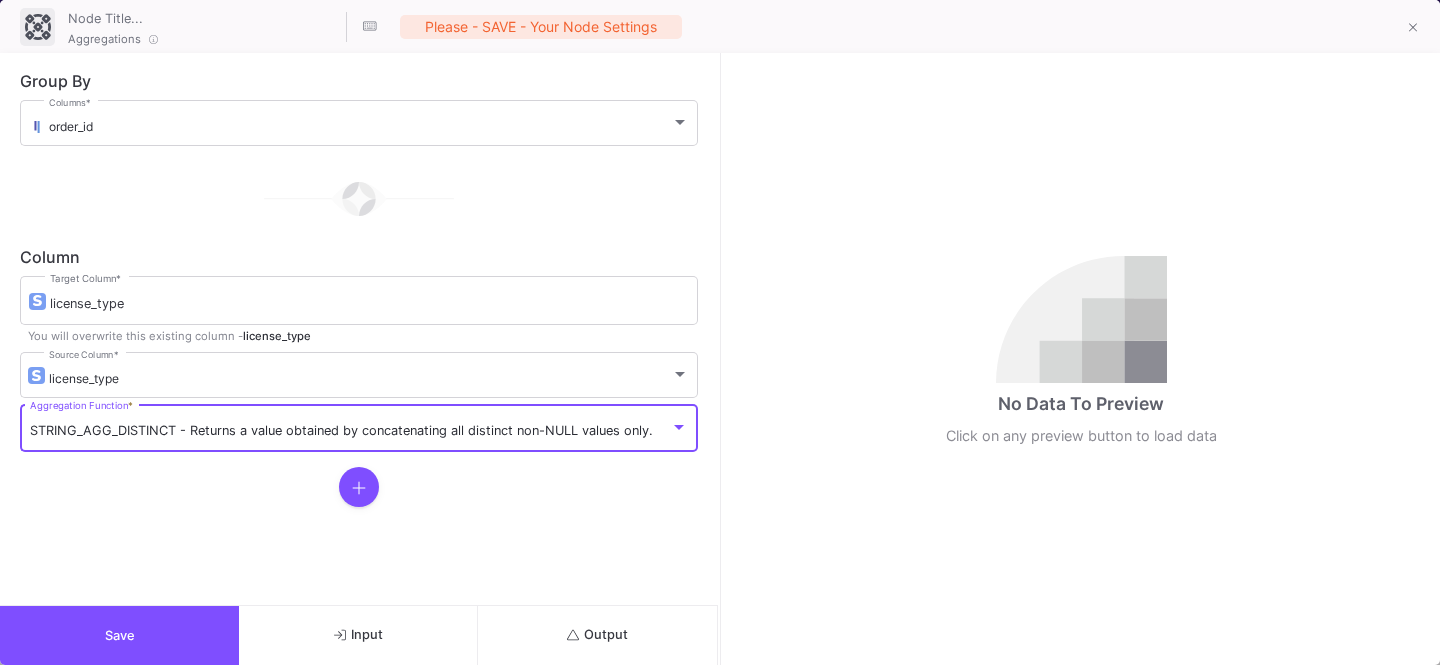 click 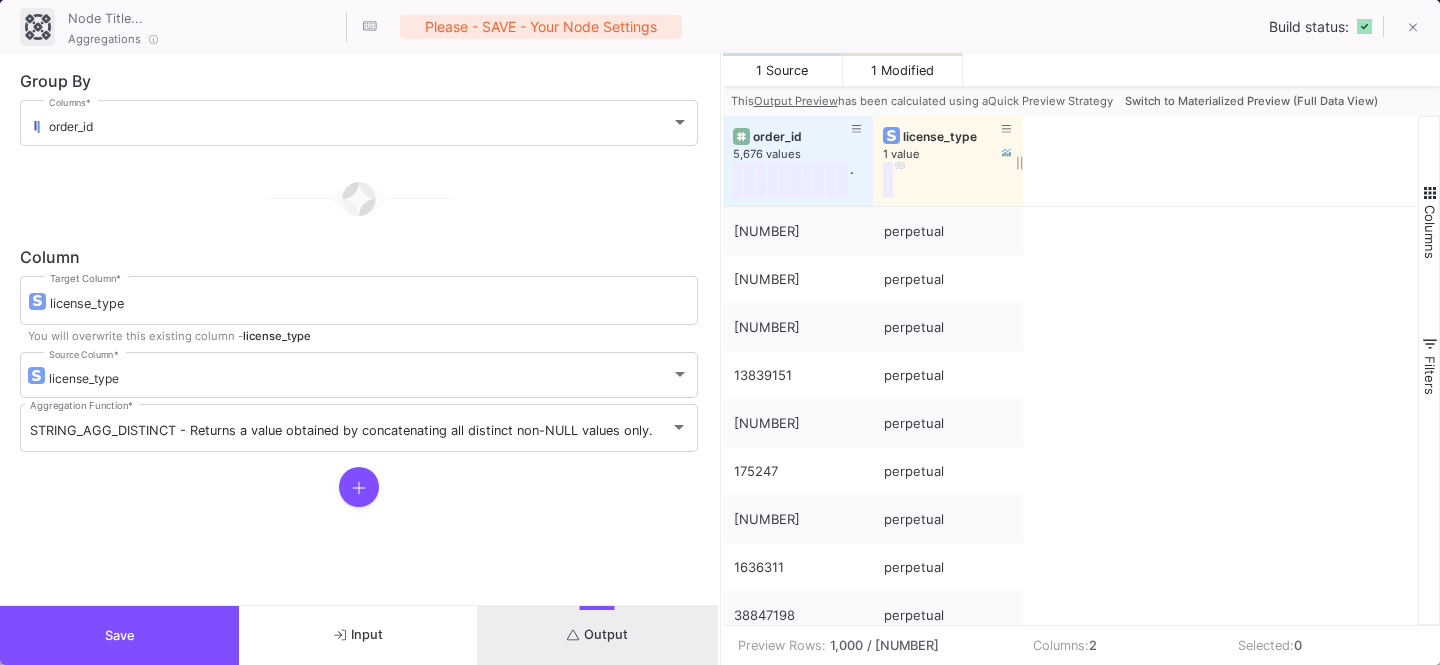 click at bounding box center [900, 165] 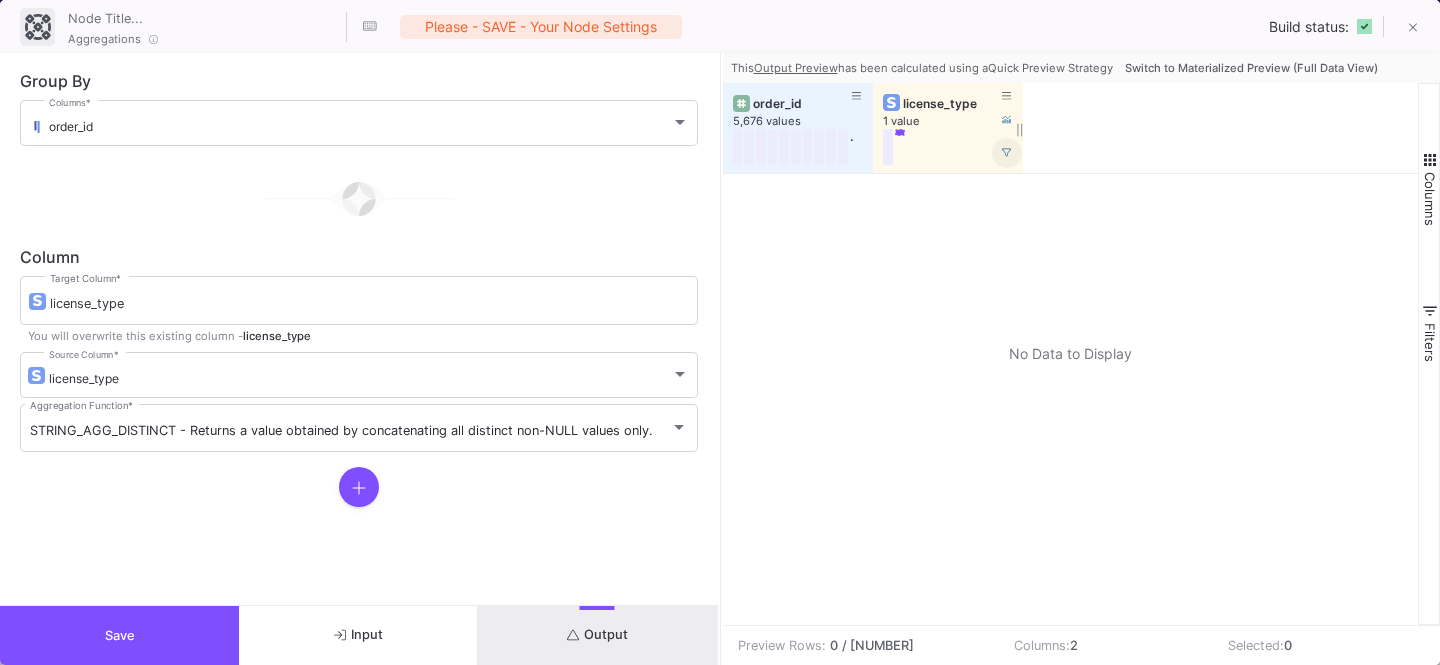 click 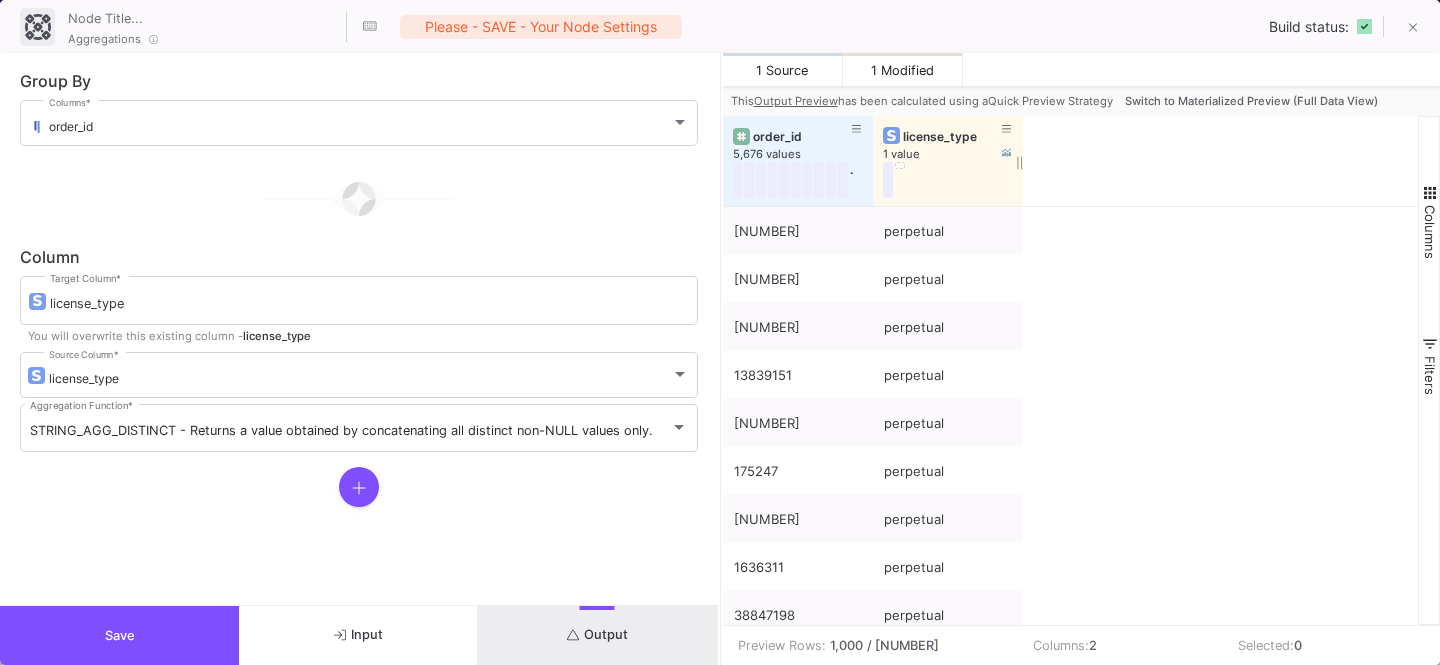 click on "Switch to Materialized Preview (Full Data View)" at bounding box center [1251, 101] 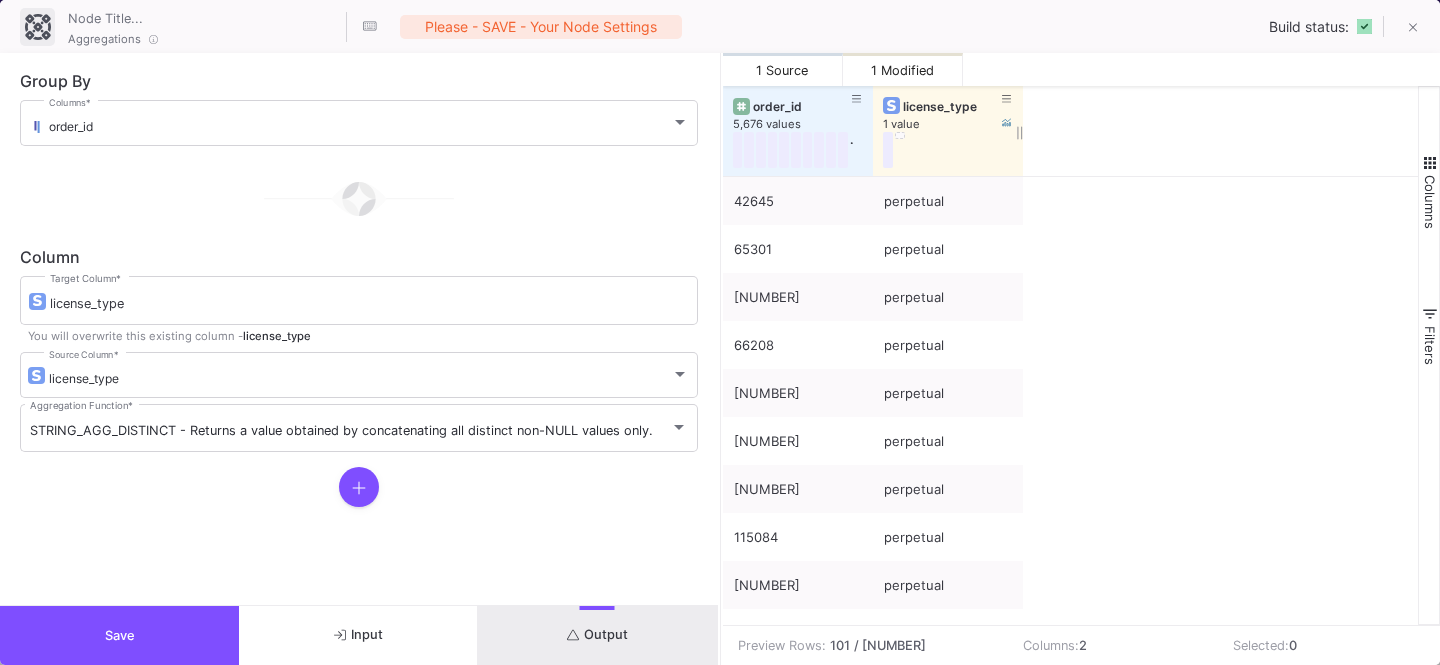 click at bounding box center (900, 135) 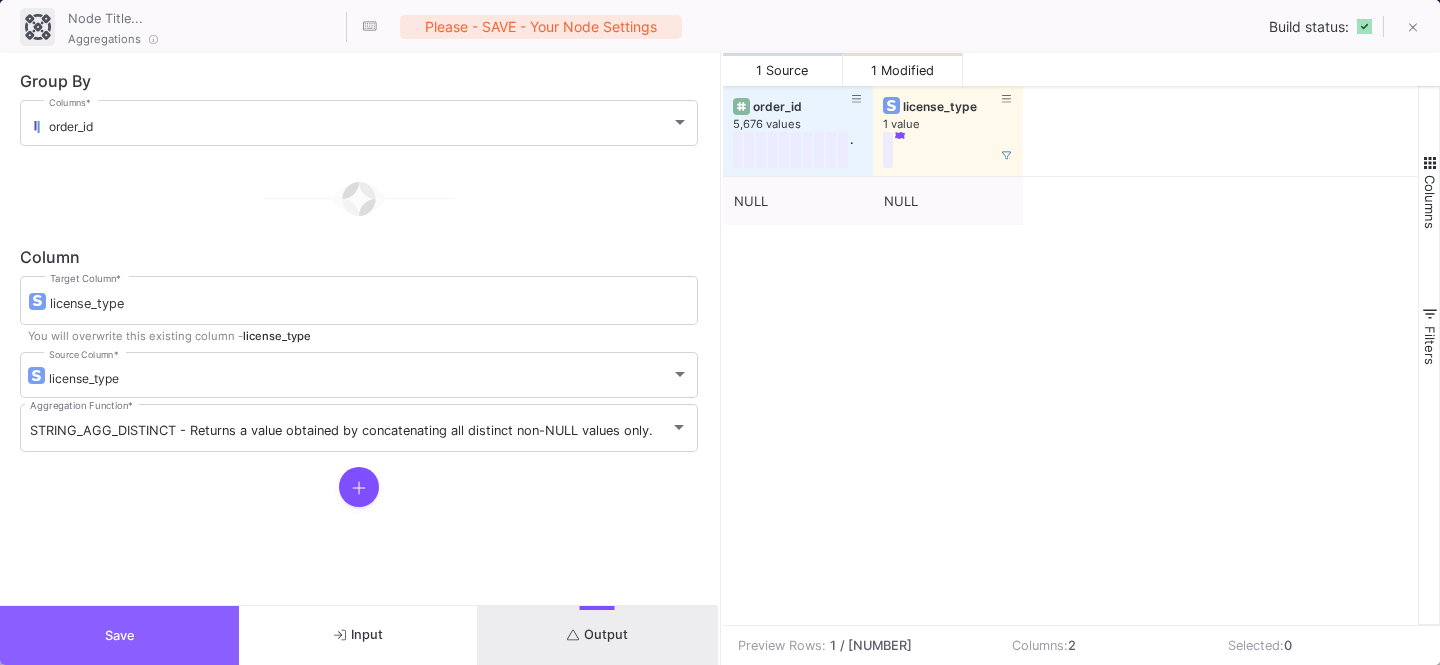 click on "Save" at bounding box center (119, 635) 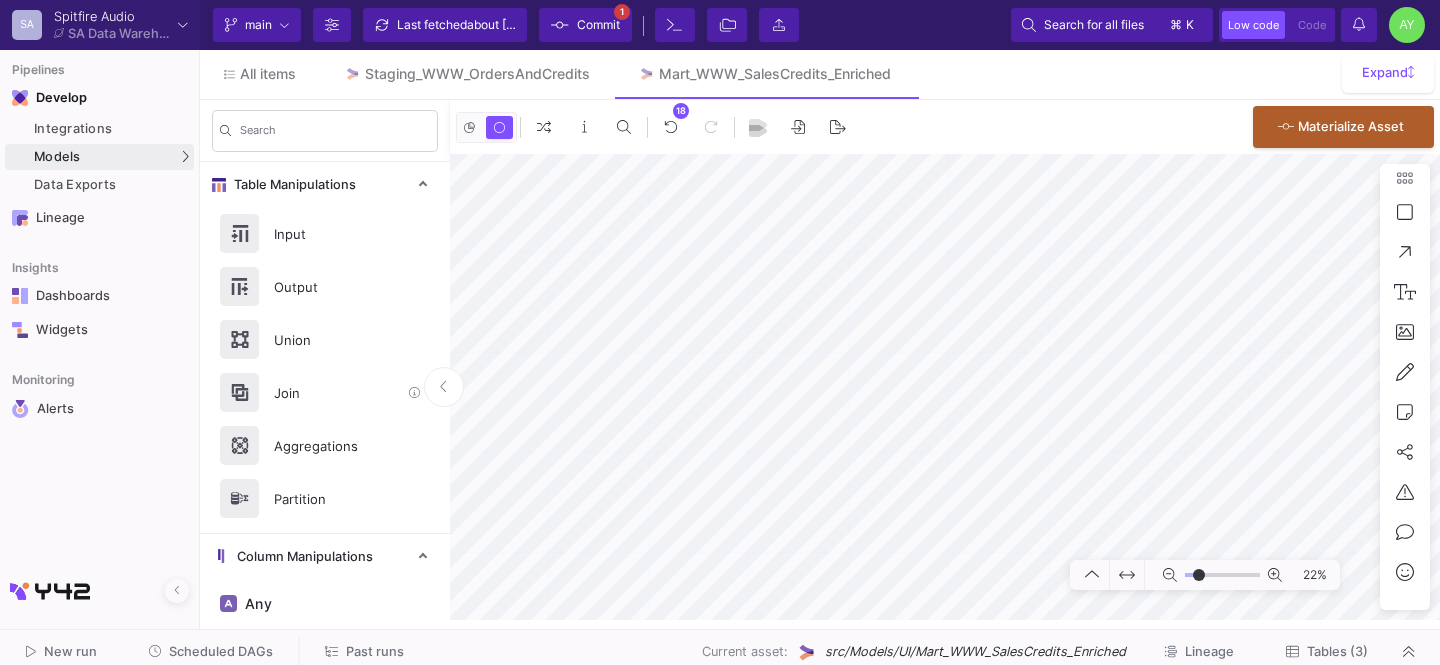 scroll, scrollTop: 1218, scrollLeft: 0, axis: vertical 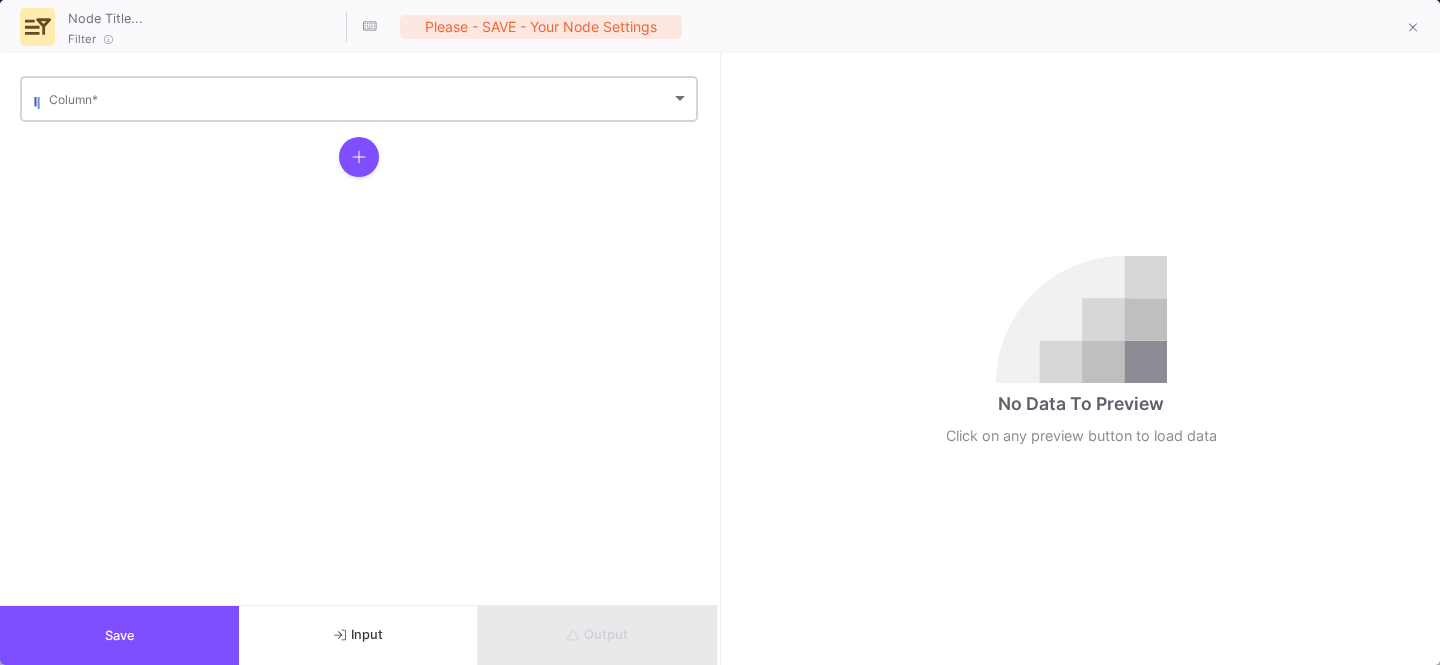 click at bounding box center (360, 102) 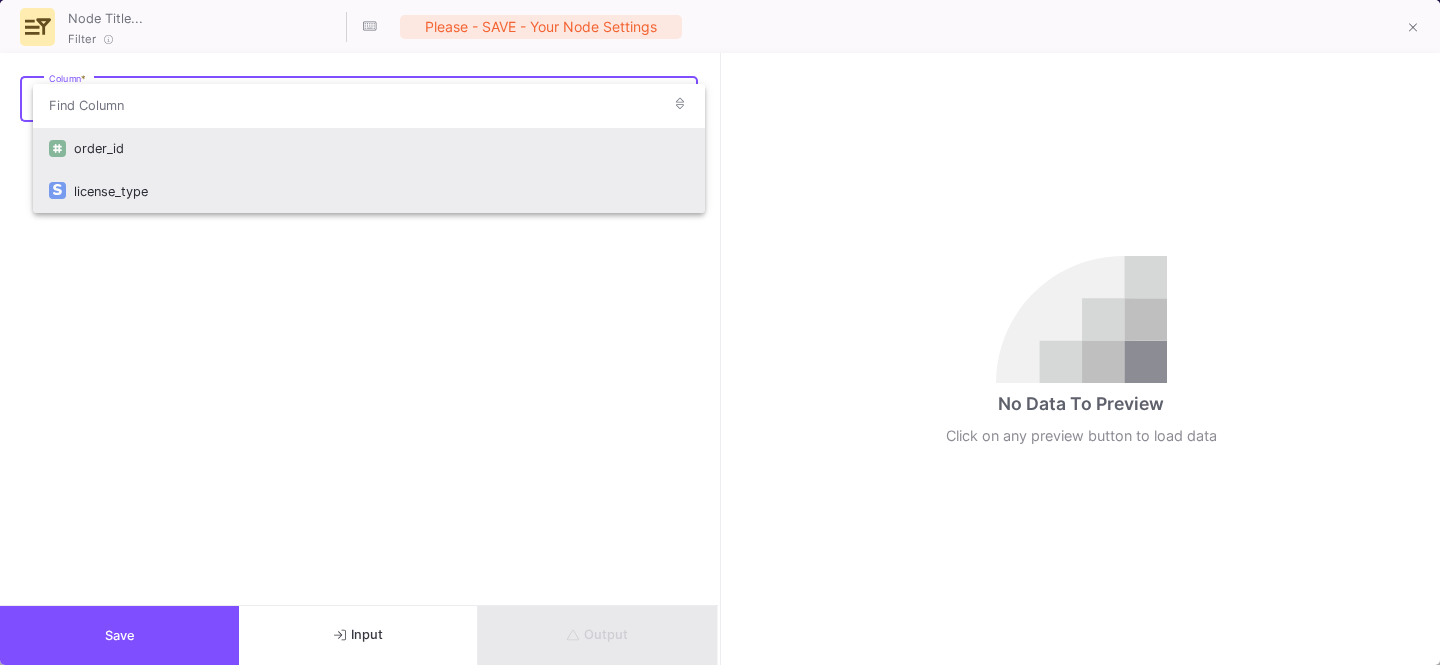 click on "license_type" at bounding box center (381, 191) 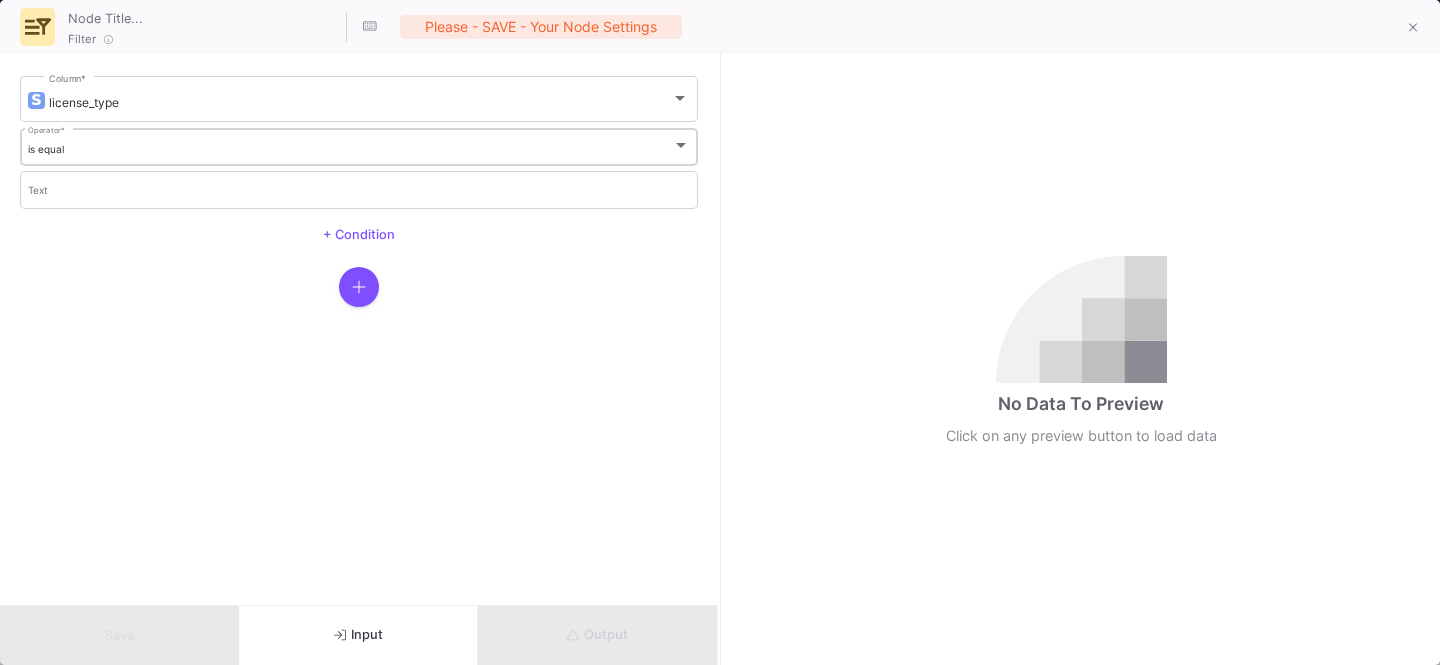 click on "is equal Operator  *" at bounding box center (359, 145) 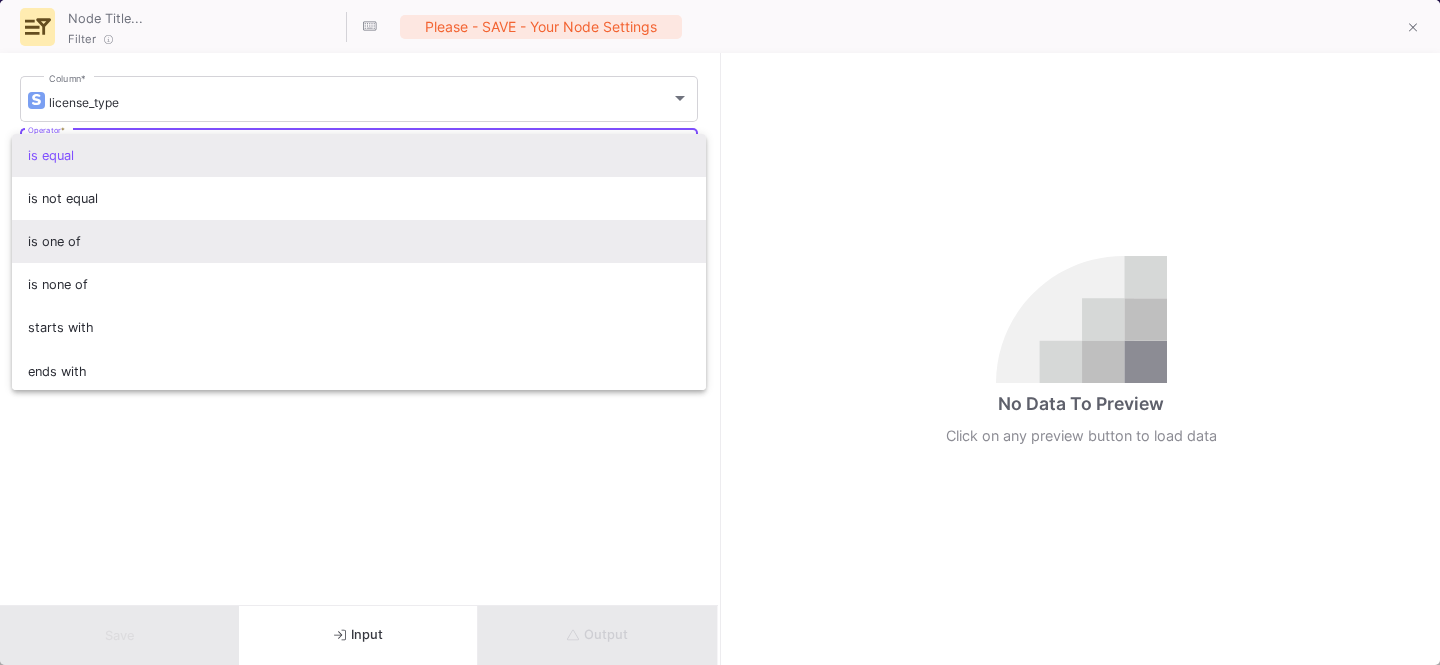 scroll, scrollTop: 176, scrollLeft: 0, axis: vertical 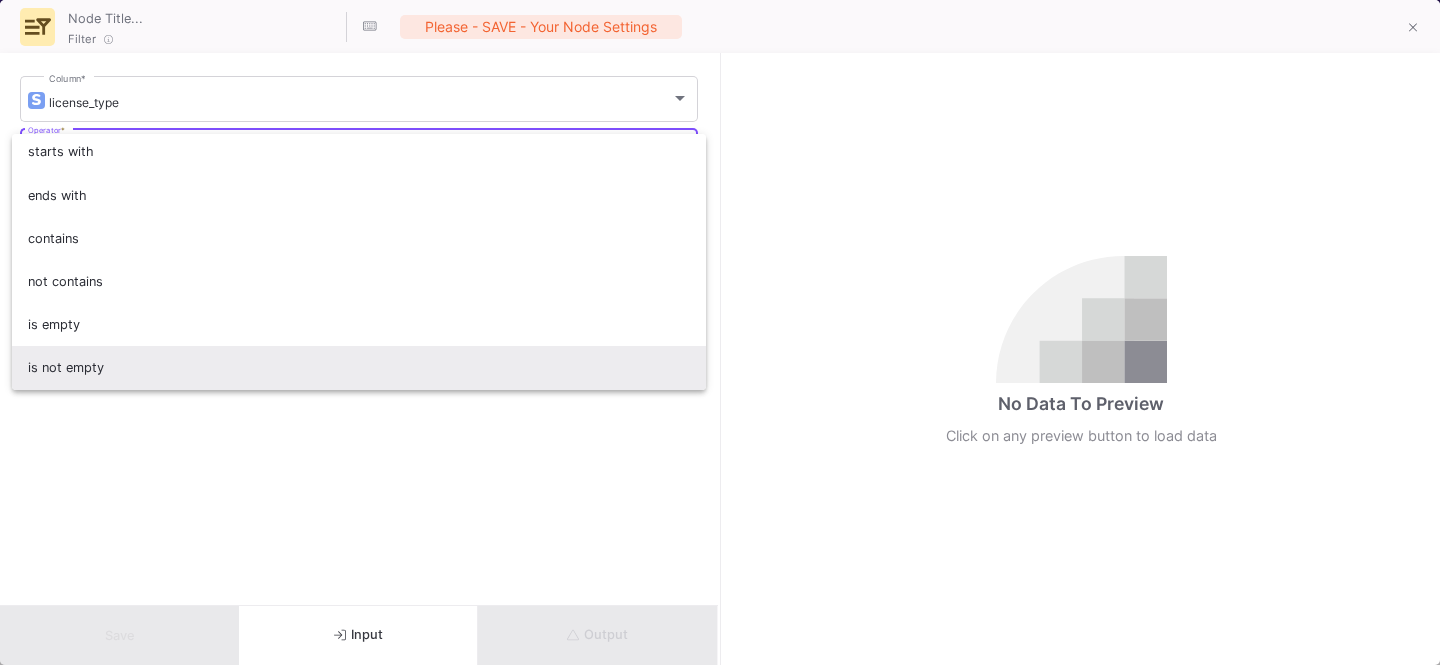 click on "is not empty" at bounding box center (359, 367) 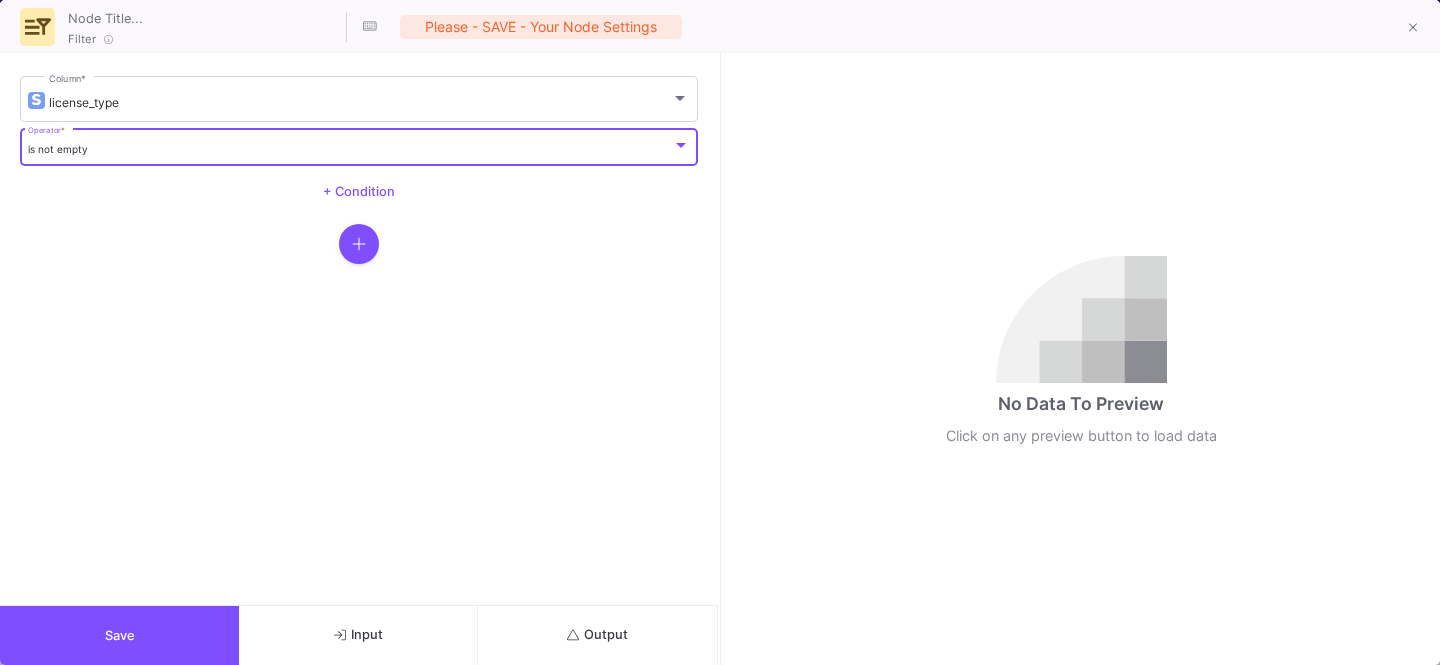 click on "Save" at bounding box center [119, 635] 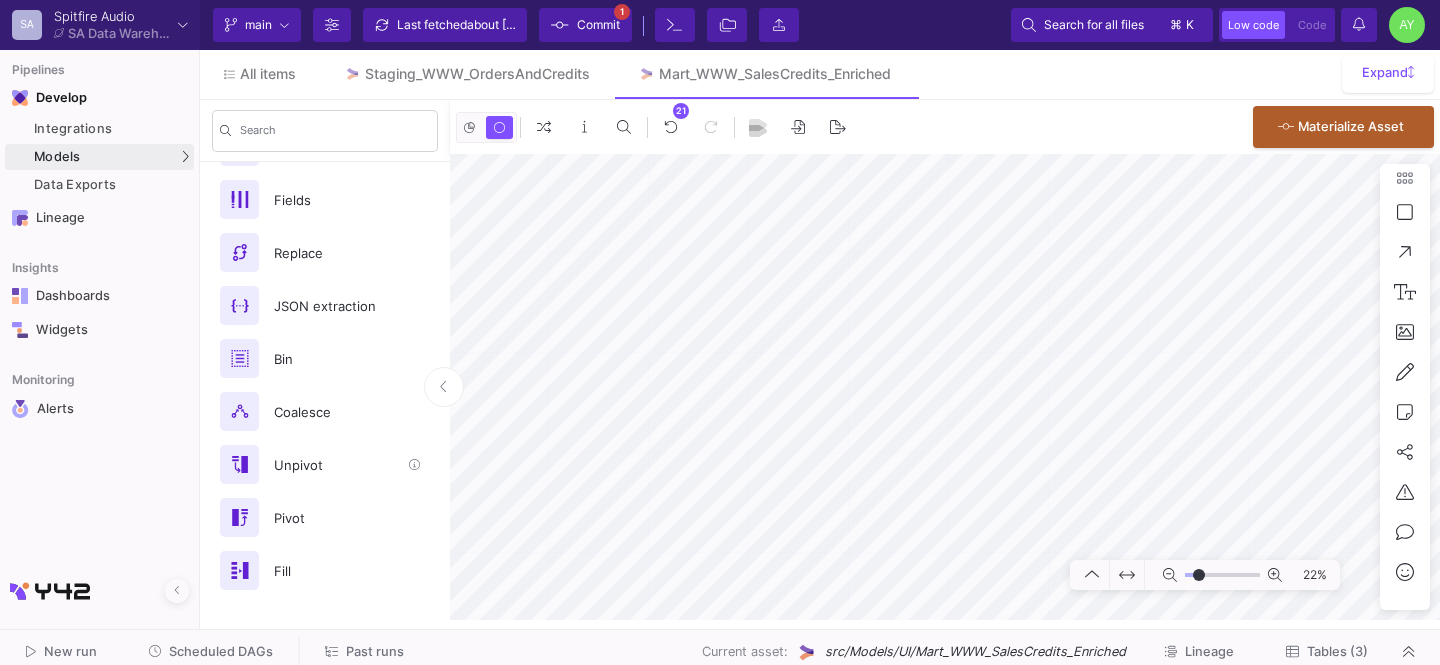 scroll, scrollTop: 552, scrollLeft: 0, axis: vertical 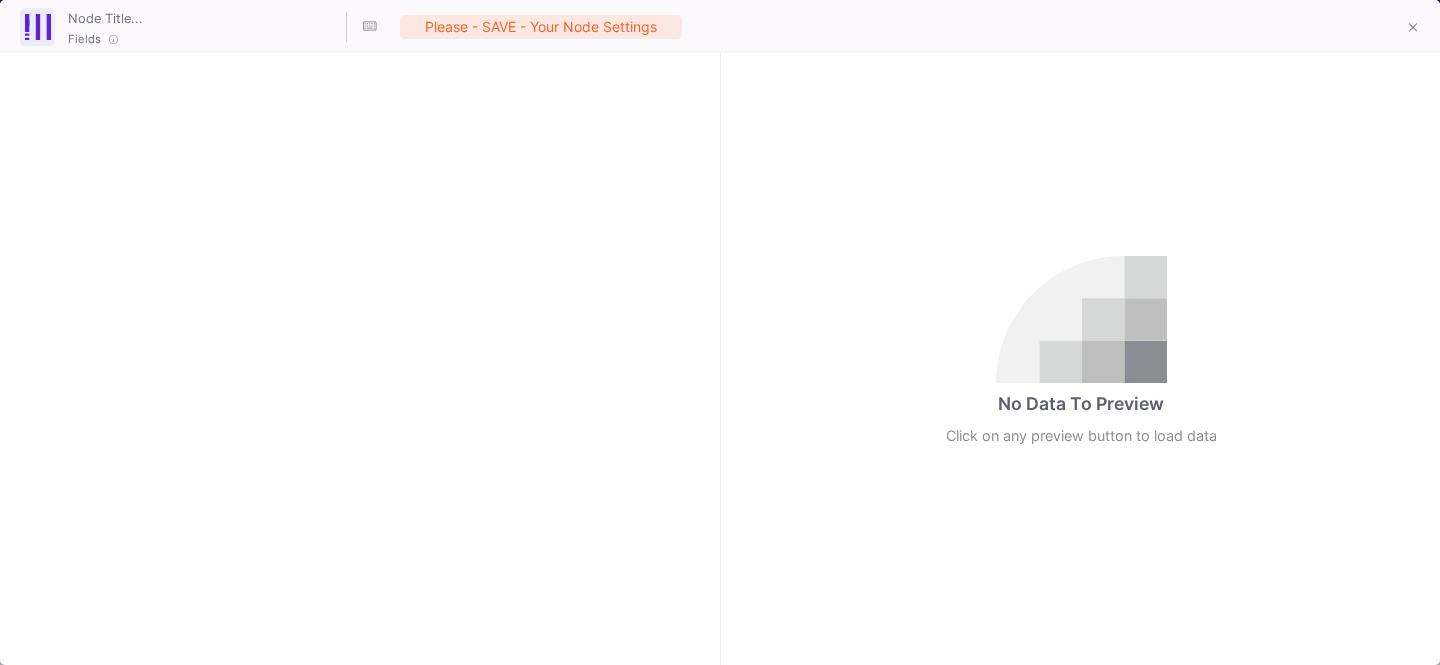 checkbox on "true" 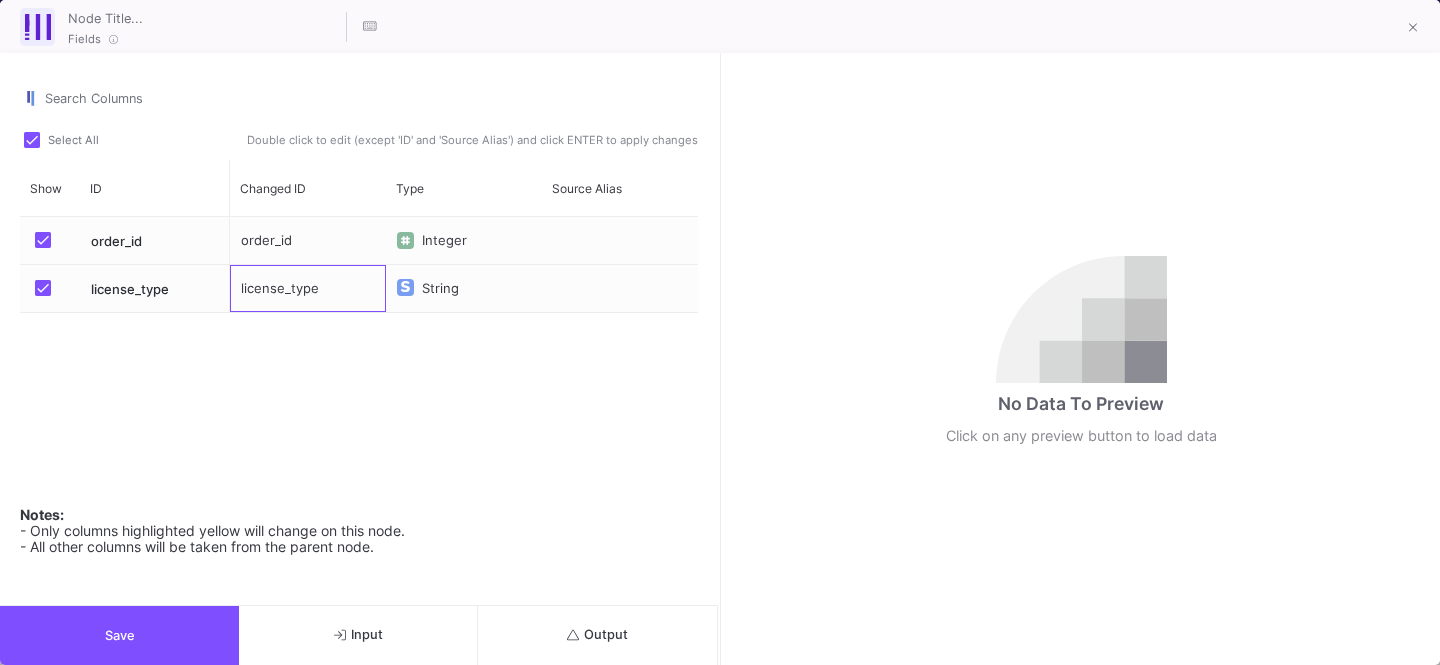 click on "license_type" at bounding box center (308, 288) 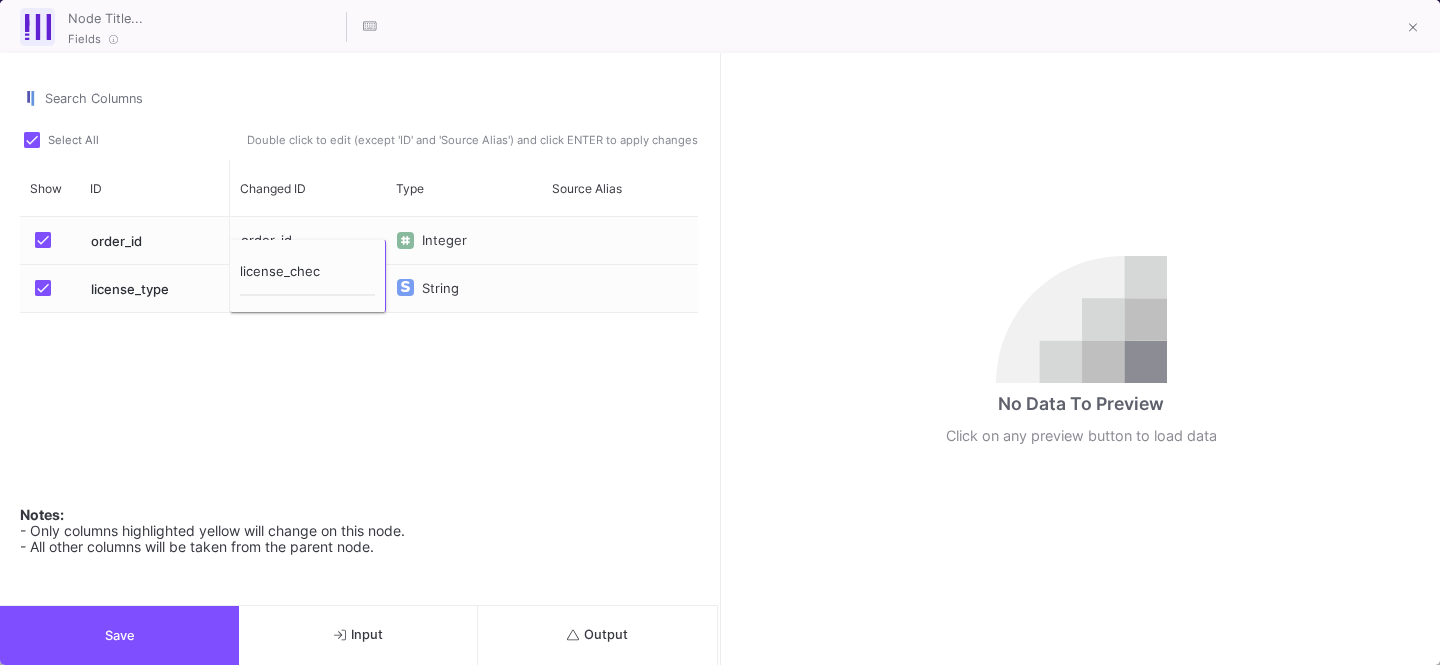 type on "license_check" 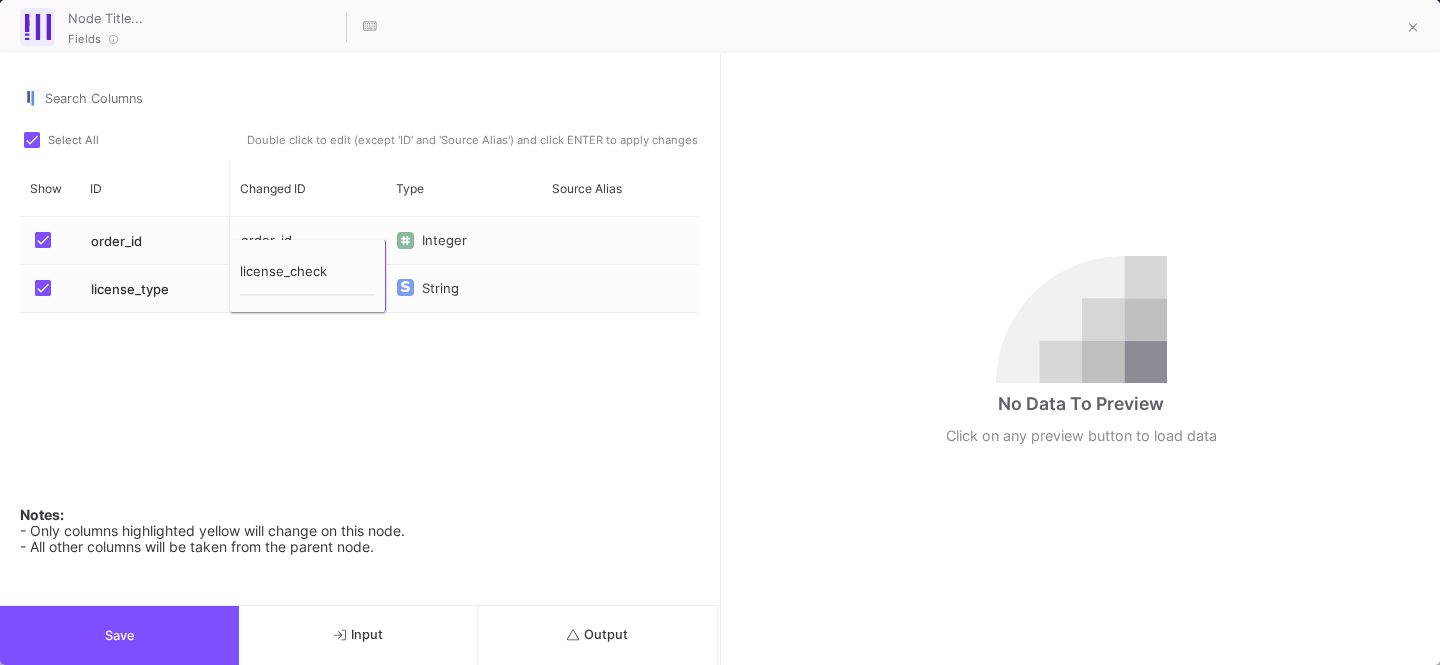 click on "Save" at bounding box center [120, 635] 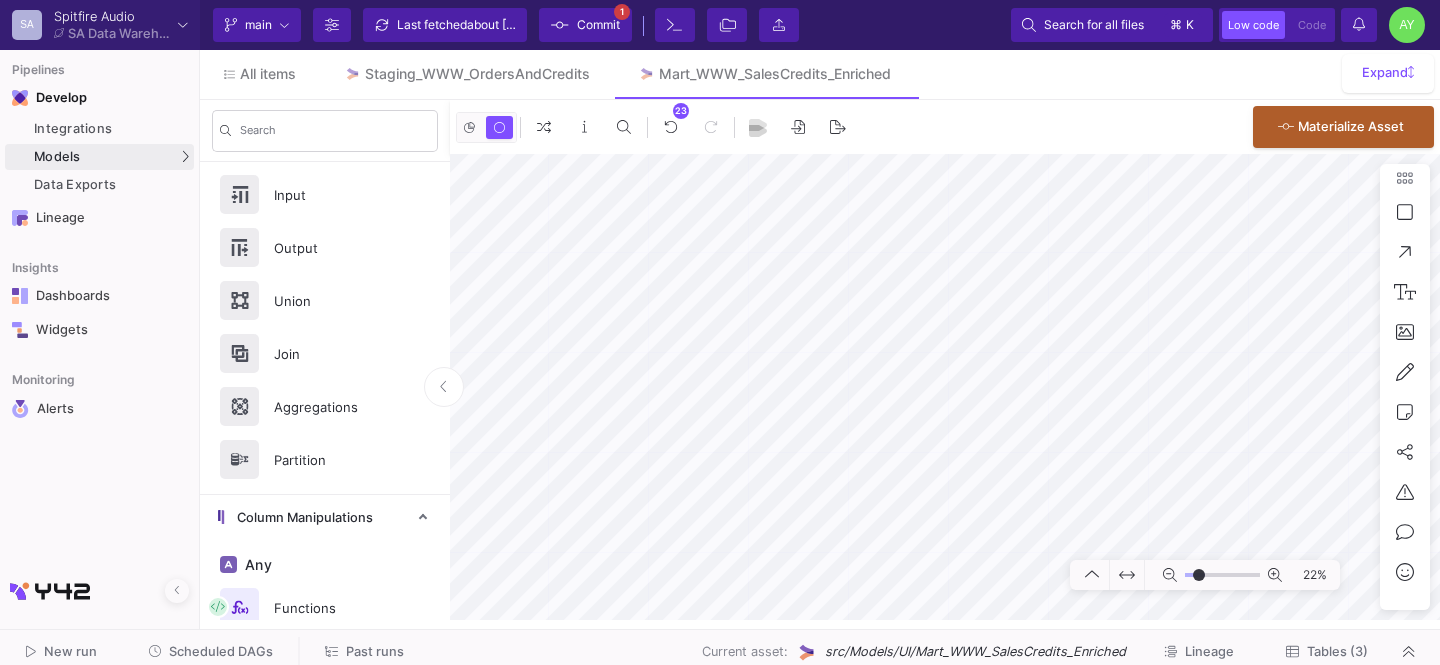 scroll, scrollTop: 0, scrollLeft: 0, axis: both 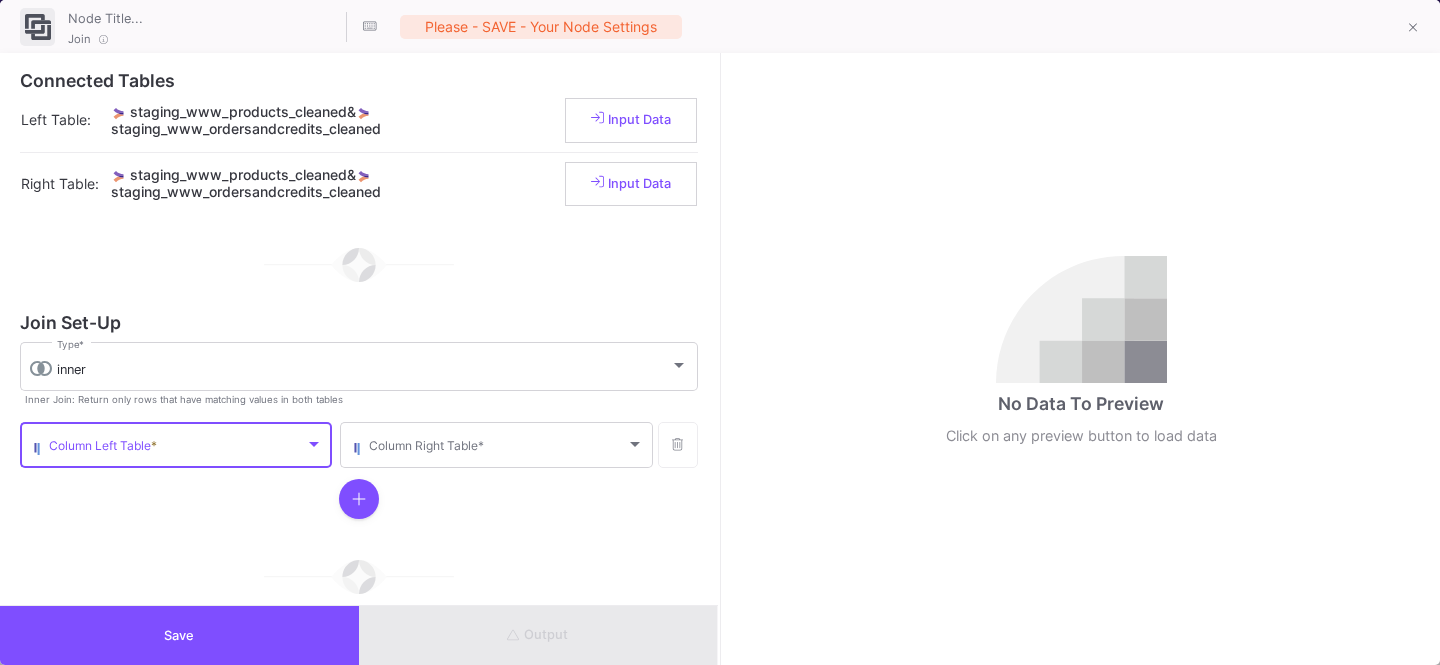 click at bounding box center (177, 448) 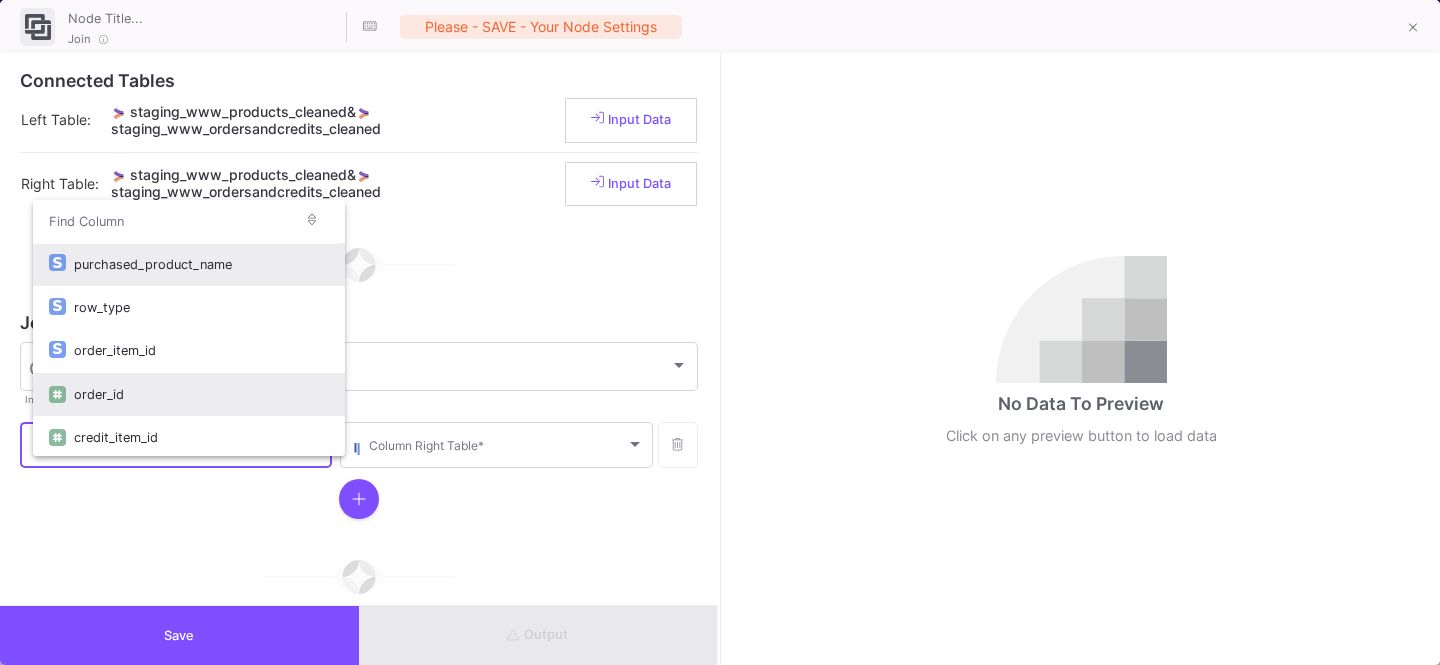click on "order_id" at bounding box center [201, 394] 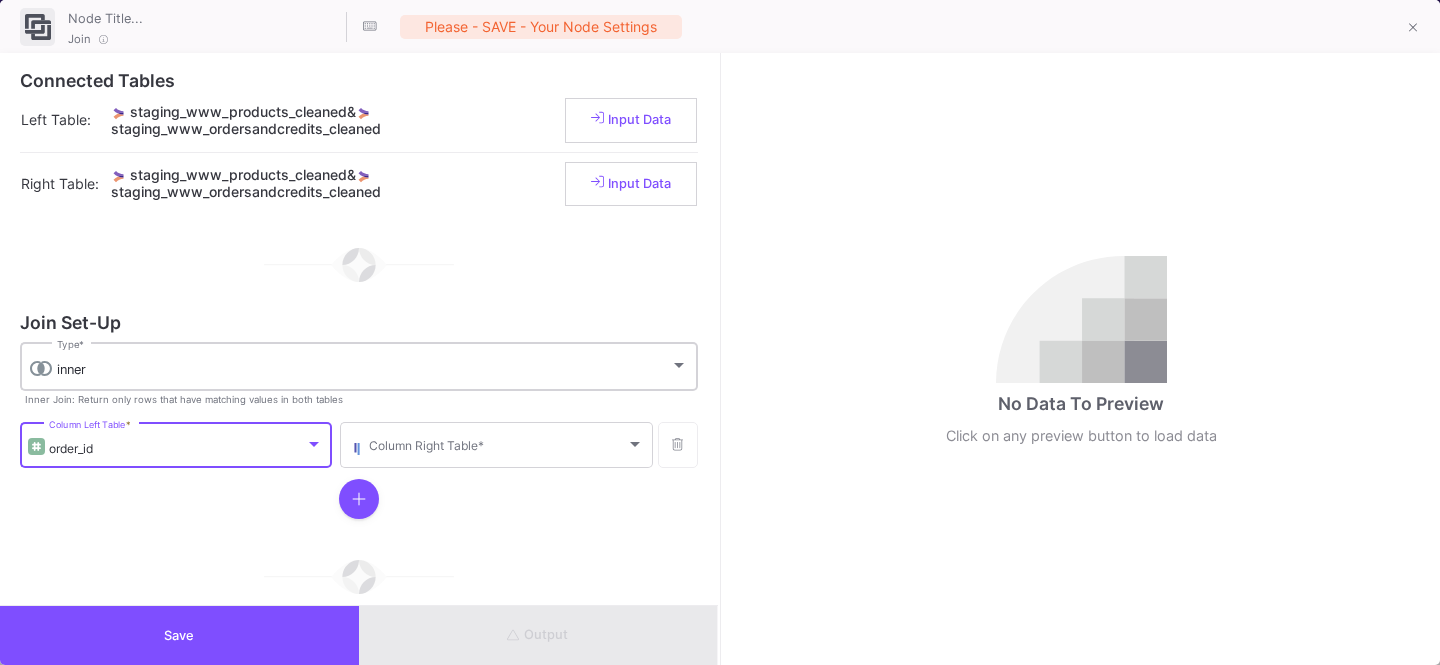 click on "inner  Type   *" at bounding box center [372, 365] 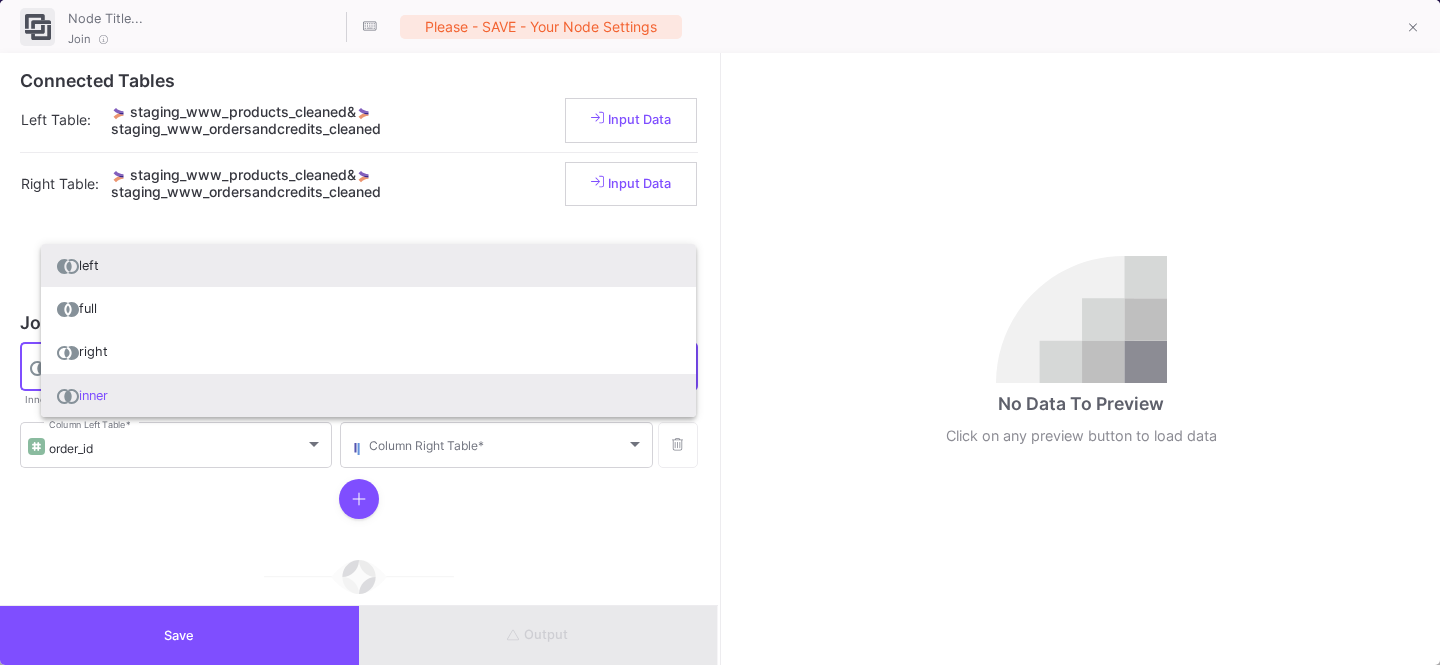 click on "left" at bounding box center (368, 265) 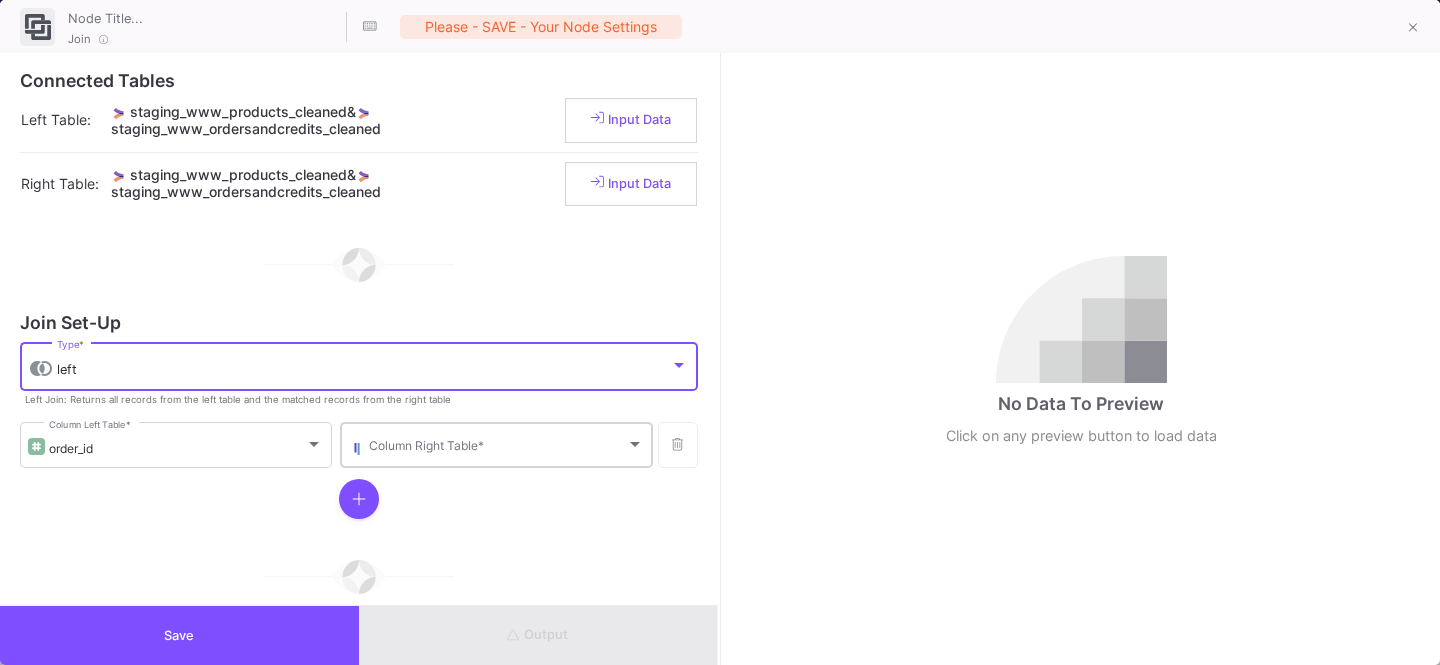 click on "Column Right Table   *" at bounding box center [506, 443] 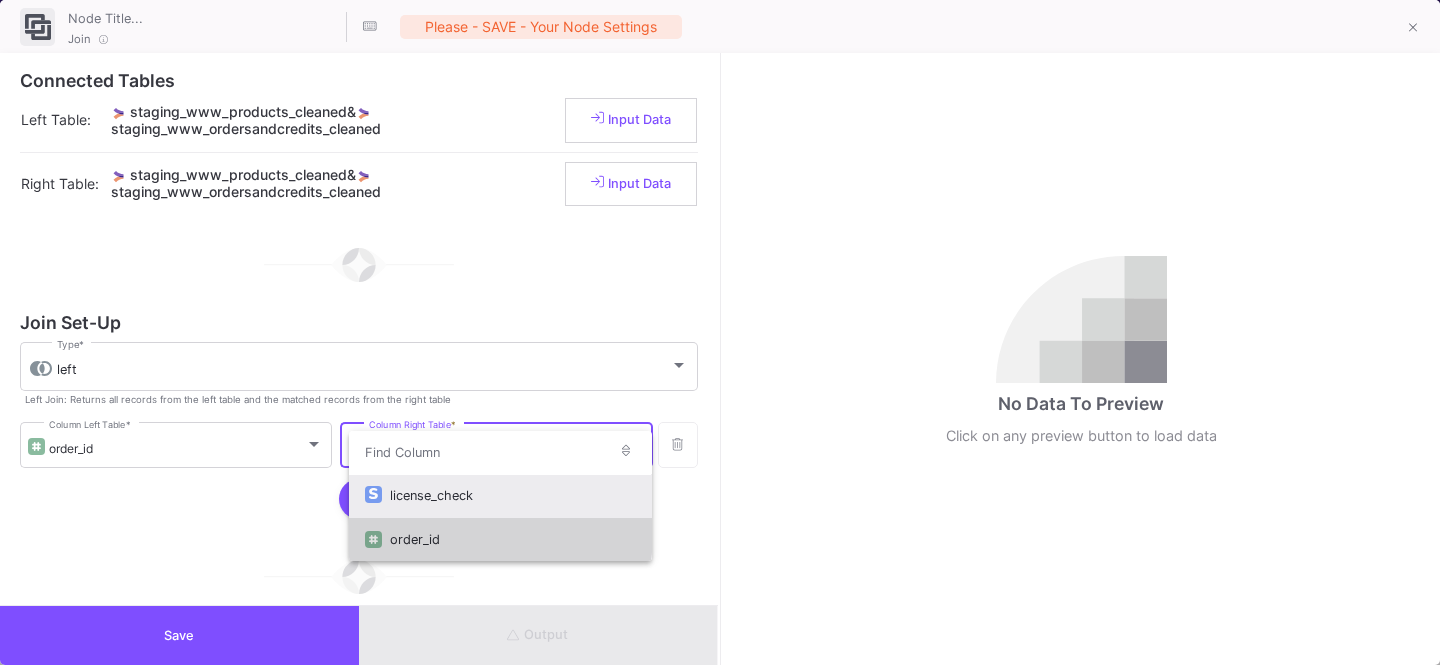 click on "order_id" at bounding box center (512, 539) 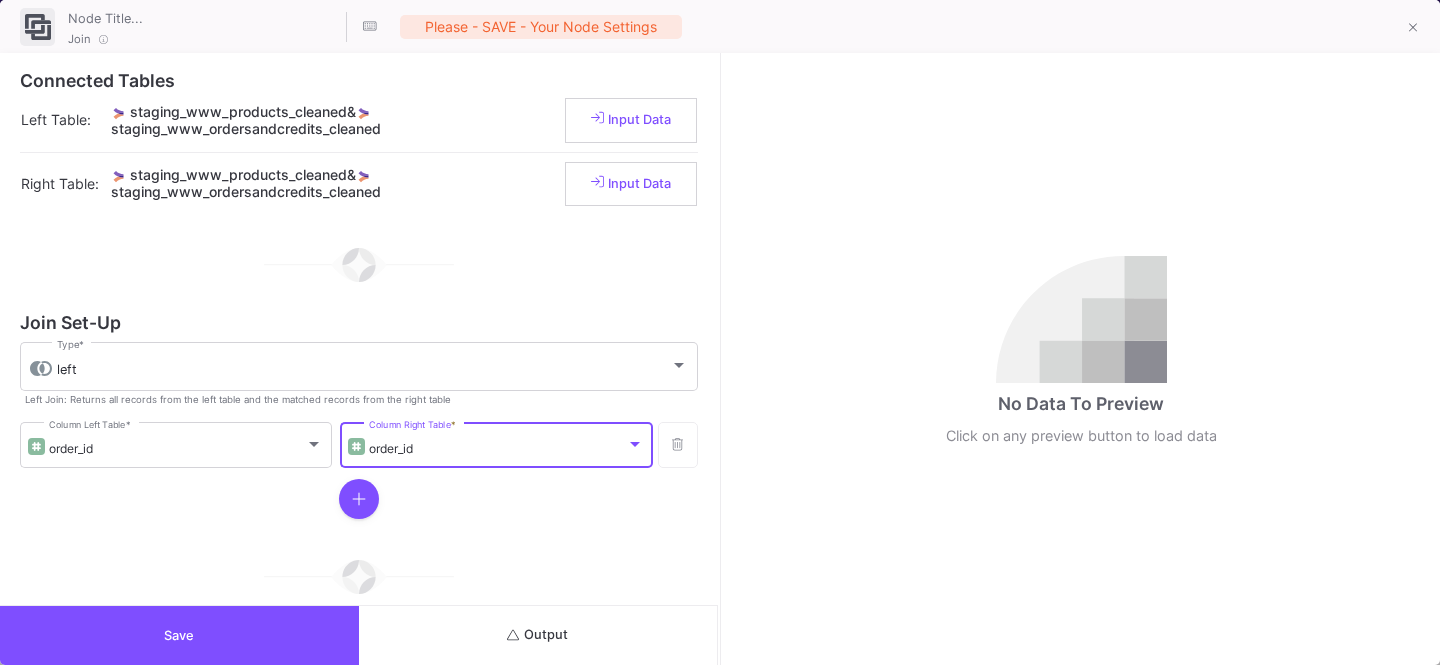 scroll, scrollTop: 429, scrollLeft: 0, axis: vertical 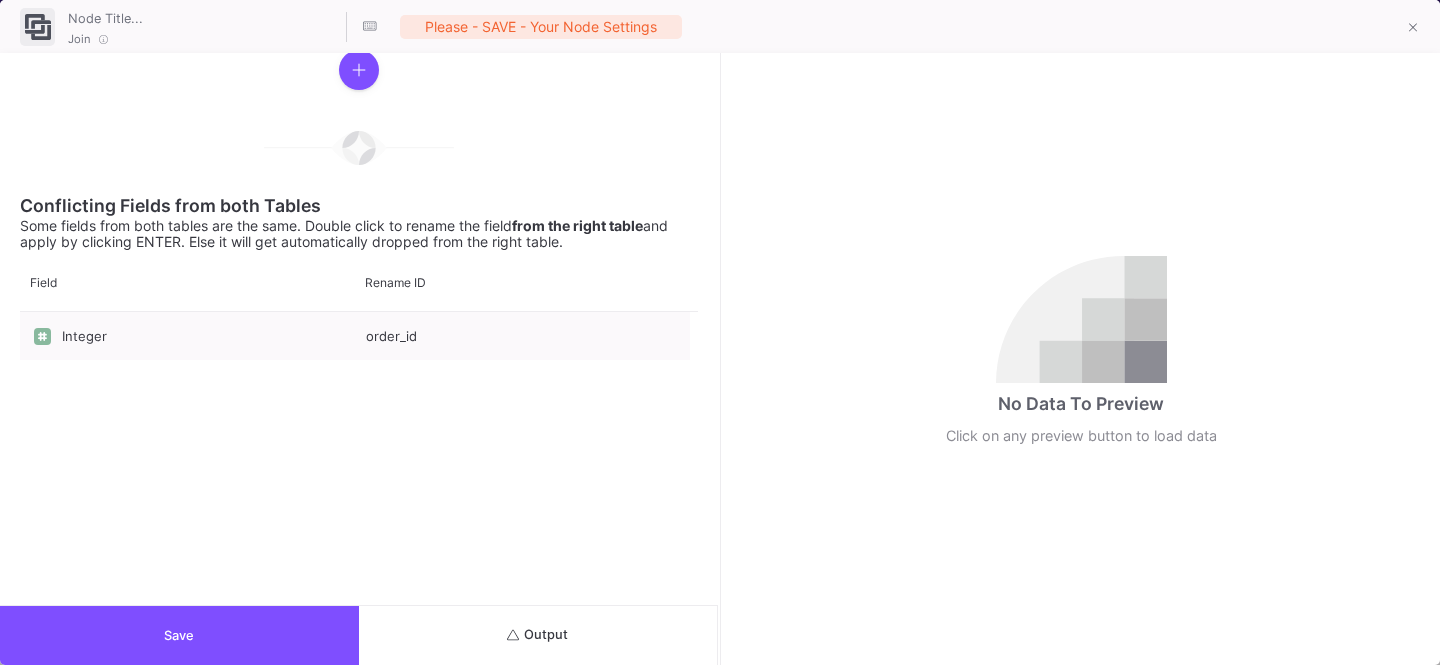 click on "Save" at bounding box center (179, 635) 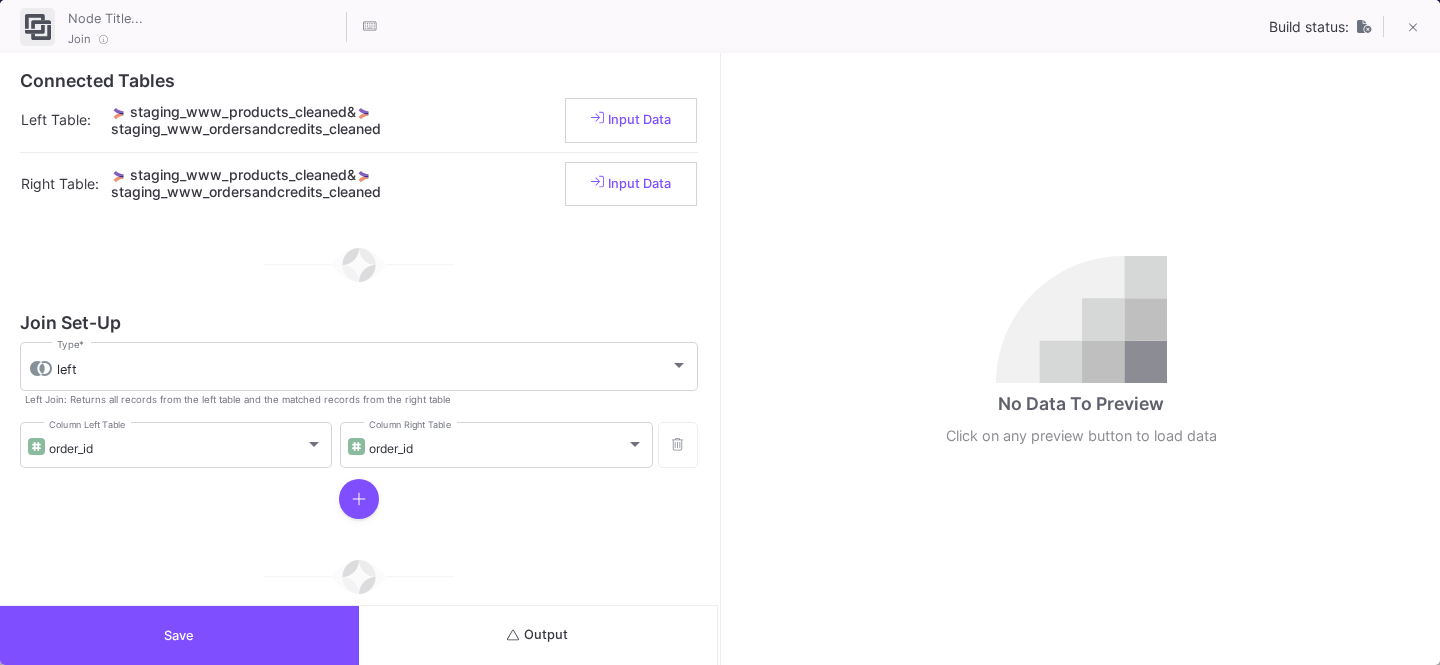 click on "Output" at bounding box center [537, 634] 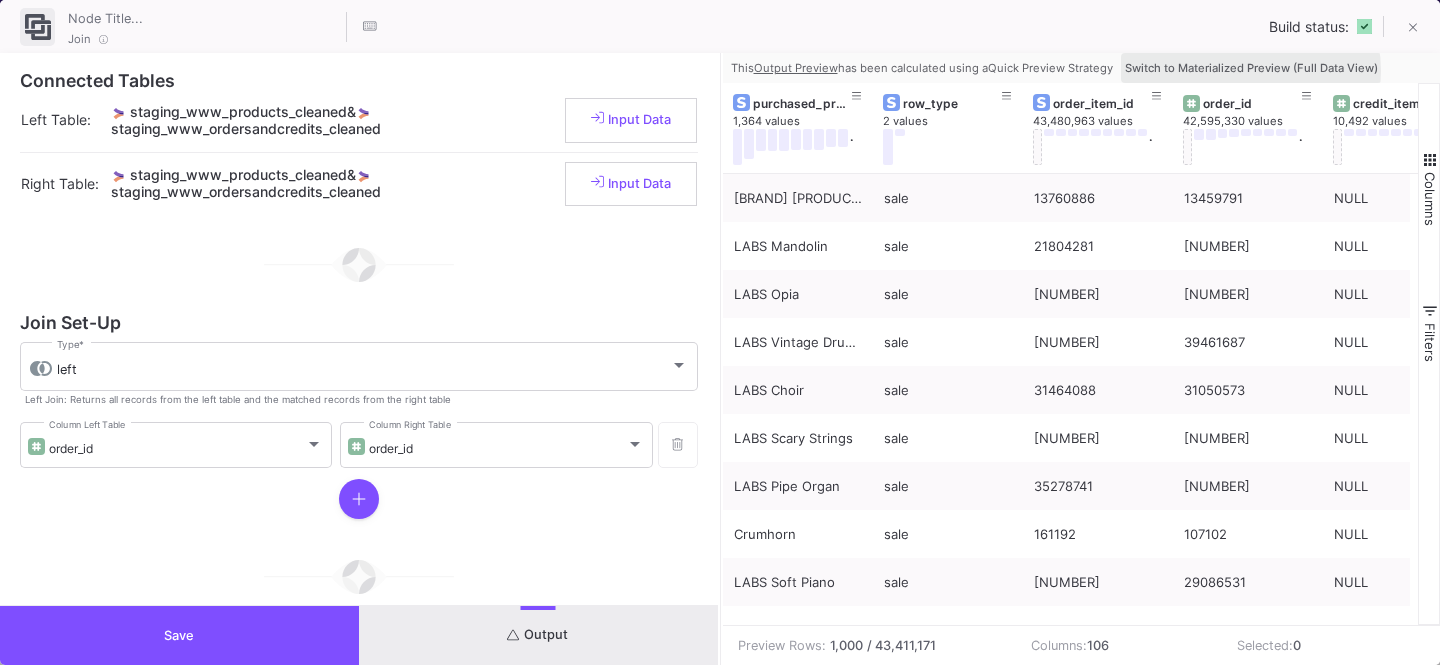click on "Switch to Materialized Preview (Full Data View)" at bounding box center (1251, 68) 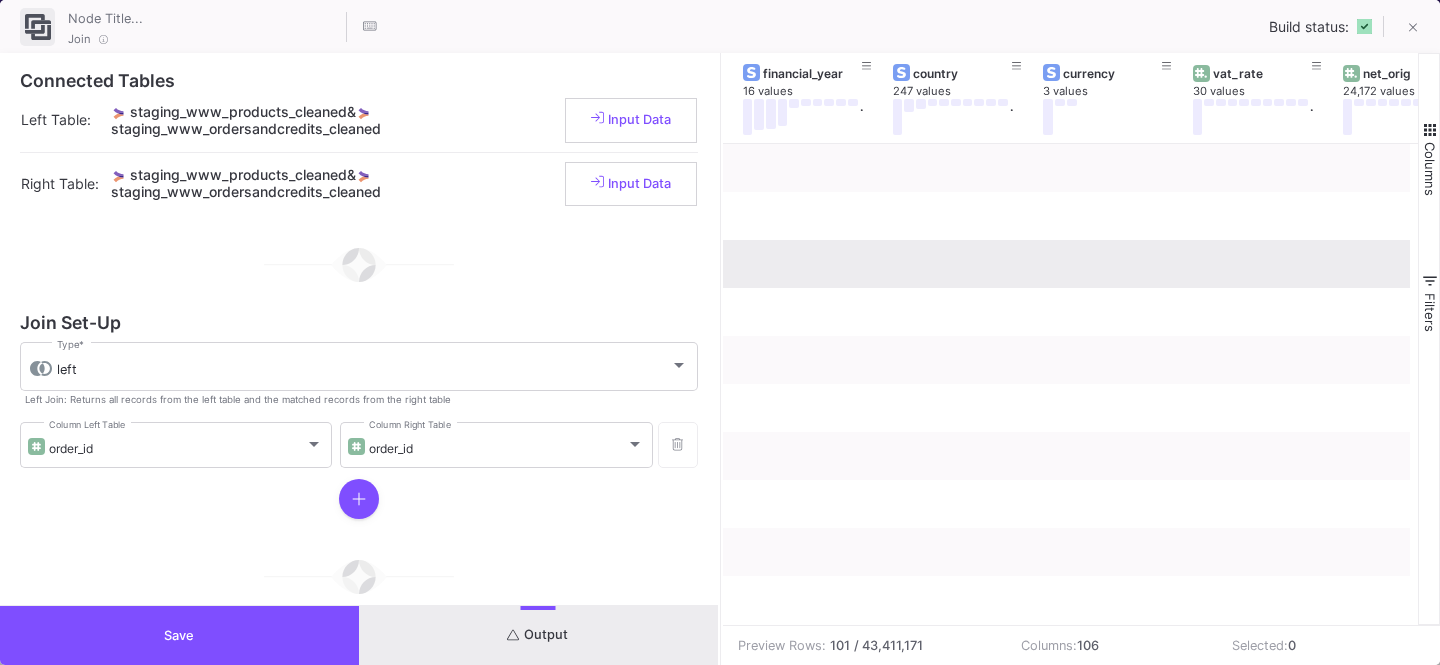 scroll, scrollTop: 0, scrollLeft: 1190, axis: horizontal 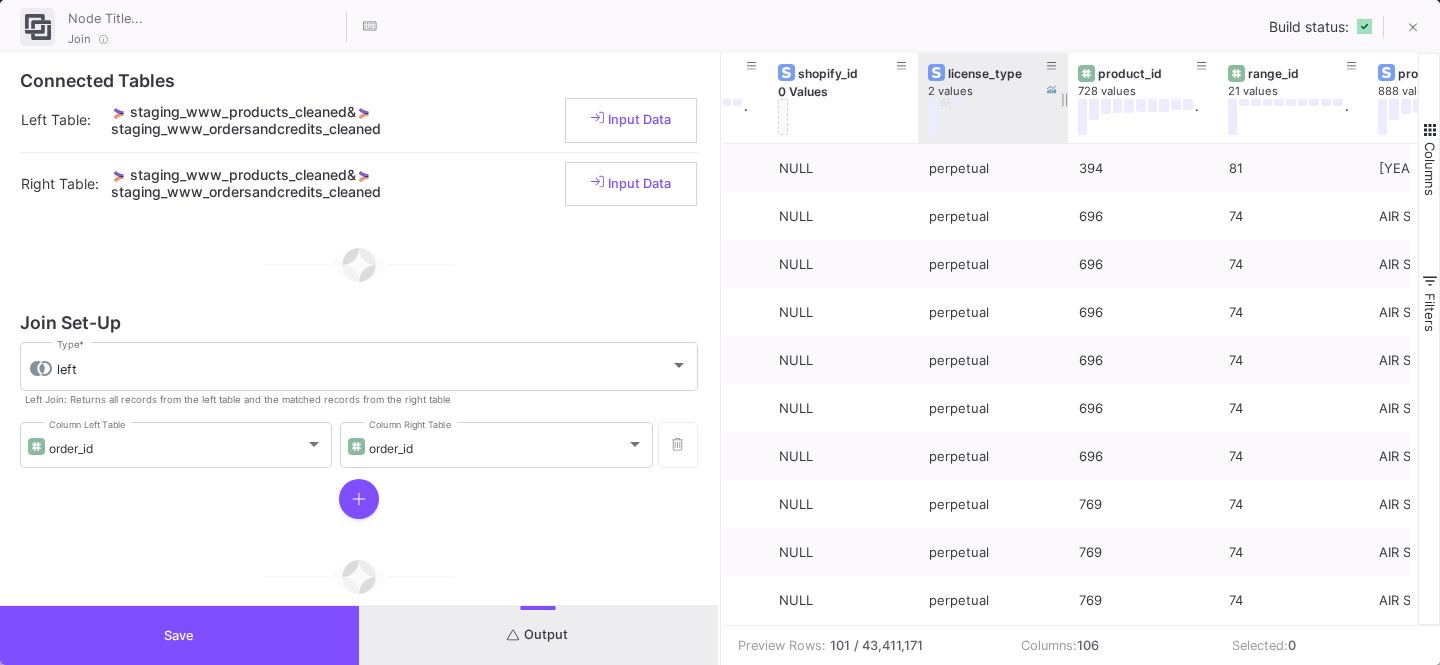click at bounding box center (945, 102) 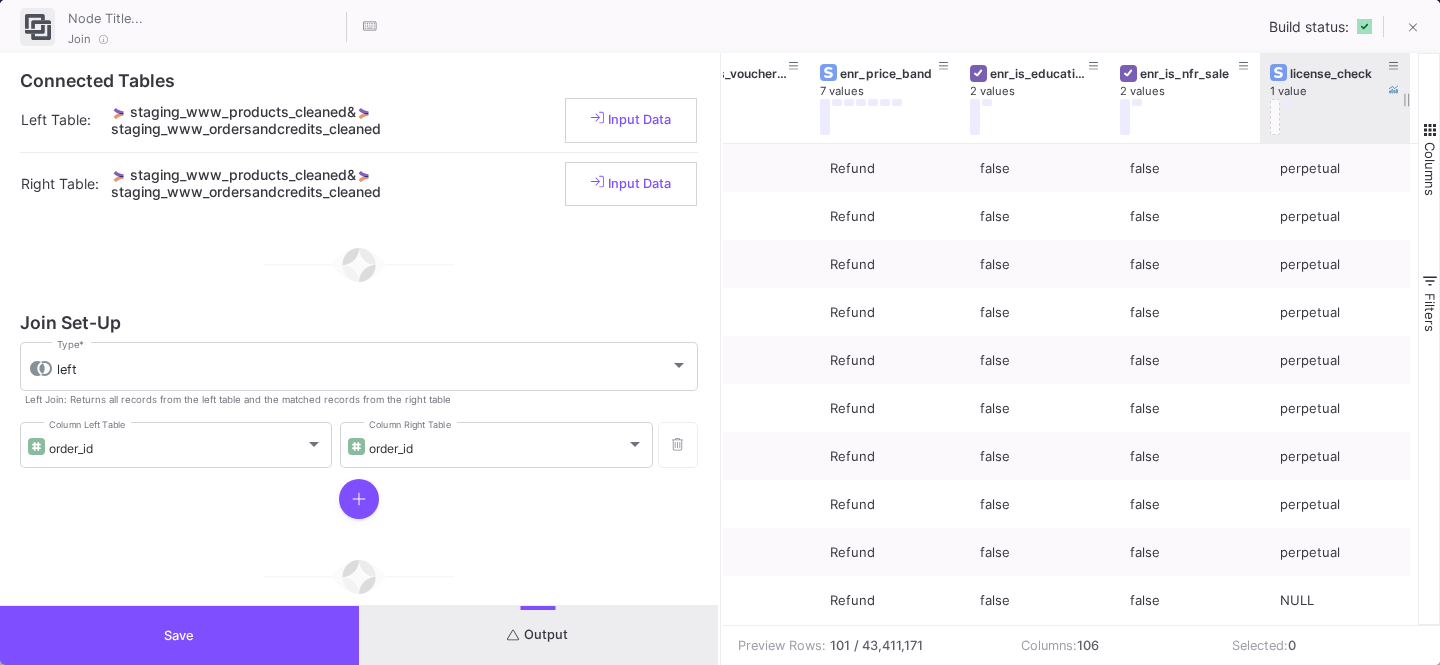 click on "license_check" at bounding box center (1339, 73) 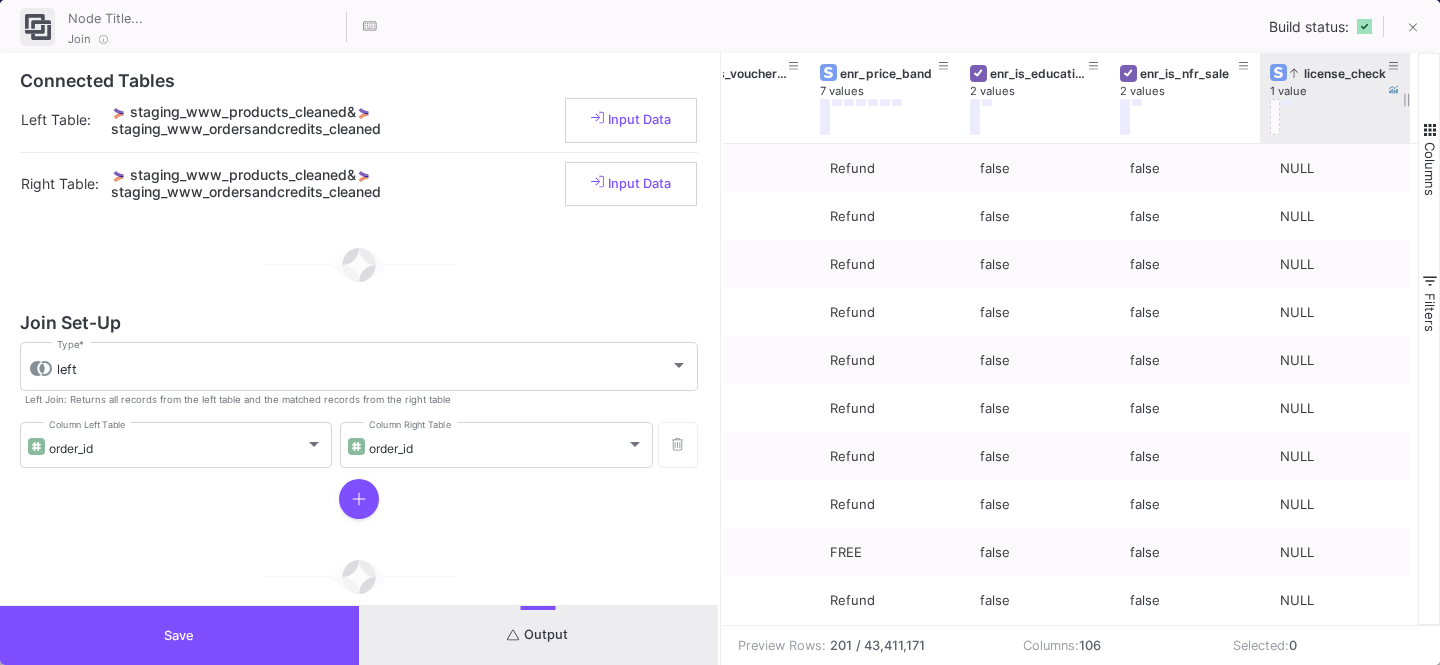 click on "license_check" at bounding box center (1339, 73) 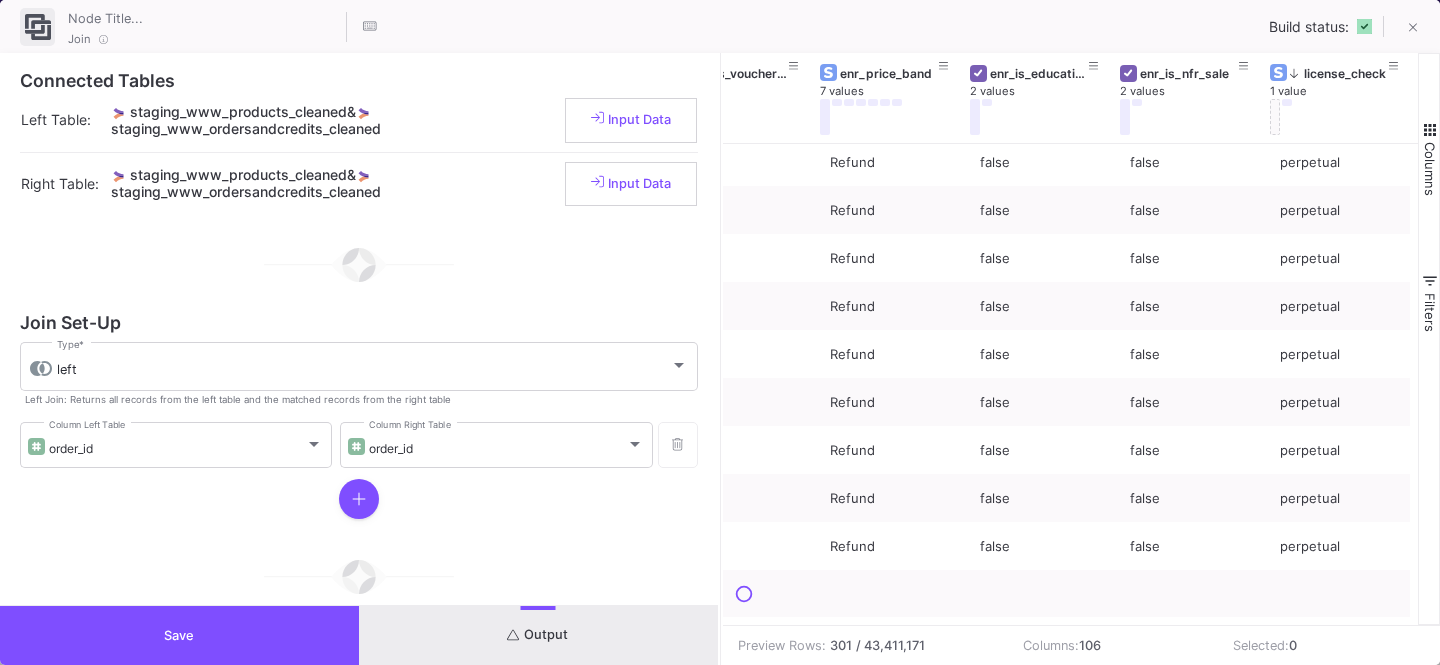click on "Columns" at bounding box center (1430, 169) 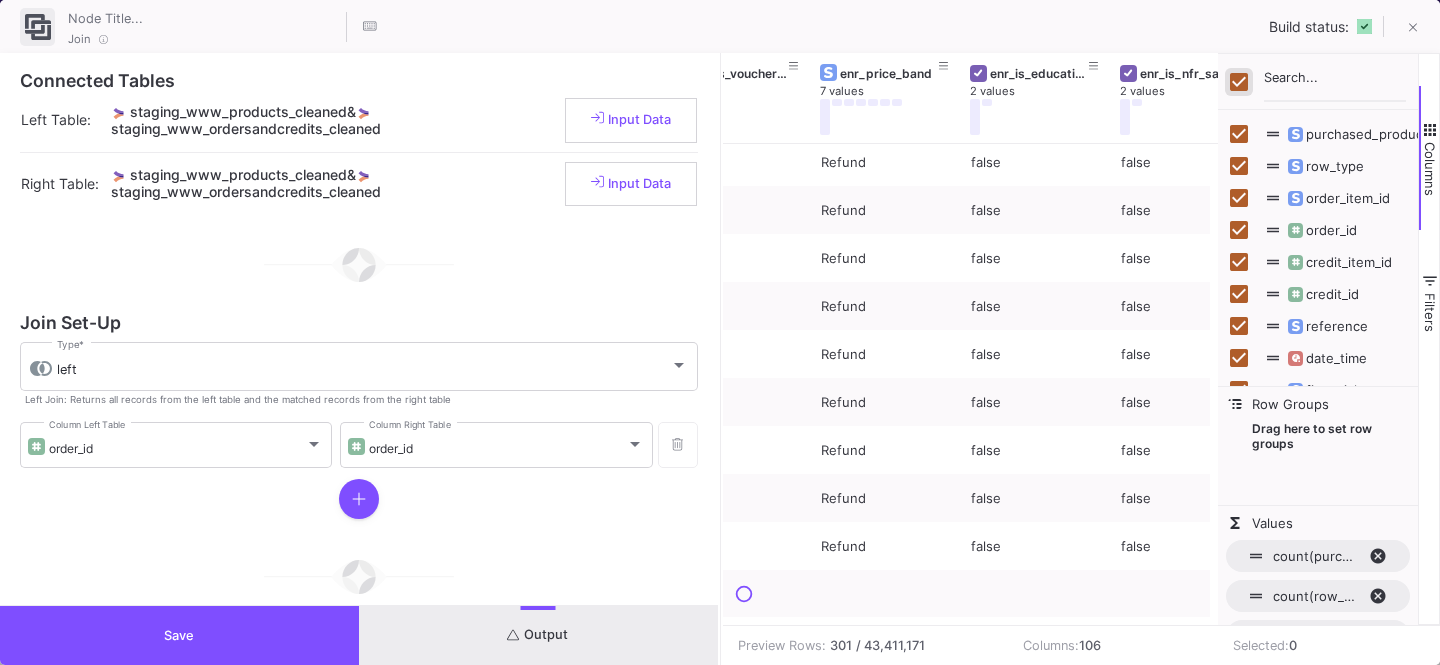 click at bounding box center (1239, 82) 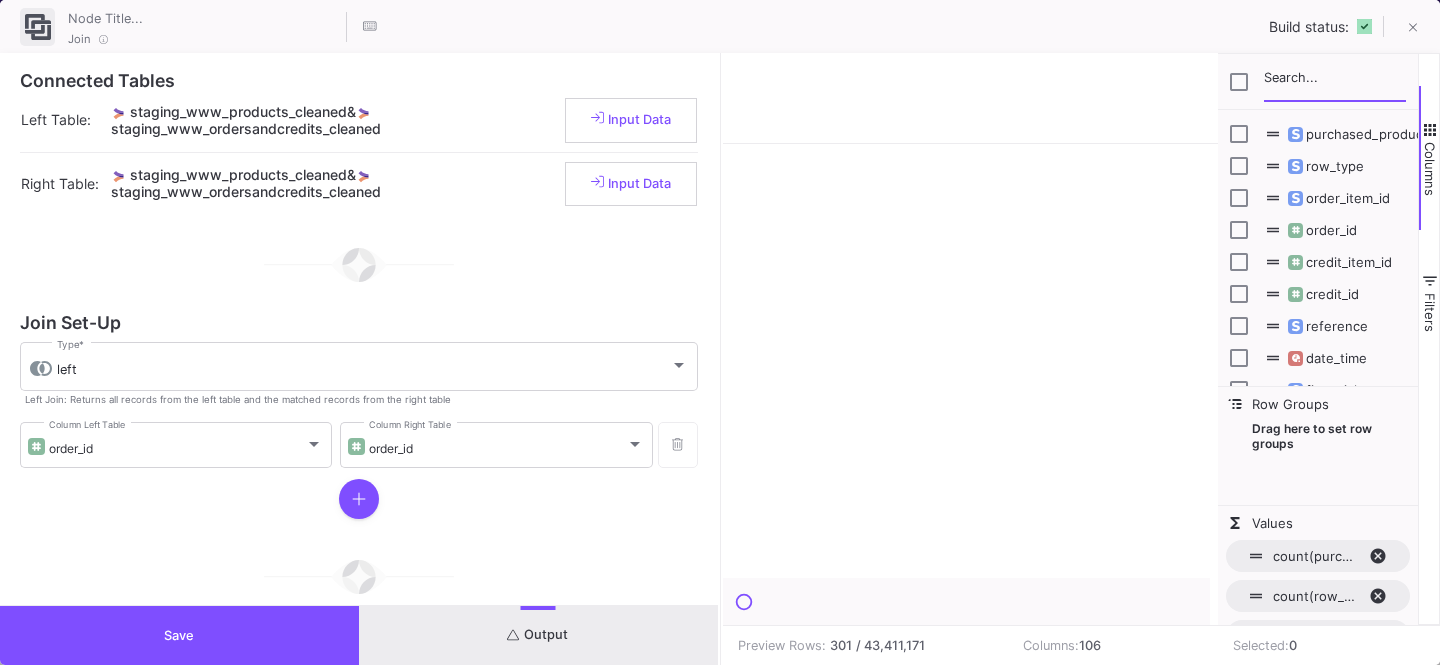 click at bounding box center (1335, 82) 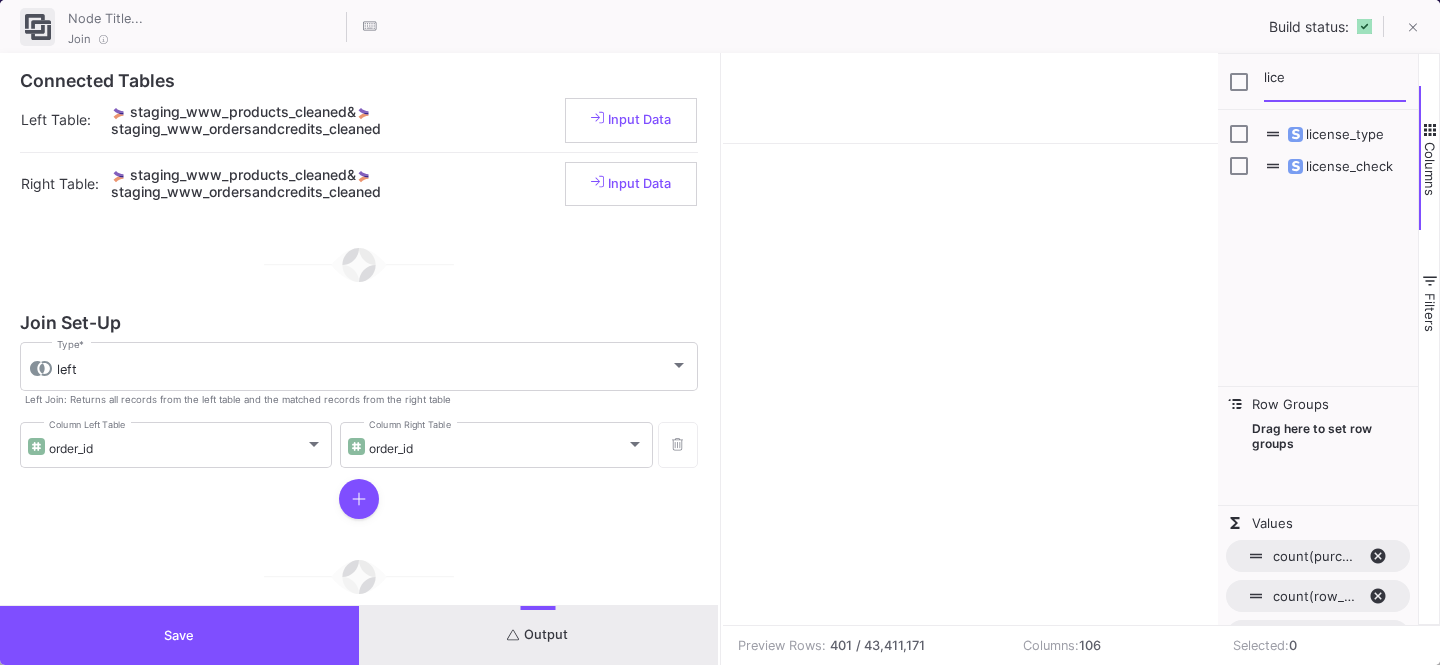 type on "lice" 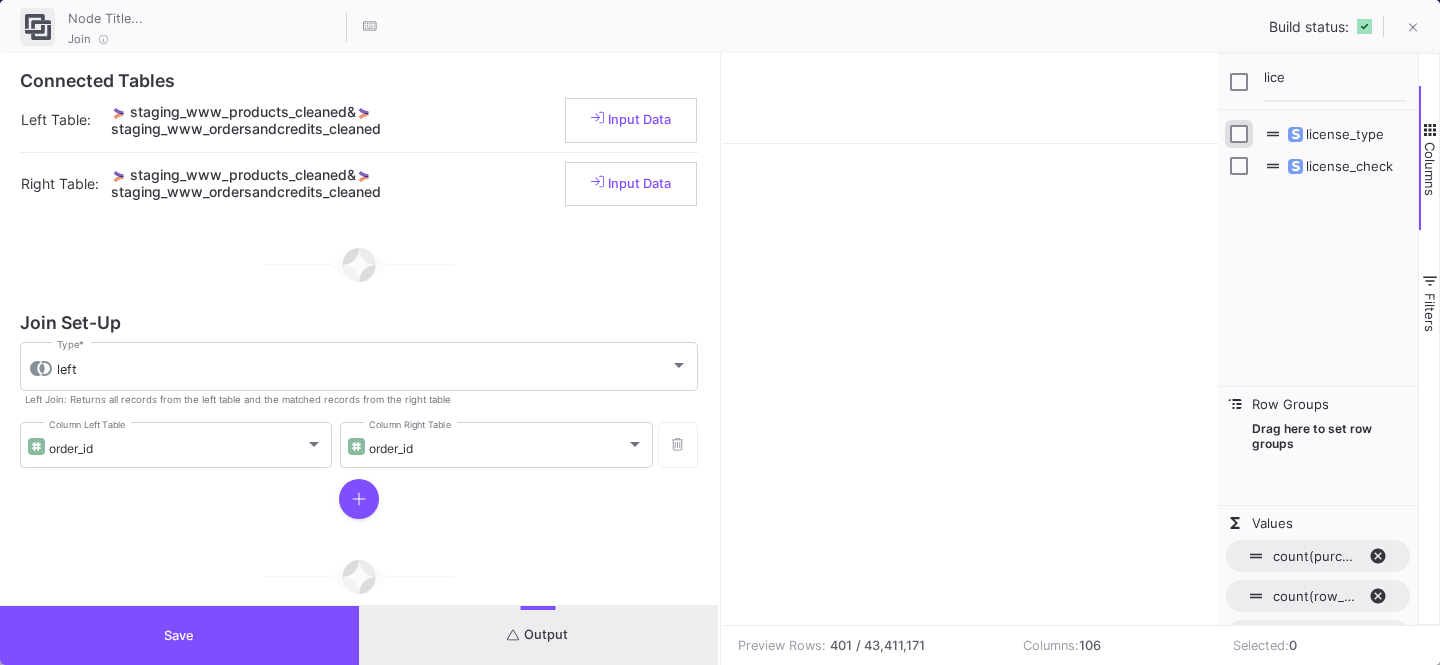 click at bounding box center [1239, 134] 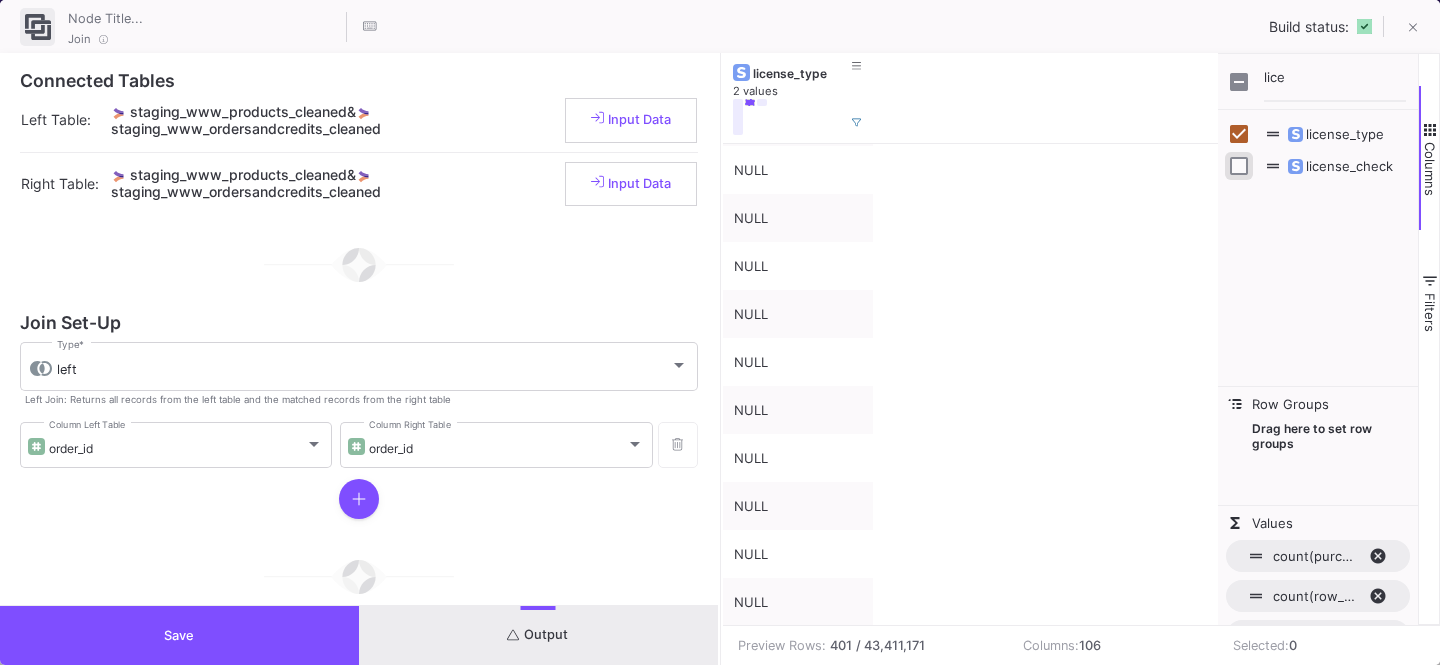 click at bounding box center (1239, 166) 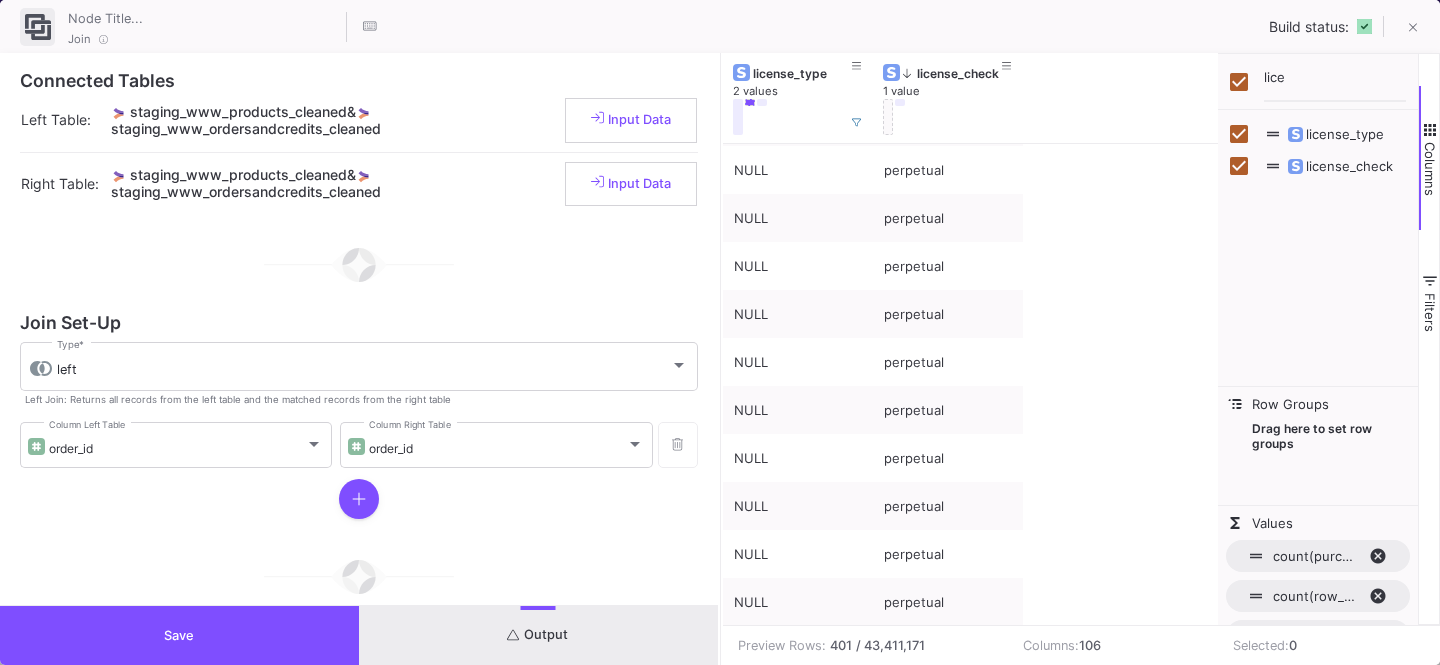 click on "Columns" at bounding box center [1429, 158] 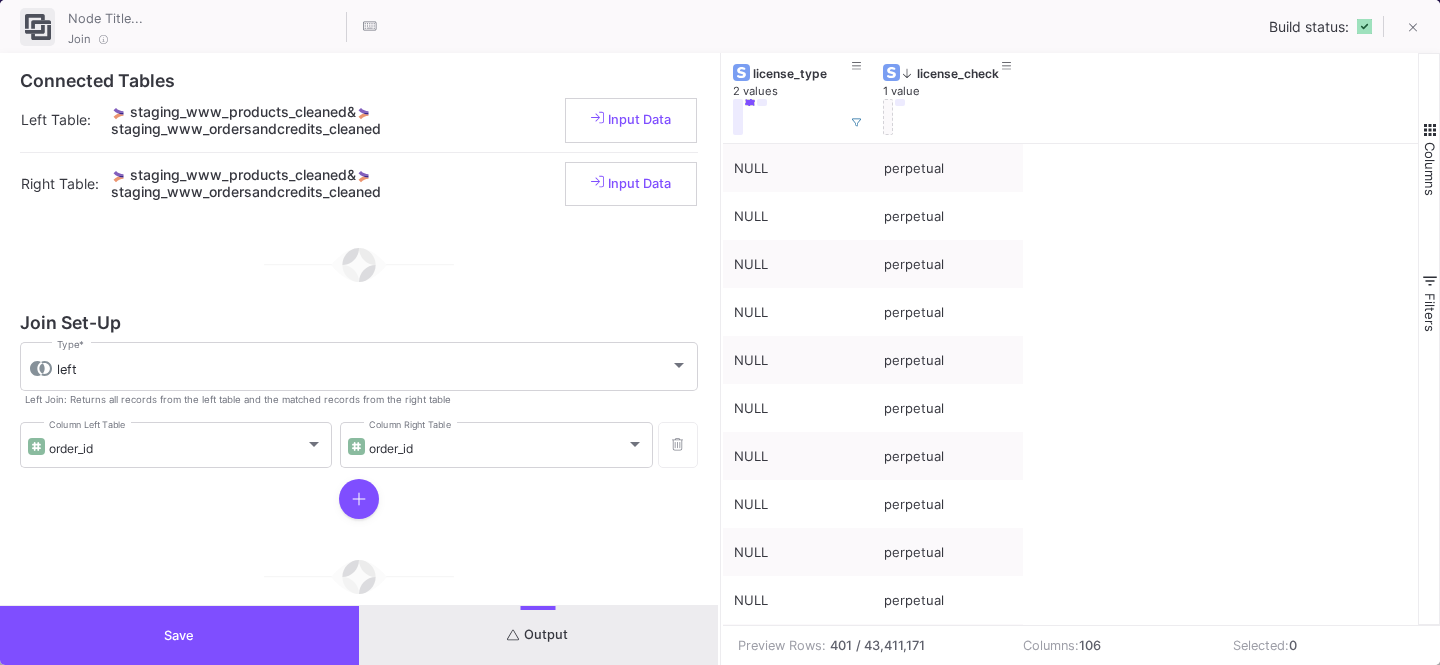 click at bounding box center (1430, 130) 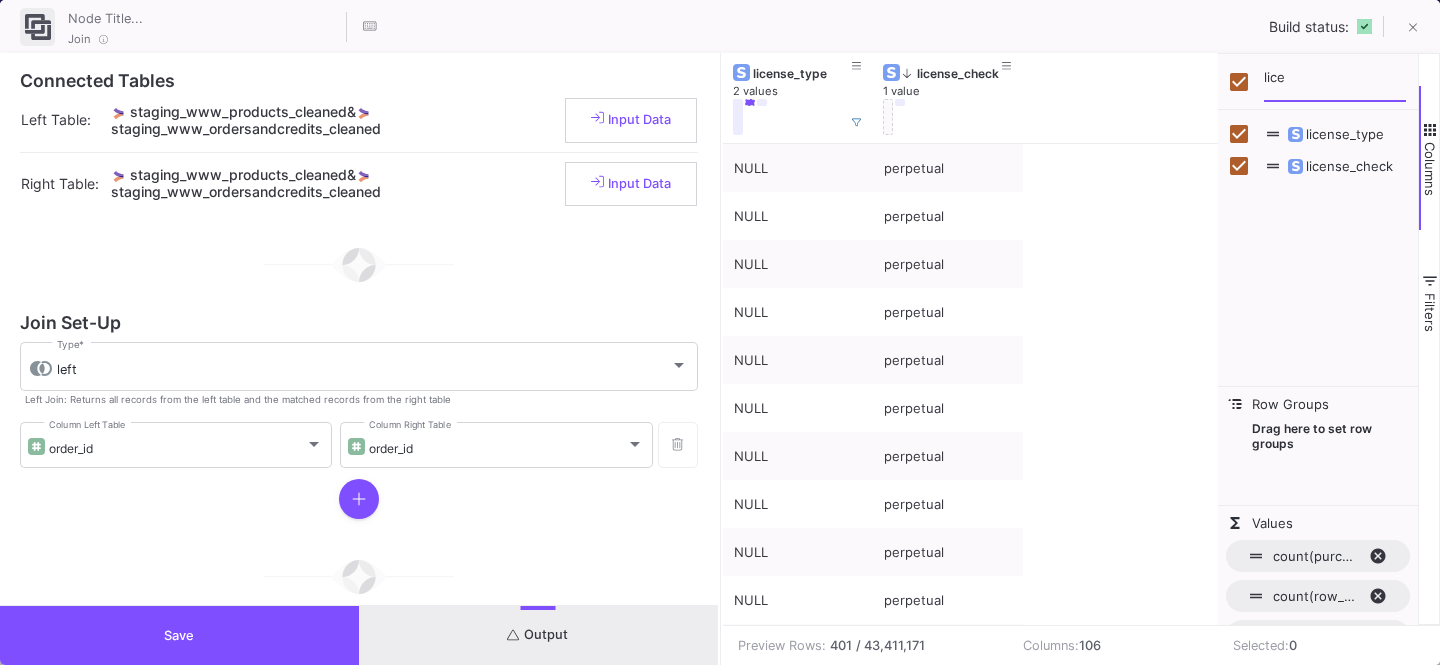 click on "lice" at bounding box center (1335, 82) 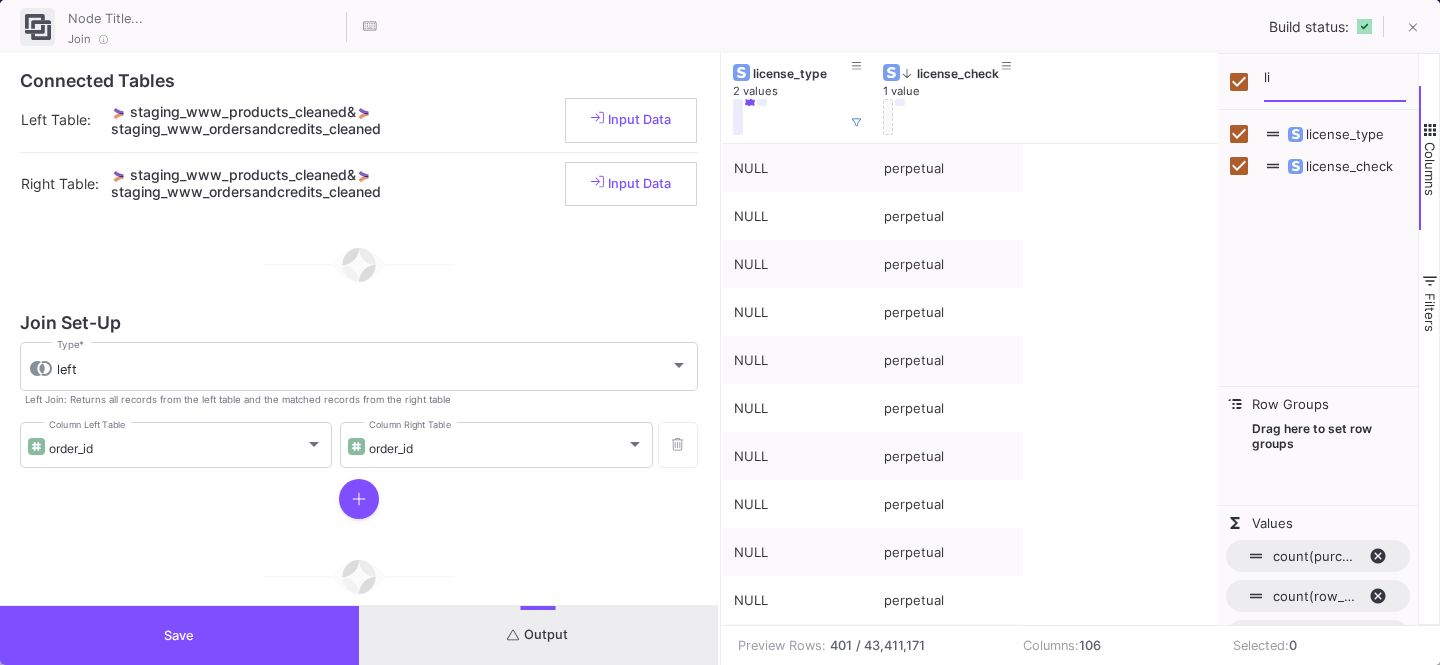 type on "l" 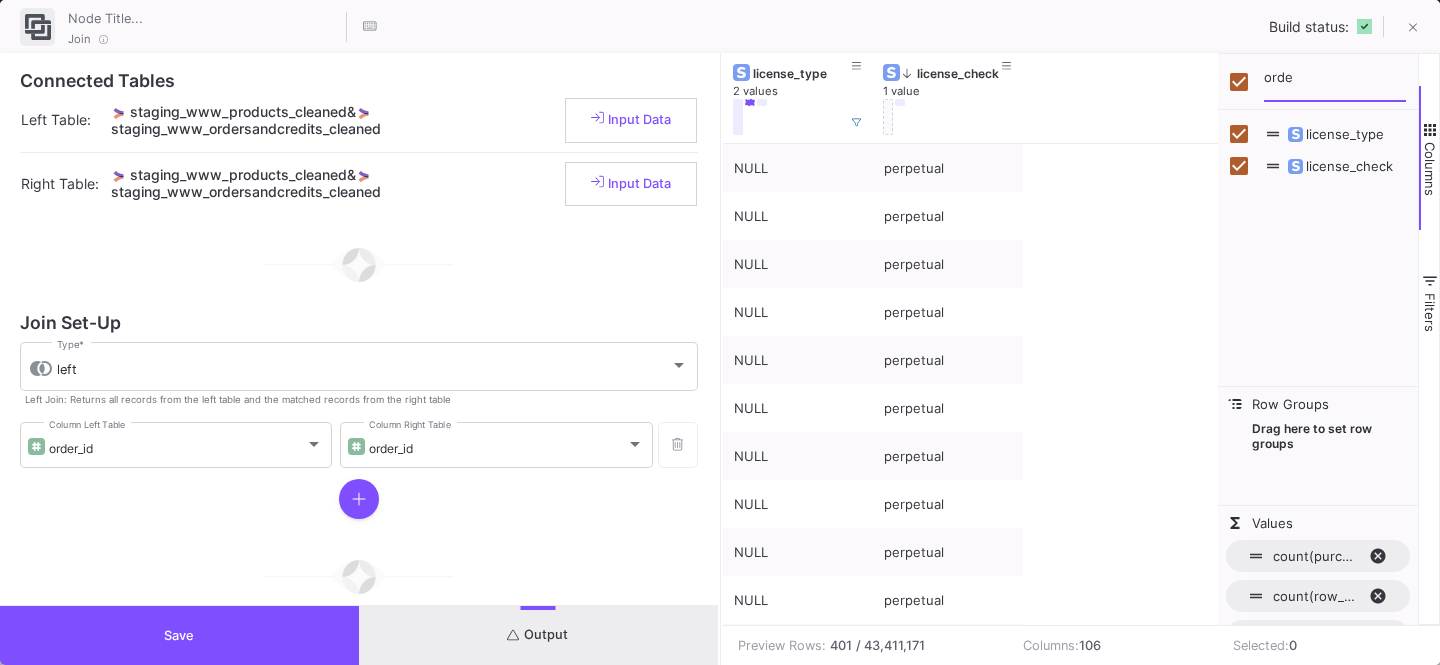 type on "order" 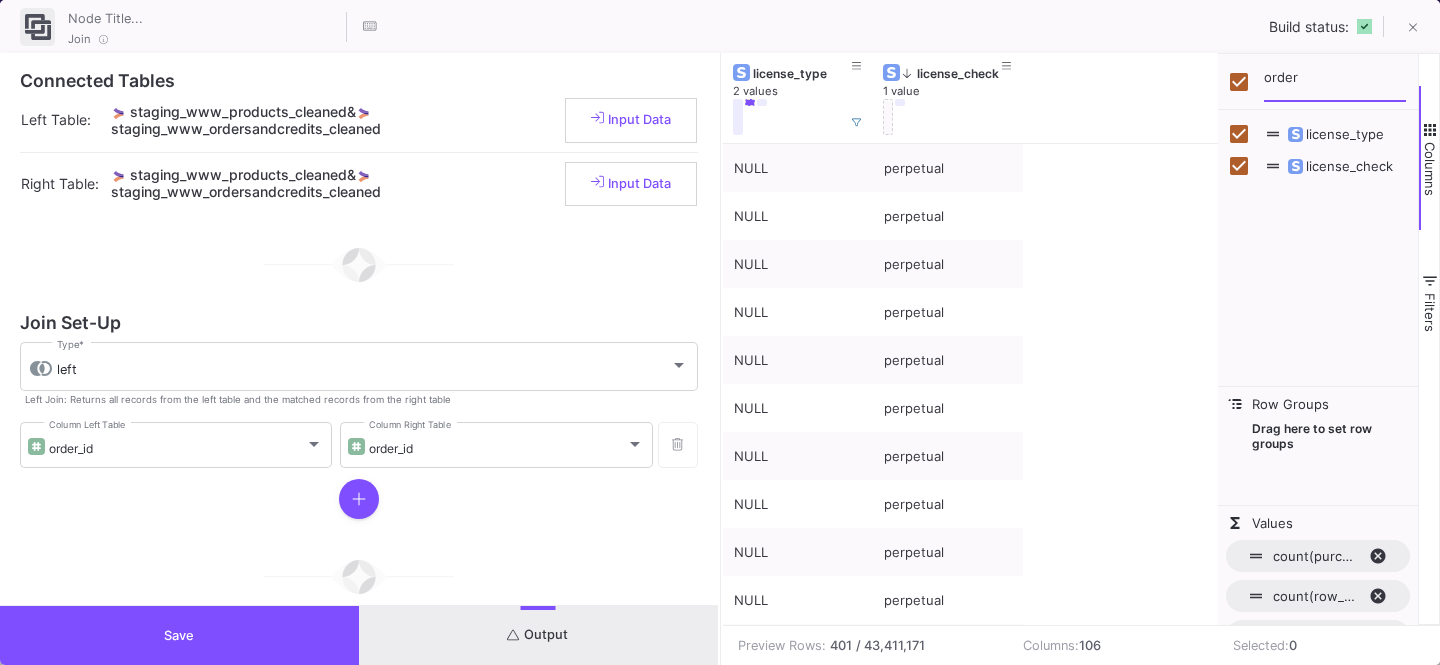checkbox on "false" 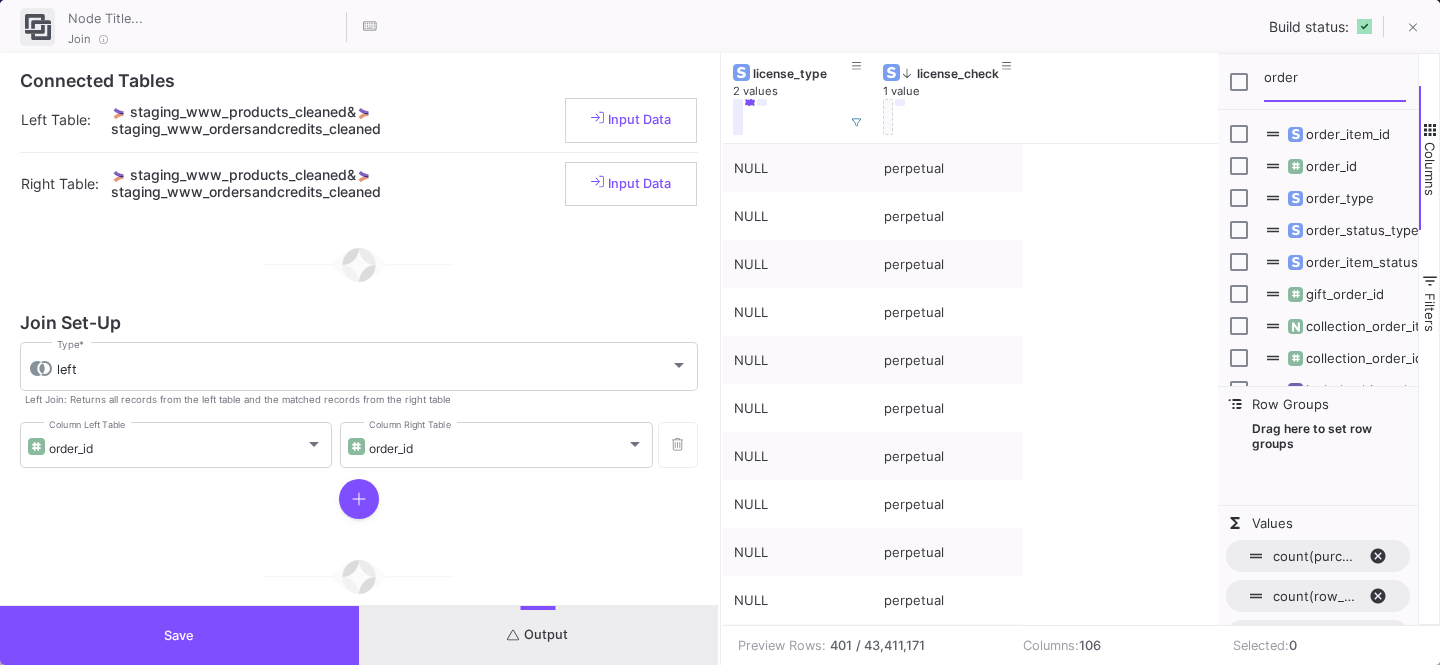 type on "order" 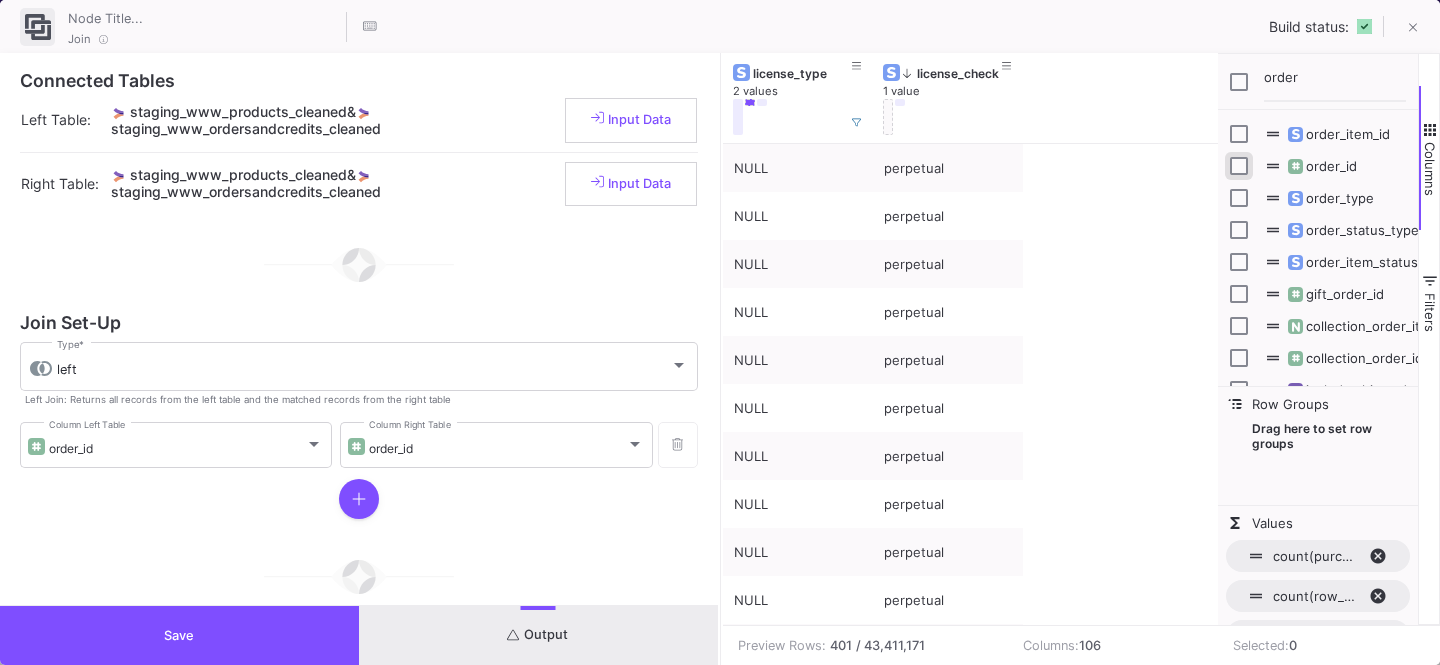 click at bounding box center (1239, 166) 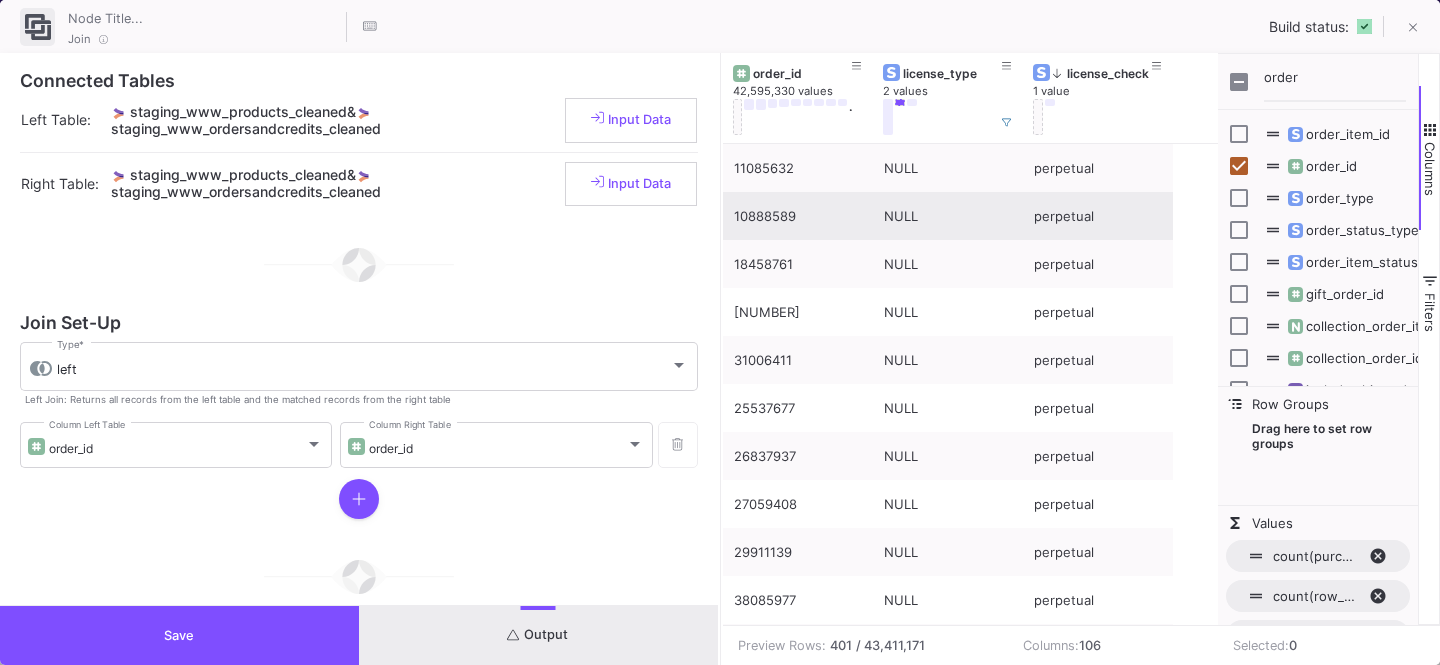 click on "perpetual" at bounding box center (1098, 216) 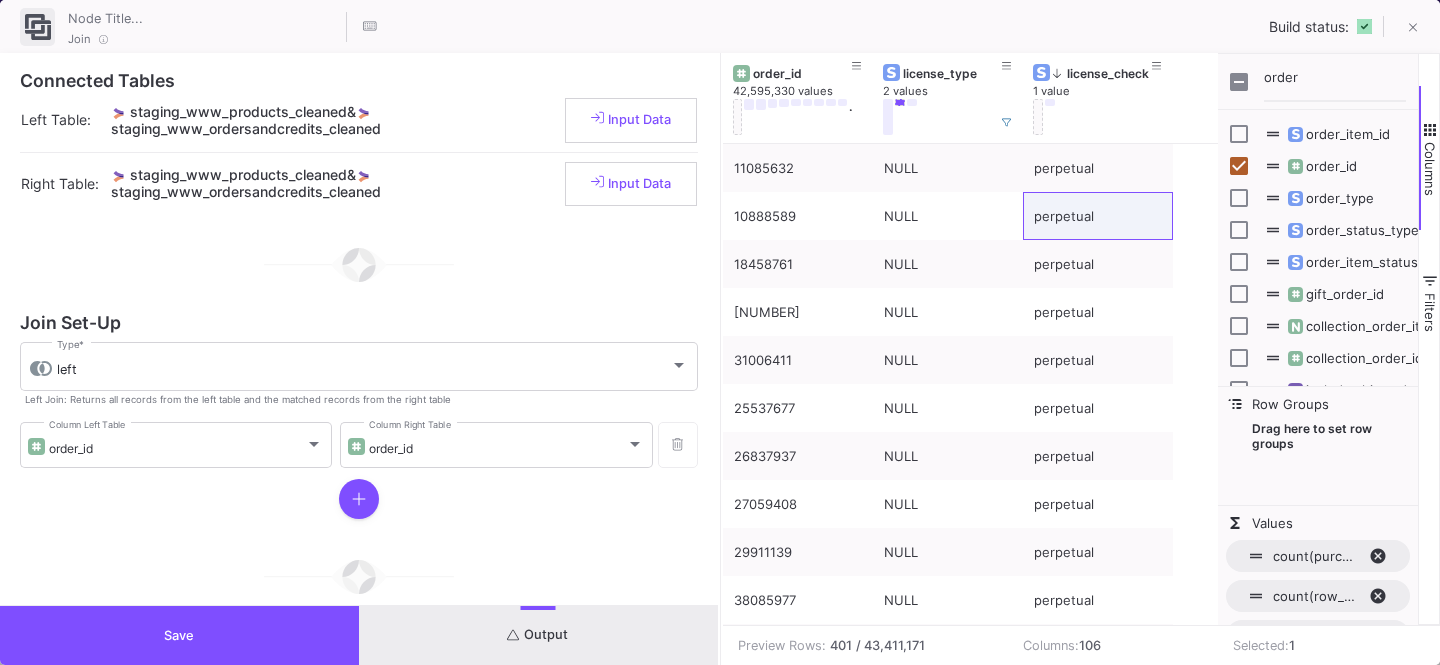 click on "NULL perpetual 42944443 NULL perpetual 42944443 NULL perpetual 24567176 NULL perpetual 43061536 NULL perpetual 43100167 NULL perpetual 43025025 NULL perpetual 43006397 NULL perpetual 43025025 NULL perpetual 33276578 NULL perpetual 38591887 NULL perpetual 29911139 NULL perpetual 38085977 NULL perpetual 40574295 NULL perpetual 26837937 NULL perpetual 27059408 NULL perpetual 31006411 NULL perpetual 25537677 NULL perpetual 18458761 NULL perpetual 16903641 NULL perpetual 11085632 NULL perpetual 10888589" at bounding box center (971, 9768) 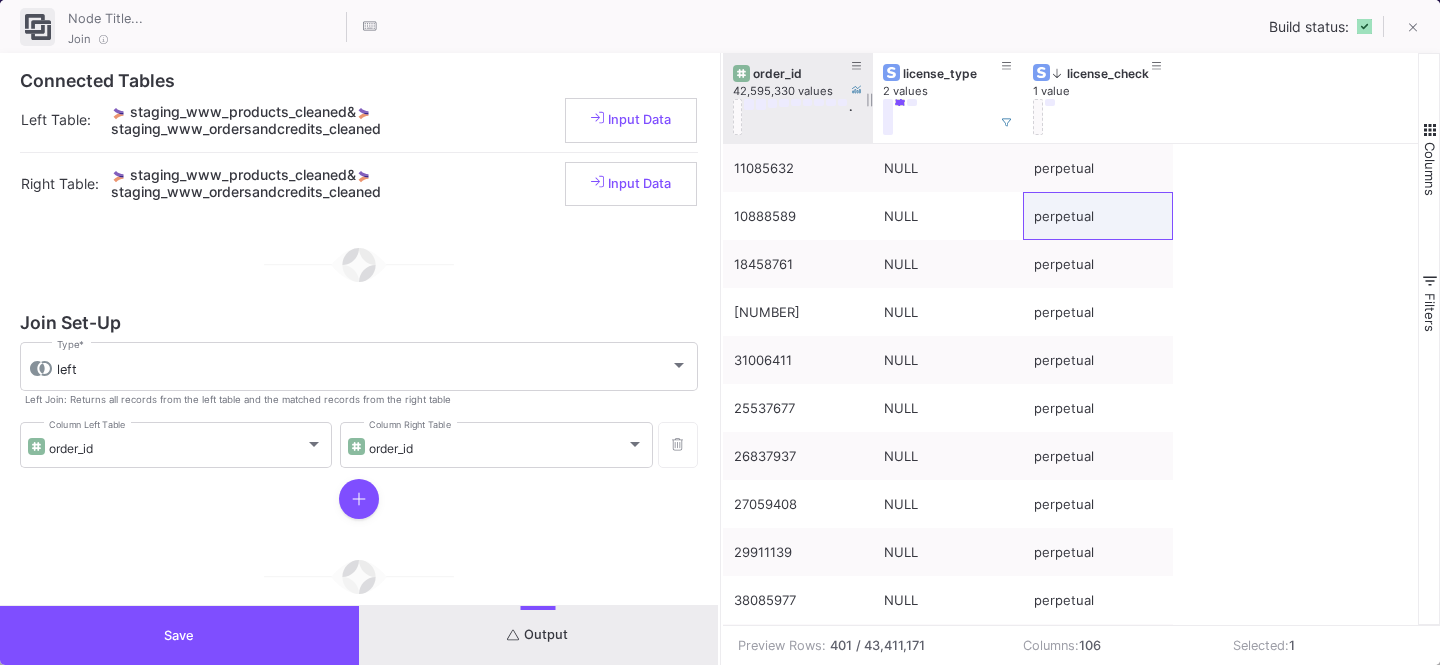 click on "order_id" at bounding box center (802, 73) 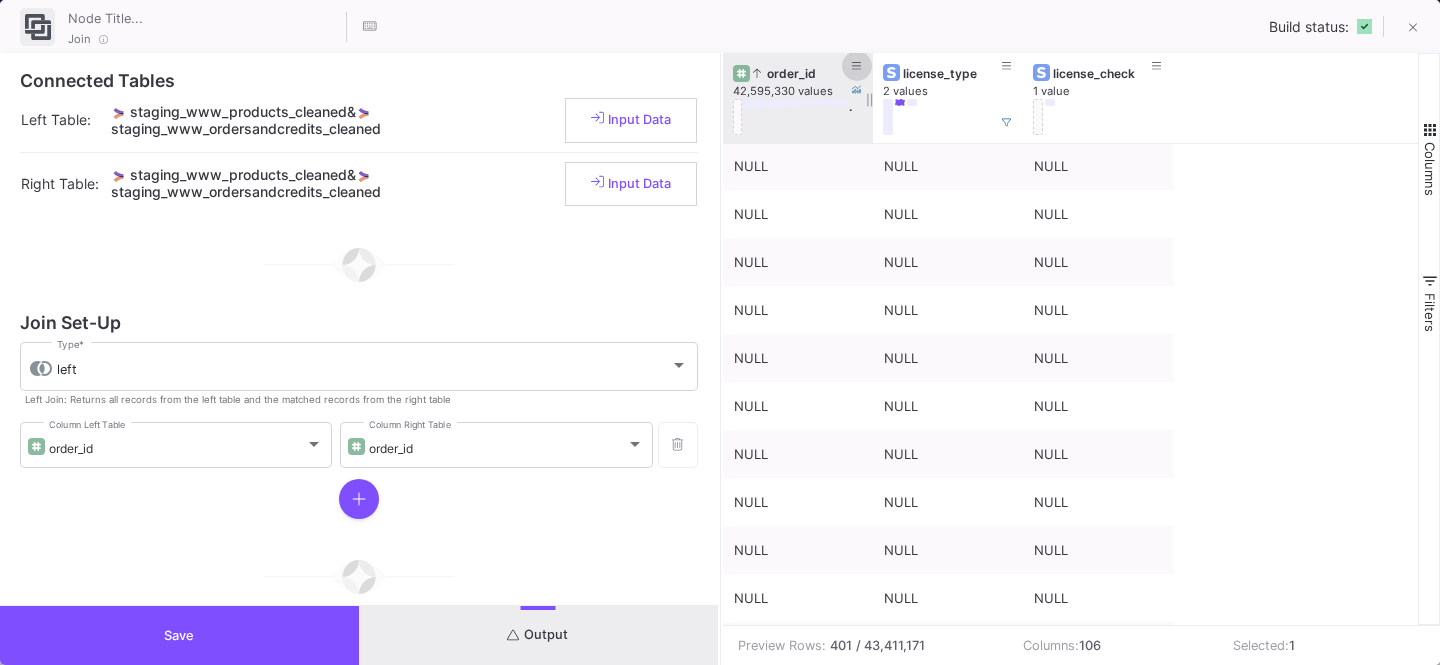 click 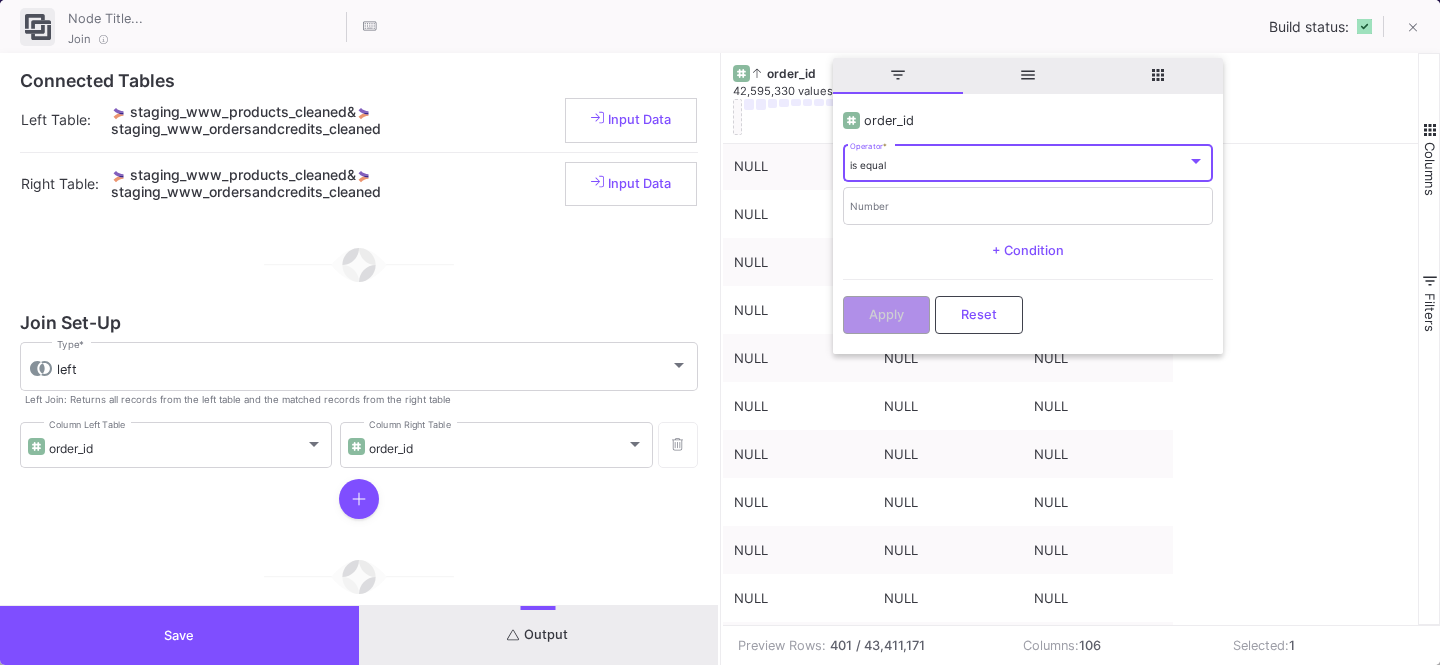 click on "is equal" at bounding box center (1018, 165) 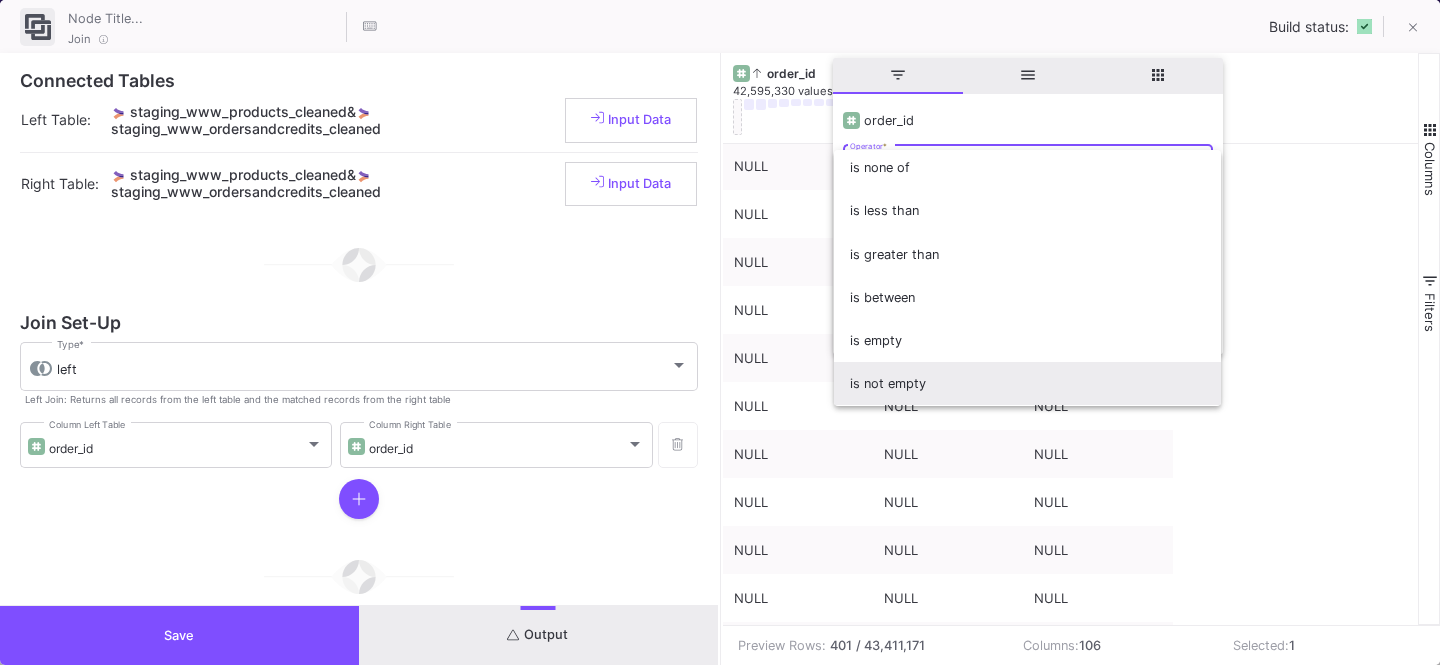 click on "is not empty" at bounding box center [1027, 383] 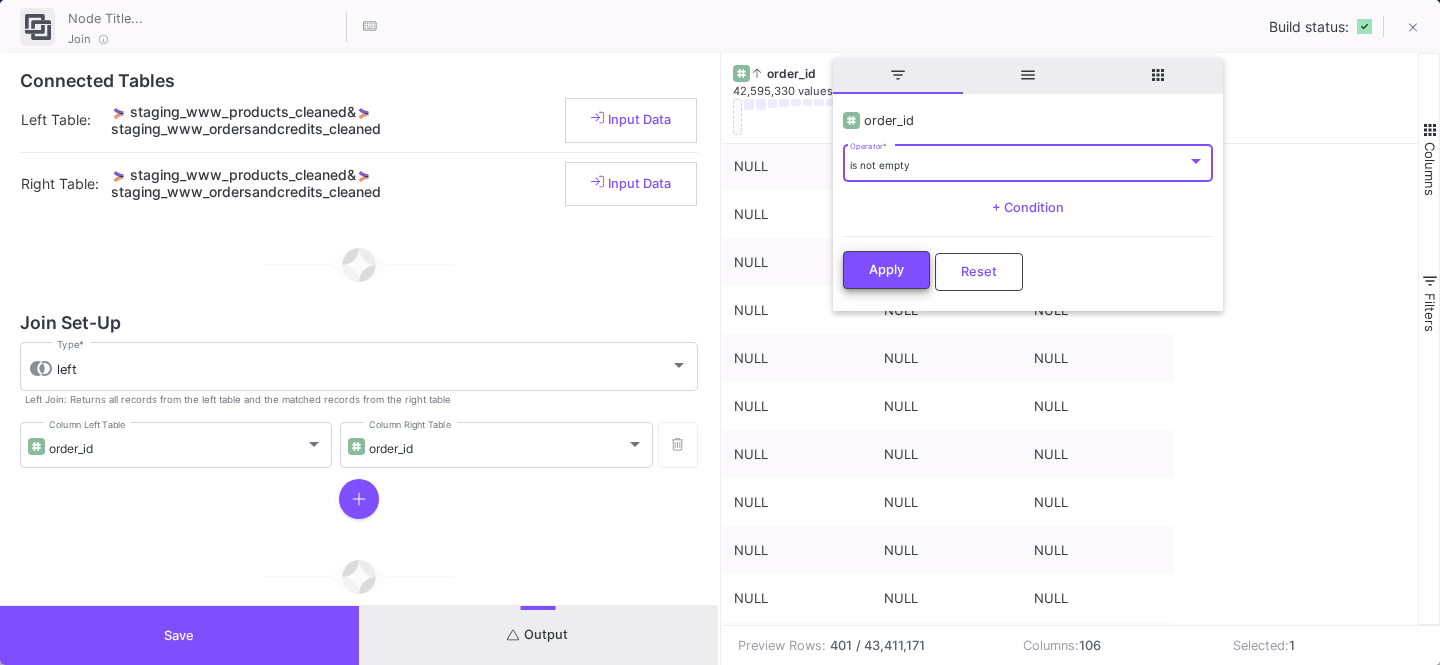click on "Apply" at bounding box center (886, 269) 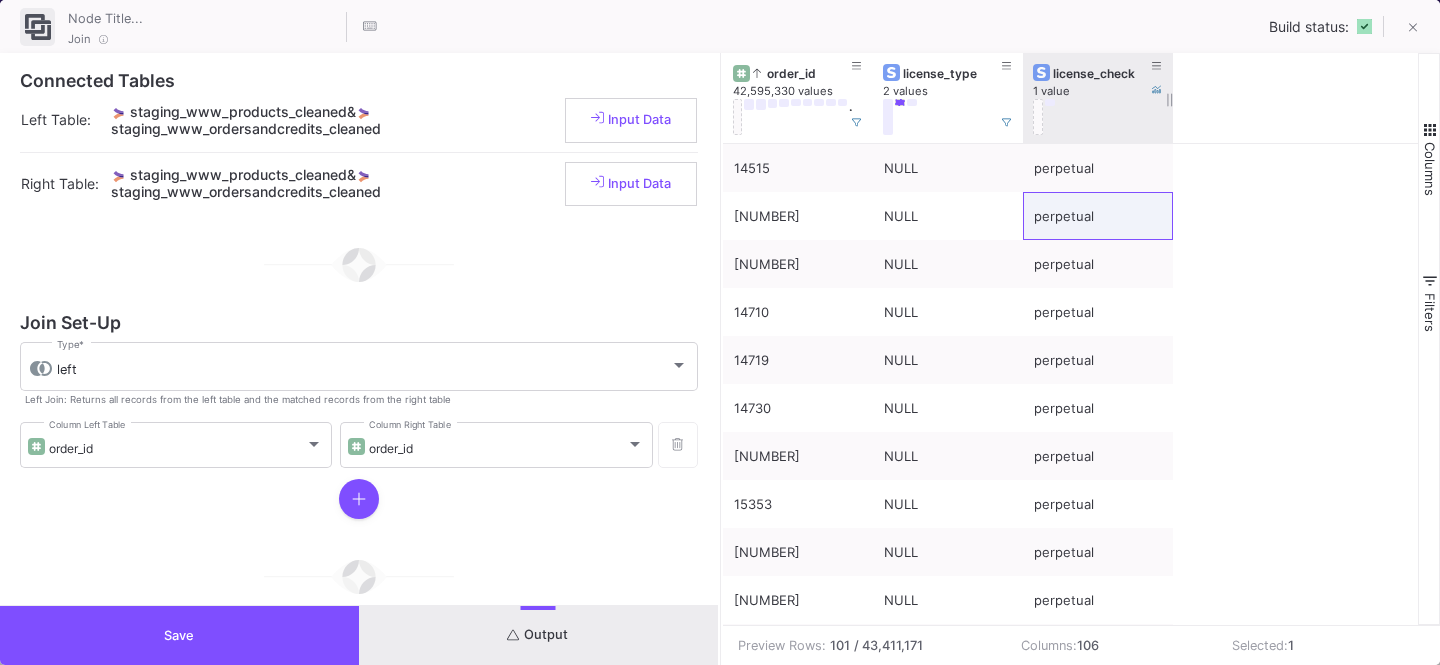 click on "license_check" at bounding box center (1102, 73) 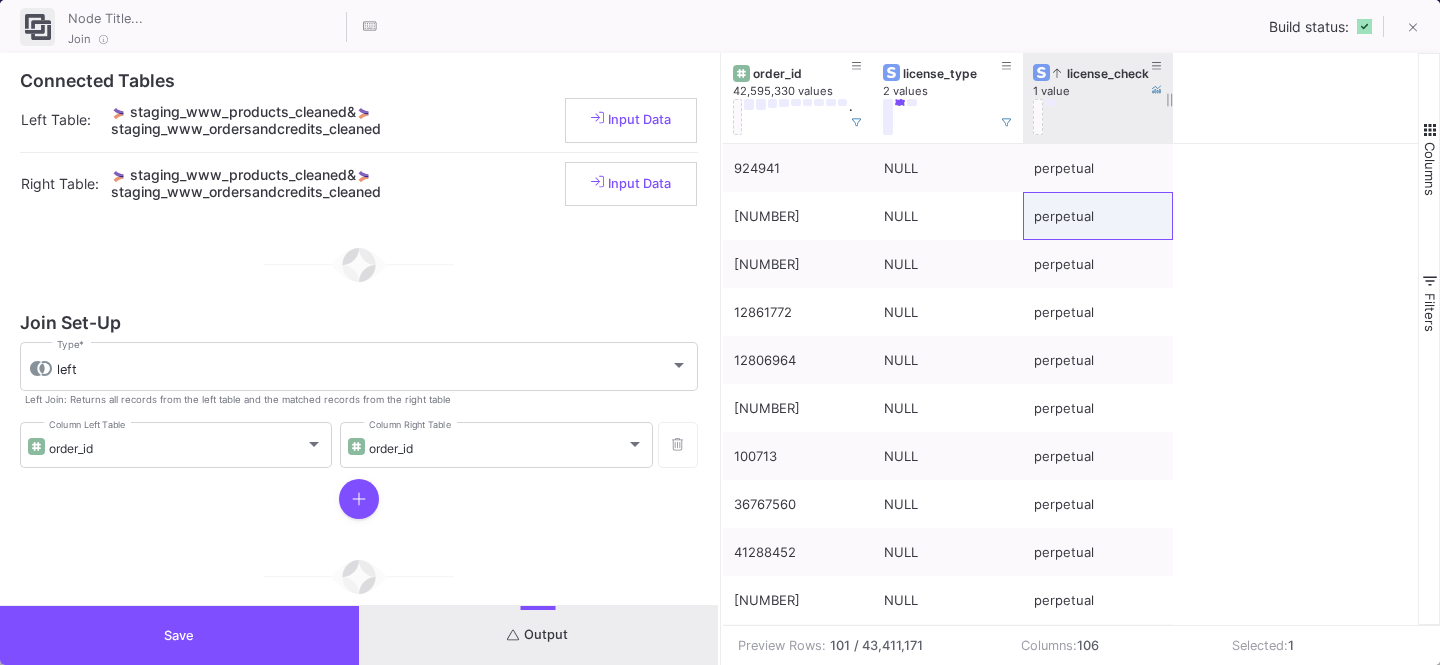 click on "license_check" at bounding box center [1102, 73] 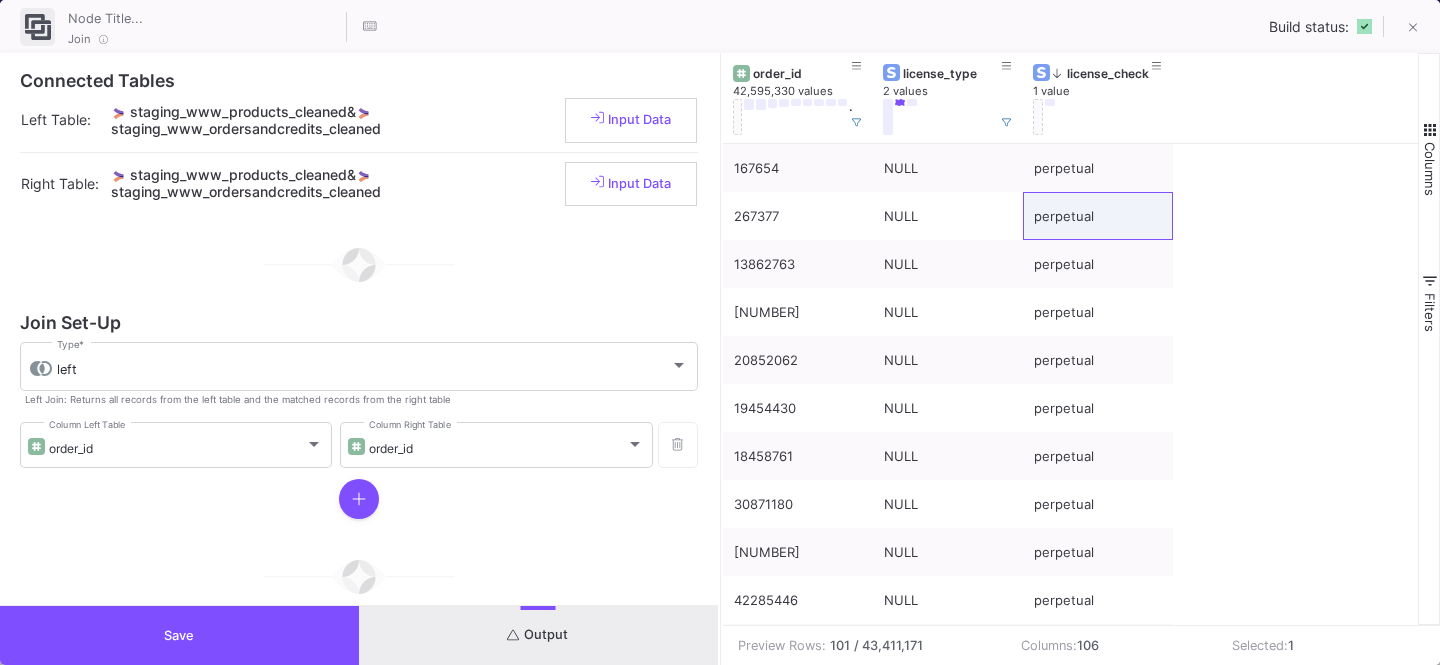 click on "Save" at bounding box center [179, 635] 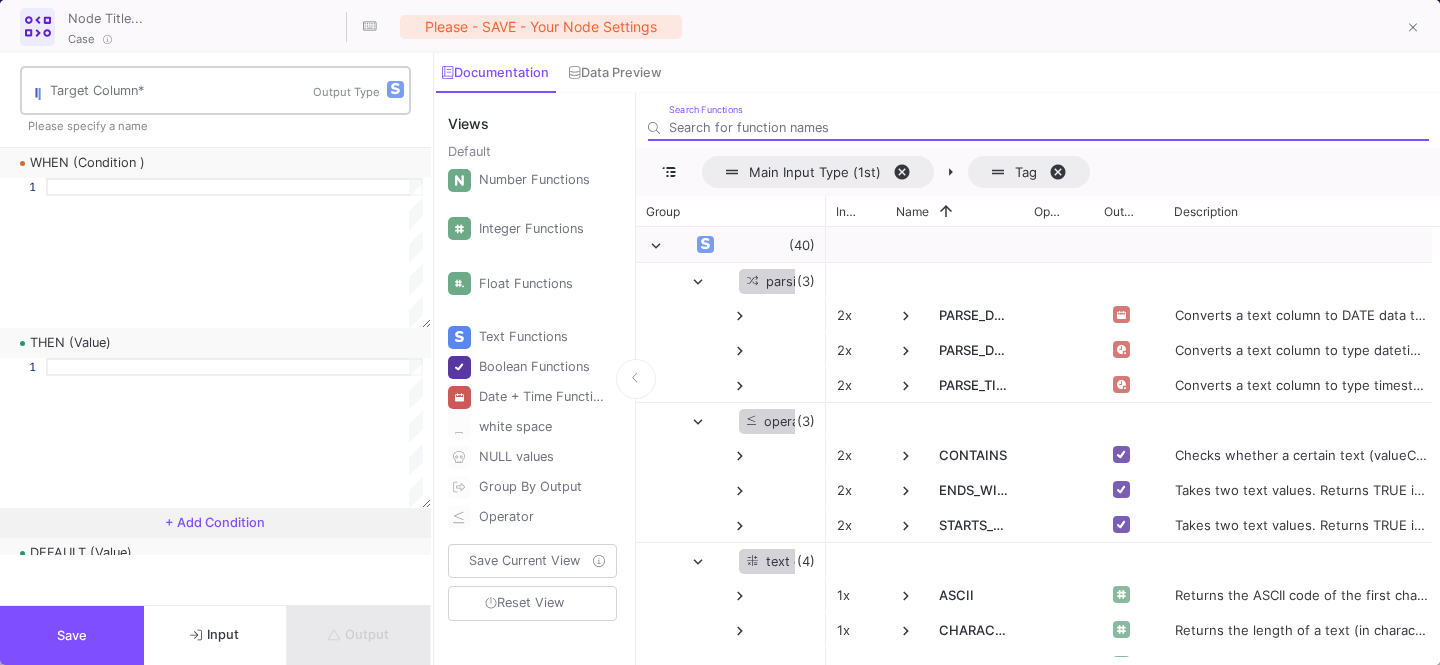 click on "Target Column  *" at bounding box center [181, 94] 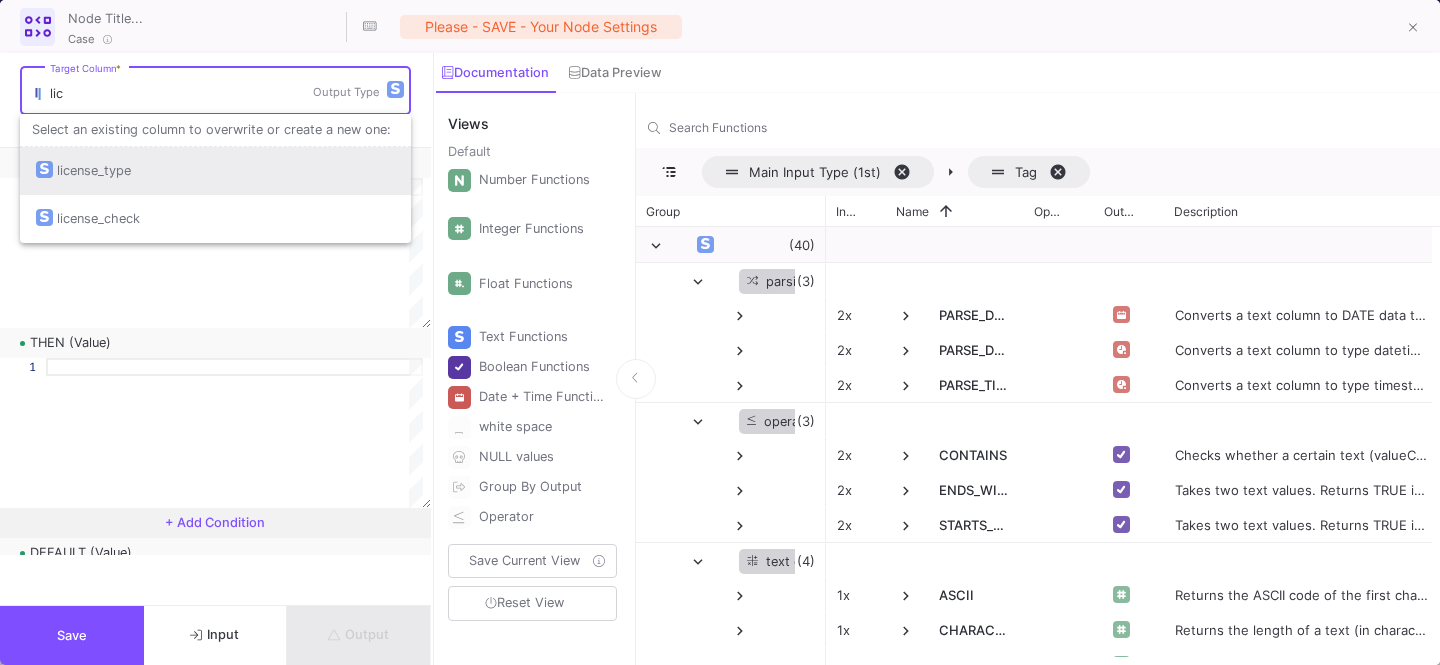 click on "license_type" at bounding box center (94, 171) 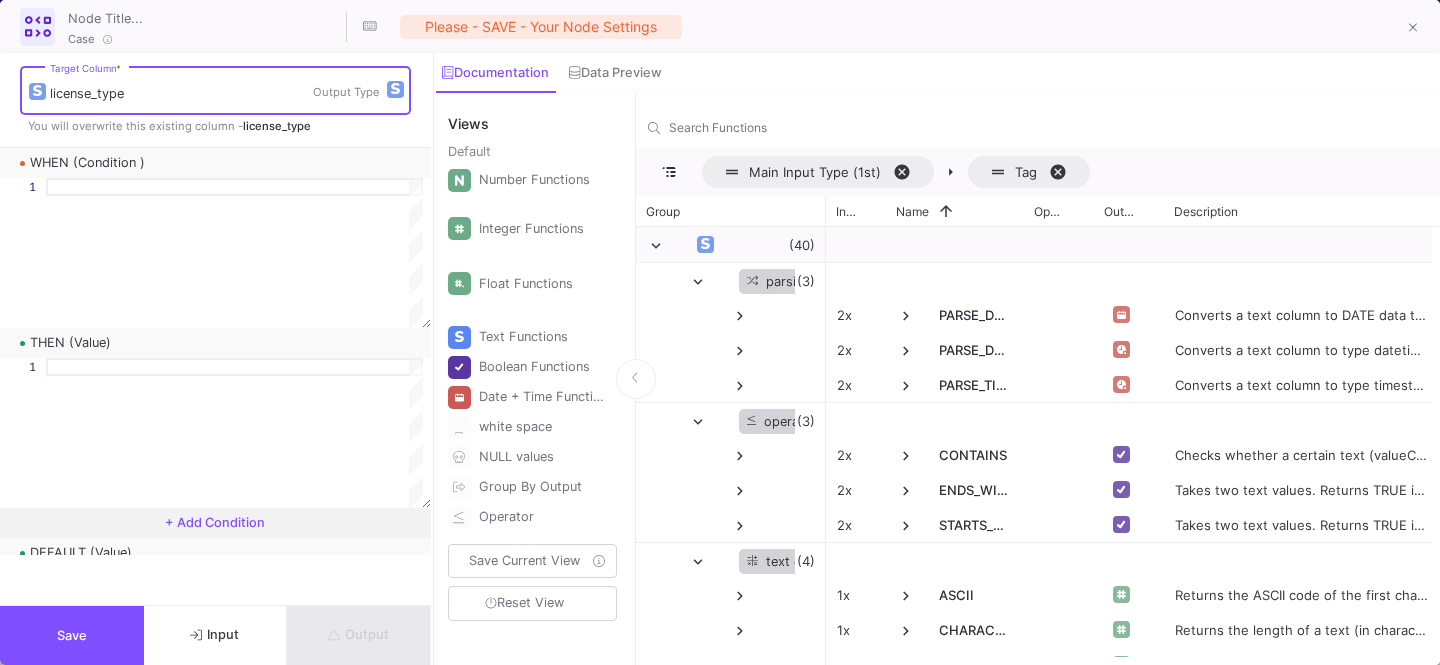 click at bounding box center [234, 187] 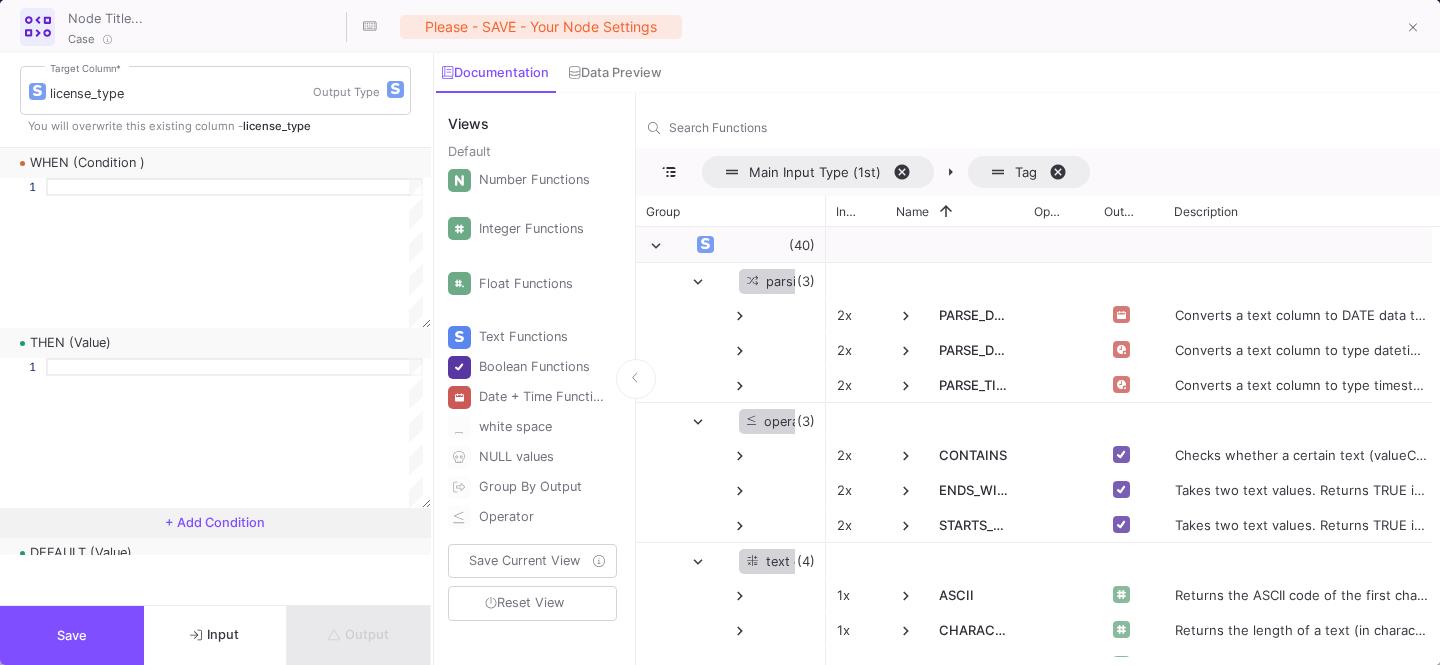 type on "l" 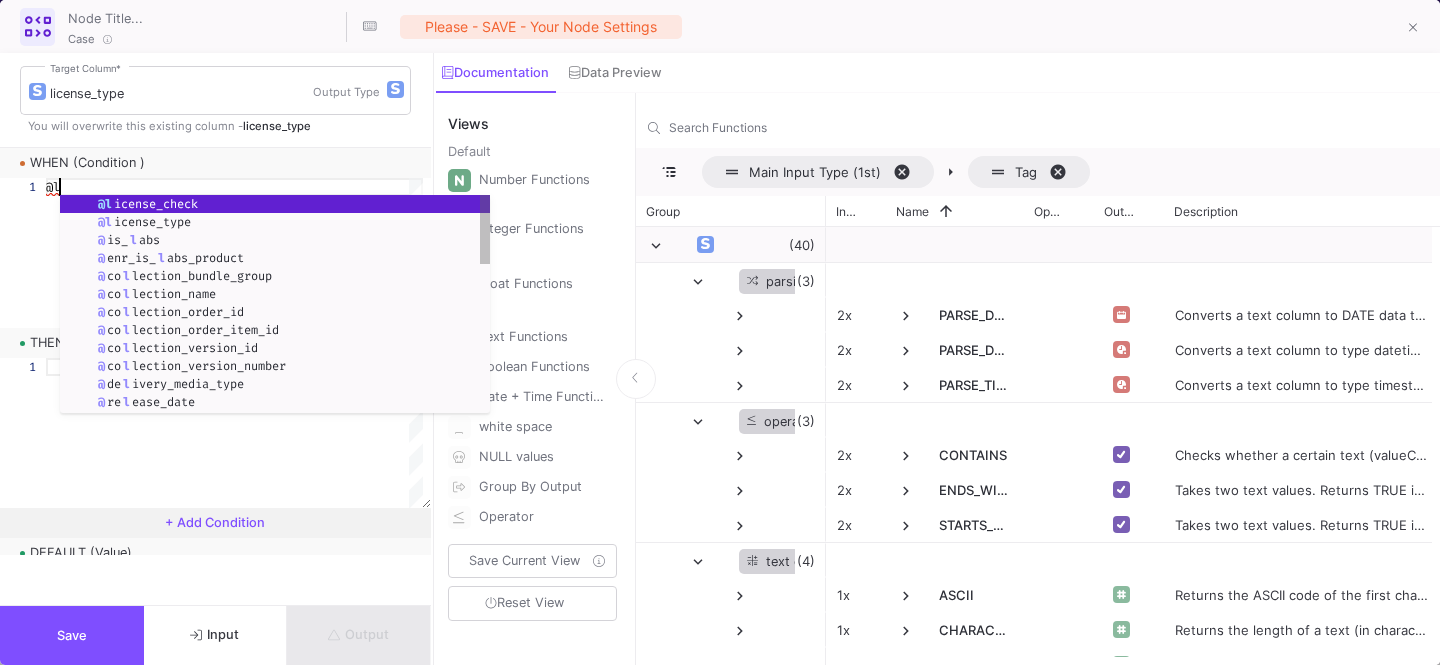 type on "@" 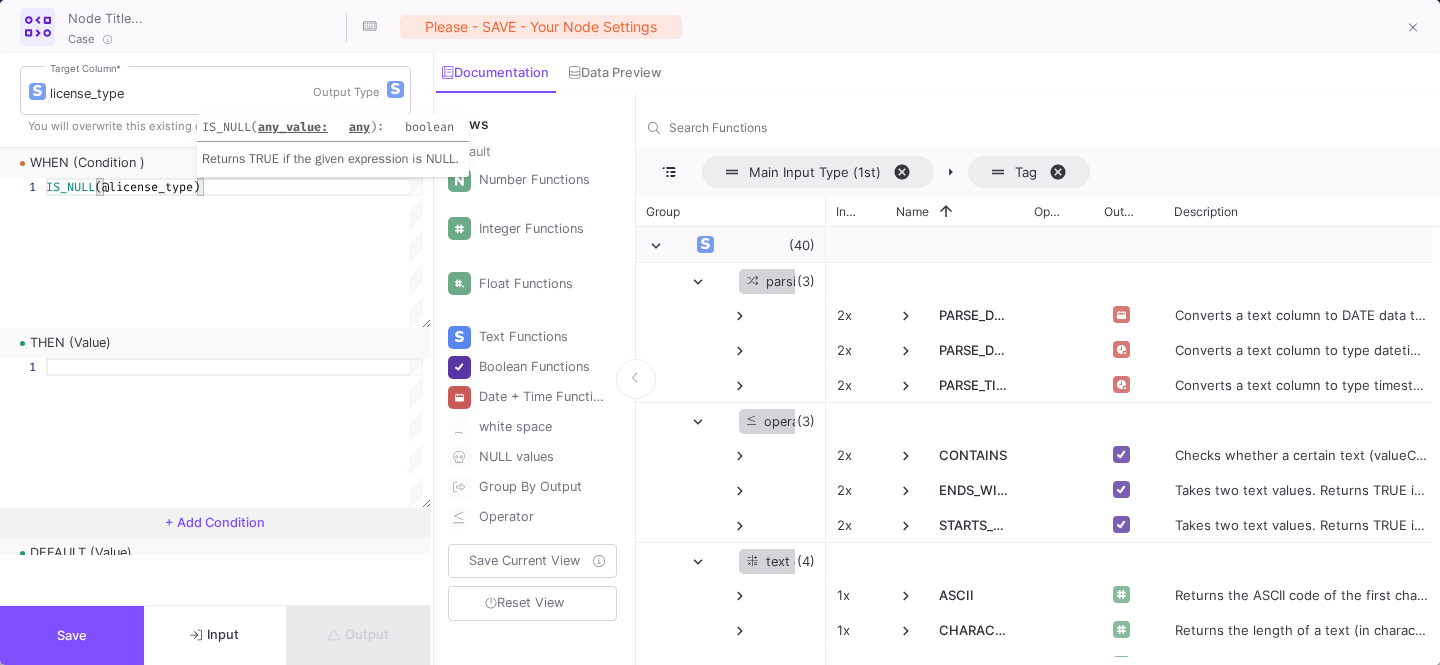 type on "IS_NULL(@license_type)" 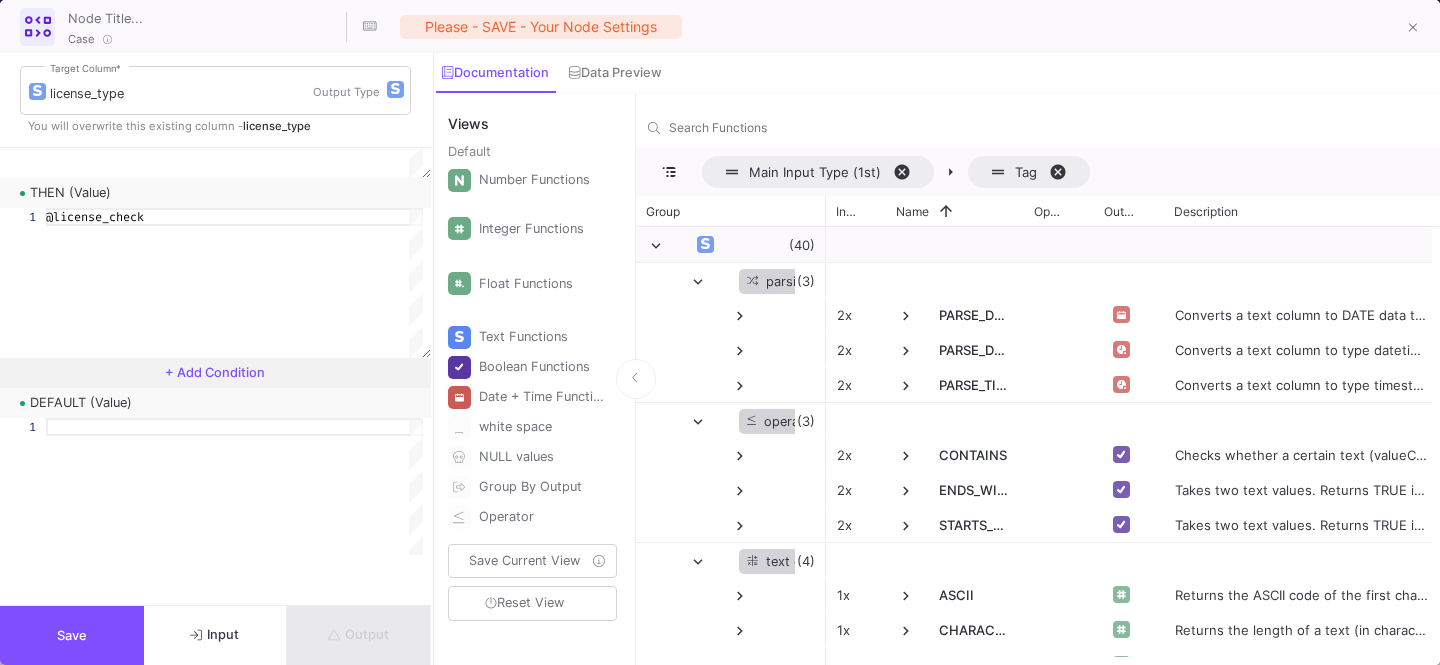 scroll, scrollTop: 197, scrollLeft: 0, axis: vertical 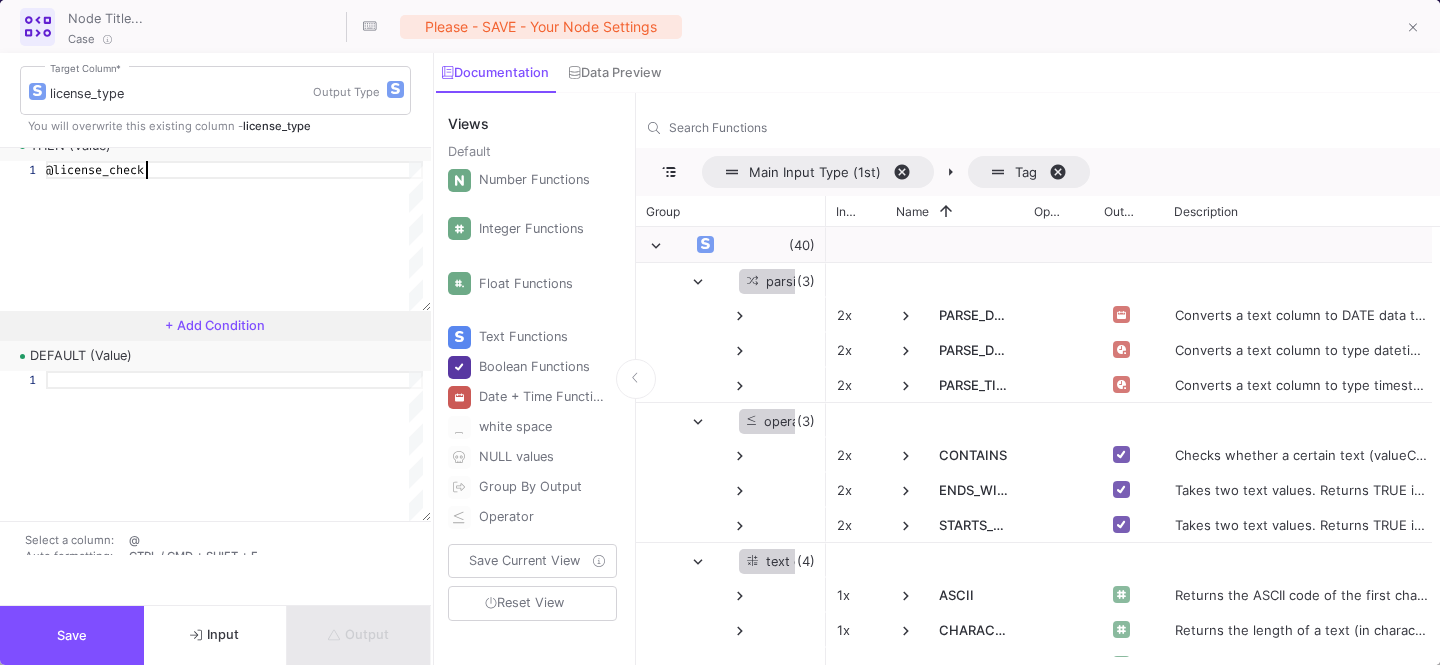 type on "@license_check" 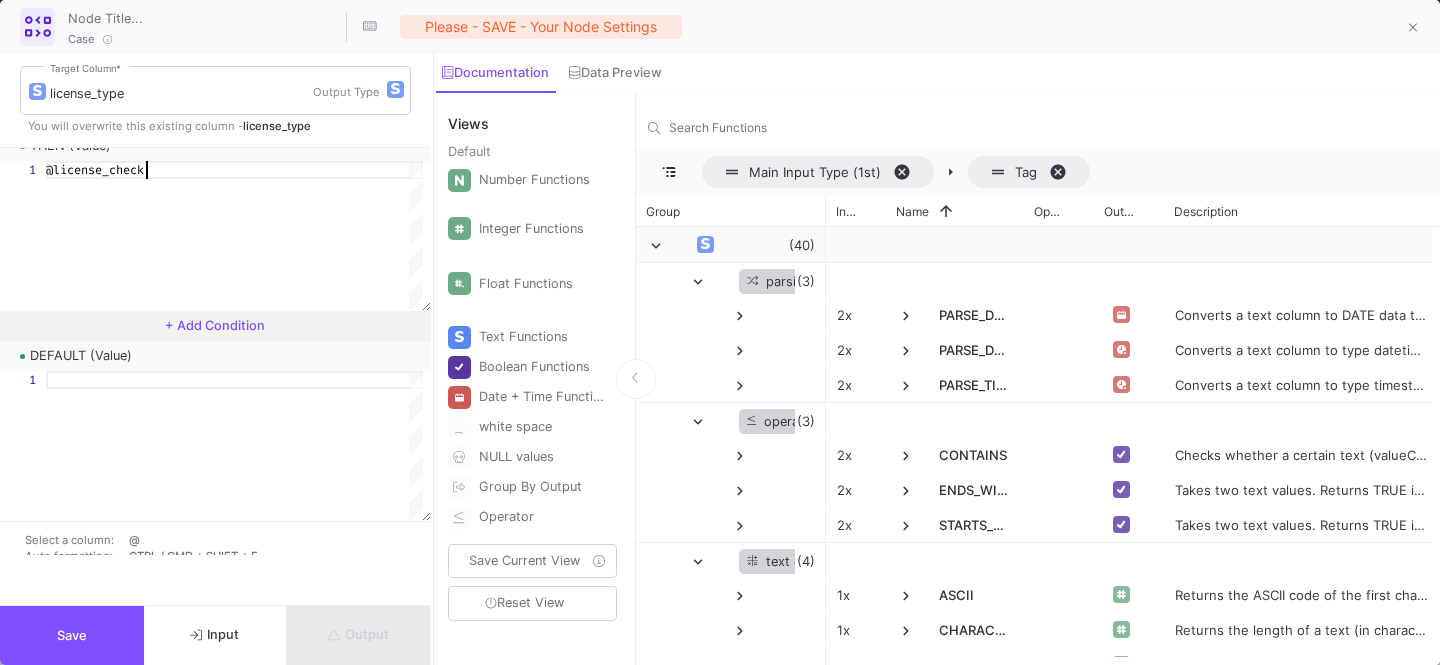 click at bounding box center [234, 56] 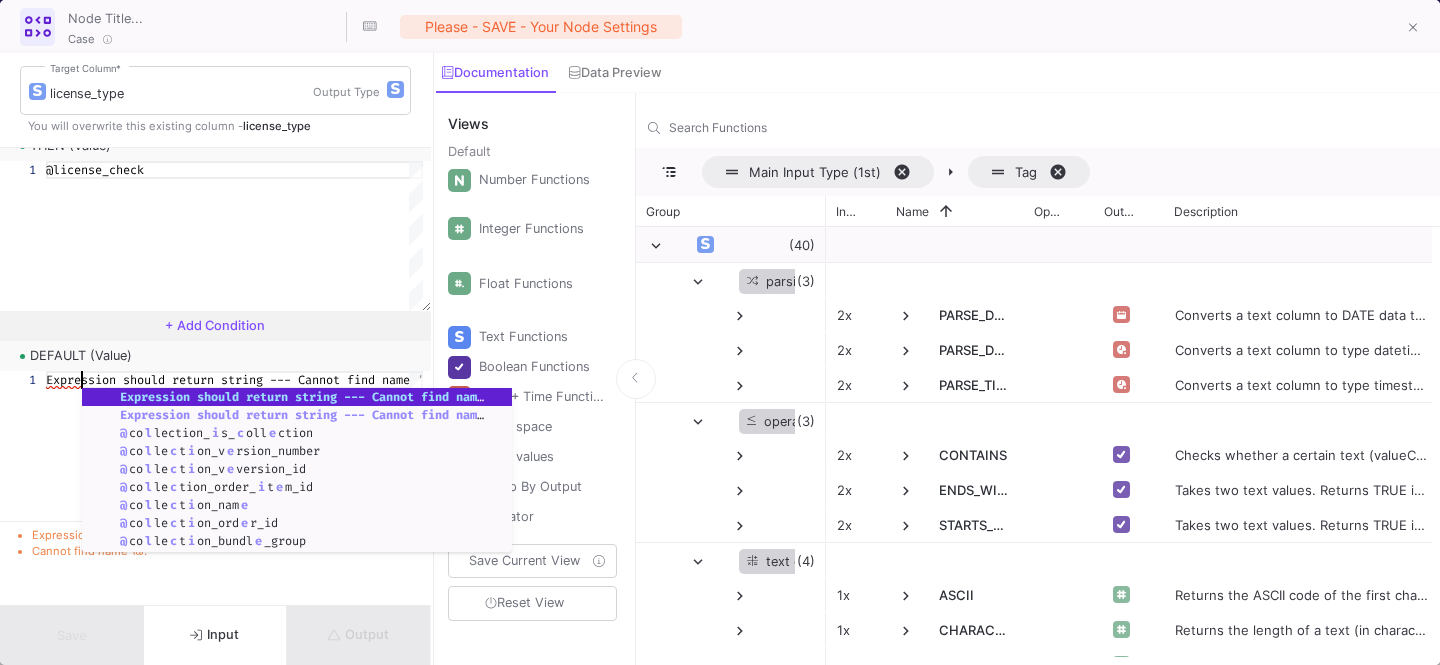 scroll, scrollTop: 0, scrollLeft: 49, axis: horizontal 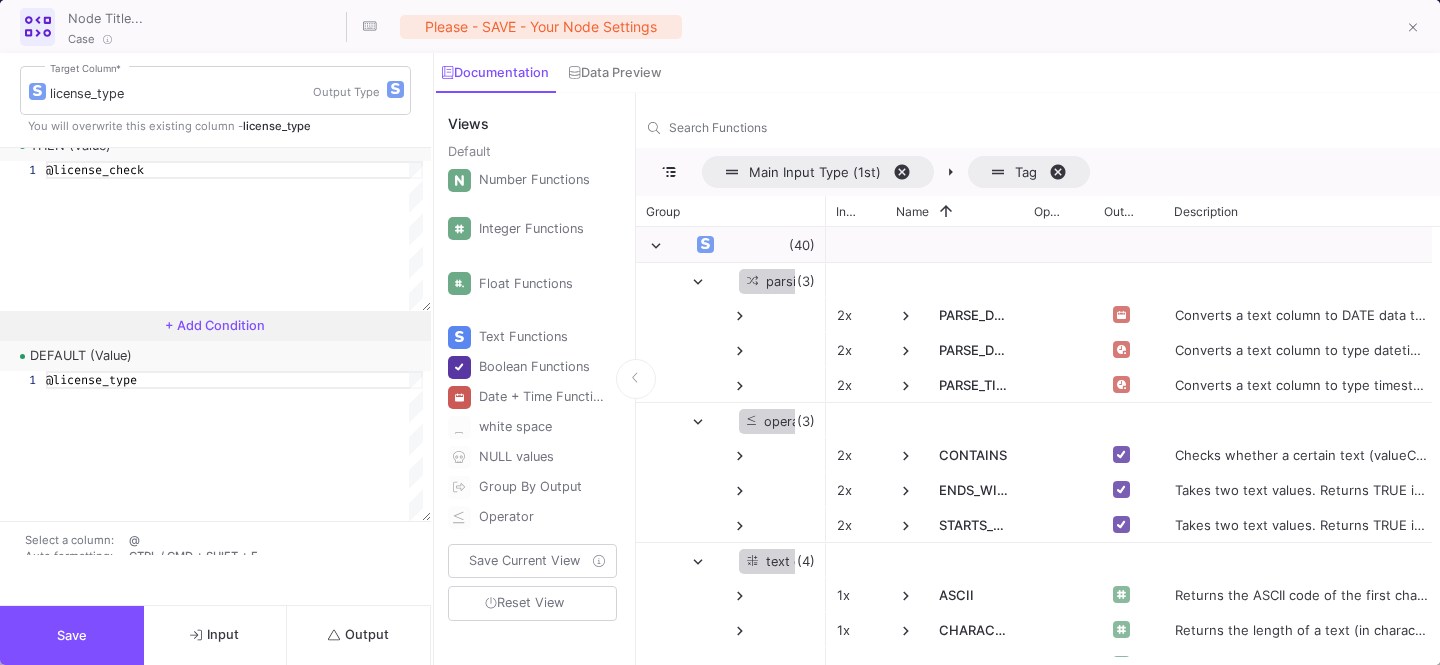 type on "@license_type" 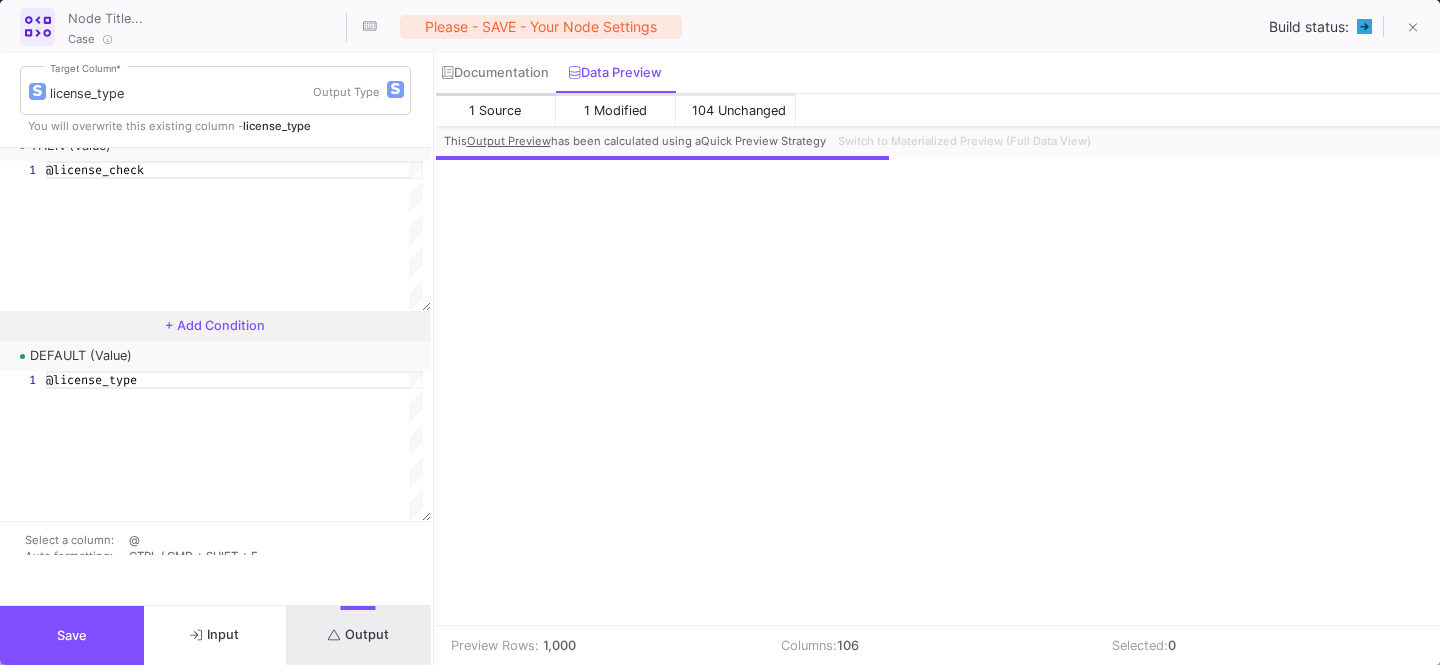 scroll, scrollTop: 0, scrollLeft: 7275, axis: horizontal 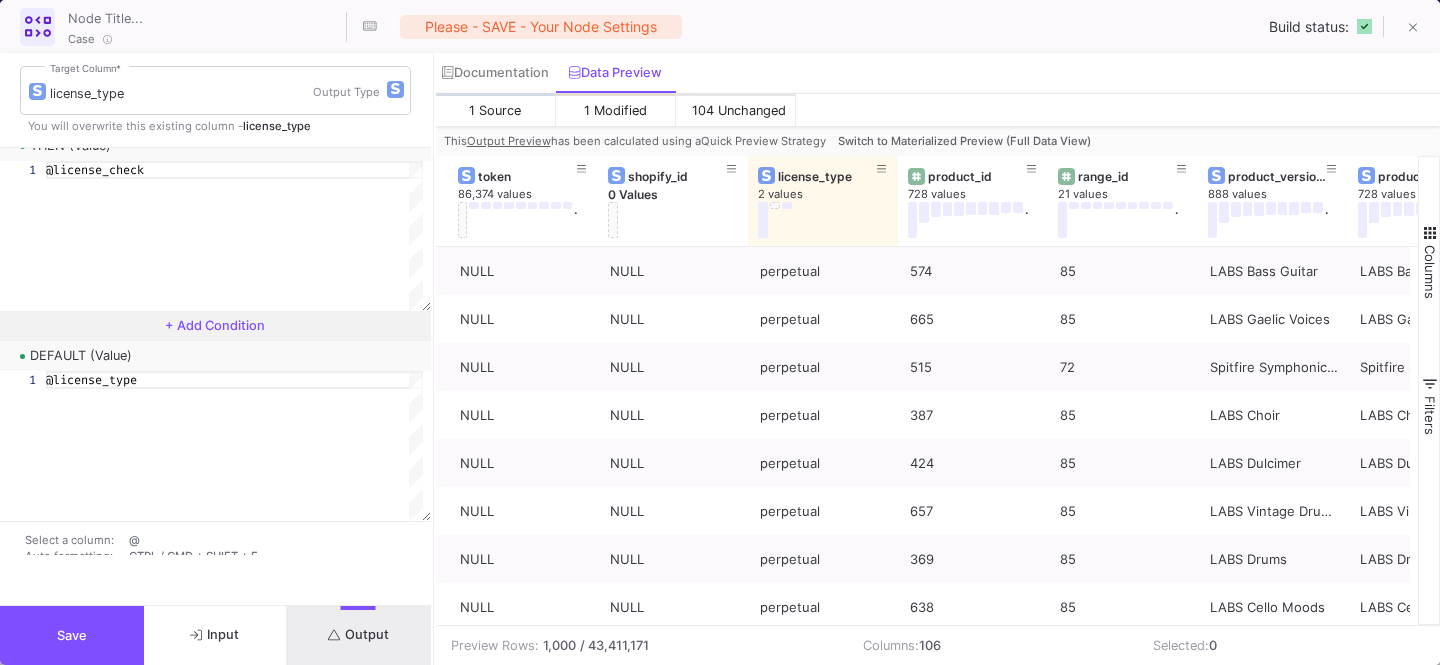 click on "Switch to Materialized Preview (Full Data View)" at bounding box center [964, 141] 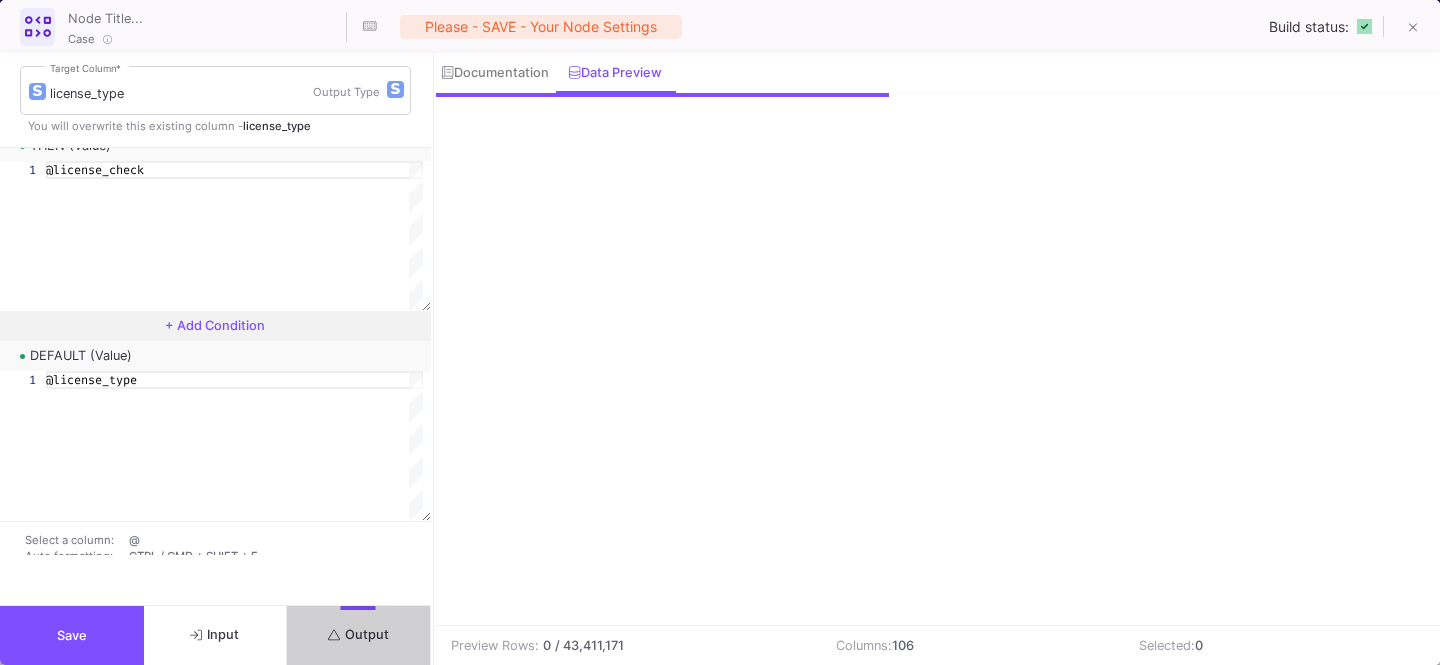 scroll, scrollTop: 205, scrollLeft: 0, axis: vertical 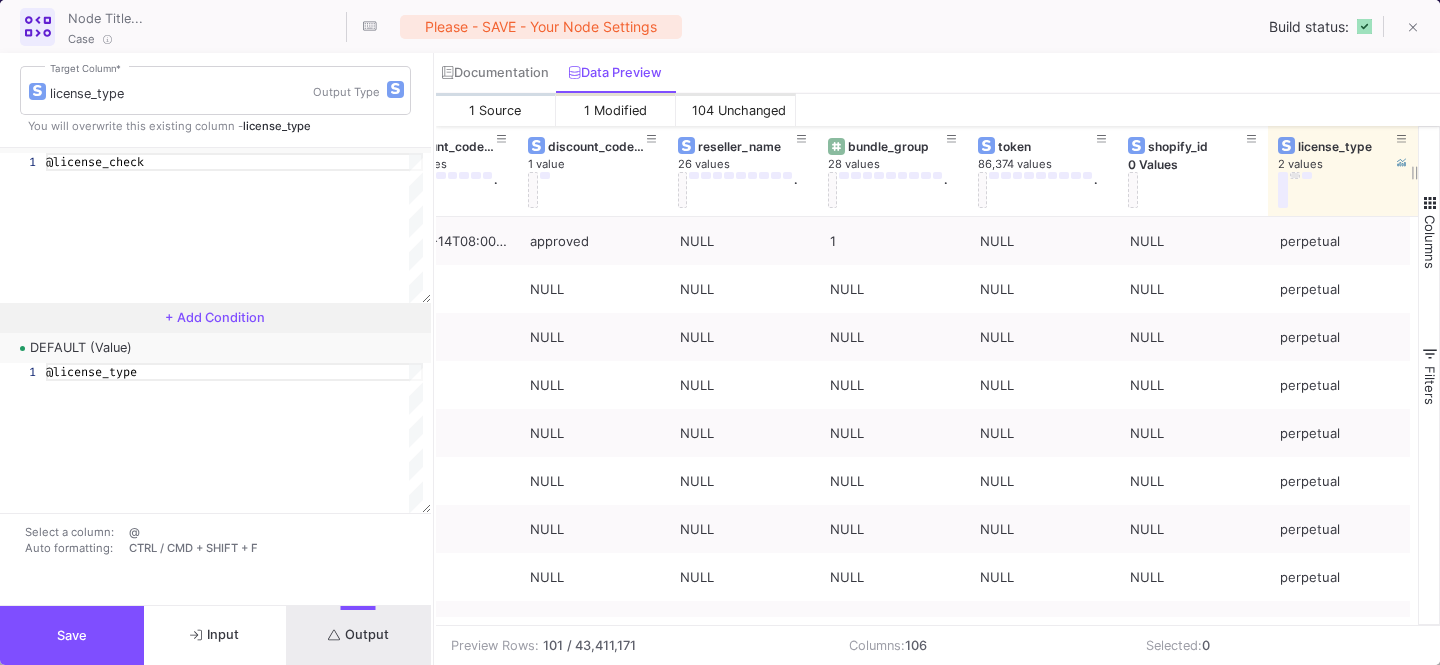 click at bounding box center [1295, 175] 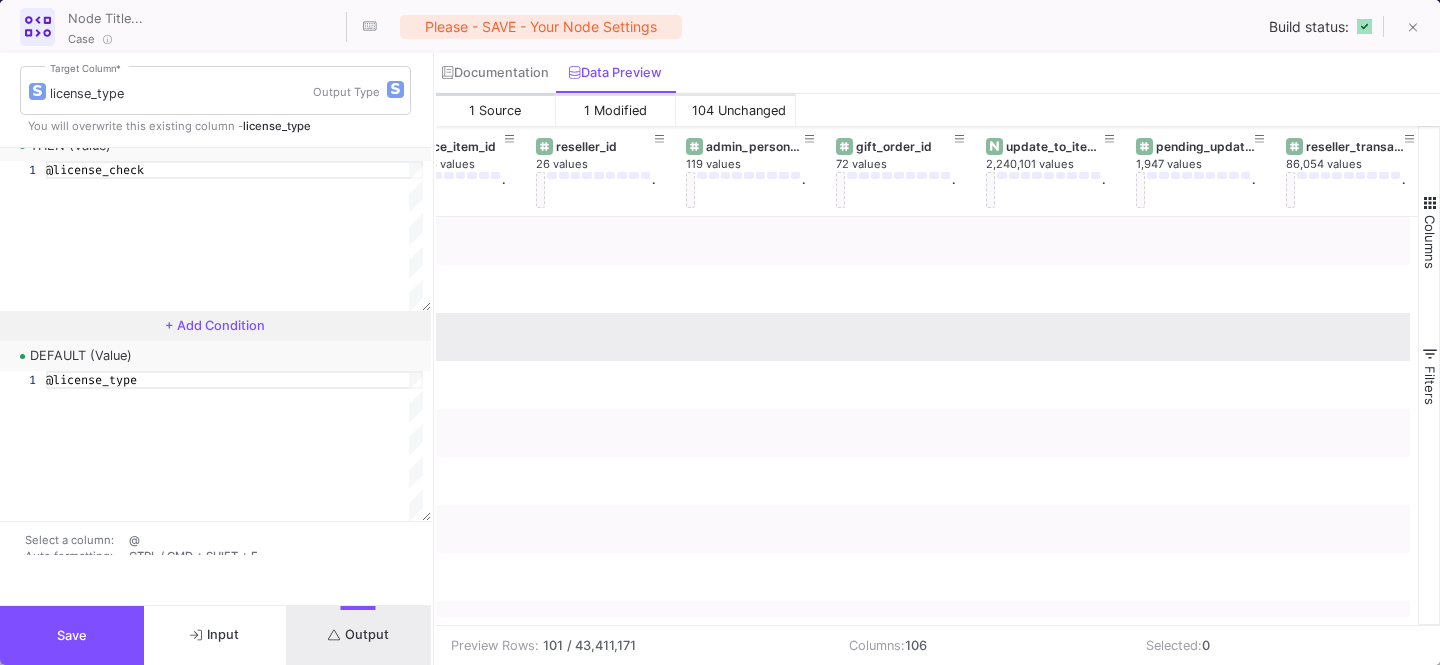 scroll, scrollTop: 0, scrollLeft: 4747, axis: horizontal 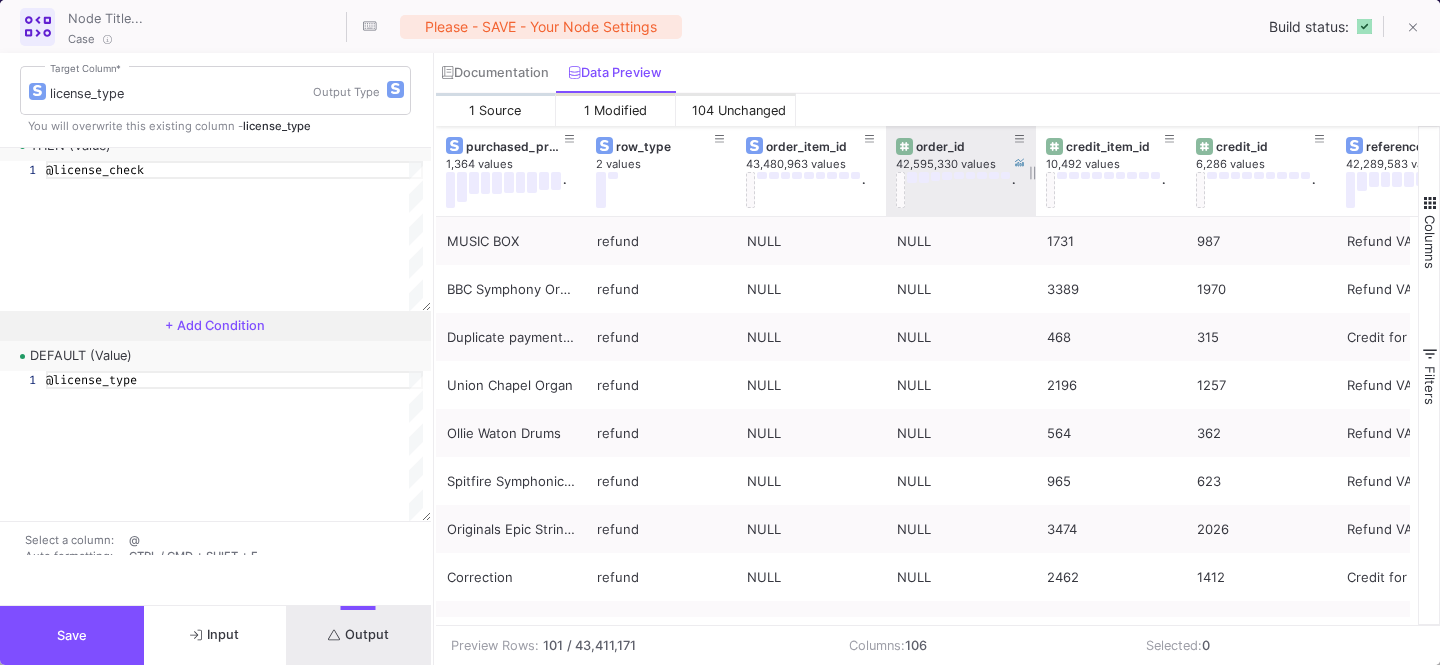 click on "order_id" at bounding box center (965, 146) 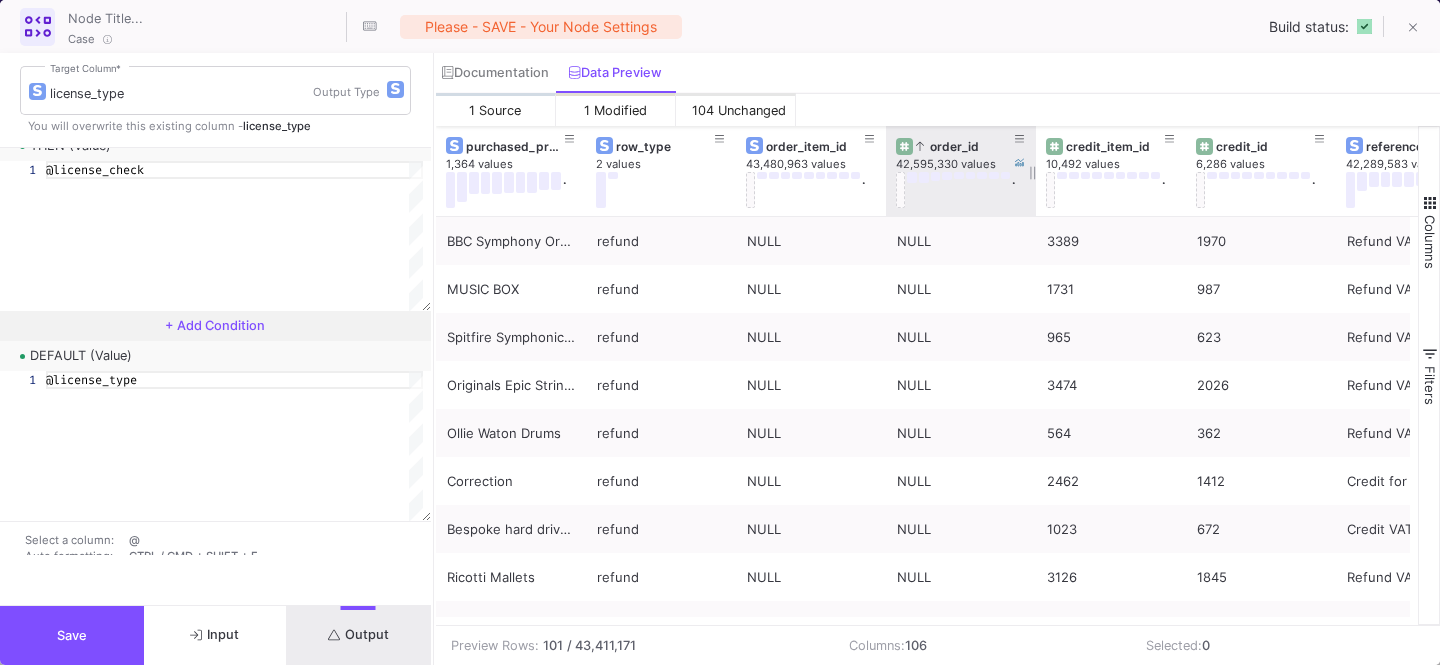 click on "order_id" at bounding box center (965, 146) 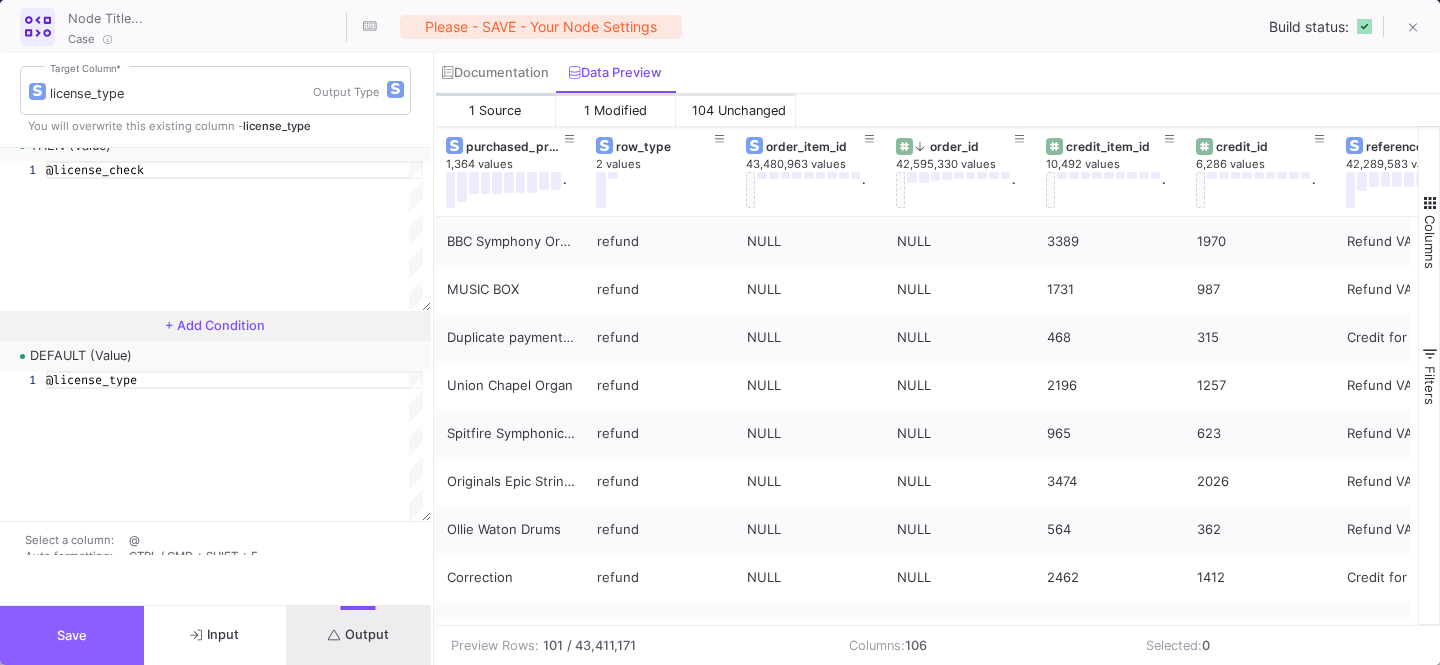 click on "Save" at bounding box center (72, 635) 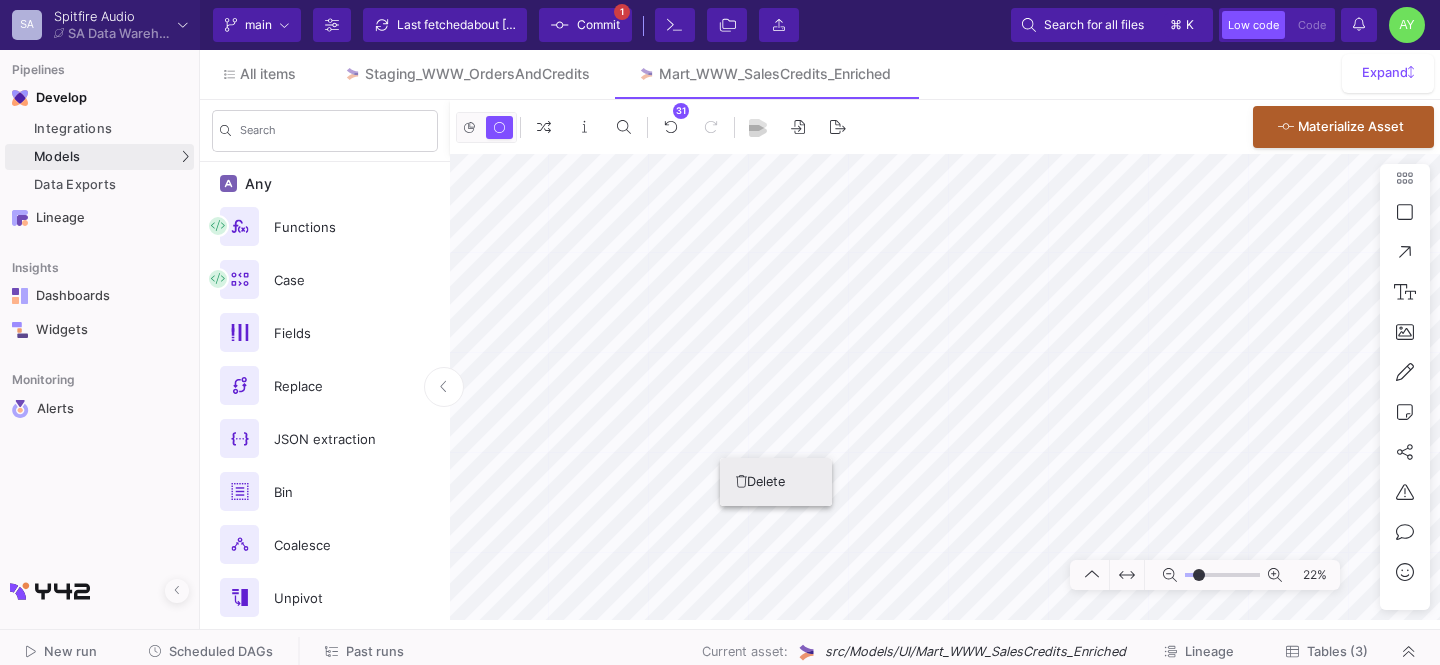 click on "Delete" at bounding box center [776, 482] 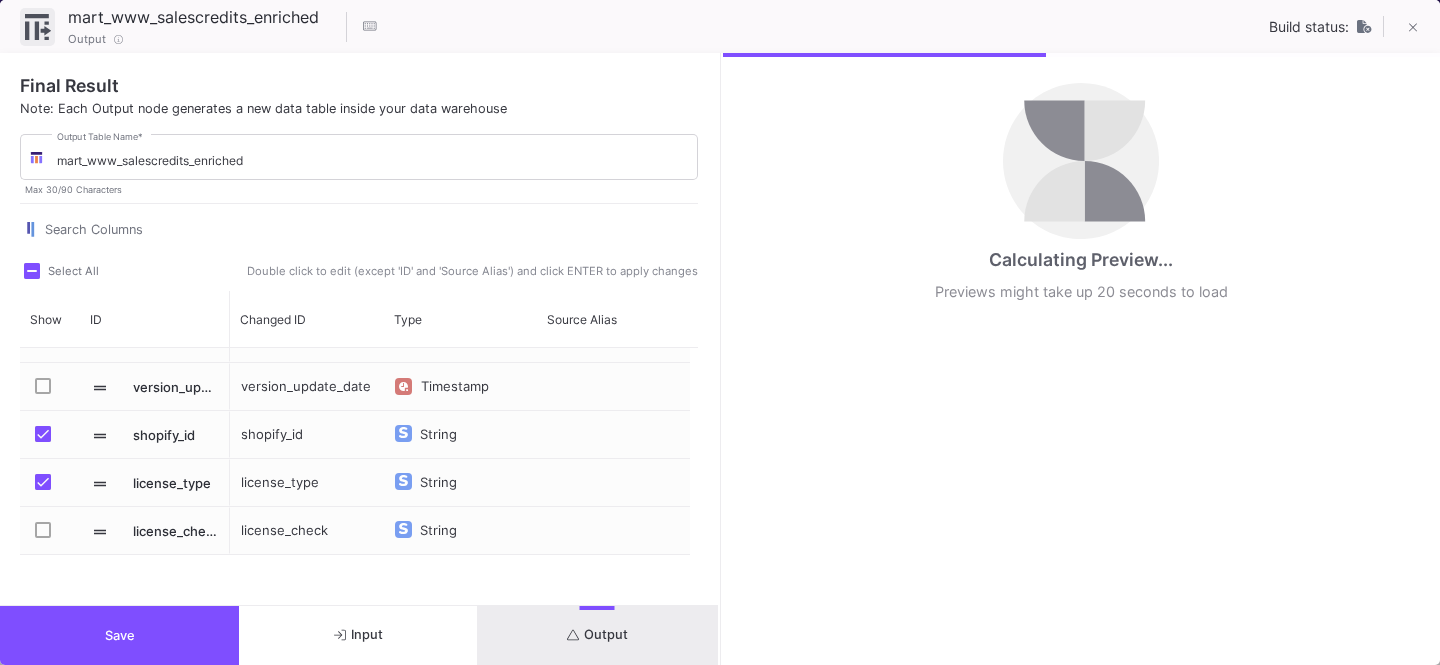 click on "Save" at bounding box center [120, 635] 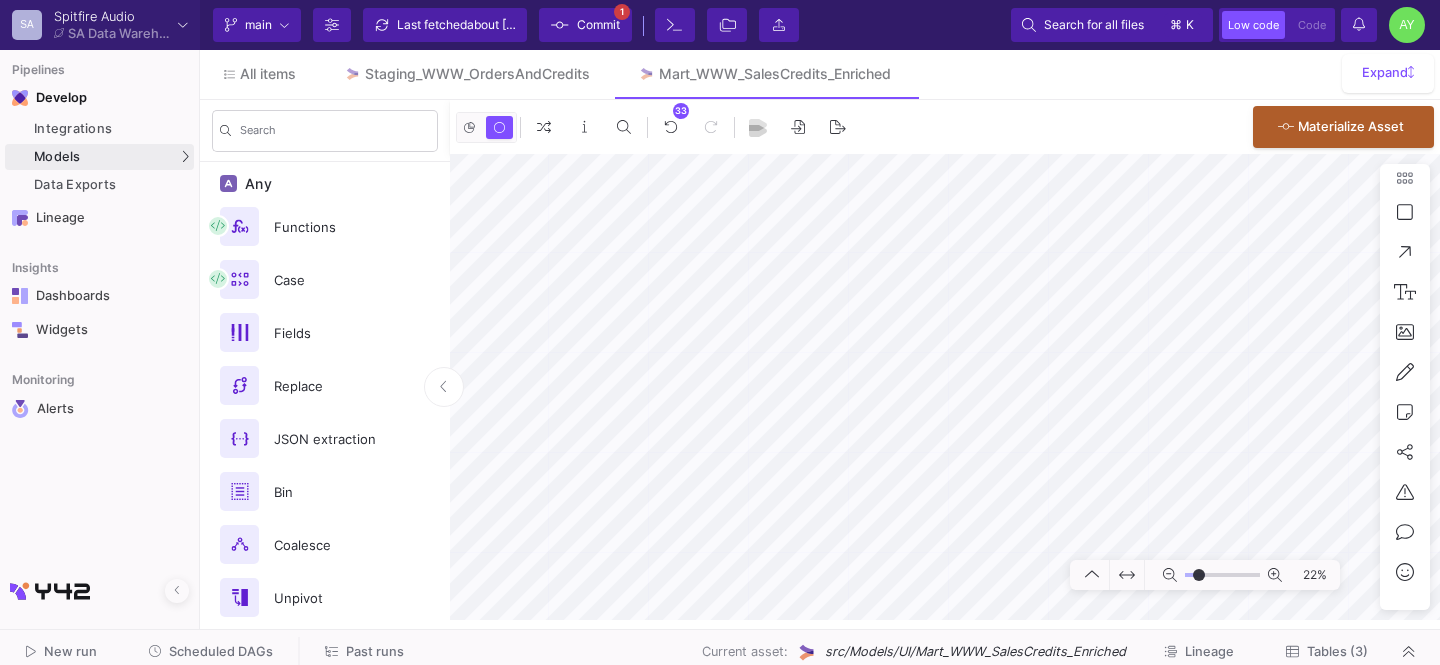 click on "Commit" 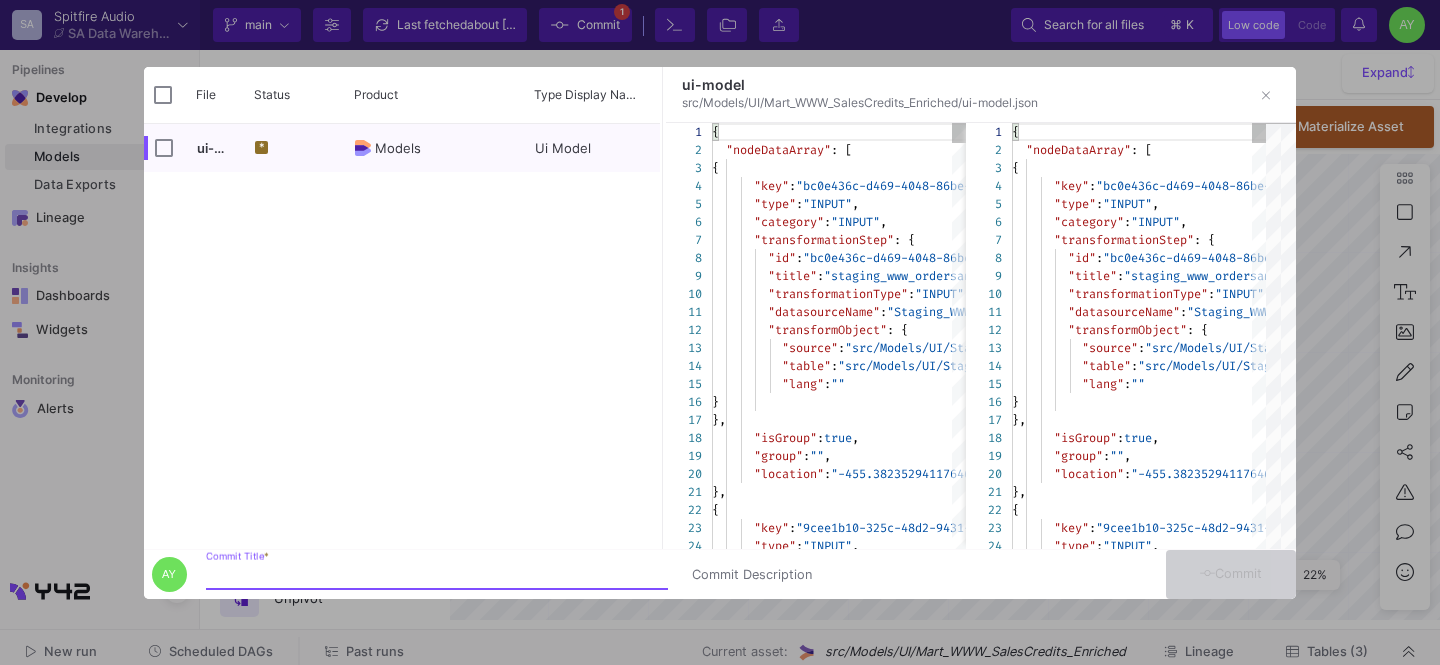 click on "Commit Title  *" at bounding box center [437, 575] 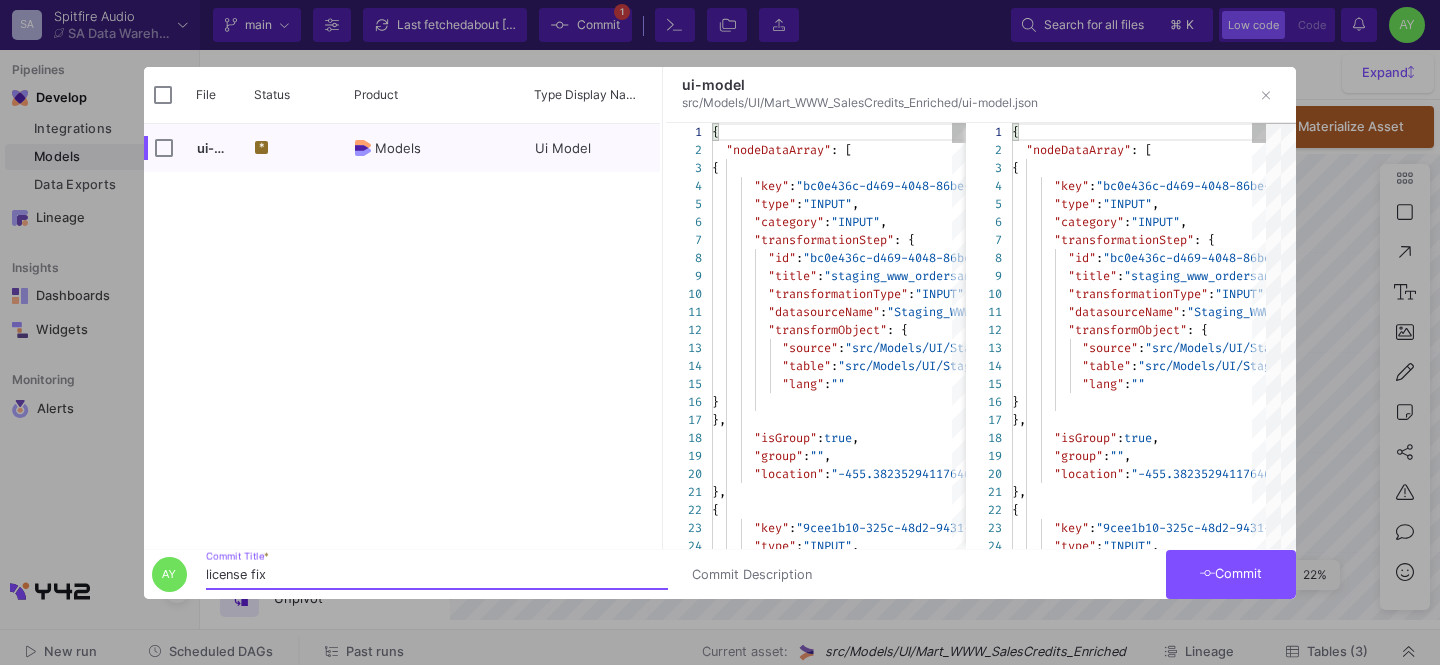 type on "license fix" 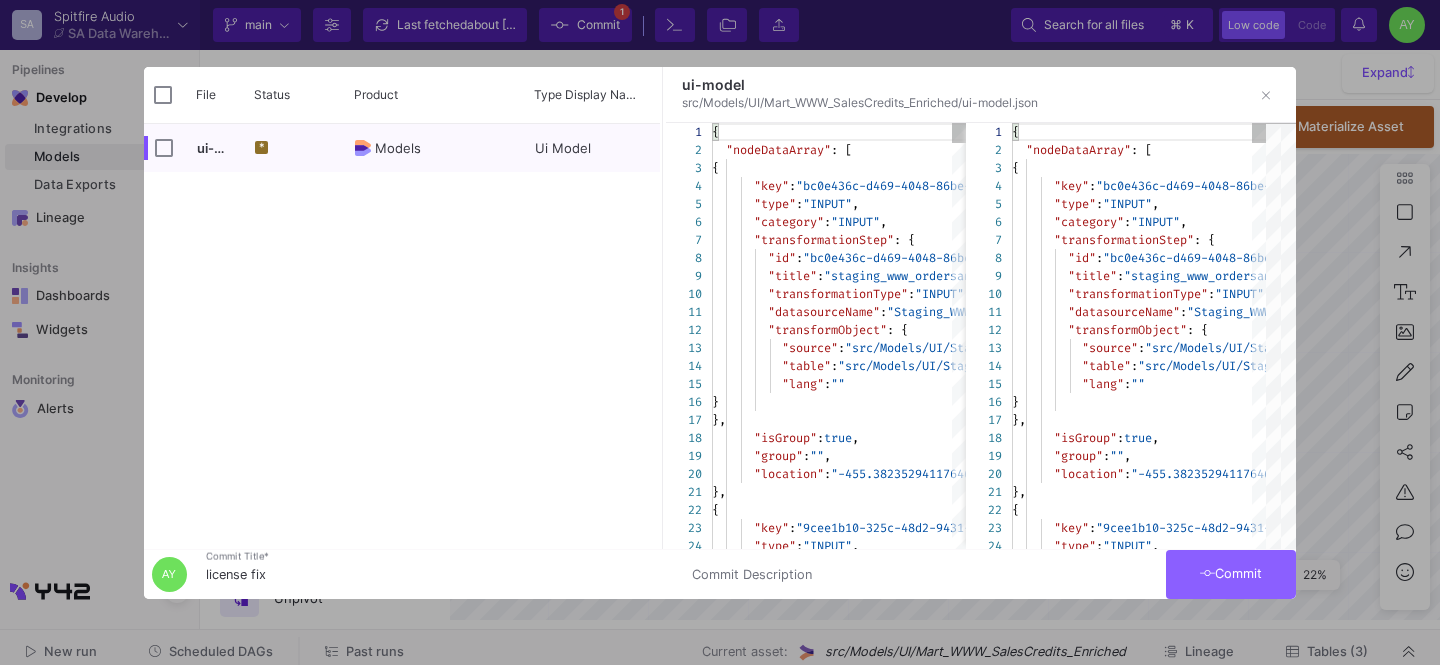 click on "Commit" at bounding box center (1231, 574) 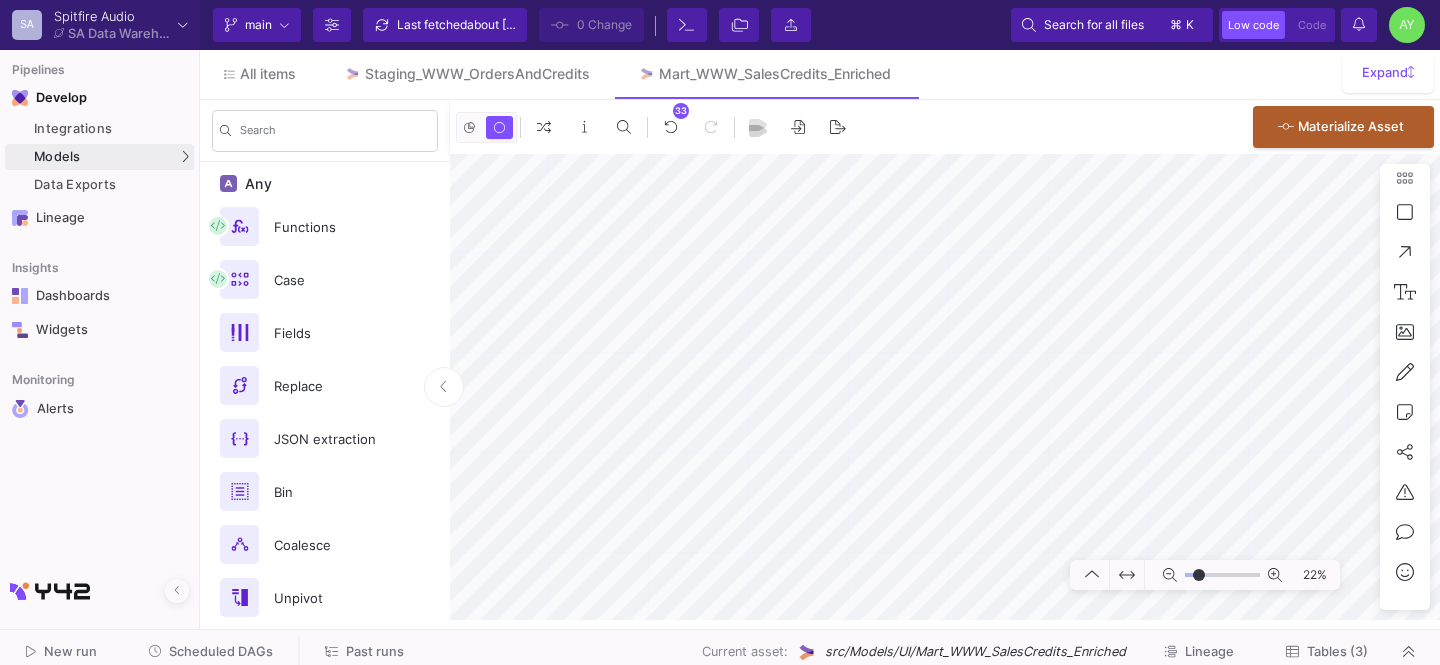 click on "Tables (3)" 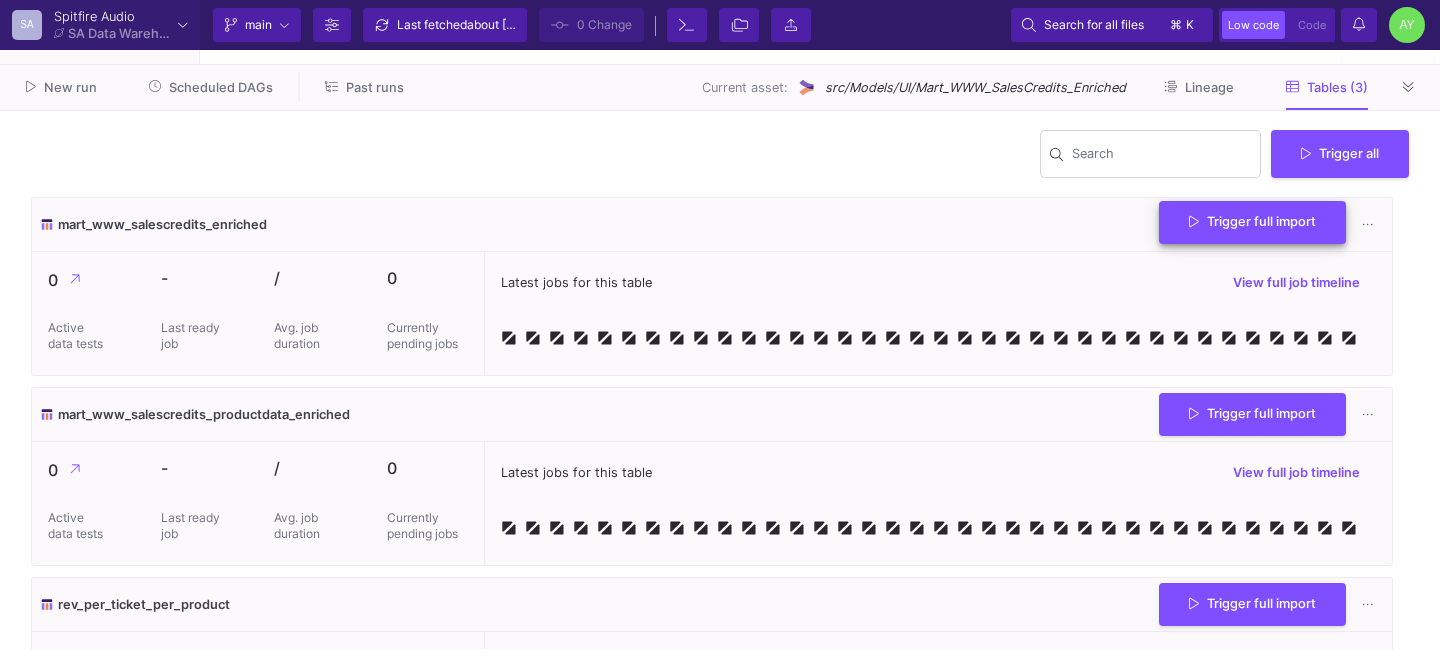 click on "Trigger full import" 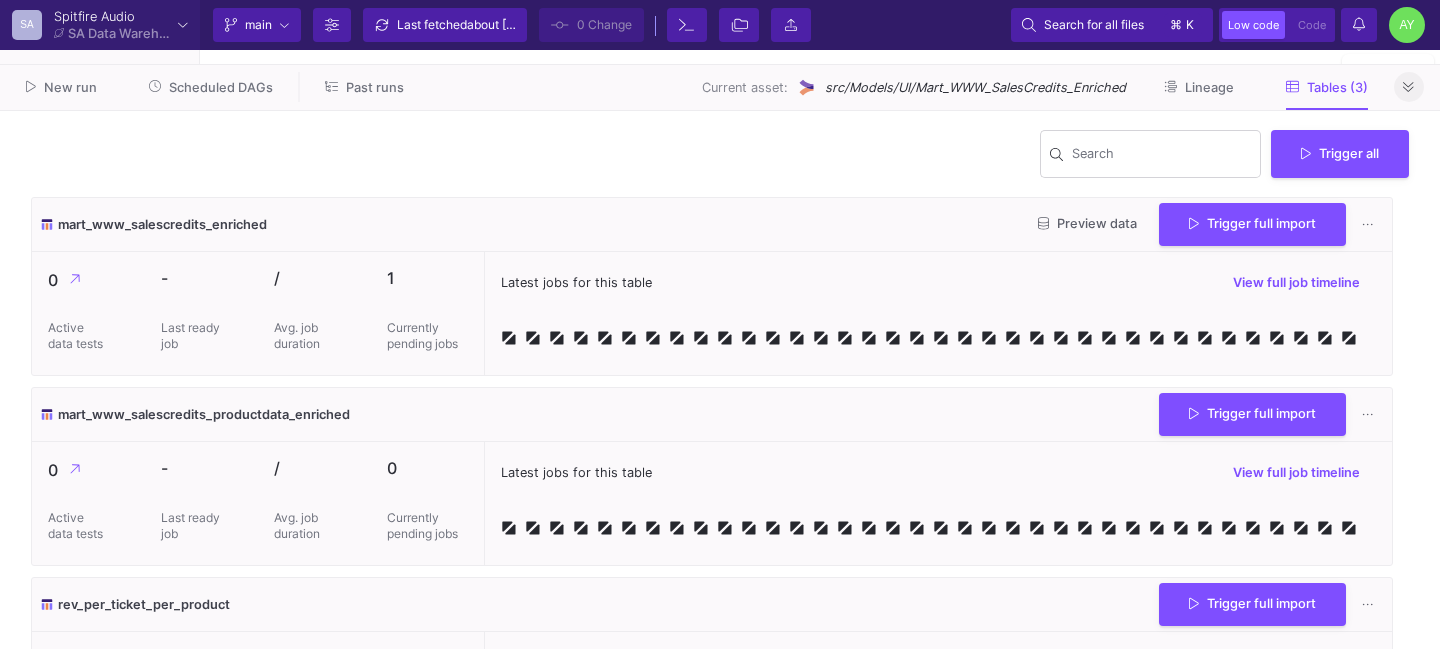 click 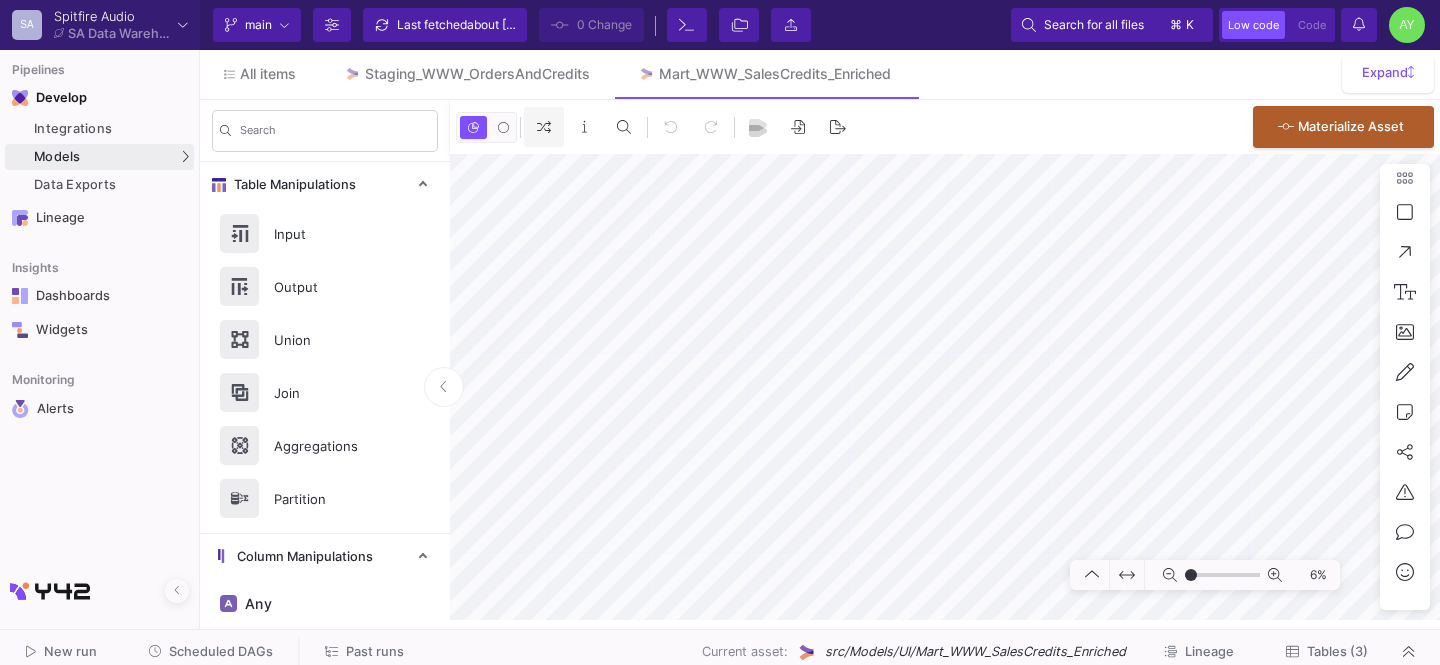 type on "-50" 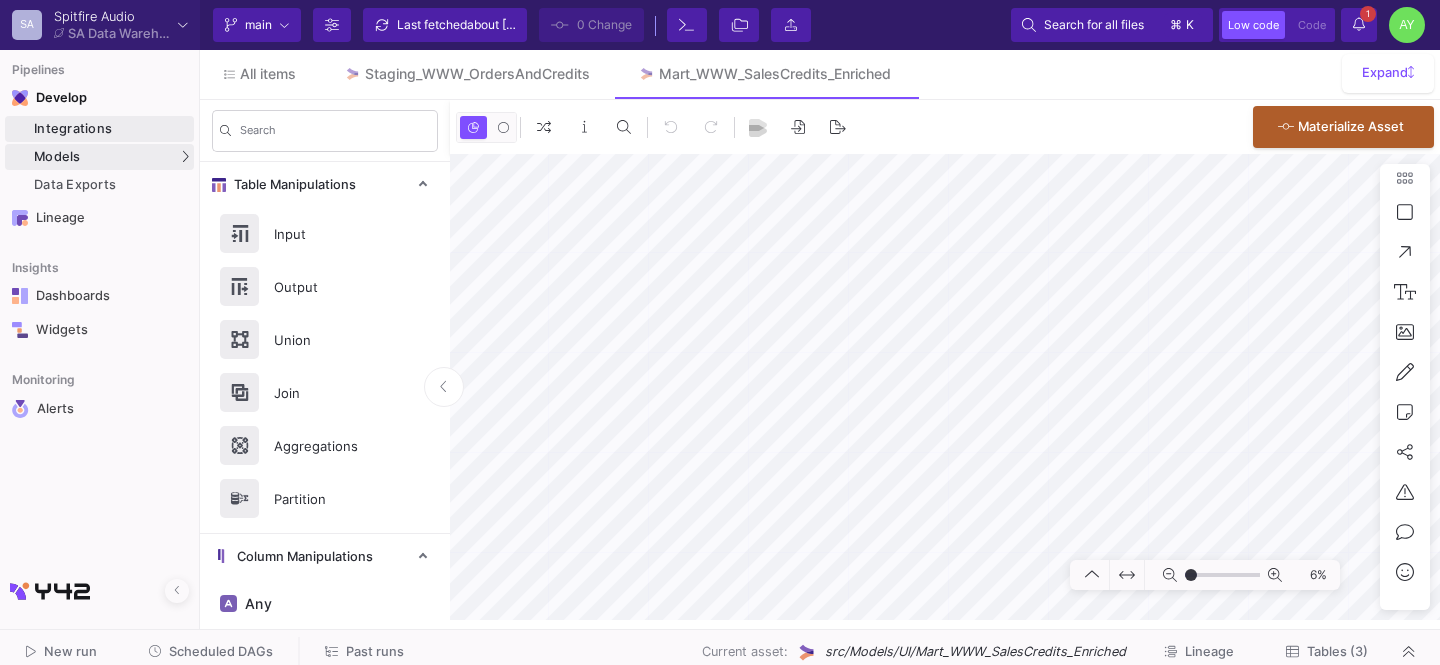 click on "Integrations" at bounding box center [111, 129] 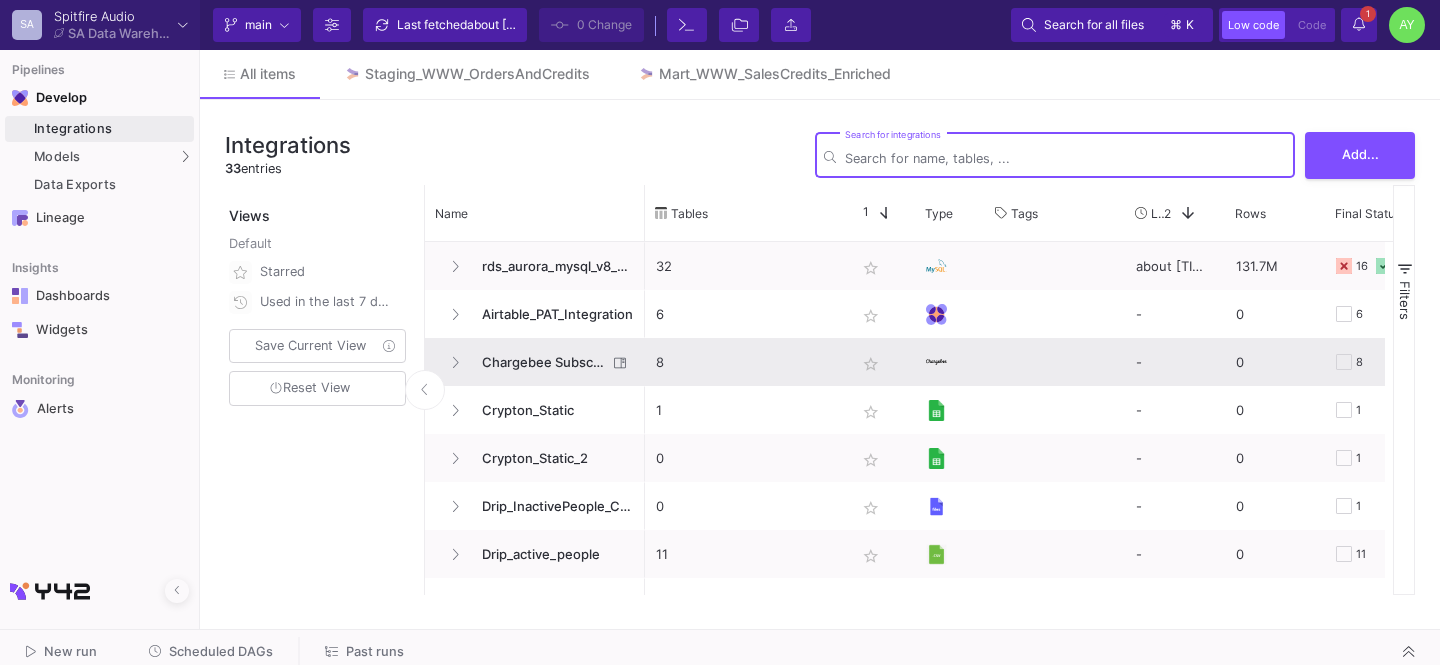 scroll, scrollTop: 69, scrollLeft: 0, axis: vertical 